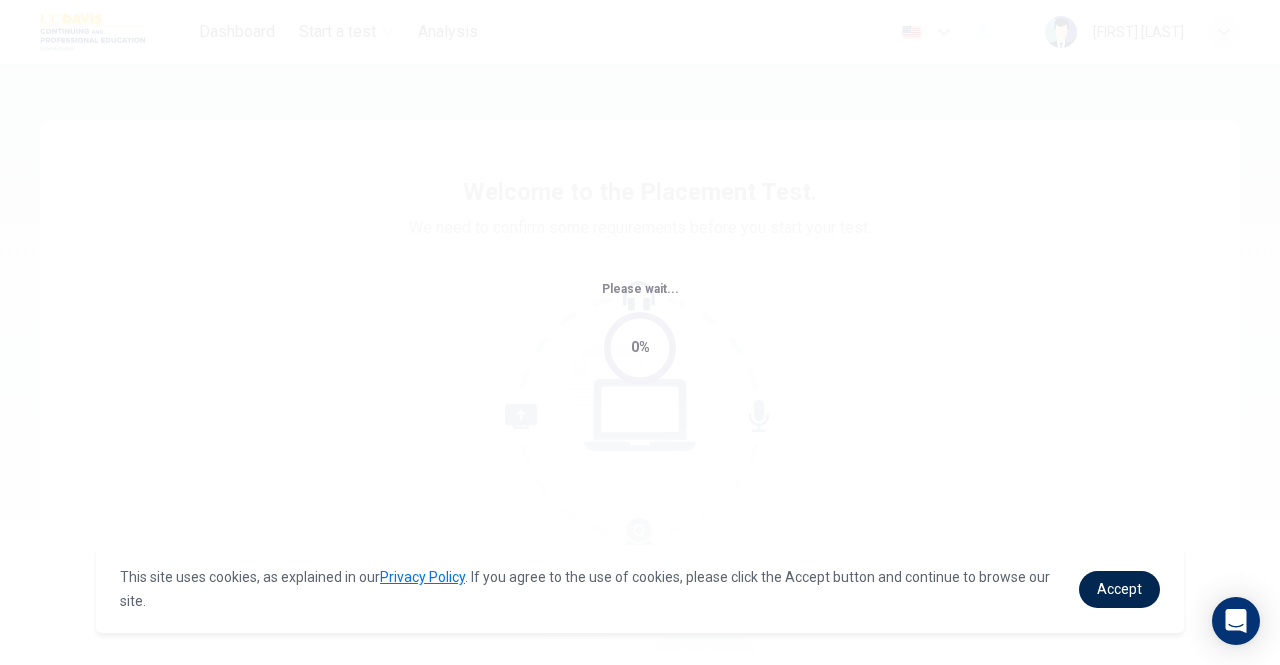 scroll, scrollTop: 0, scrollLeft: 0, axis: both 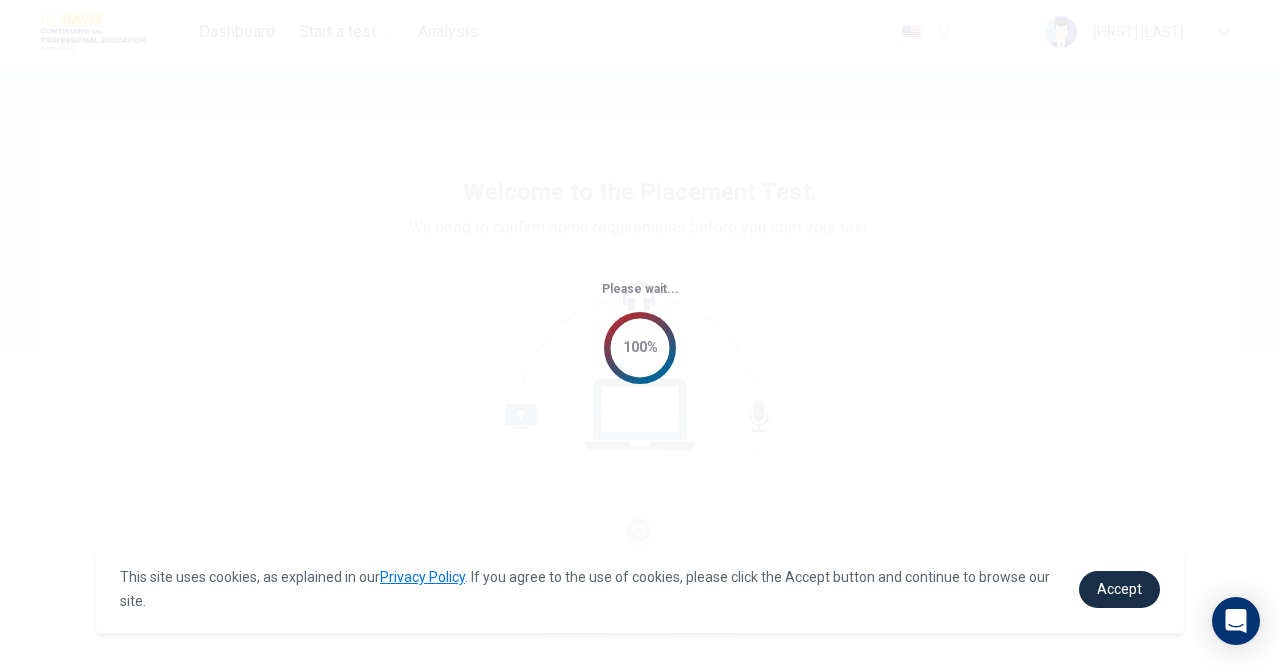 click on "Accept" at bounding box center (1119, 589) 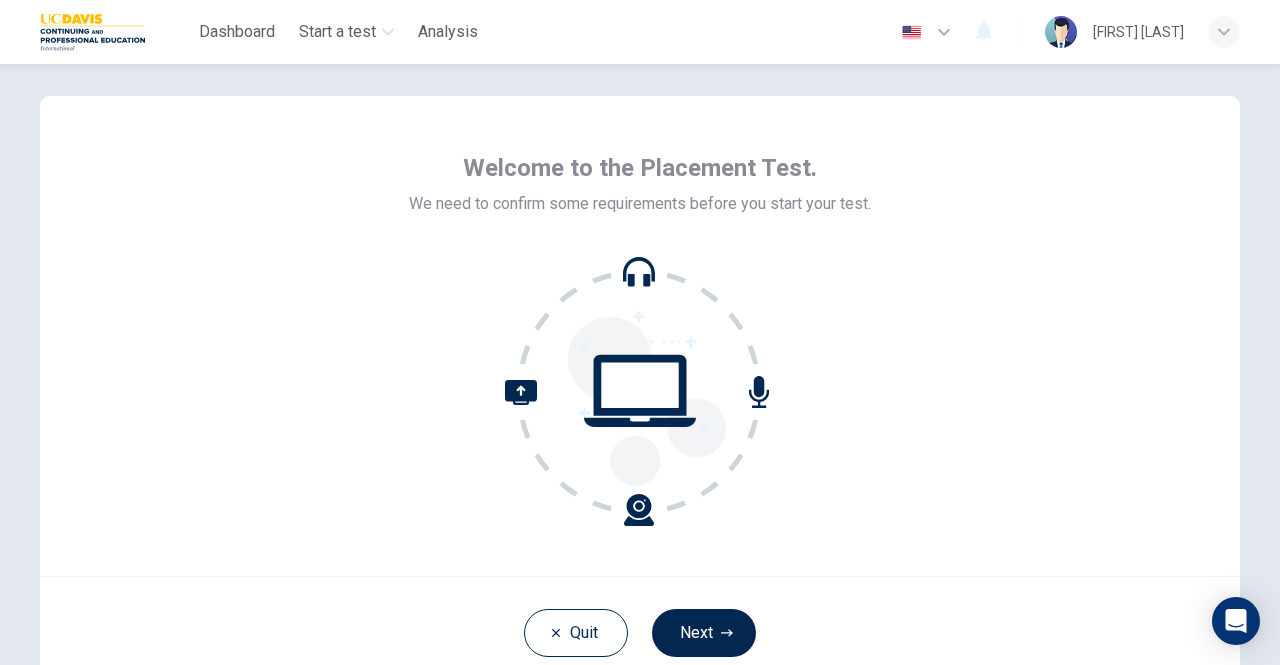 scroll, scrollTop: 0, scrollLeft: 0, axis: both 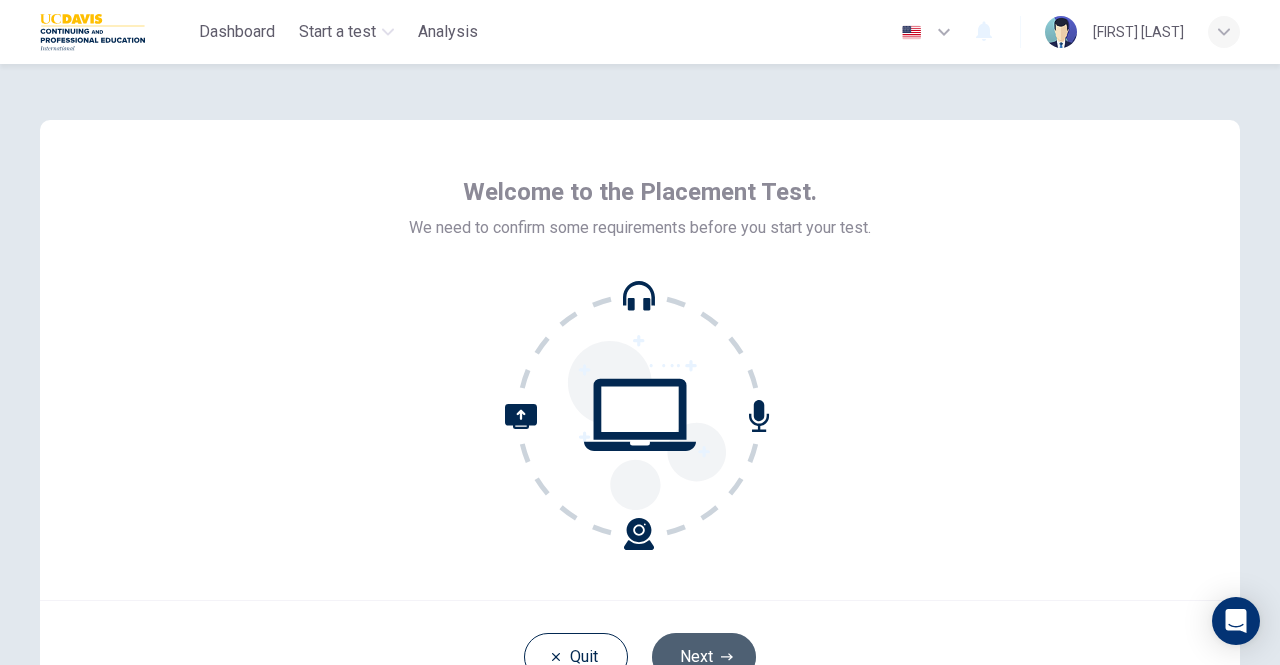 click on "Next" at bounding box center [704, 657] 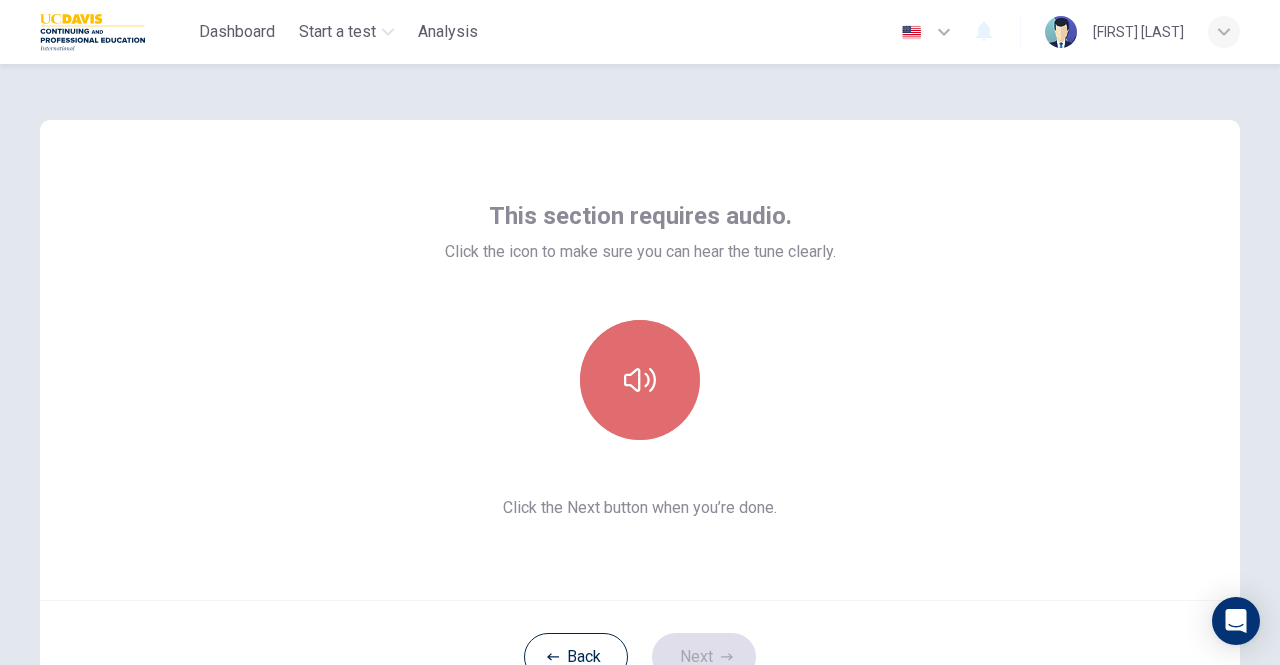 click at bounding box center [640, 380] 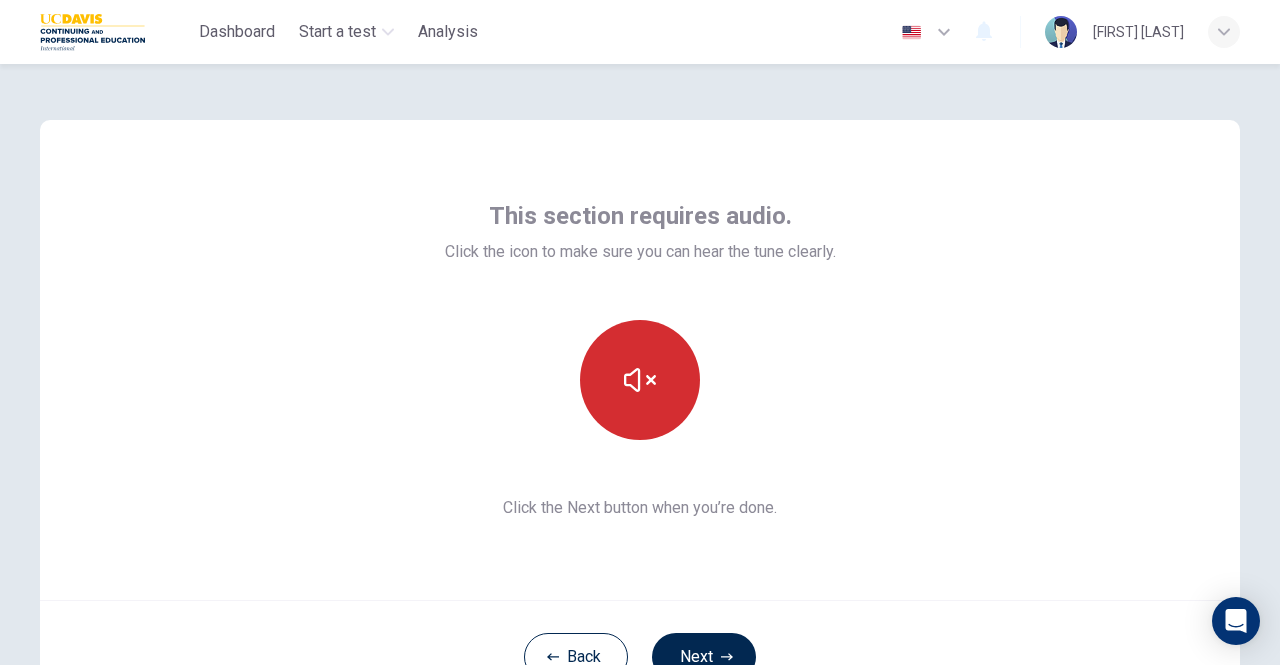 click at bounding box center [640, 380] 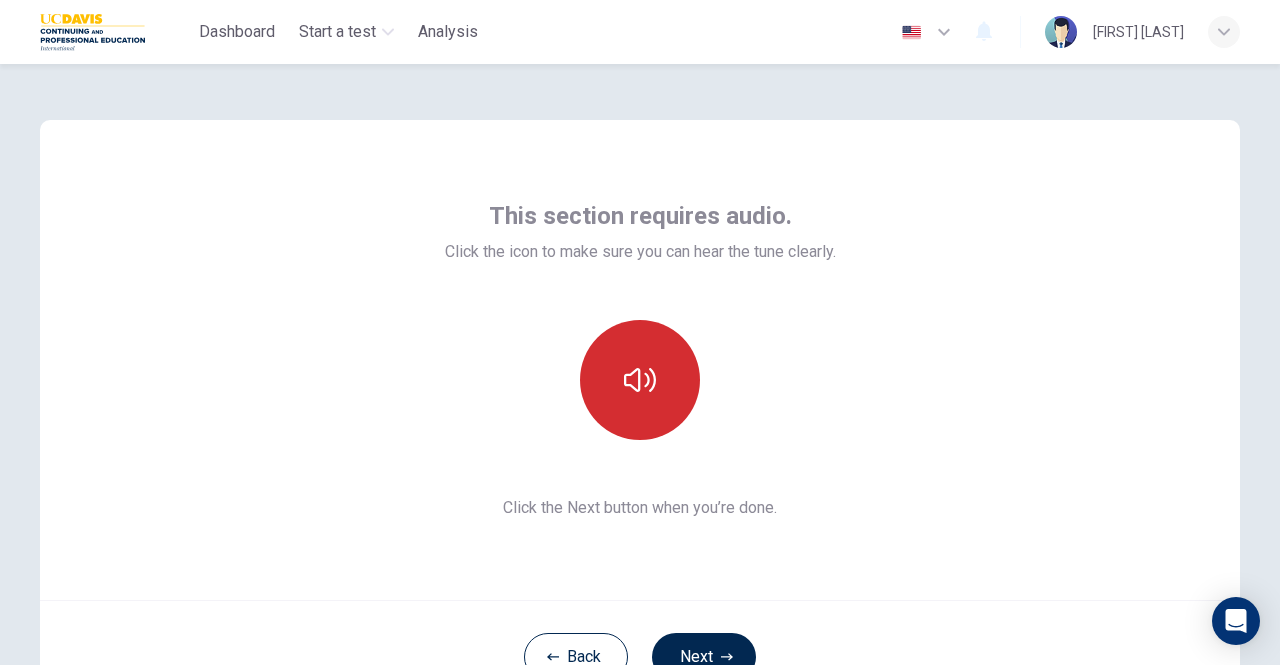 click 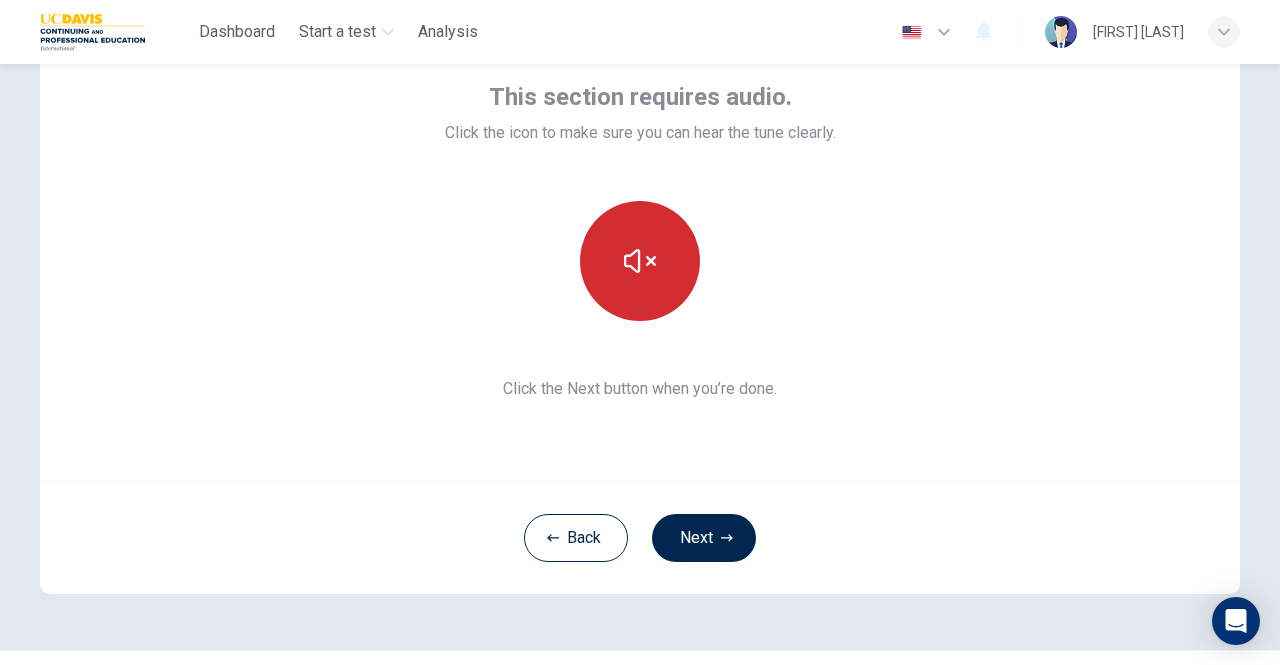 scroll, scrollTop: 166, scrollLeft: 0, axis: vertical 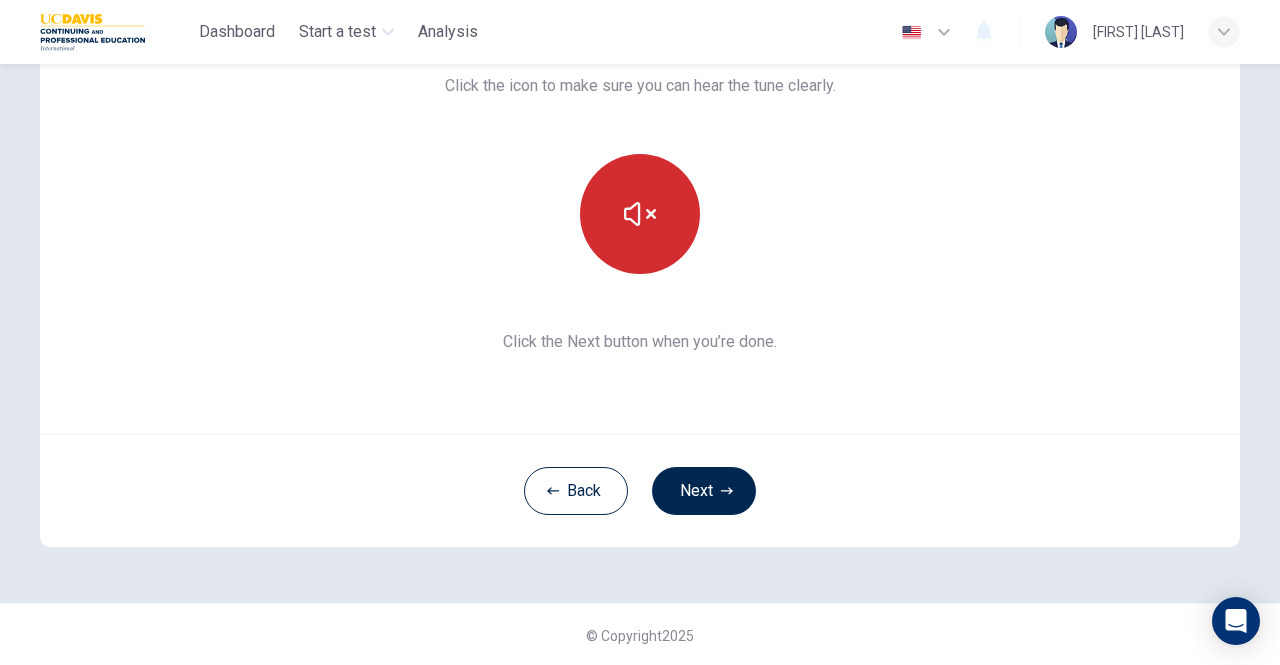 click on "This section requires audio. Click the icon to make sure you can hear the tune clearly. Click the Next button when you’re done." at bounding box center (640, 194) 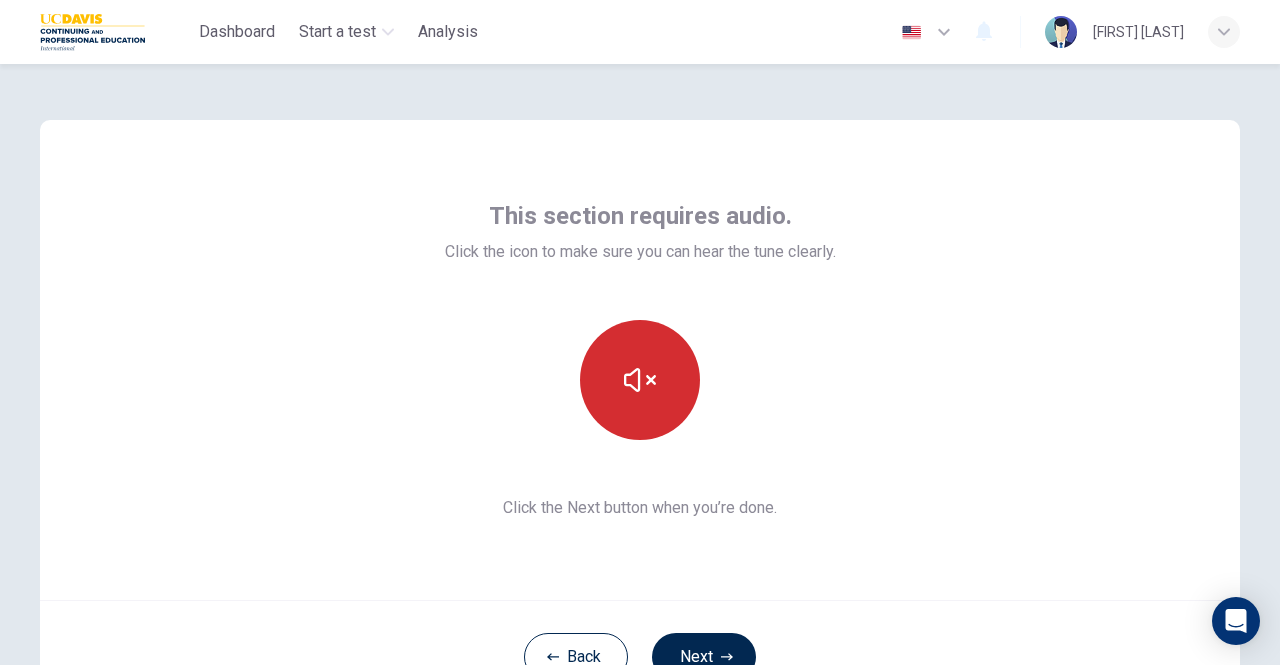 click 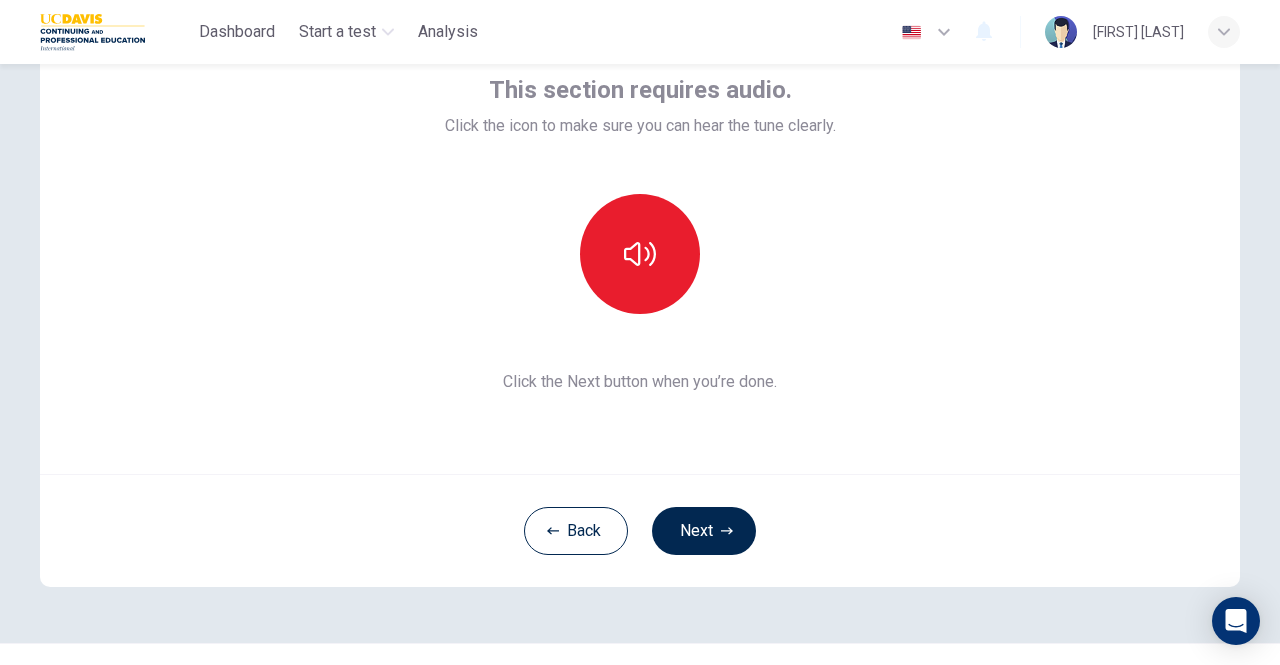scroll, scrollTop: 166, scrollLeft: 0, axis: vertical 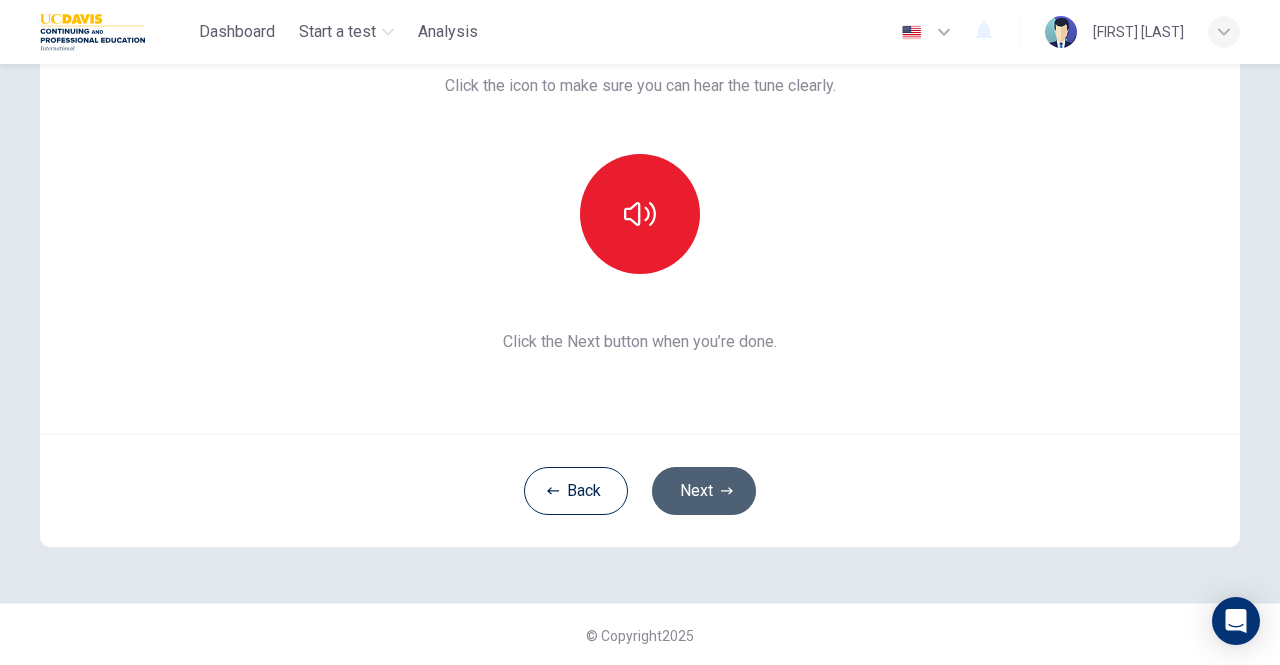 click on "Next" at bounding box center [704, 491] 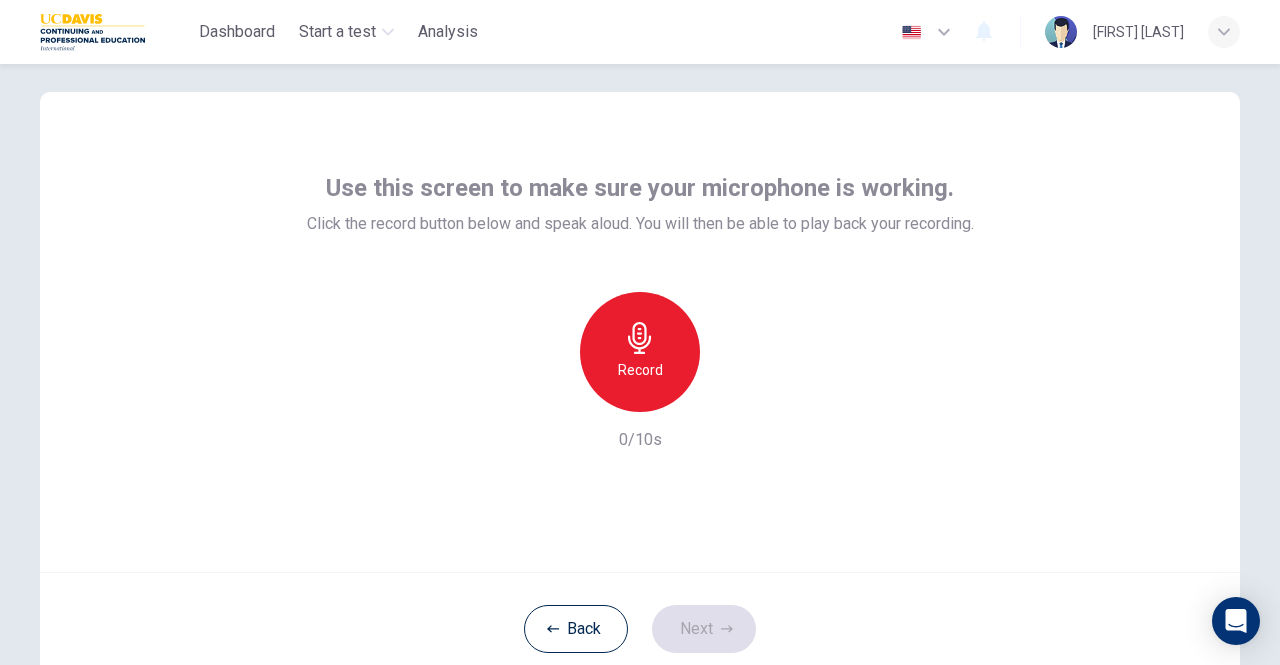 scroll, scrollTop: 0, scrollLeft: 0, axis: both 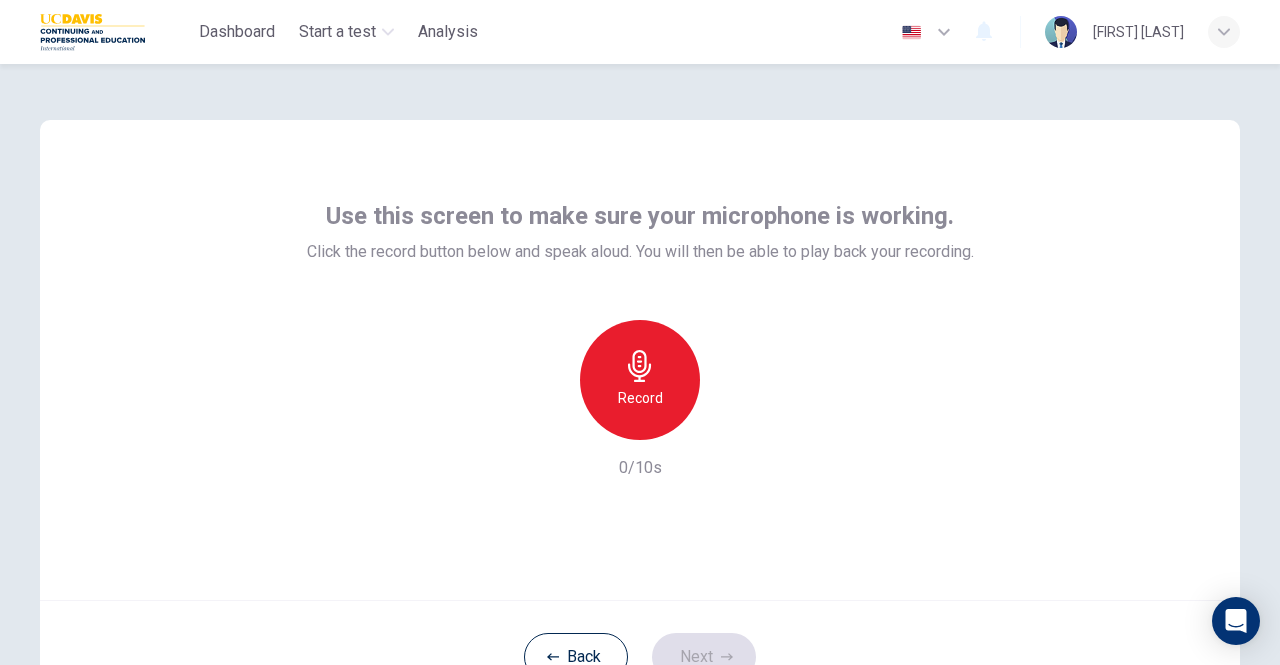 click on "Use this screen to make sure your microphone is working." at bounding box center [640, 216] 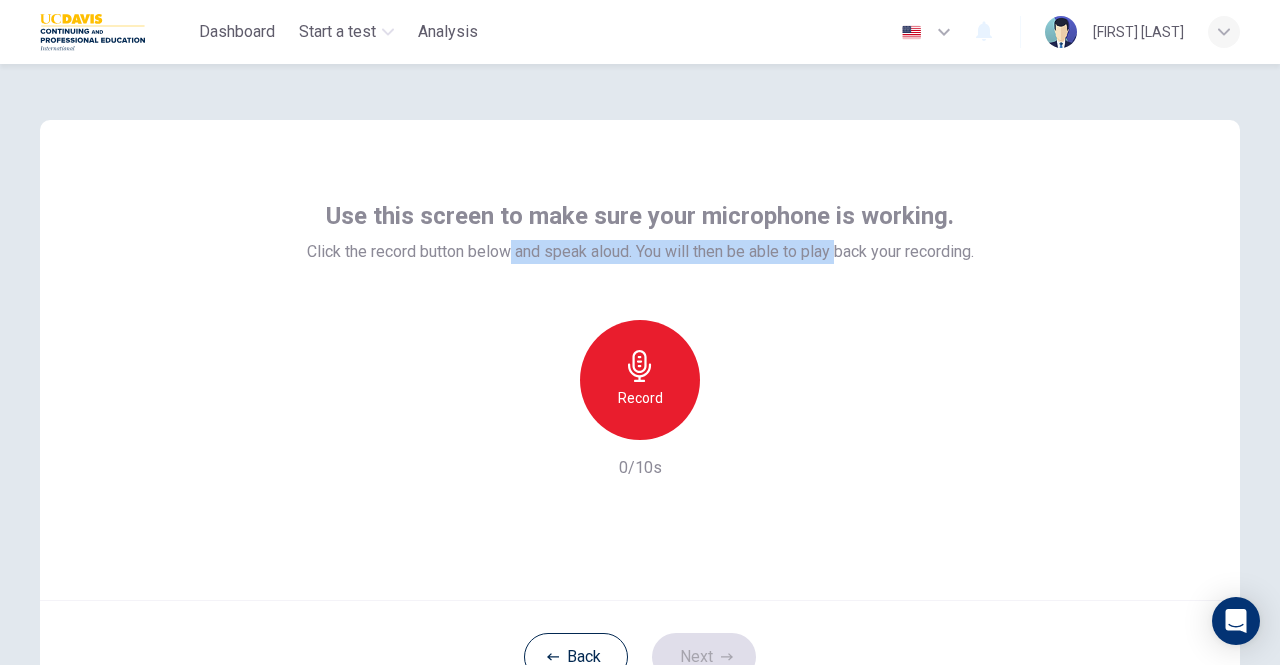 drag, startPoint x: 508, startPoint y: 245, endPoint x: 834, endPoint y: 242, distance: 326.0138 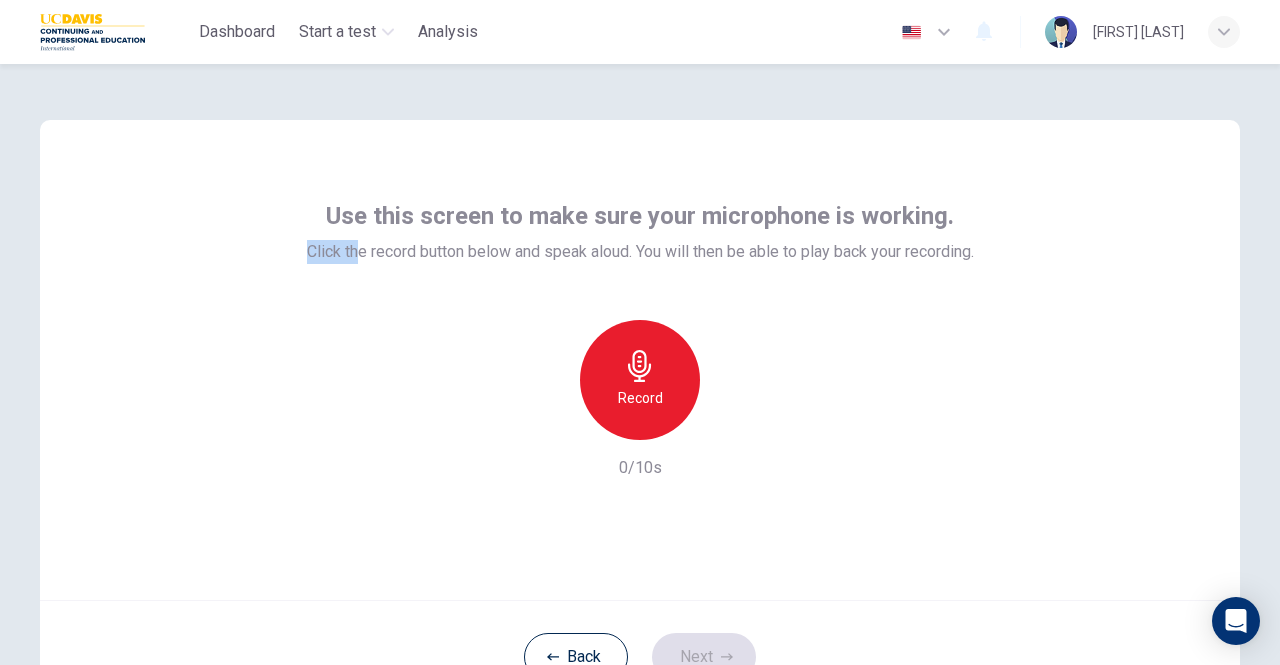 drag, startPoint x: 288, startPoint y: 246, endPoint x: 349, endPoint y: 246, distance: 61 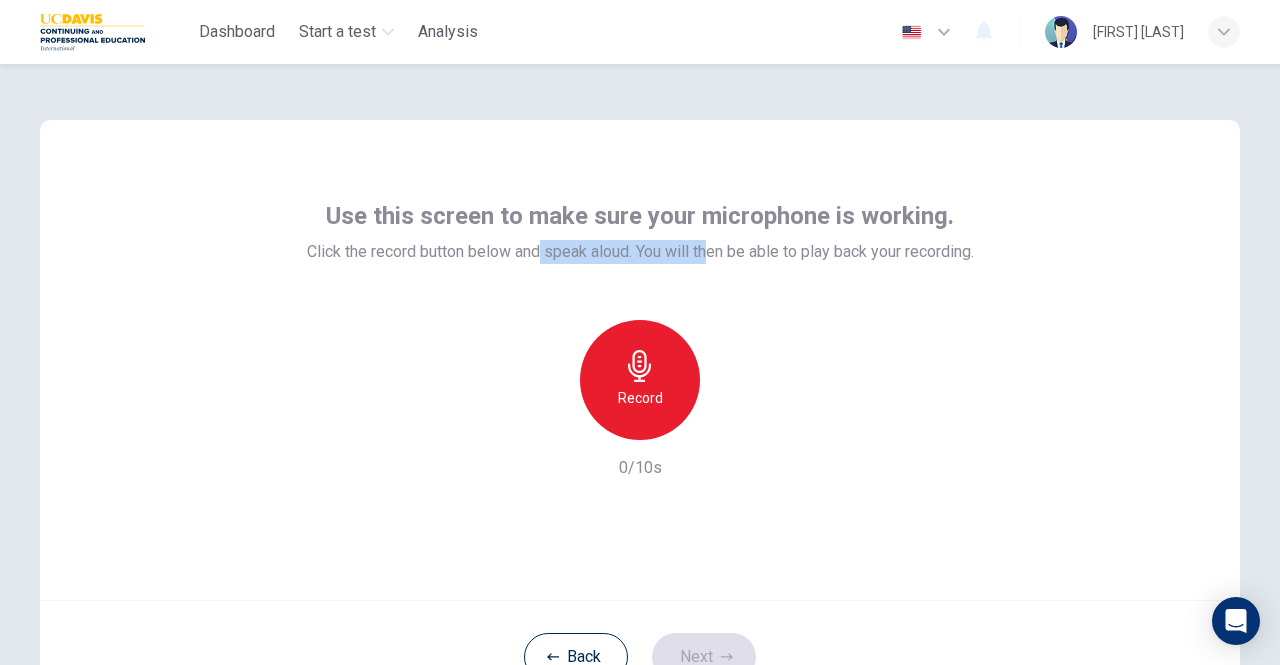 drag, startPoint x: 533, startPoint y: 249, endPoint x: 700, endPoint y: 249, distance: 167 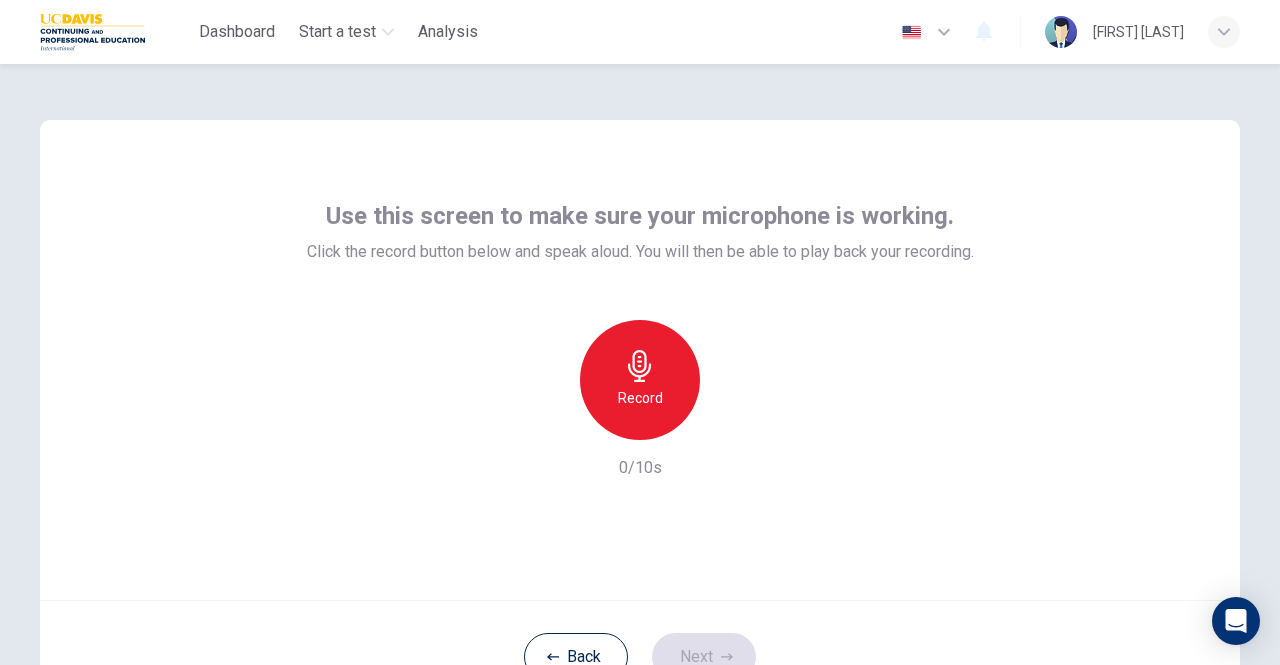 click on "Use this screen to make sure your microphone is working. Click the record button below and speak aloud. You will then be able to play back your recording. Record 0/10s" at bounding box center [640, 340] 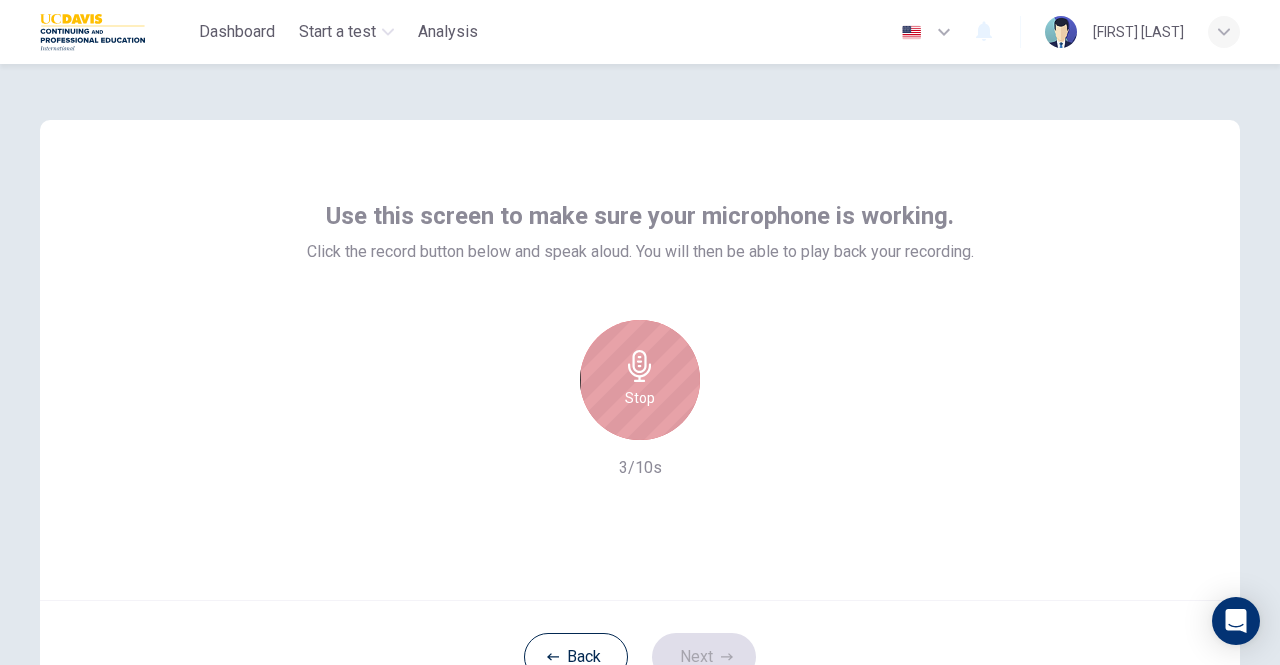 click on "Stop" at bounding box center (640, 380) 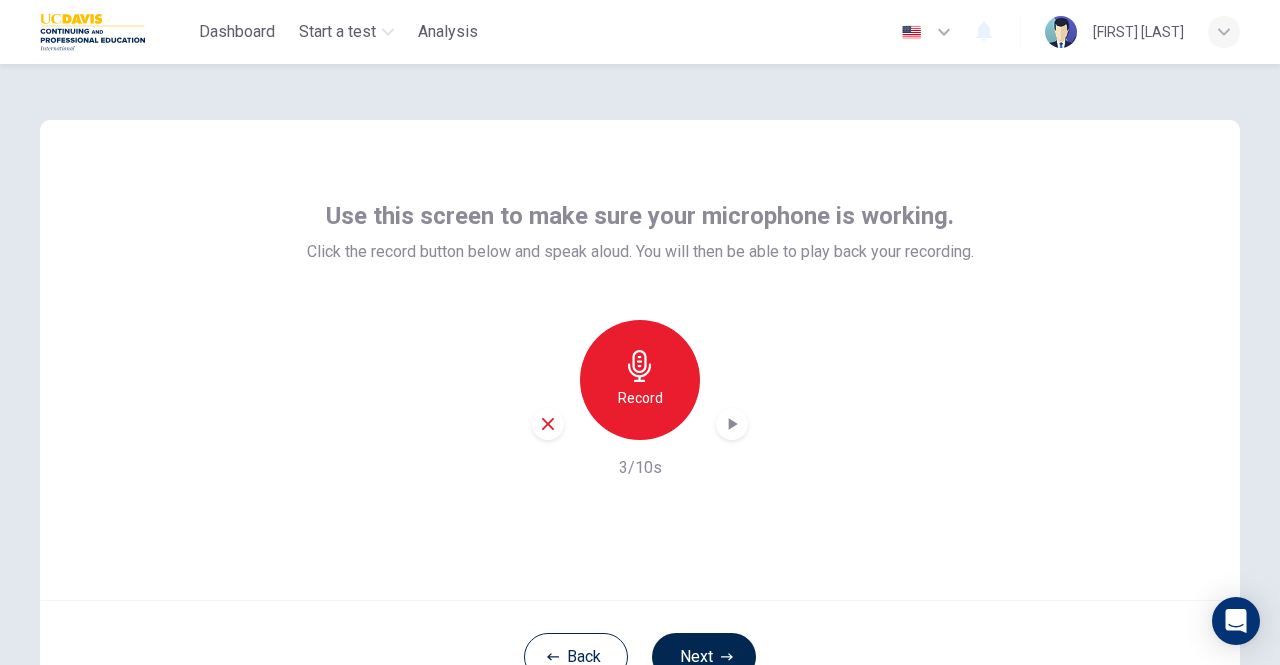 click 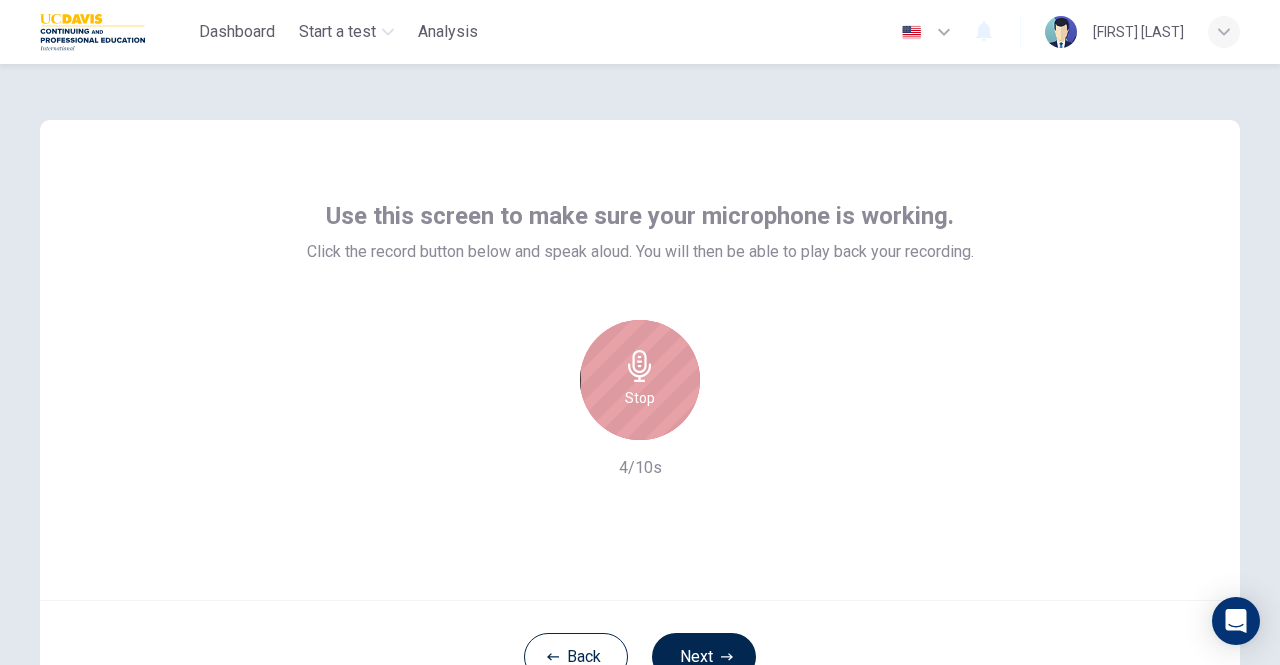 click on "Stop" at bounding box center [640, 380] 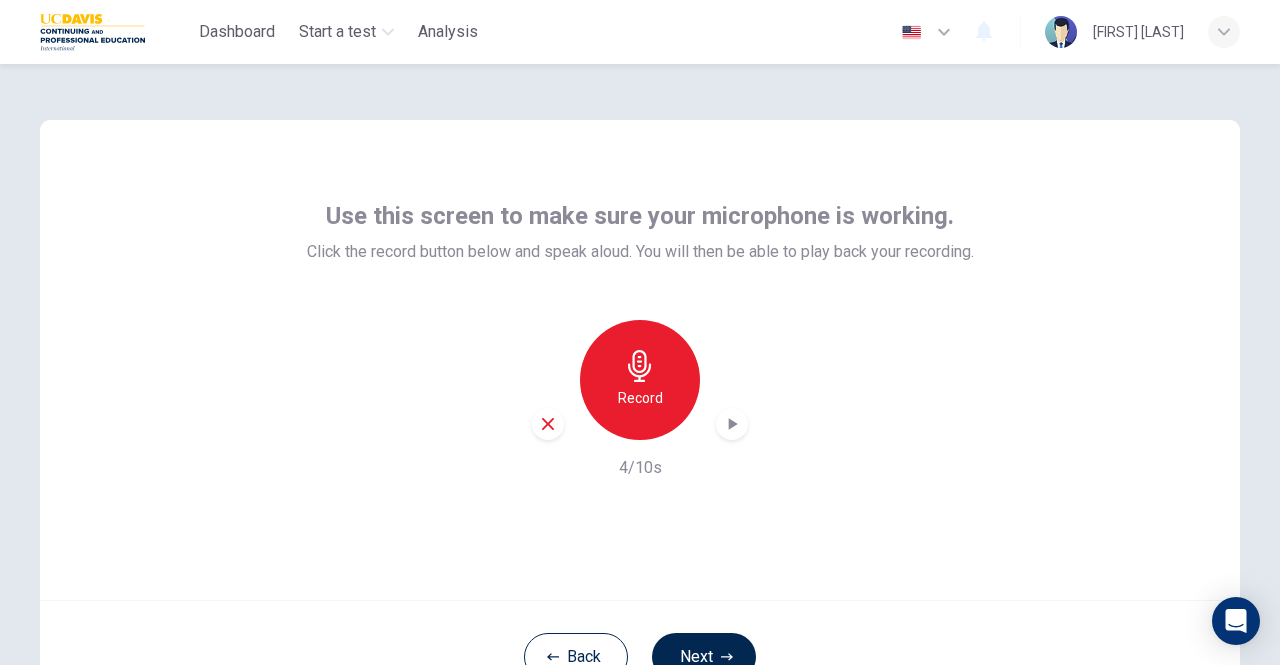 click 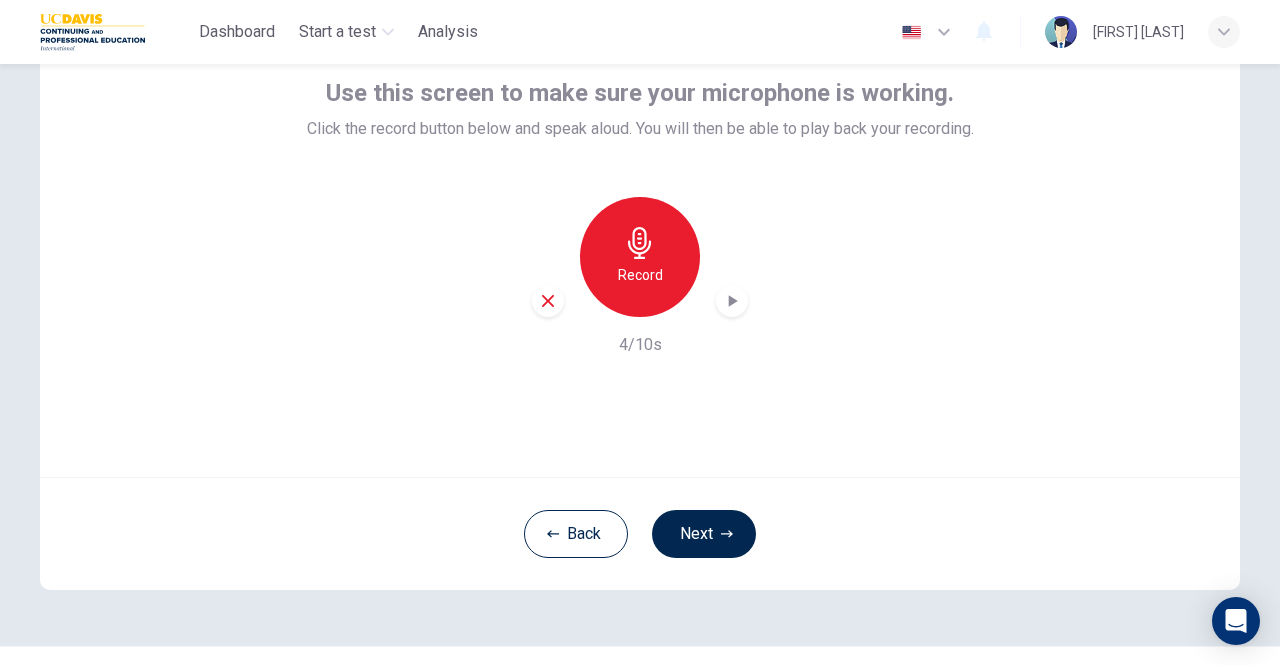 scroll, scrollTop: 166, scrollLeft: 0, axis: vertical 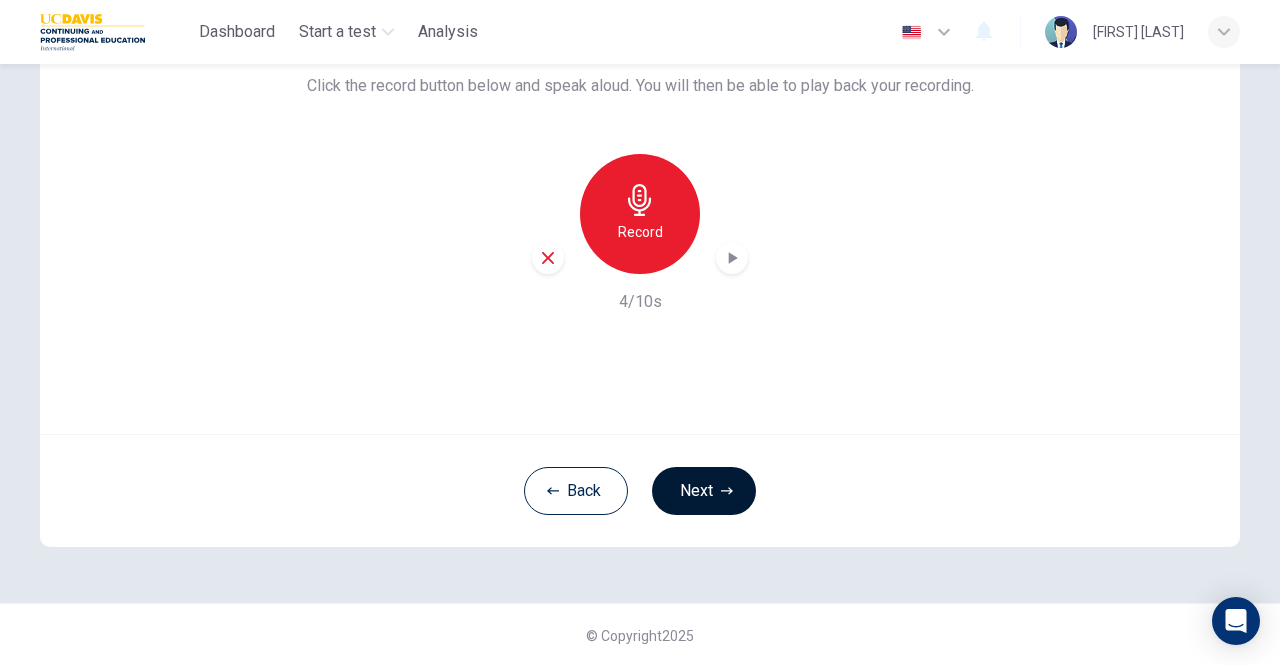 click on "Next" at bounding box center [704, 491] 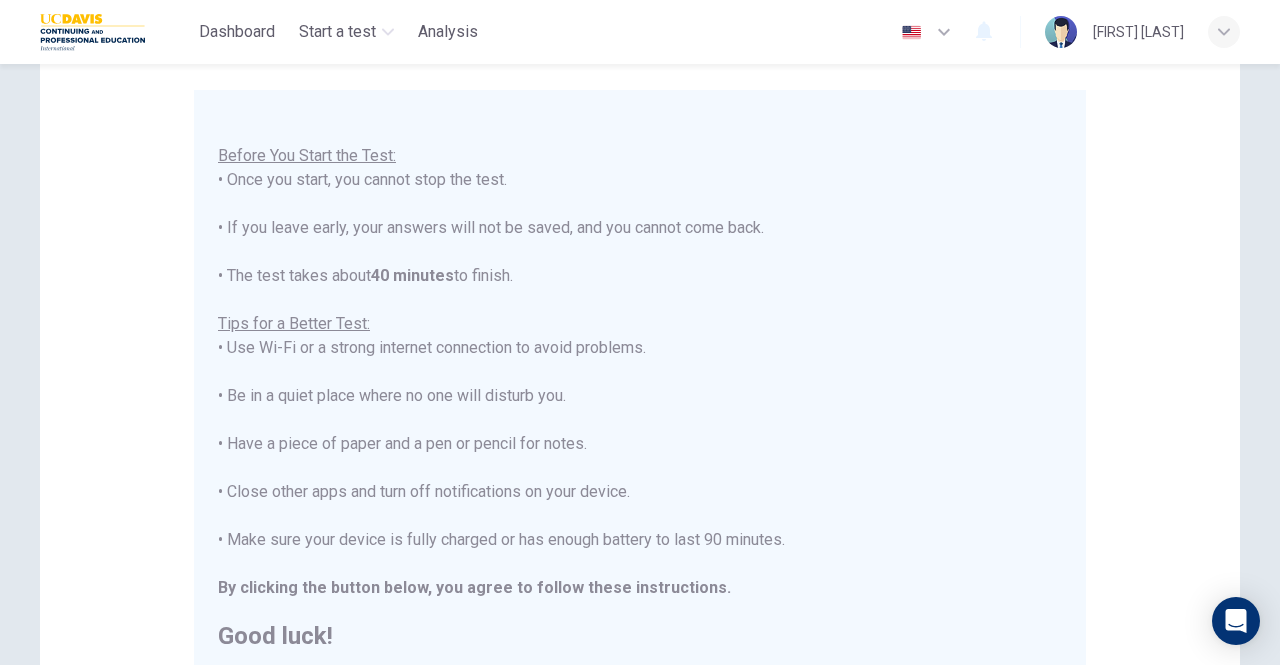 scroll, scrollTop: 22, scrollLeft: 0, axis: vertical 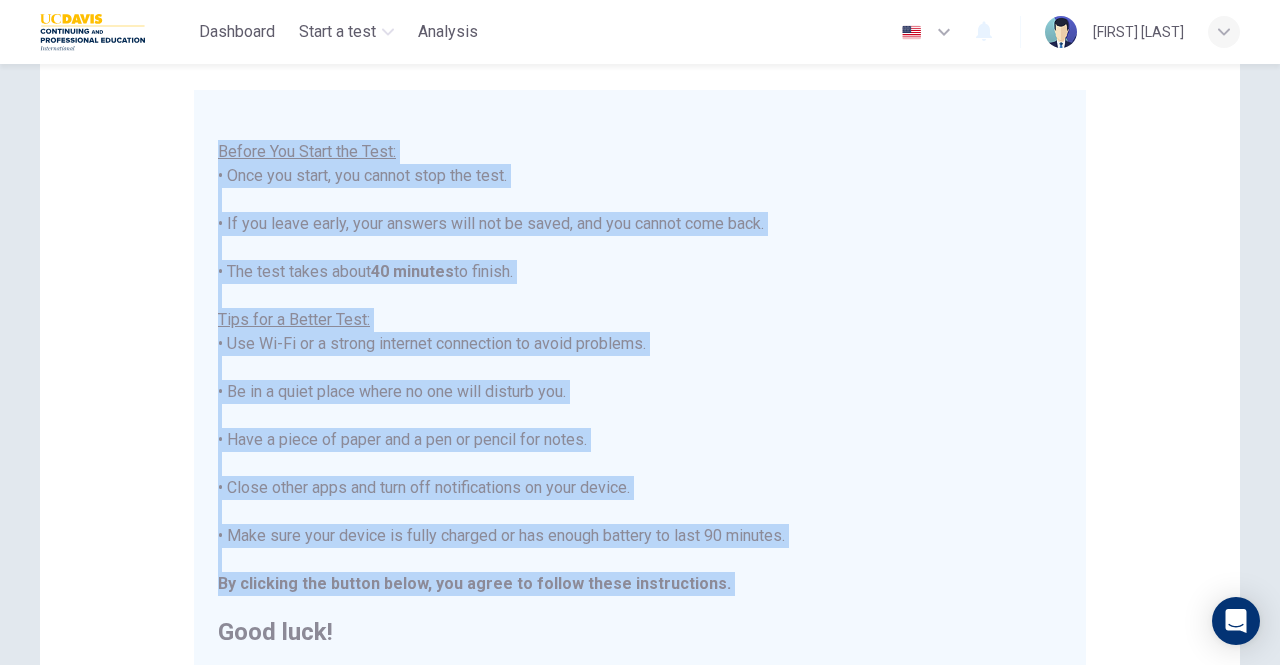 drag, startPoint x: 213, startPoint y: 152, endPoint x: 705, endPoint y: 608, distance: 670.8204 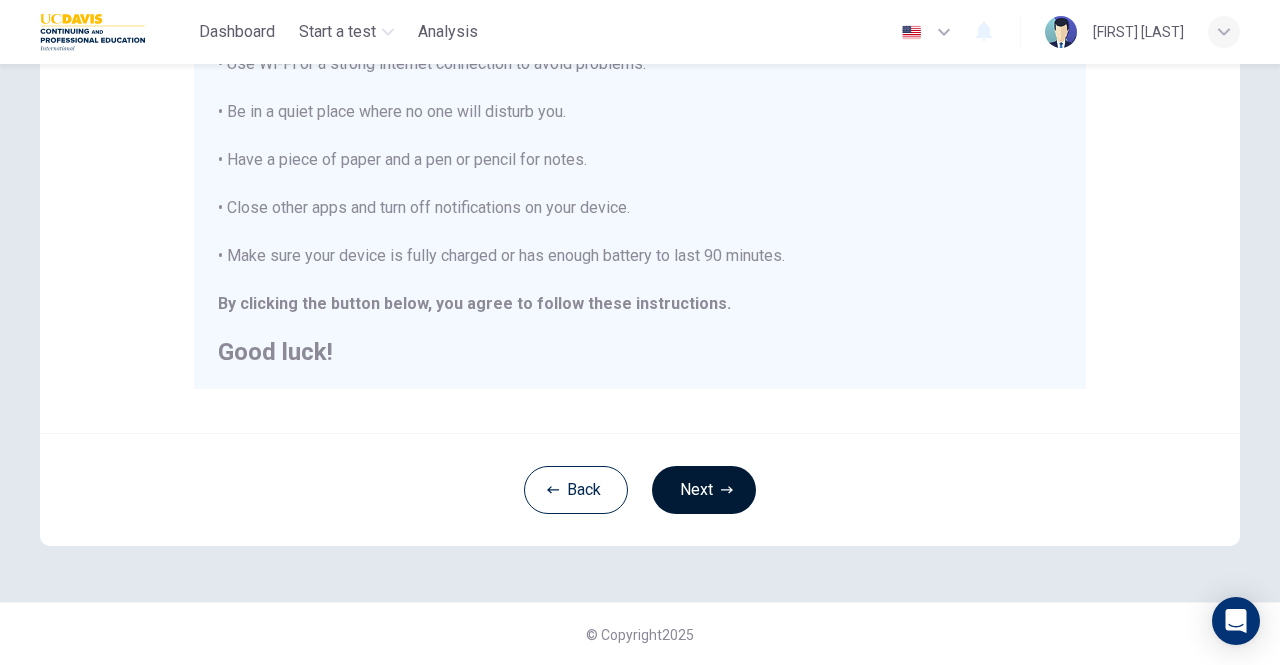 scroll, scrollTop: 280, scrollLeft: 0, axis: vertical 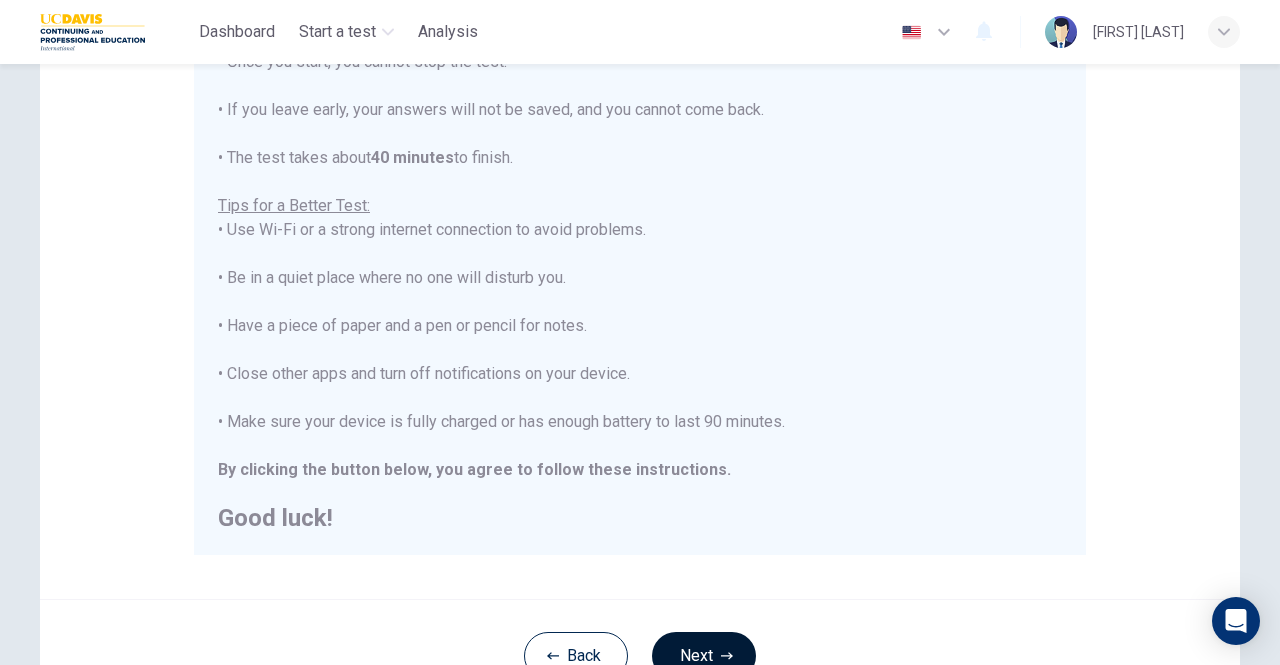 click on "Next" at bounding box center [704, 656] 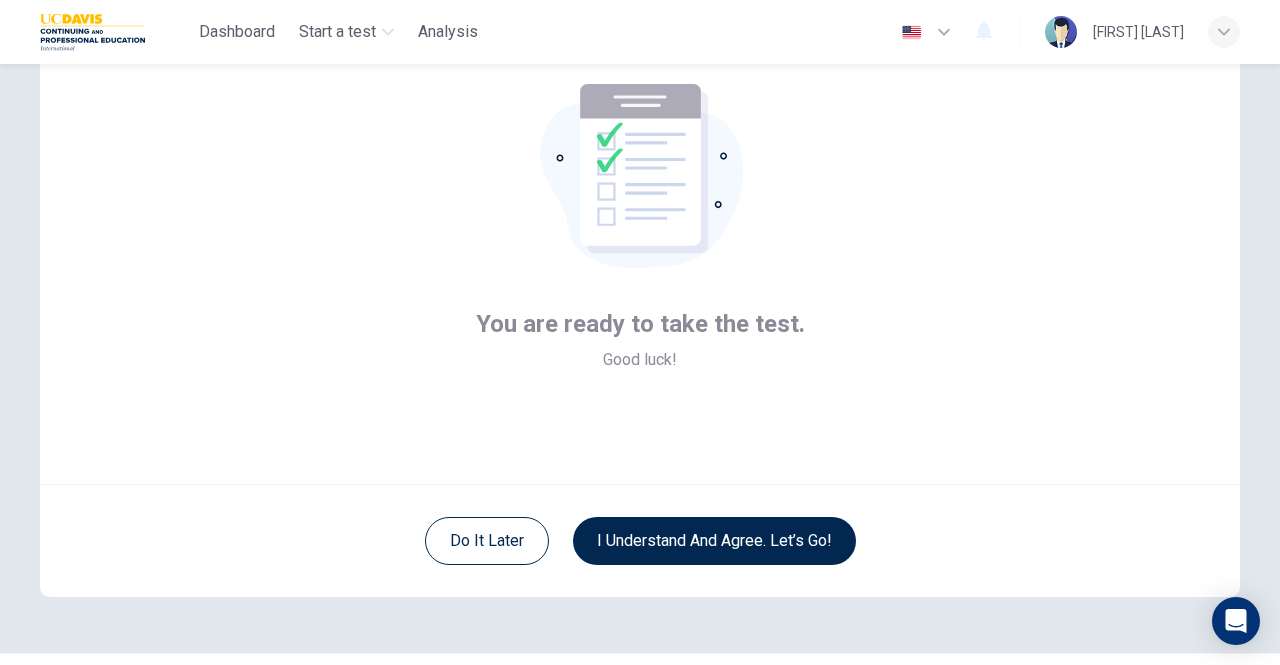 scroll, scrollTop: 167, scrollLeft: 0, axis: vertical 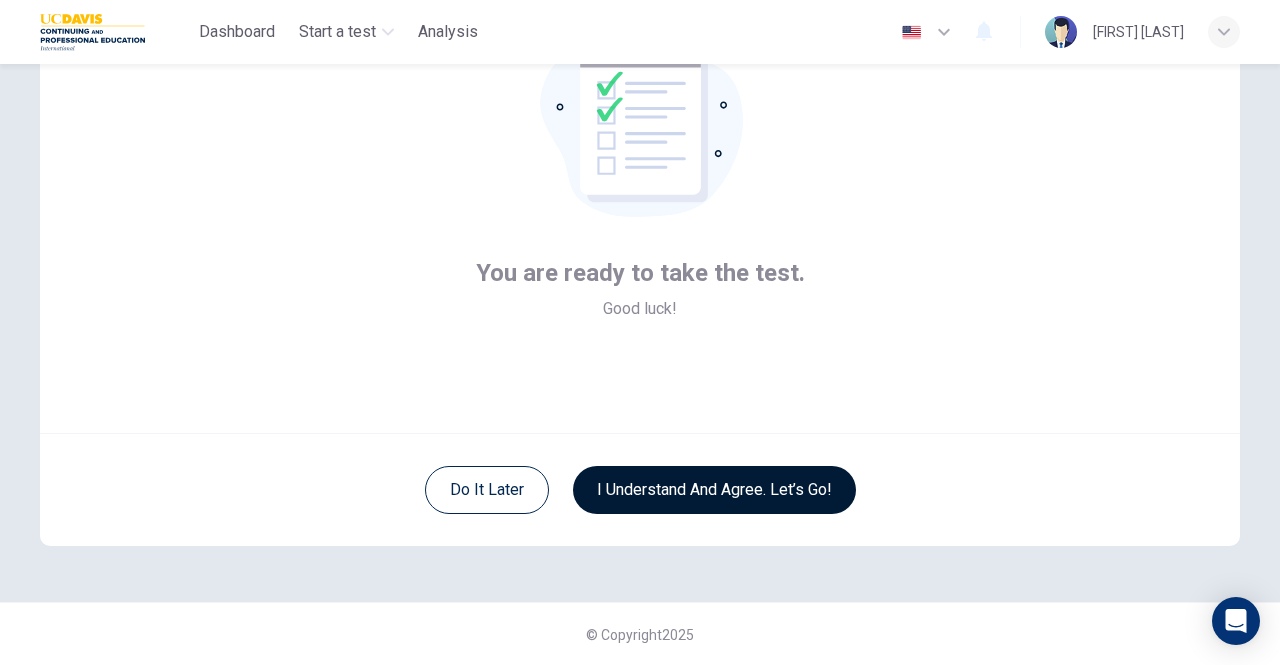 click on "I understand and agree. Let’s go!" at bounding box center [714, 490] 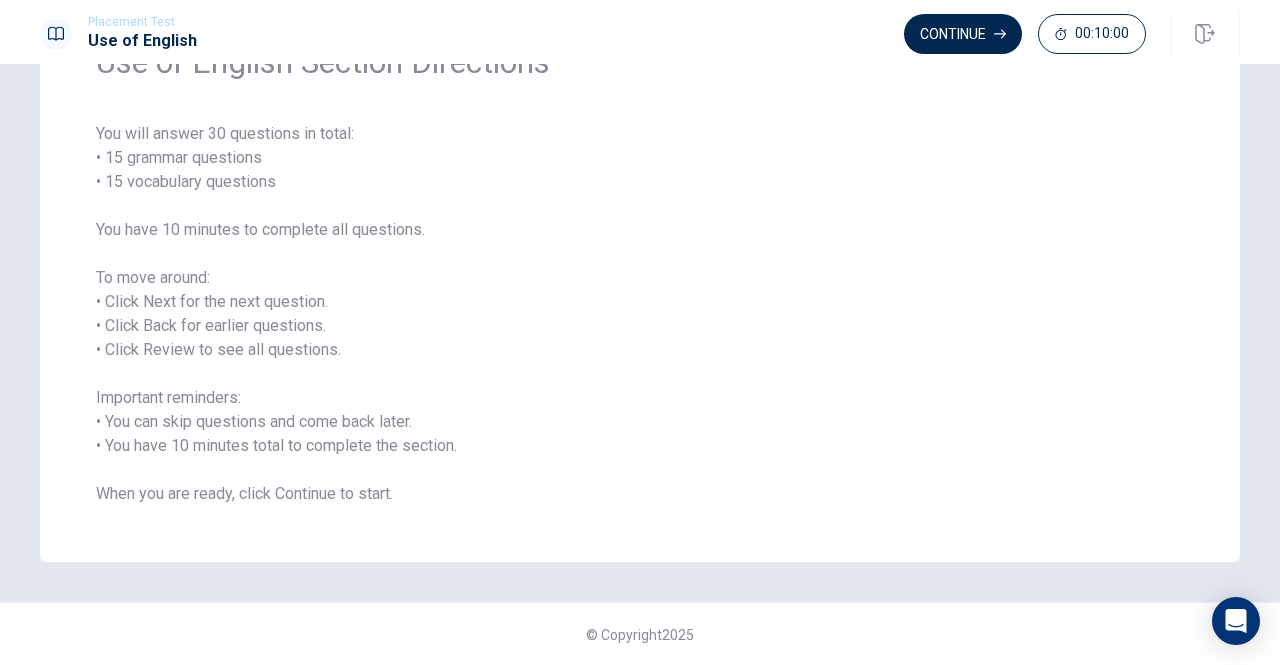 scroll, scrollTop: 0, scrollLeft: 0, axis: both 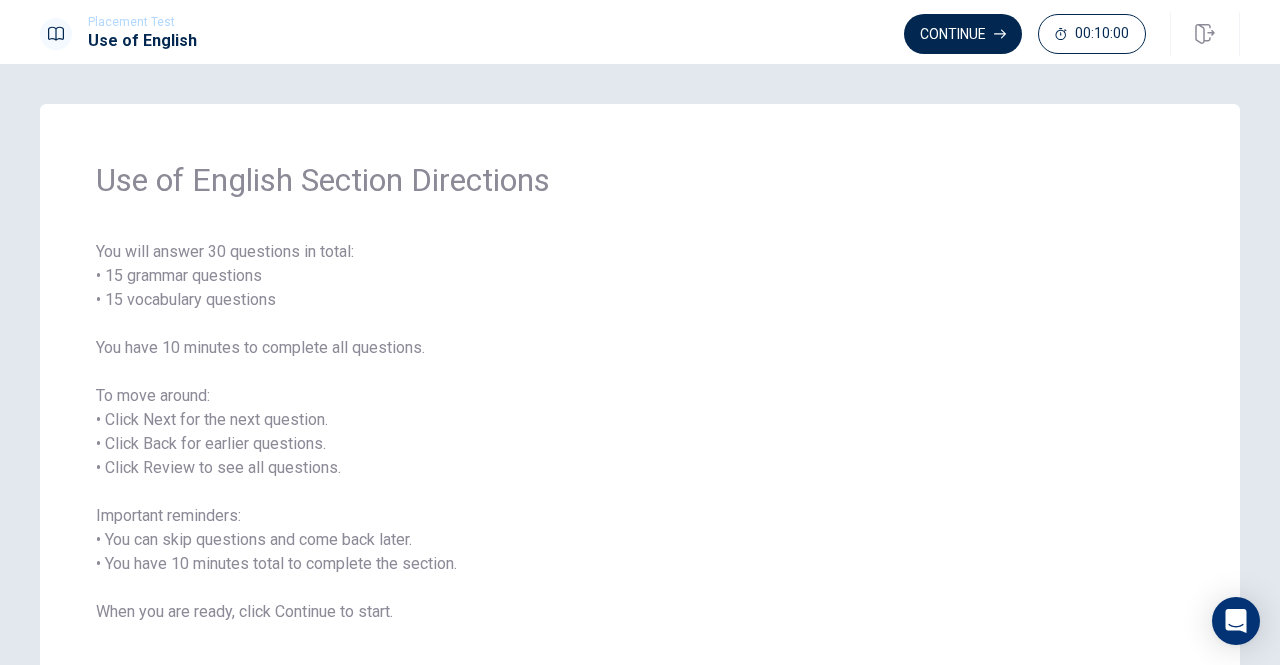 drag, startPoint x: 83, startPoint y: 247, endPoint x: 140, endPoint y: 293, distance: 73.24616 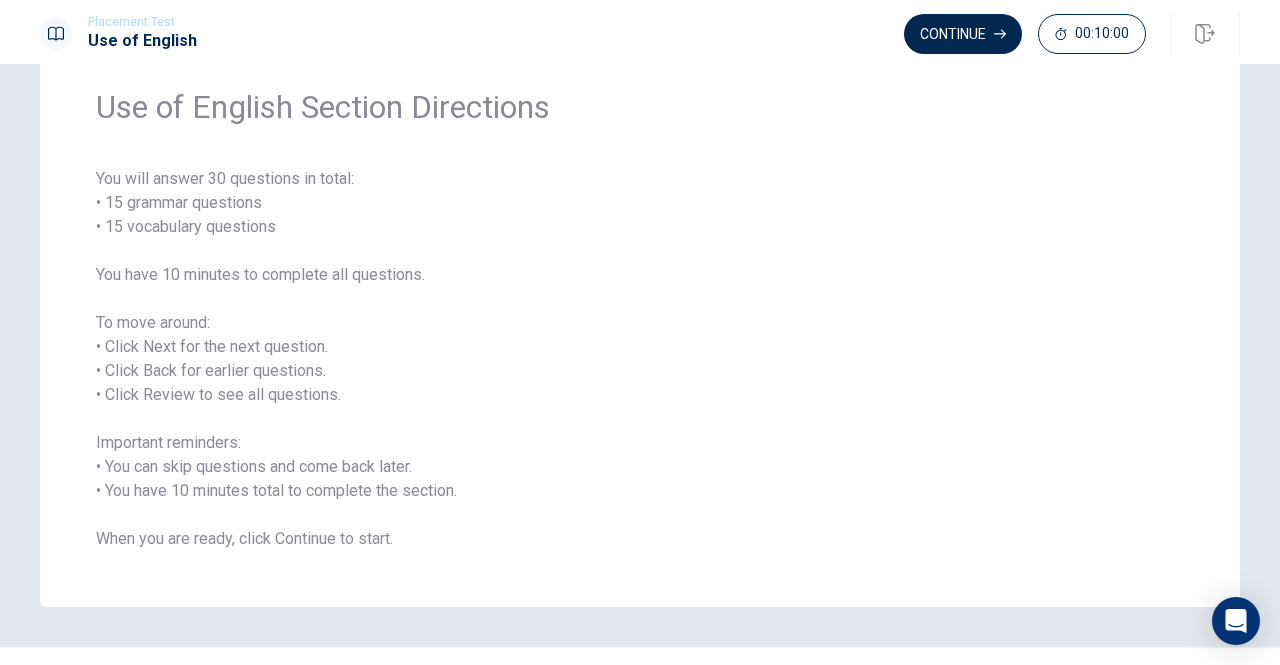 scroll, scrollTop: 118, scrollLeft: 0, axis: vertical 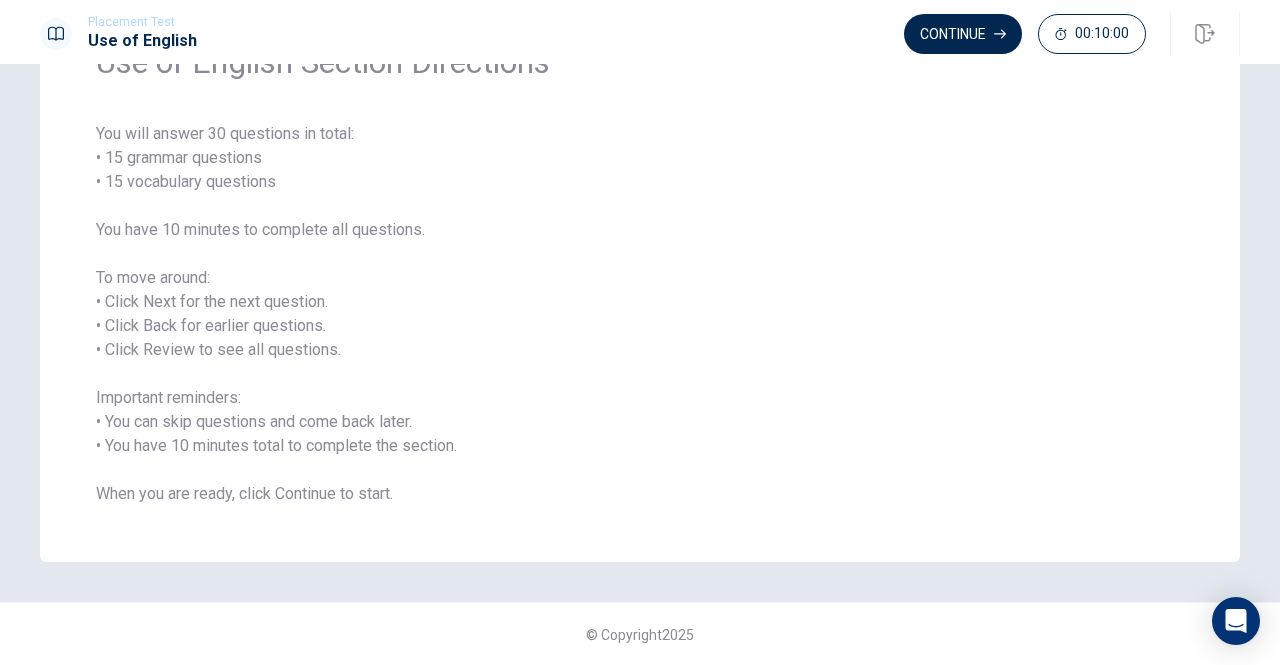 drag, startPoint x: 207, startPoint y: 346, endPoint x: 228, endPoint y: 351, distance: 21.587032 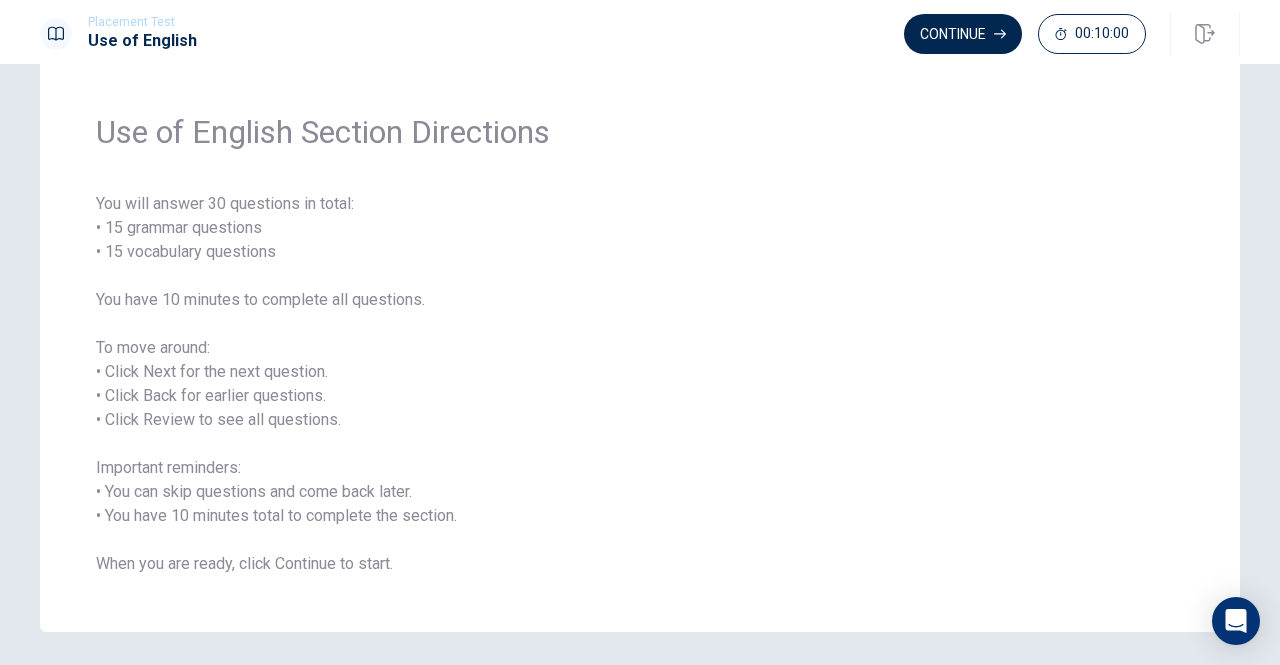 scroll, scrollTop: 0, scrollLeft: 0, axis: both 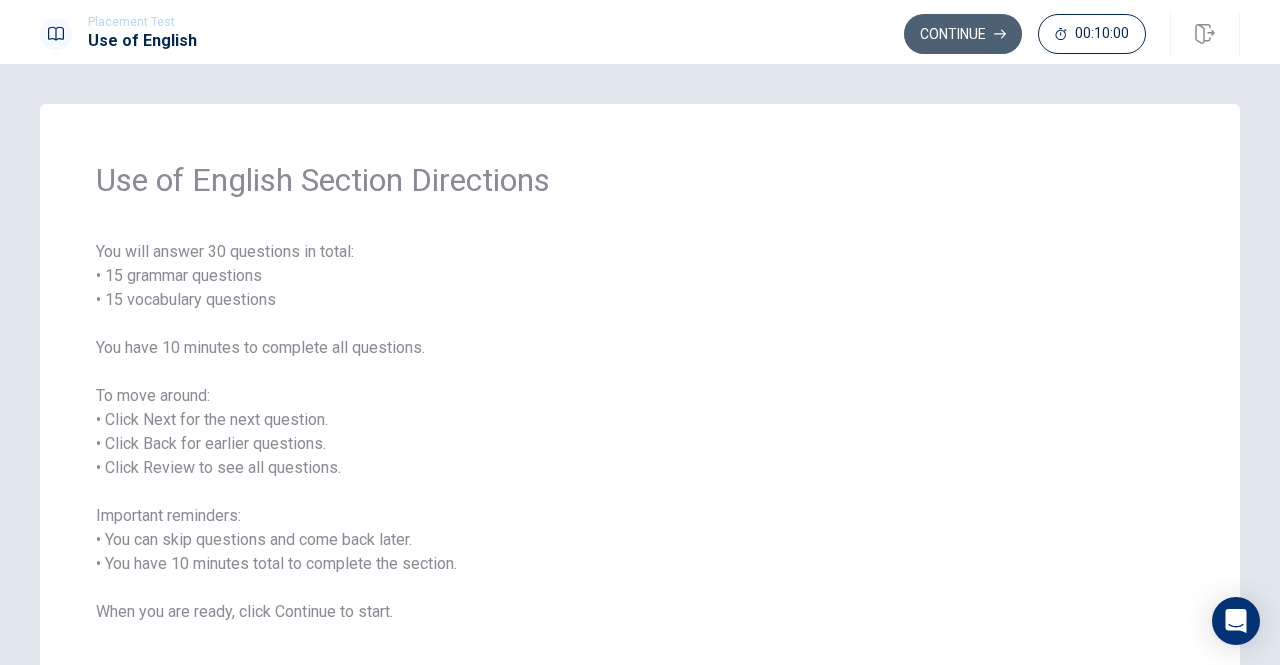 click on "Continue" at bounding box center (963, 34) 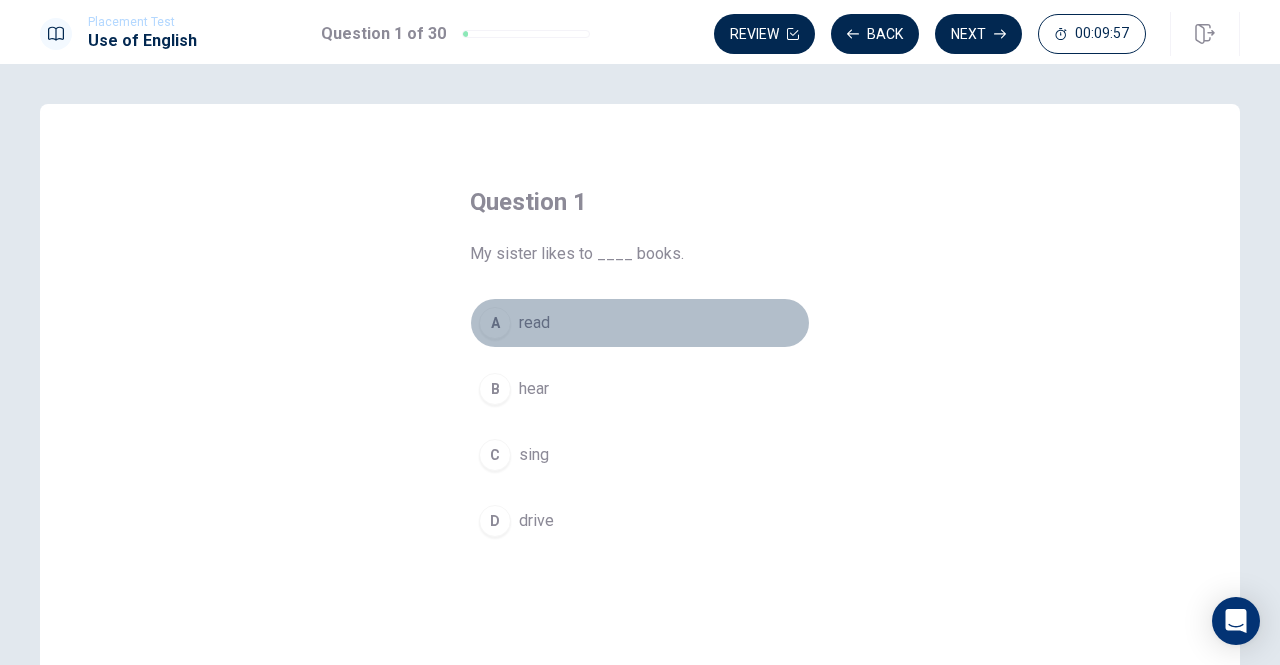 click on "A" at bounding box center (495, 323) 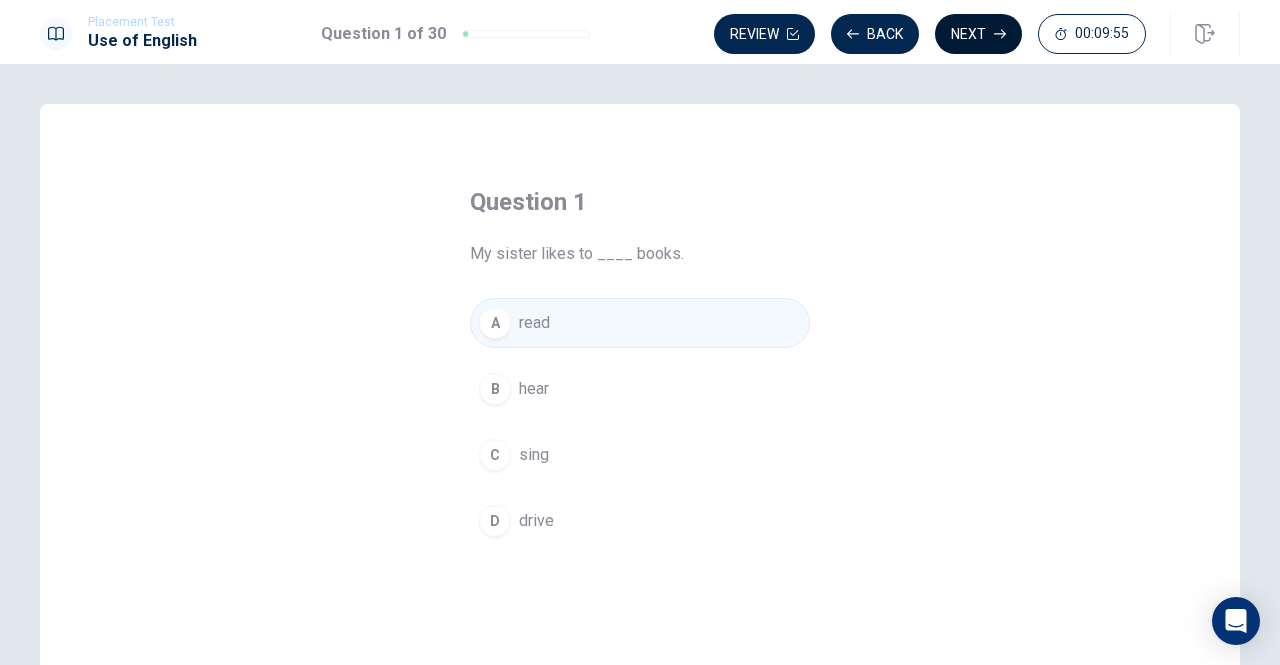 click on "Next" at bounding box center (978, 34) 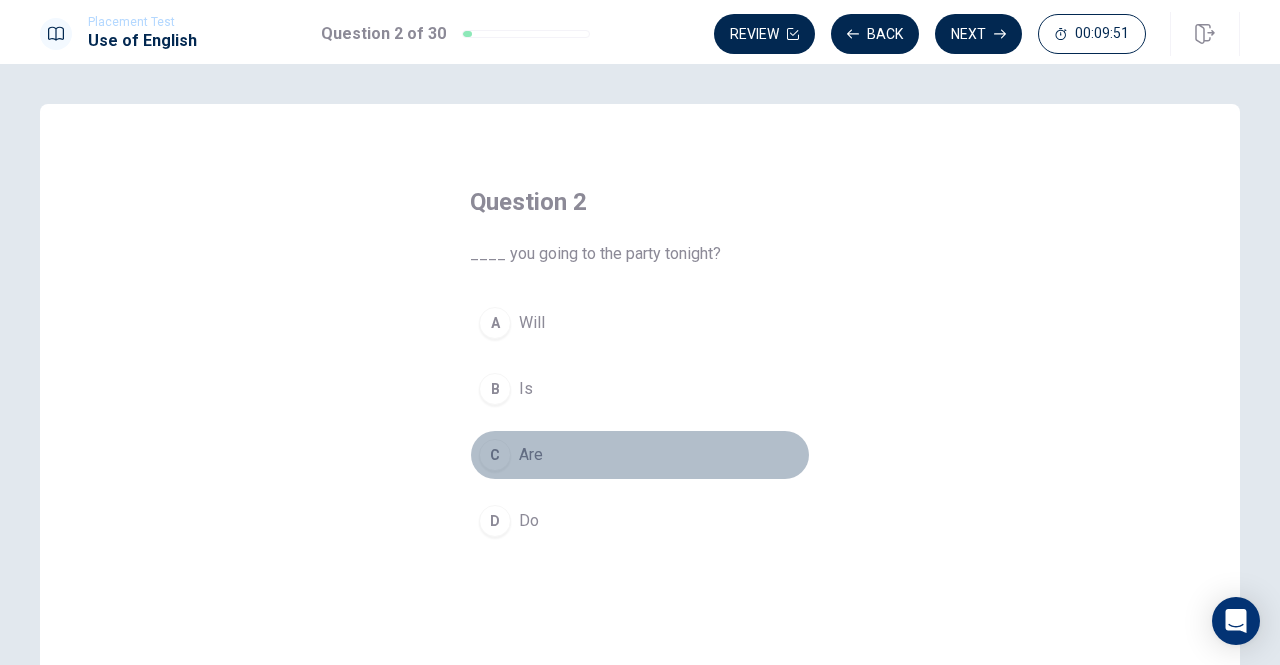 click on "C" at bounding box center [495, 455] 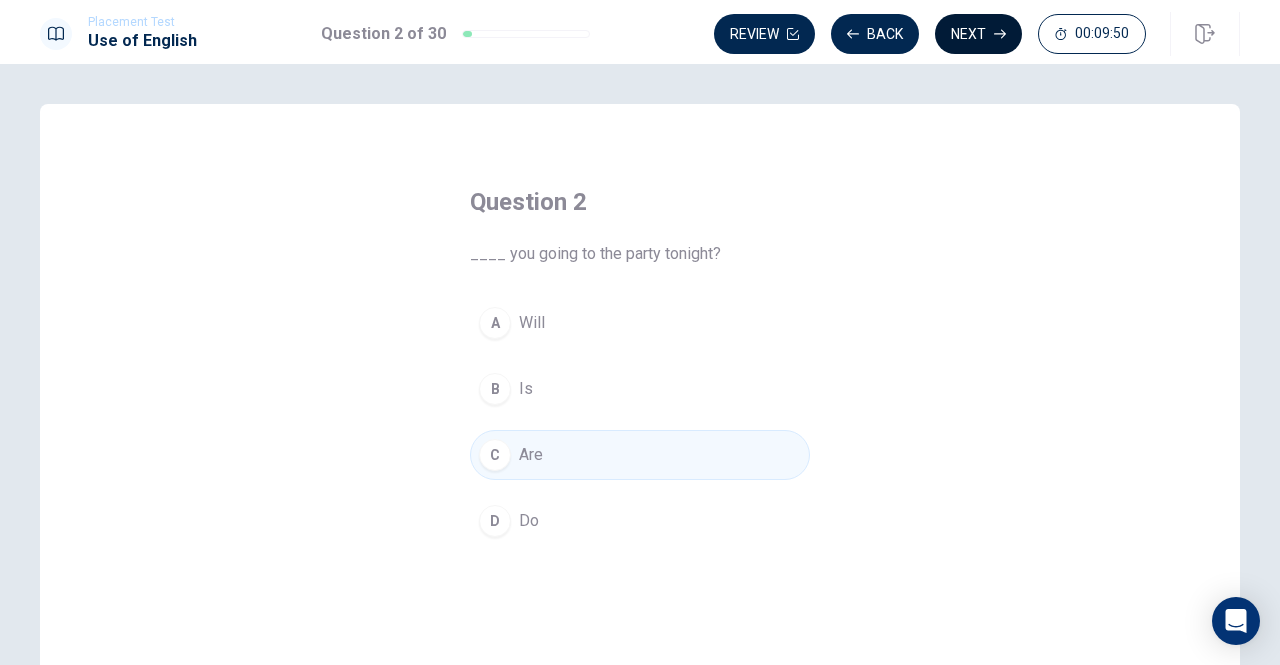 click on "Next" at bounding box center (978, 34) 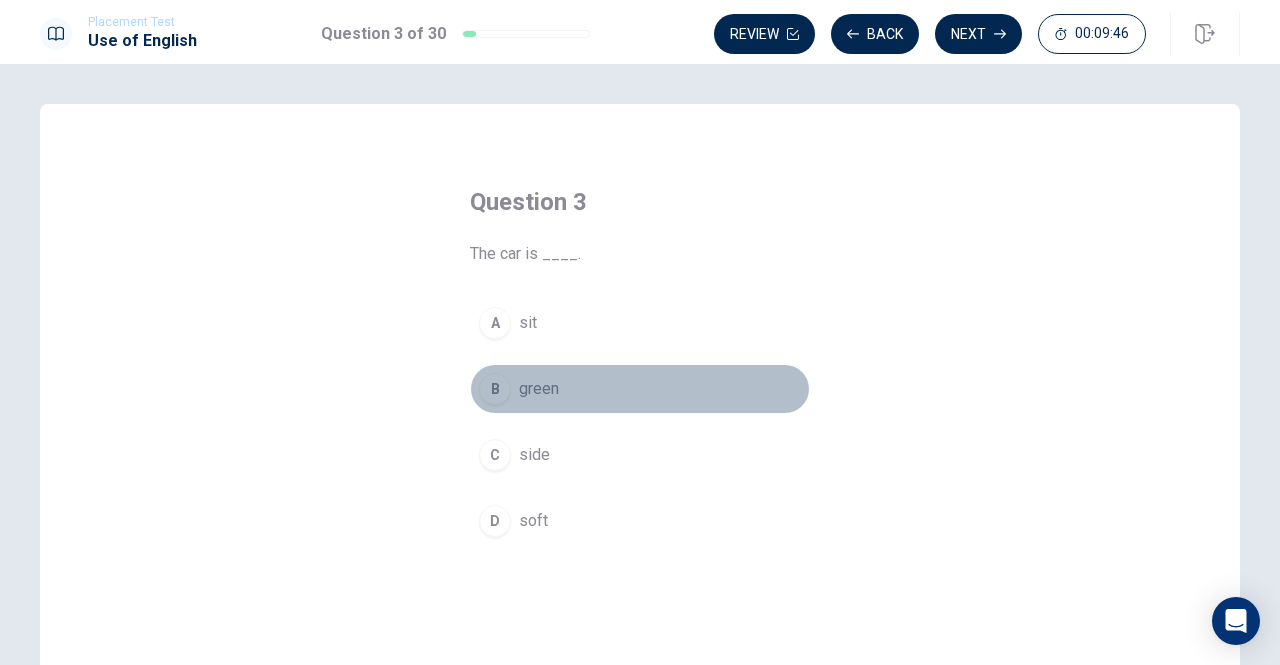 click on "B" at bounding box center [495, 389] 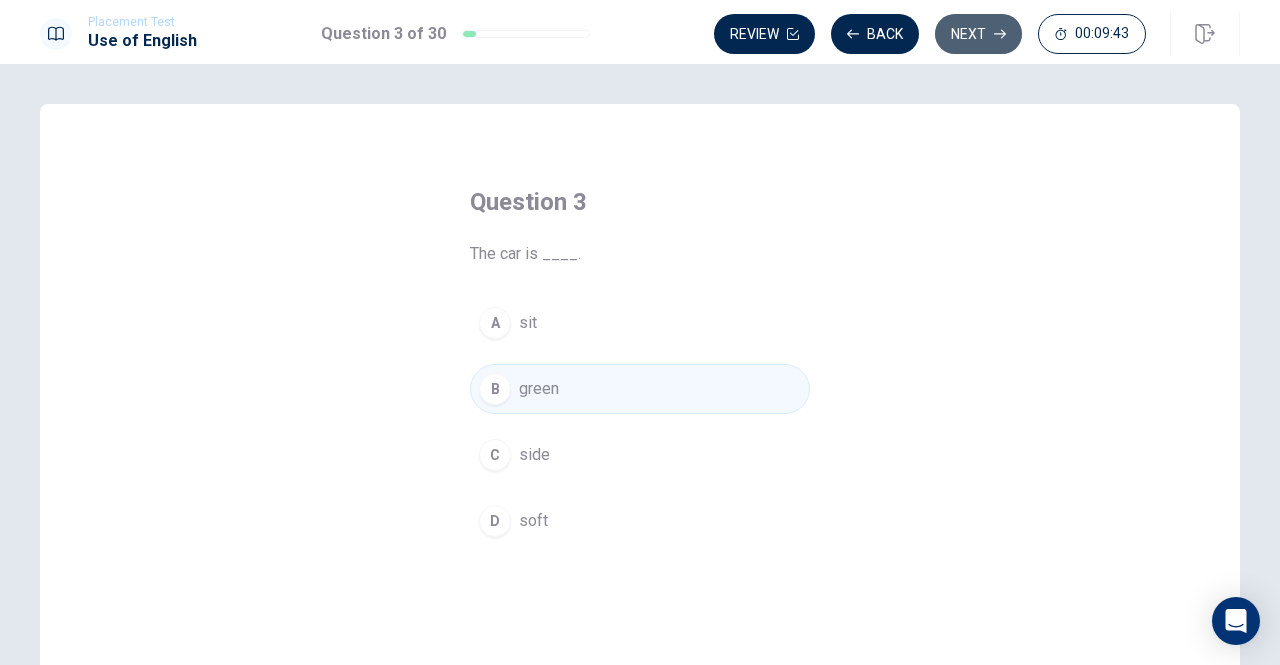 click on "Next" at bounding box center [978, 34] 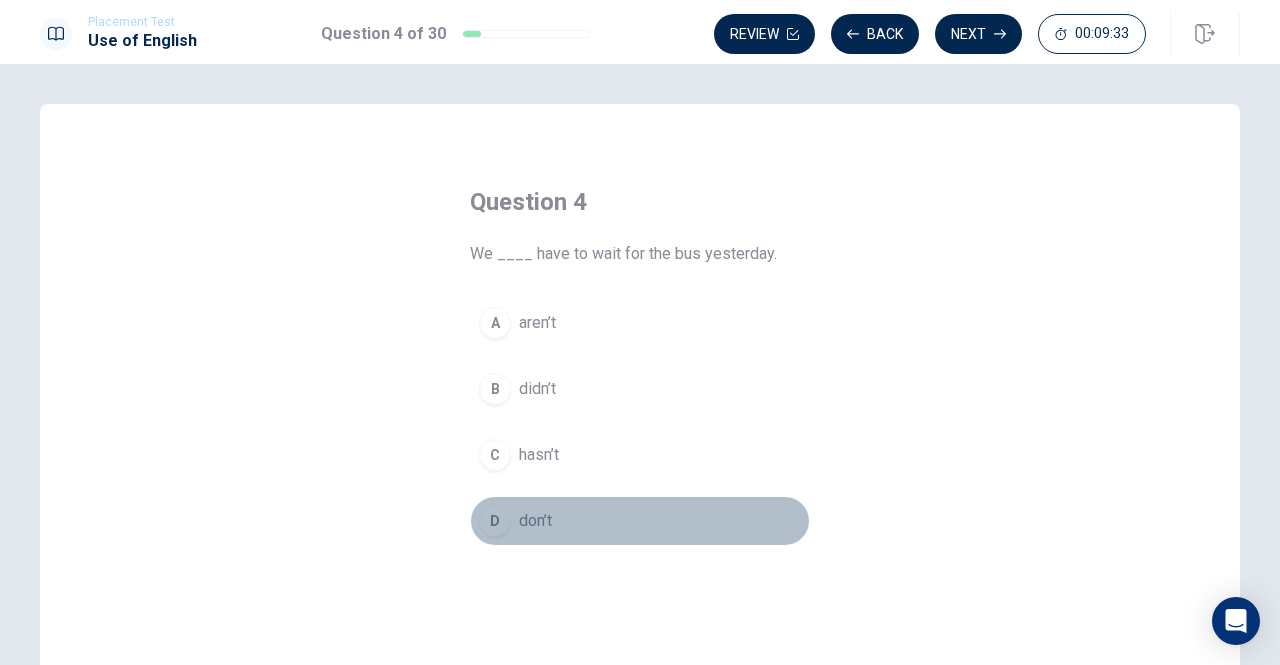 click on "D" at bounding box center [495, 521] 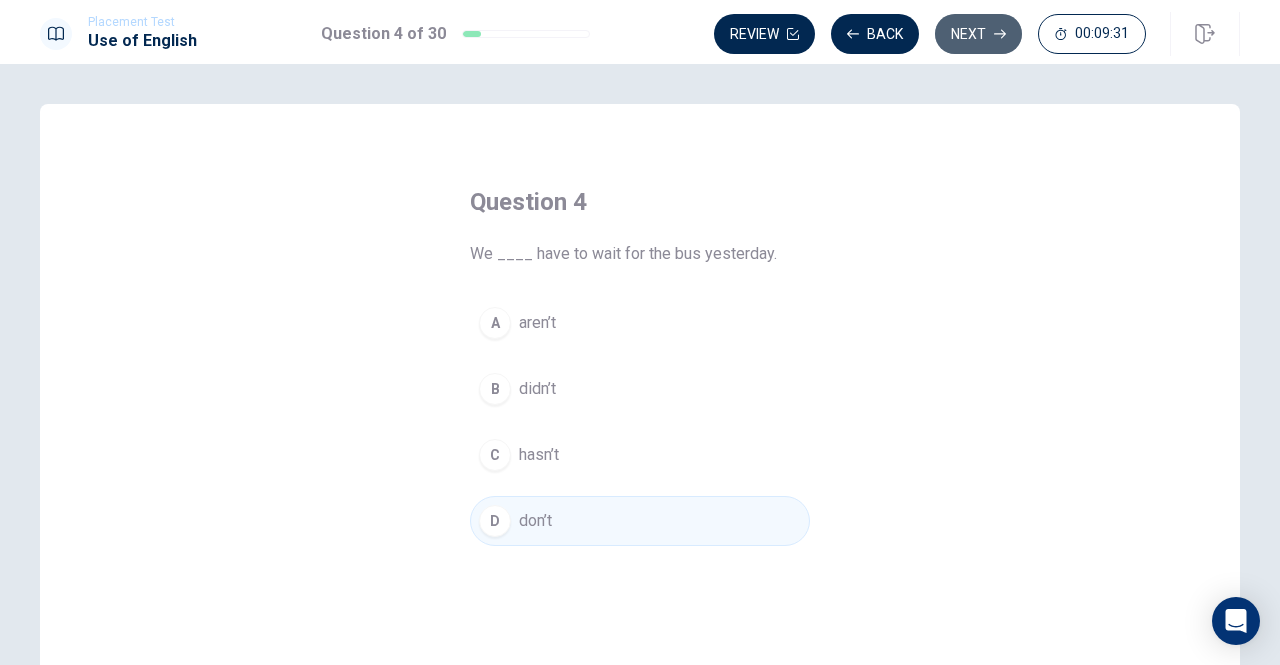 click on "Next" at bounding box center [978, 34] 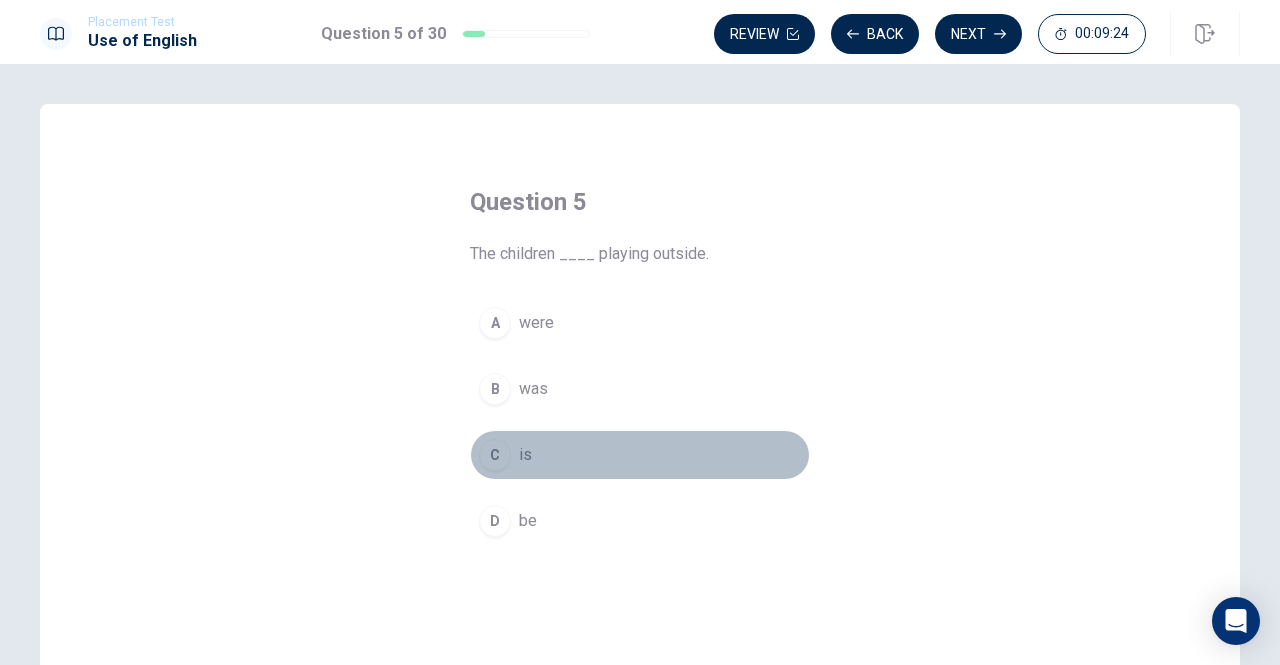 click on "C" at bounding box center [495, 455] 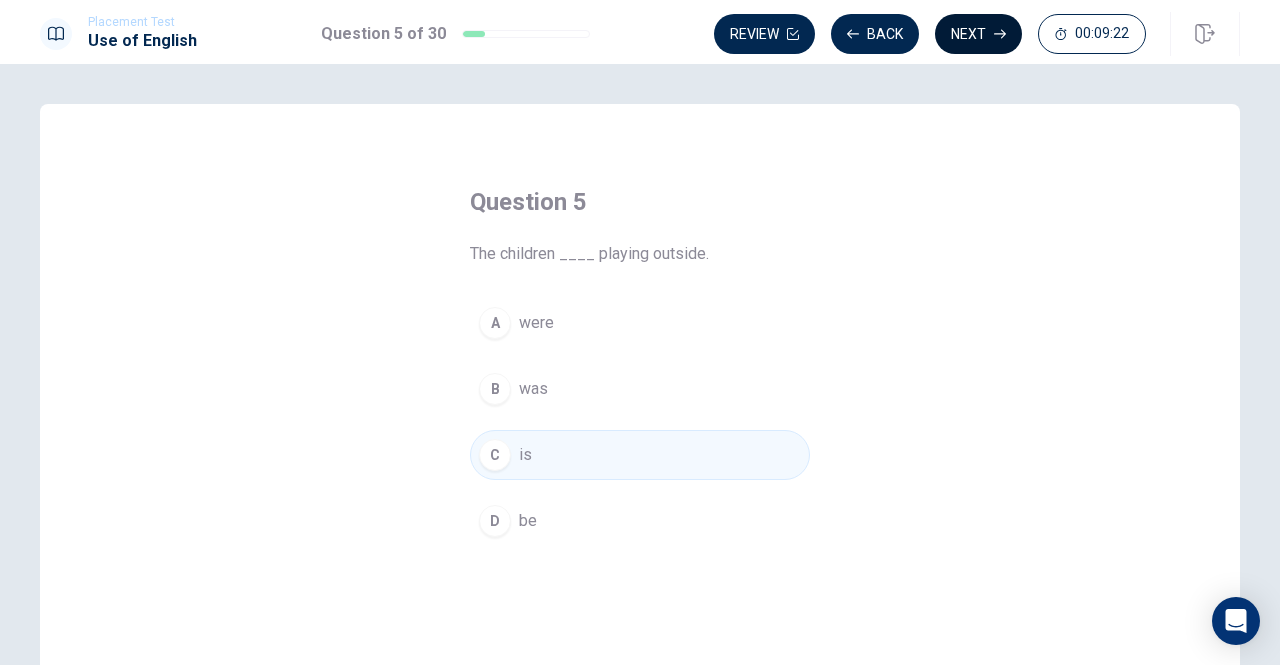 click on "Next" at bounding box center [978, 34] 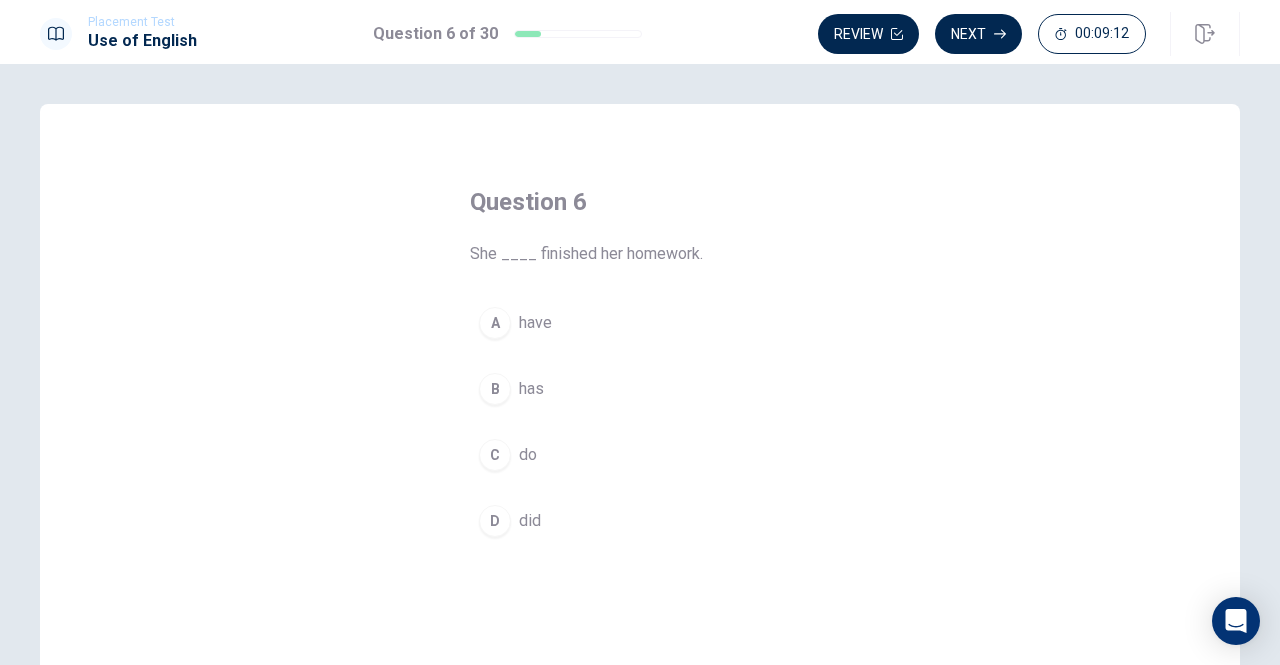 click on "B" at bounding box center [495, 389] 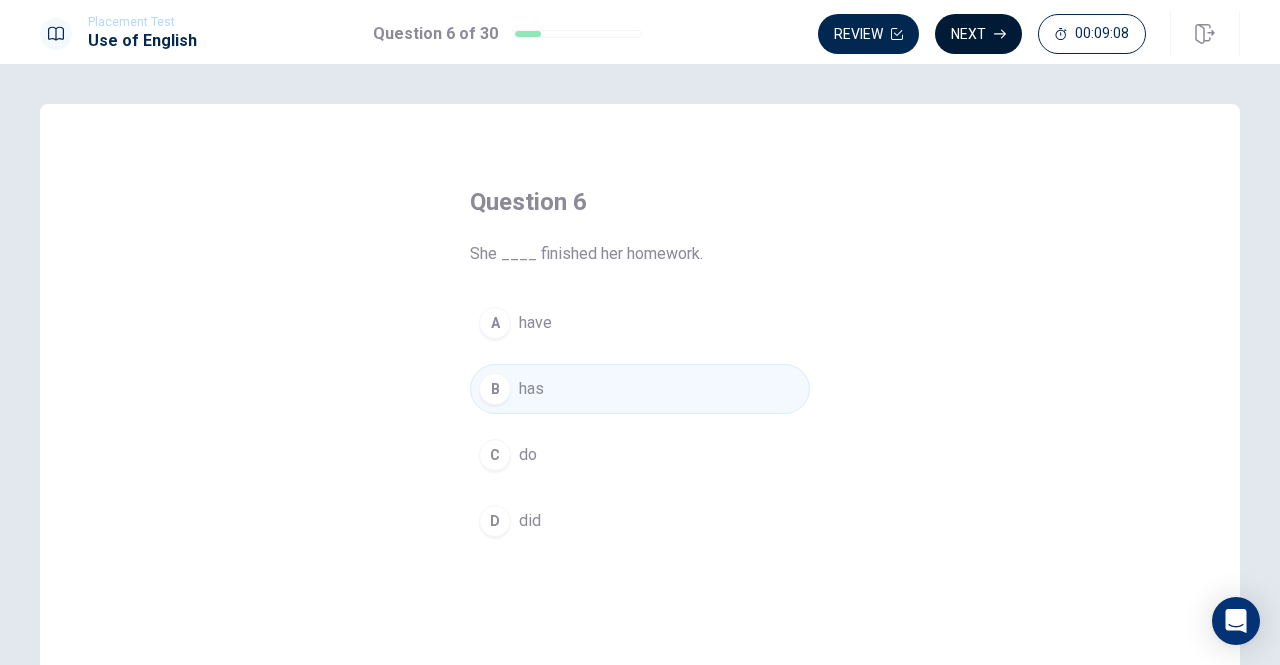 click on "Next" at bounding box center [978, 34] 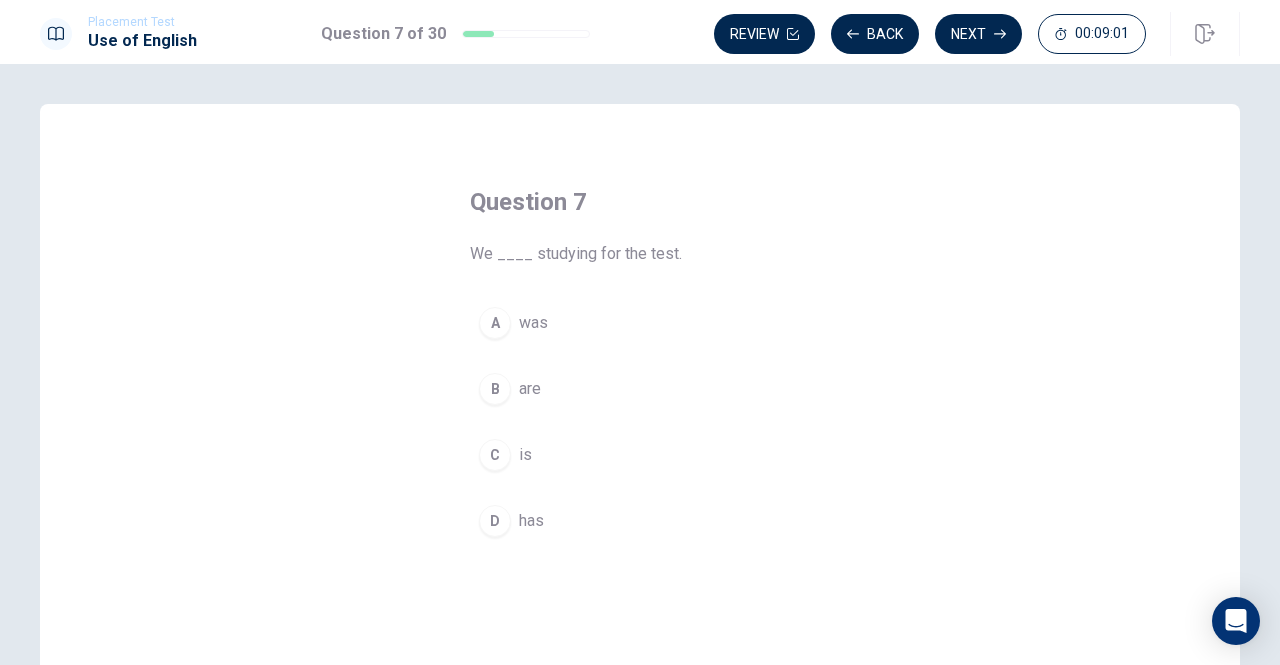 click on "B" at bounding box center [495, 389] 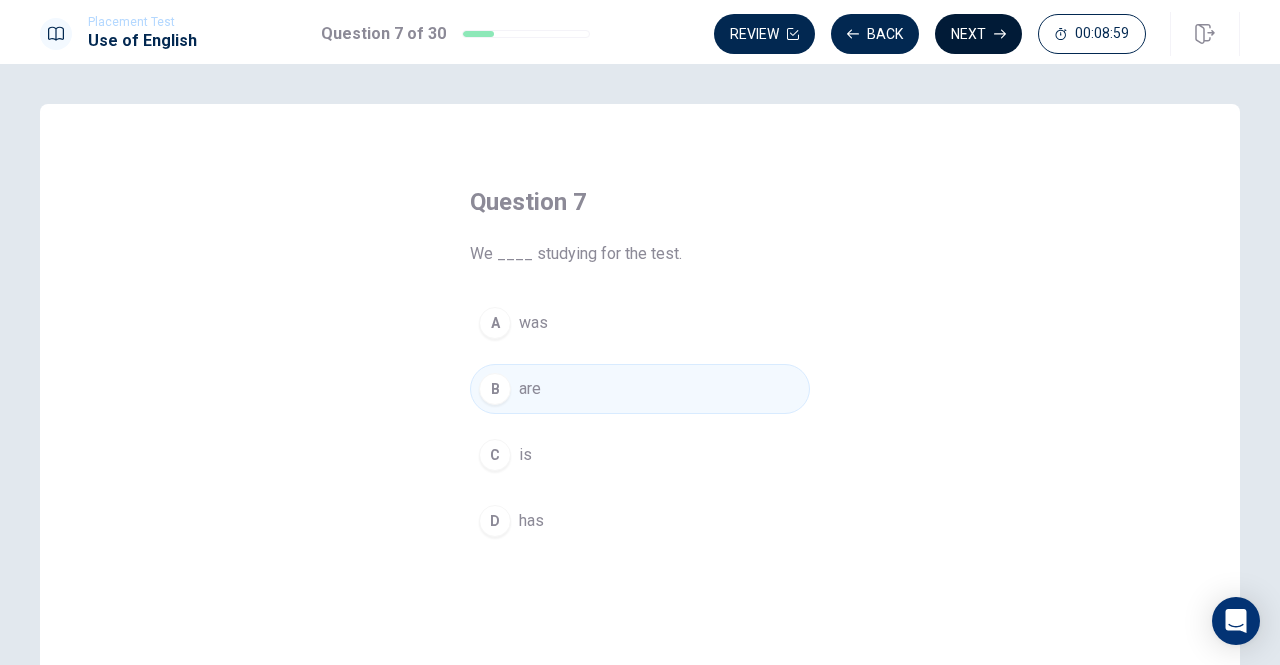 click on "Next" at bounding box center (978, 34) 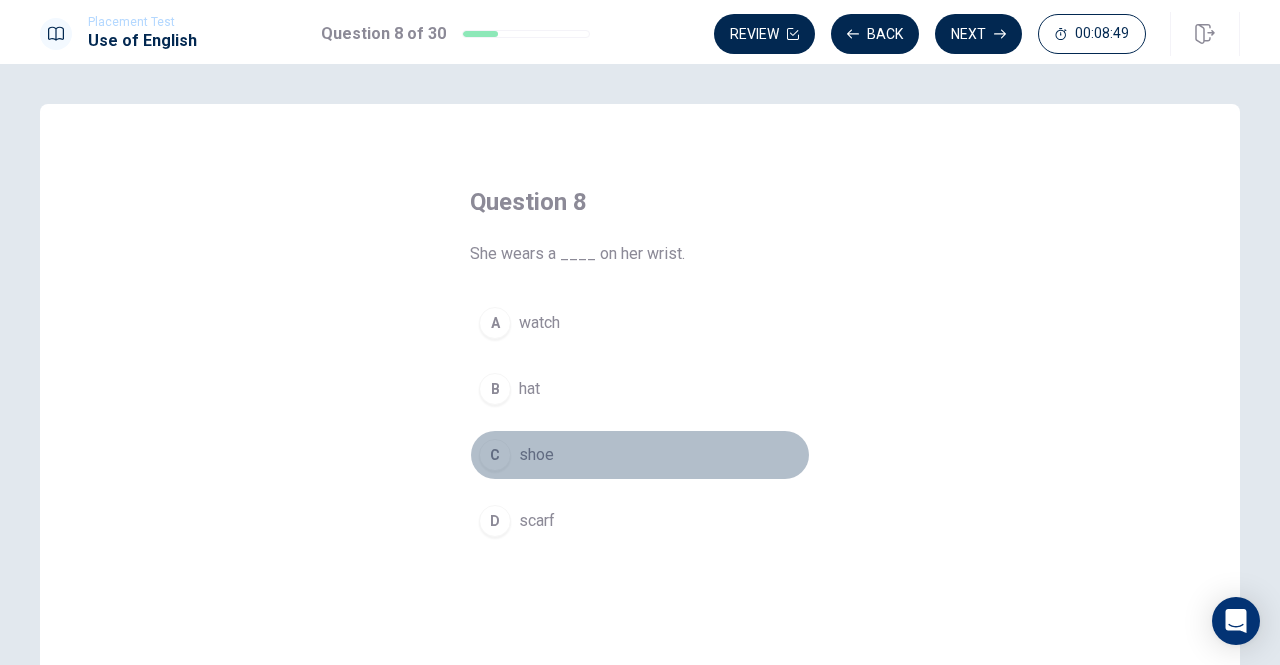 click on "C" at bounding box center (495, 455) 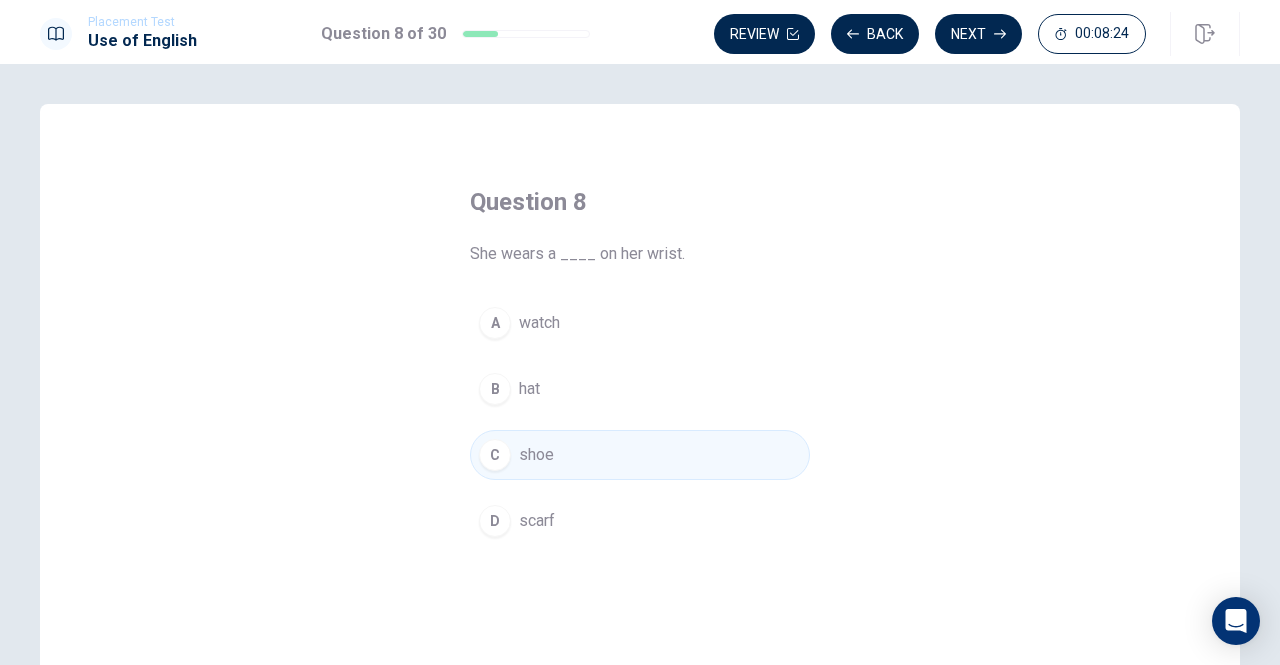 click on "A" at bounding box center [495, 323] 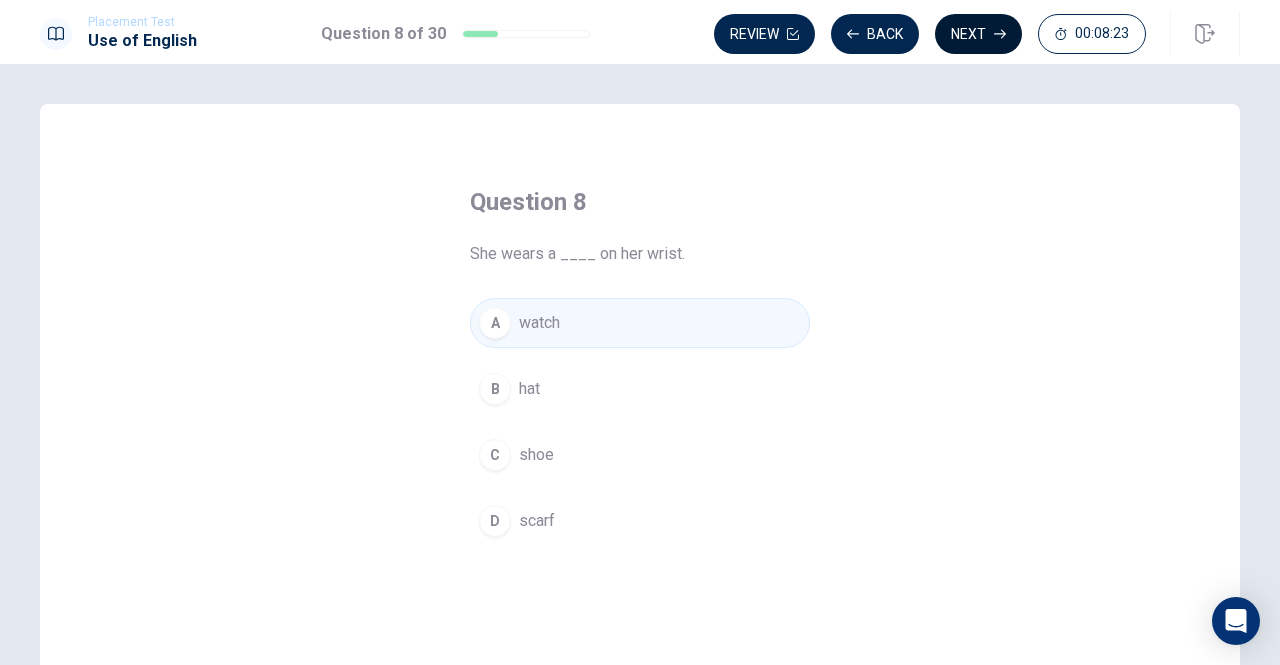 click on "Next" at bounding box center [978, 34] 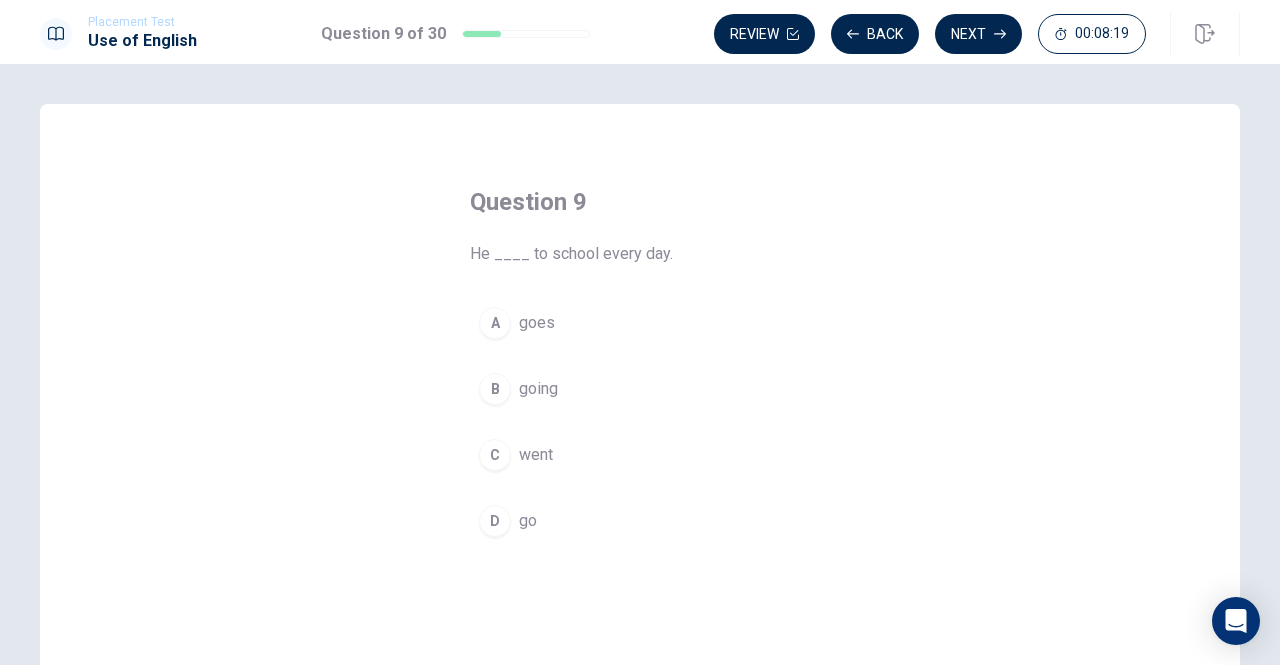 click on "A" at bounding box center [495, 323] 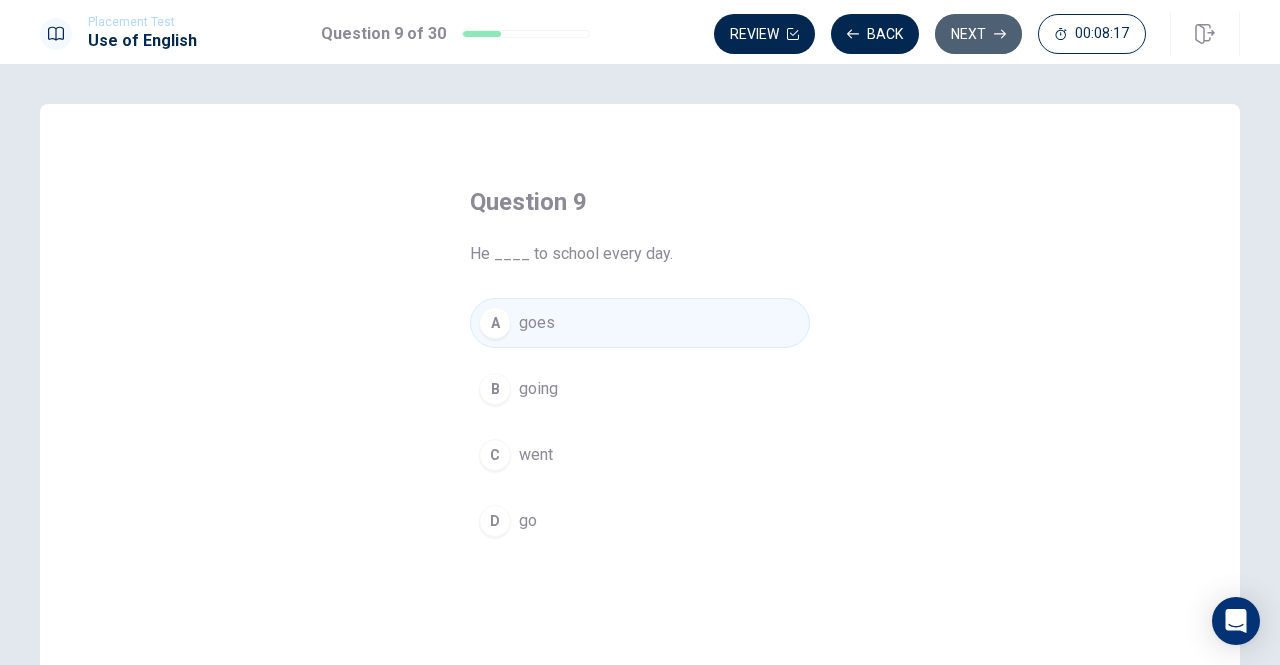 click on "Next" at bounding box center (978, 34) 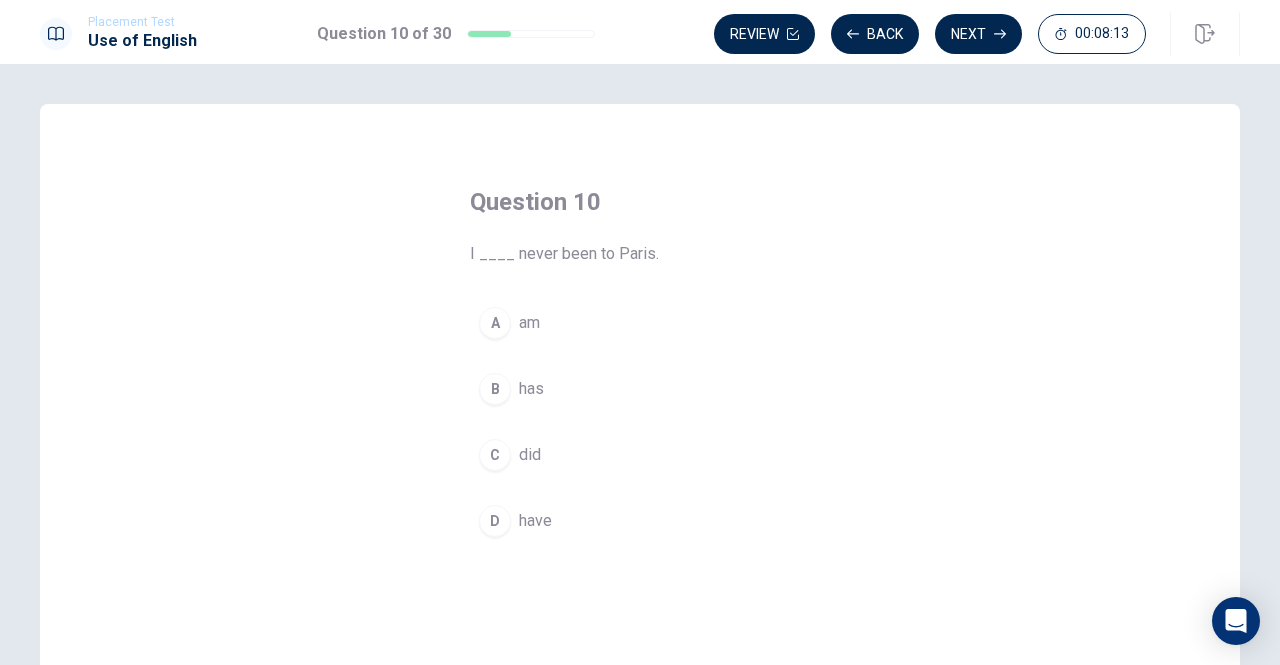 click on "D" at bounding box center [495, 521] 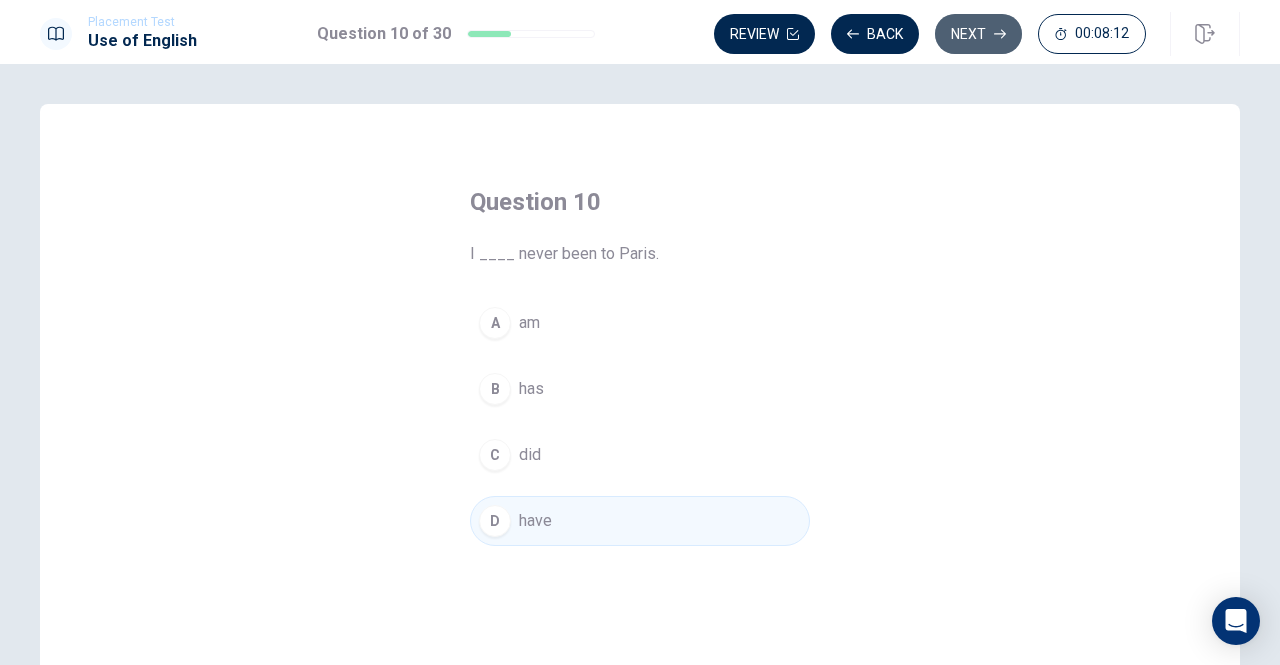 click on "Next" at bounding box center (978, 34) 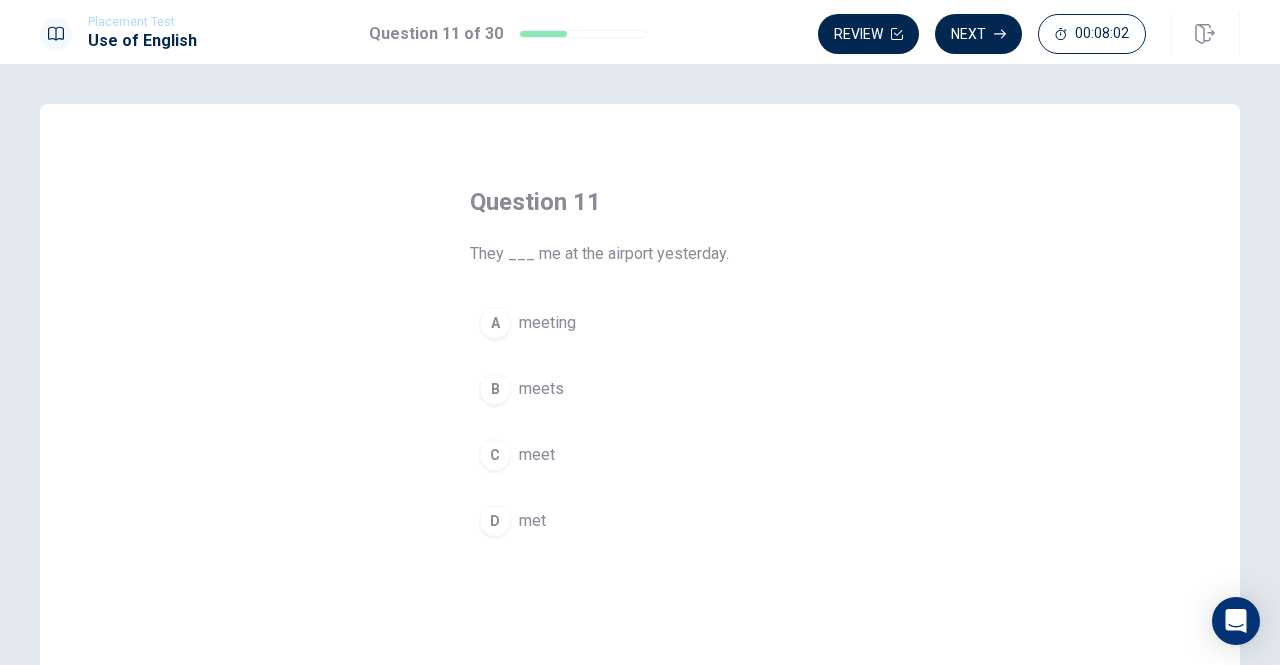 click on "D" at bounding box center [495, 521] 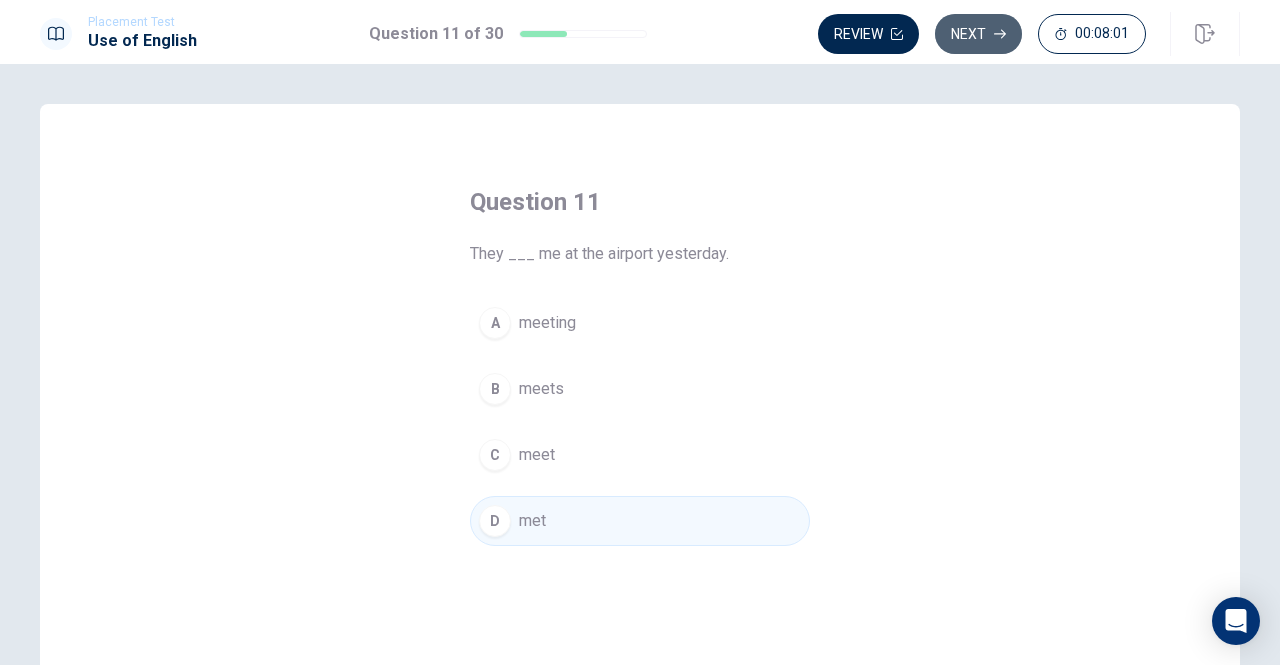 click on "Next" at bounding box center (978, 34) 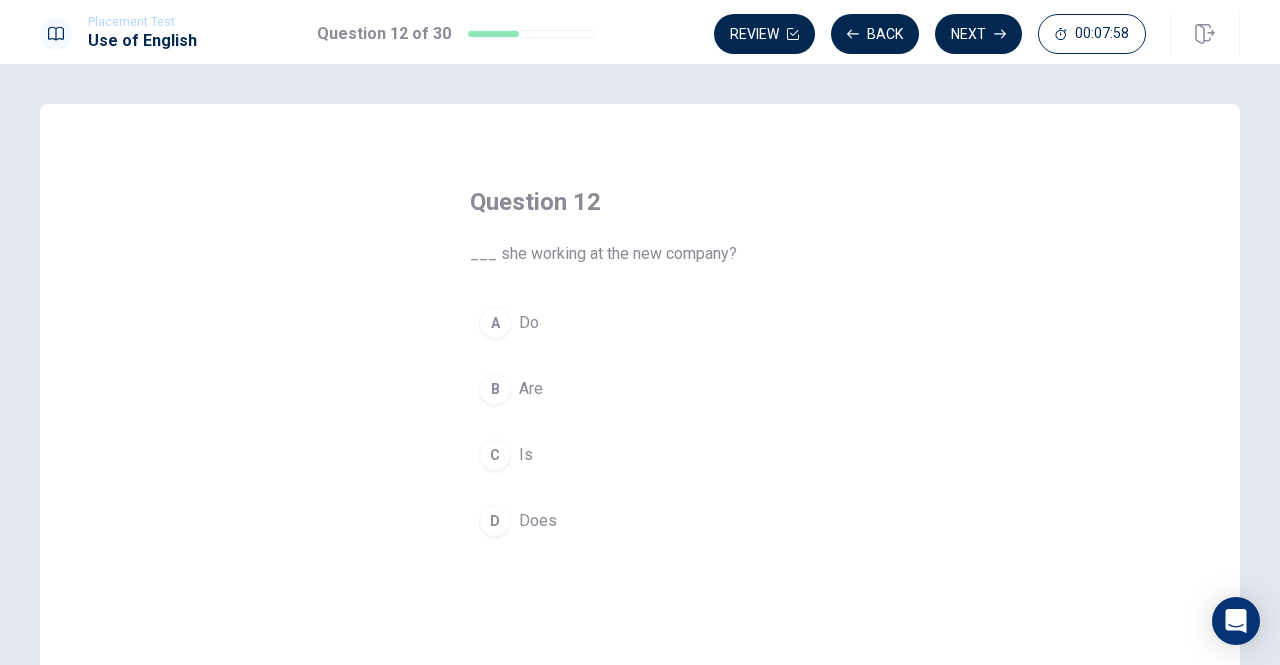 click on "D" at bounding box center (495, 521) 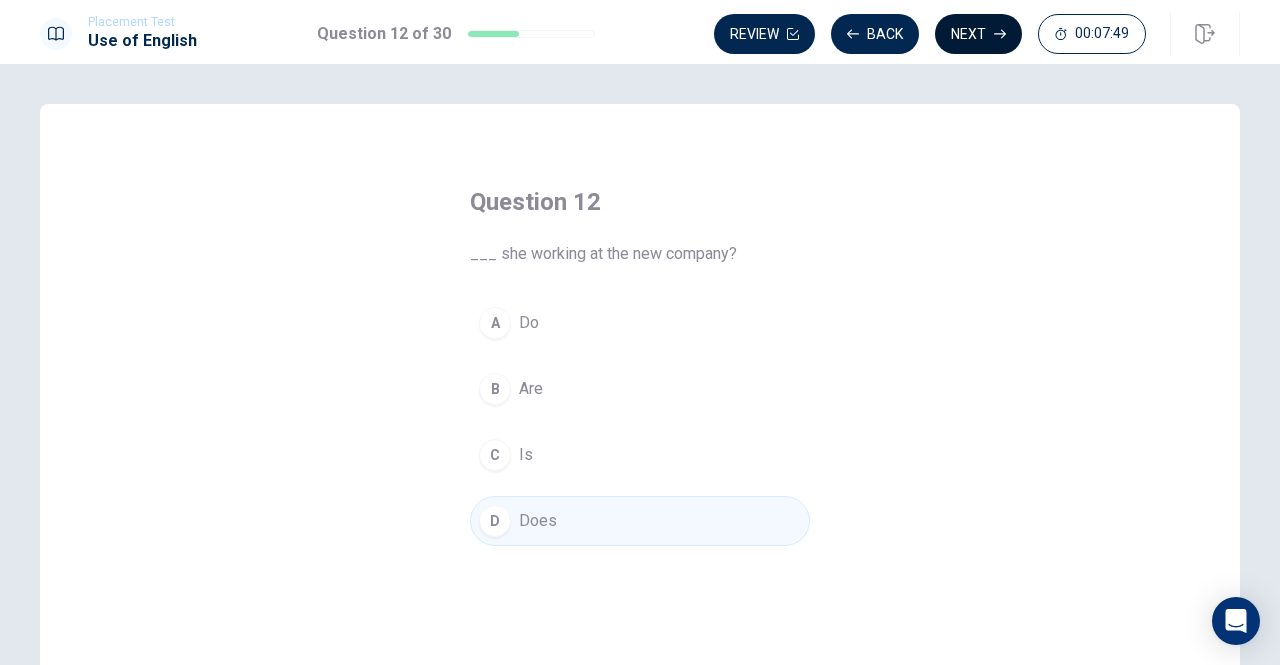 click on "Next" at bounding box center [978, 34] 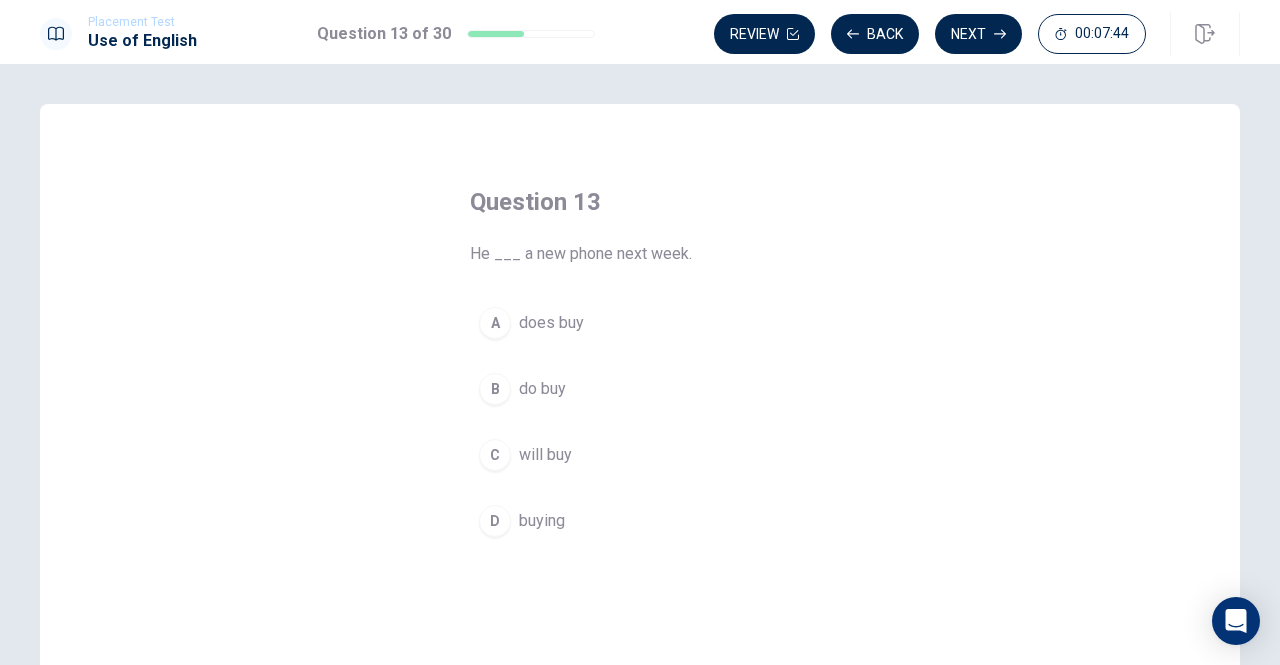 click on "C" at bounding box center [495, 455] 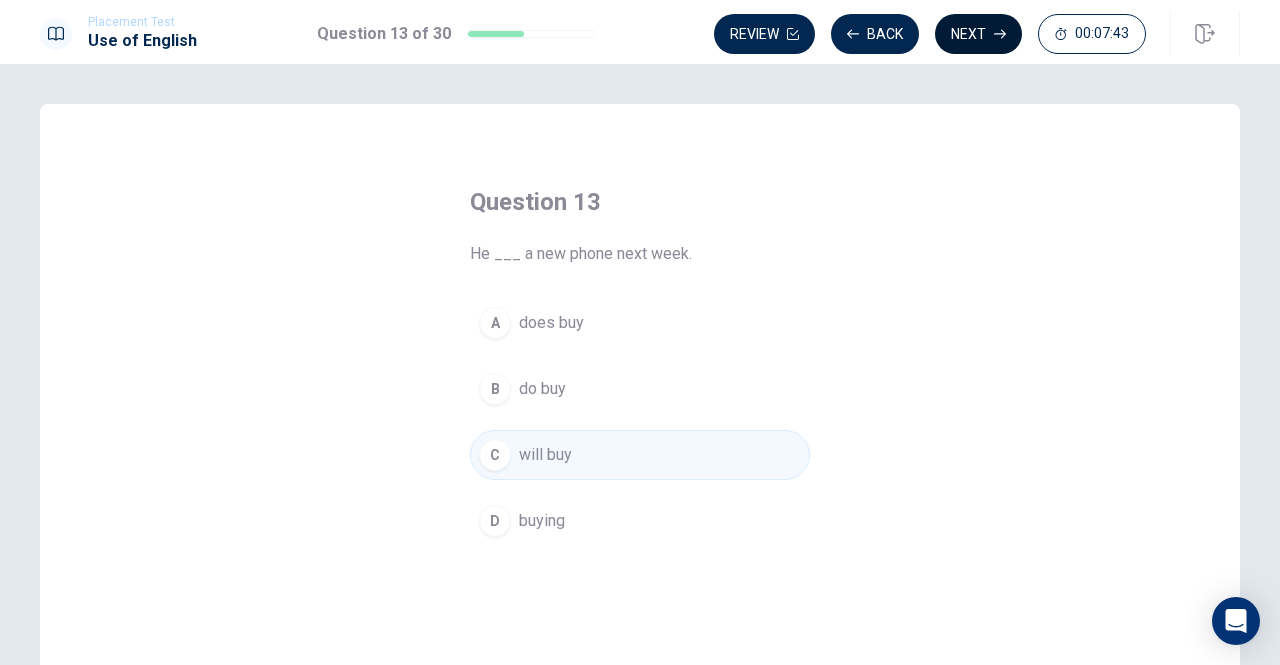 click on "Next" at bounding box center [978, 34] 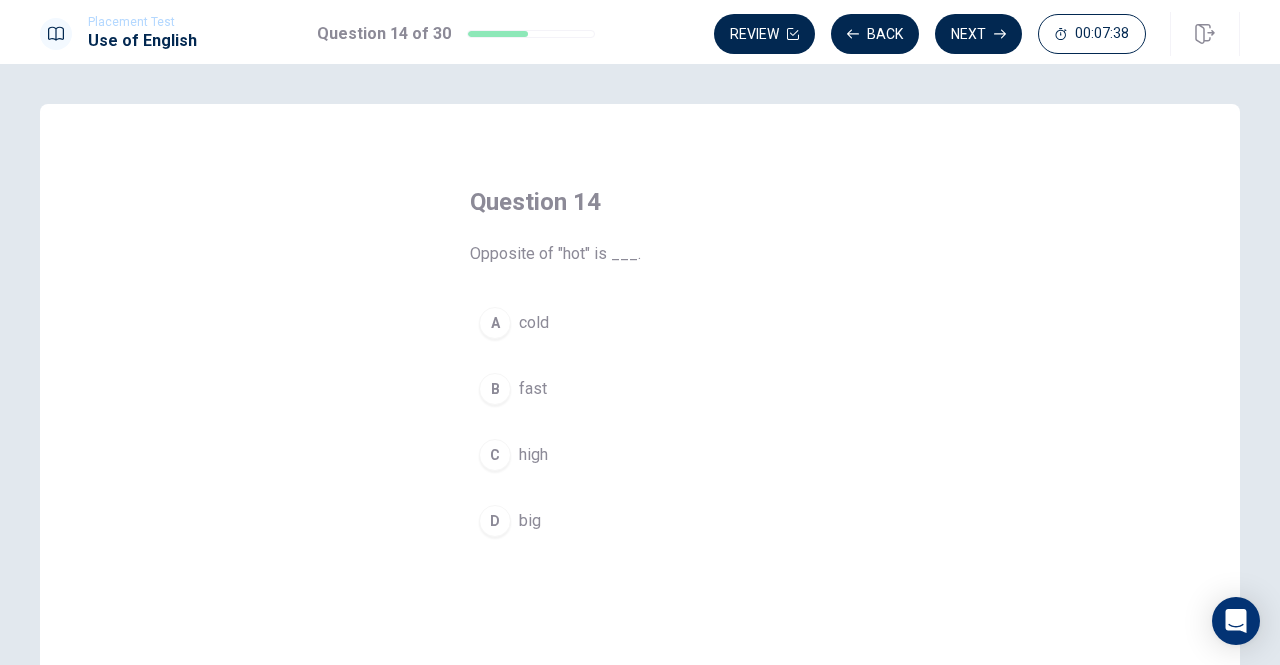 click on "A" at bounding box center [495, 323] 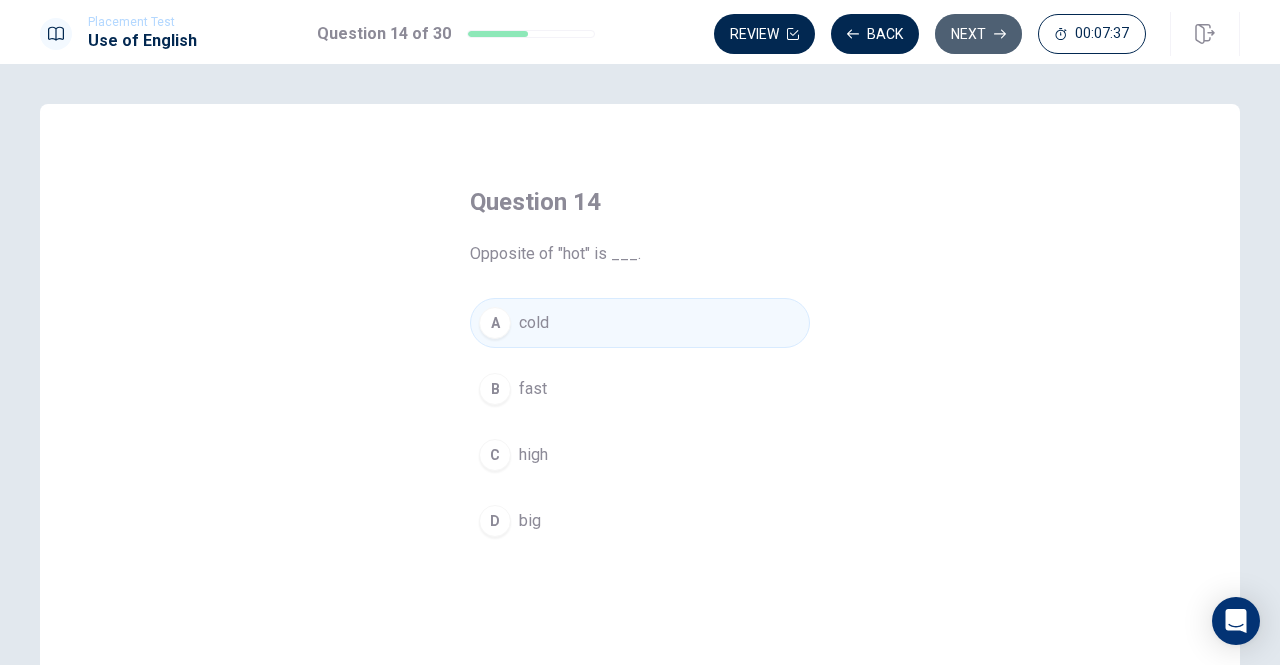 click on "Next" at bounding box center [978, 34] 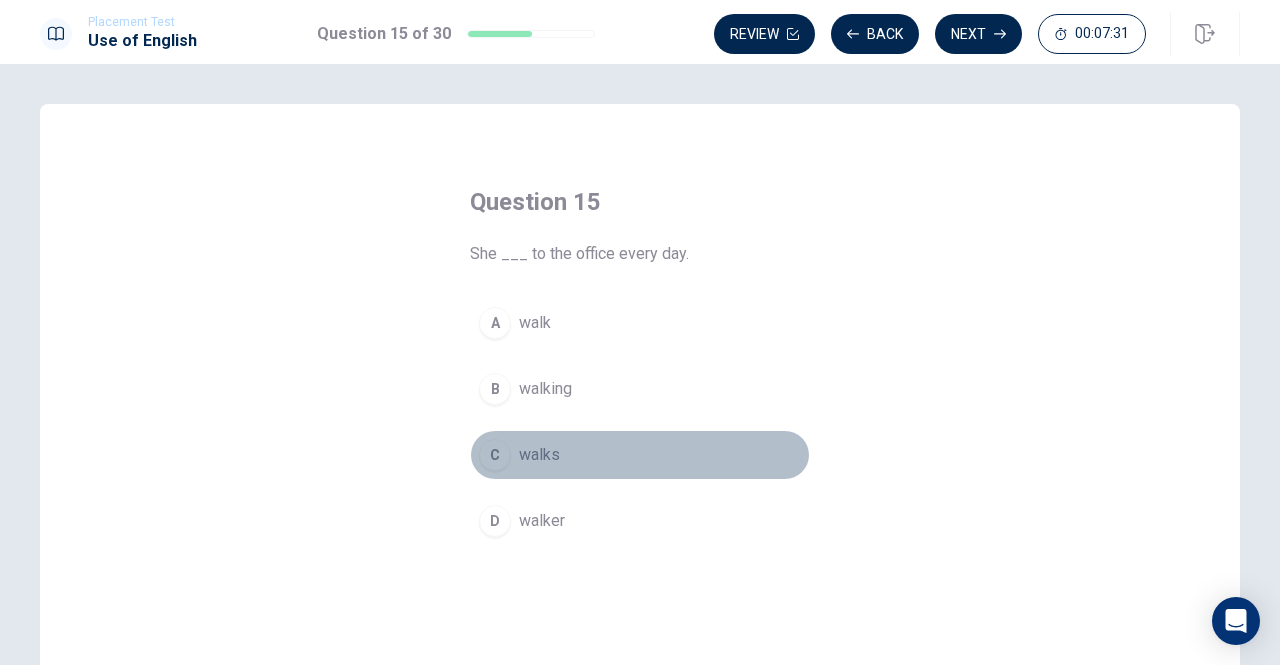 click on "C" at bounding box center [495, 455] 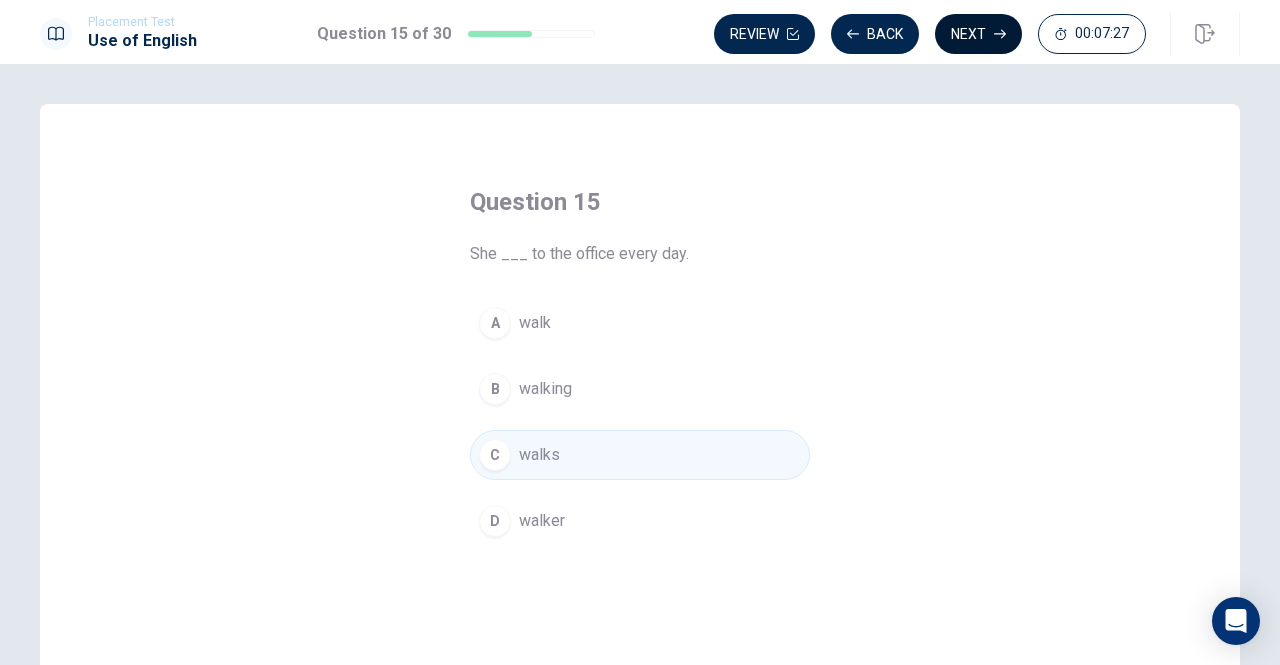 click on "Next" at bounding box center (978, 34) 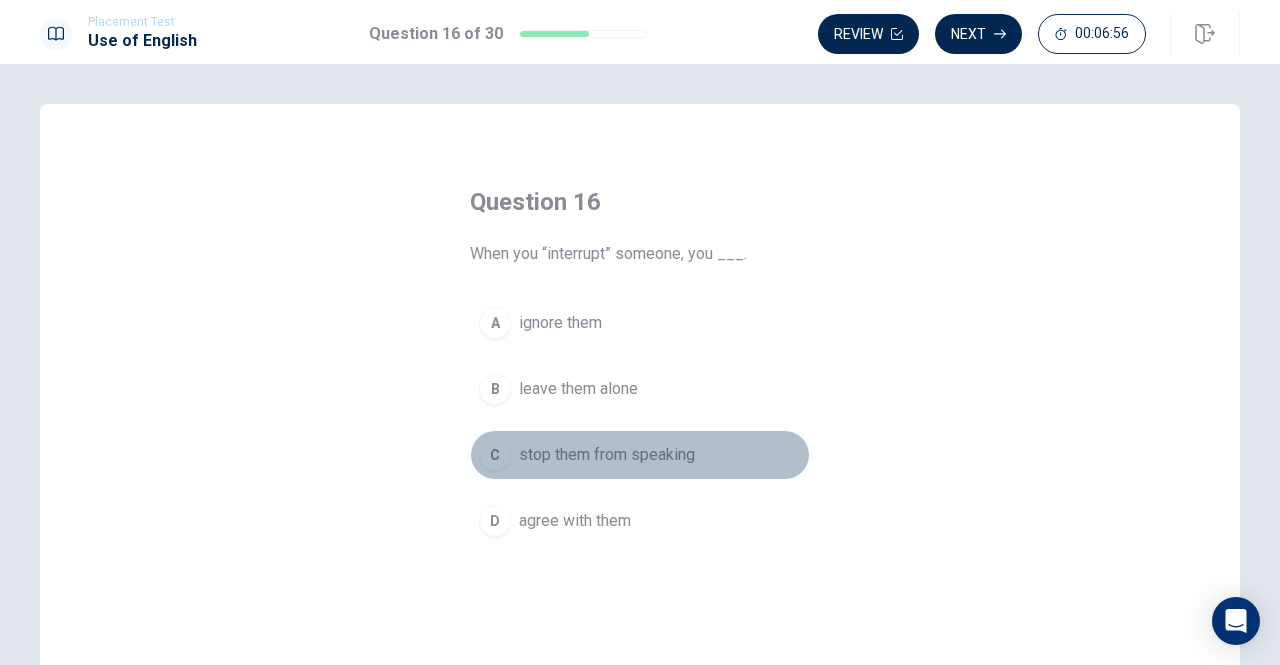 click on "C" at bounding box center [495, 455] 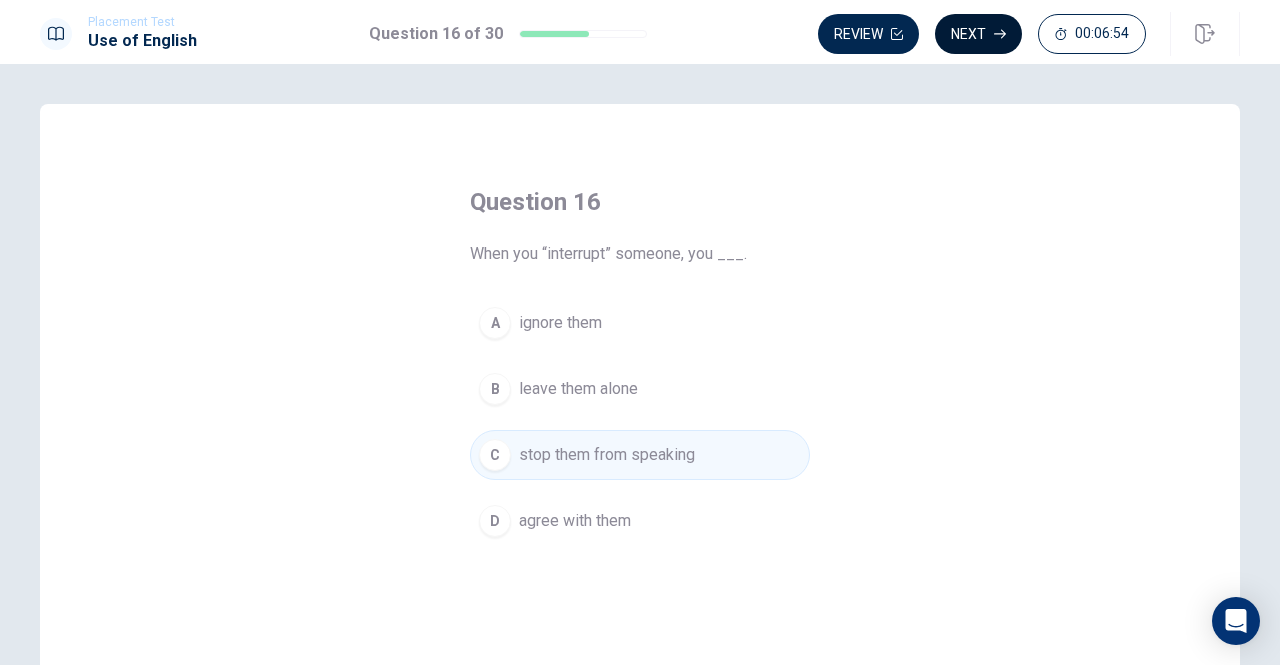 click on "Next" at bounding box center (978, 34) 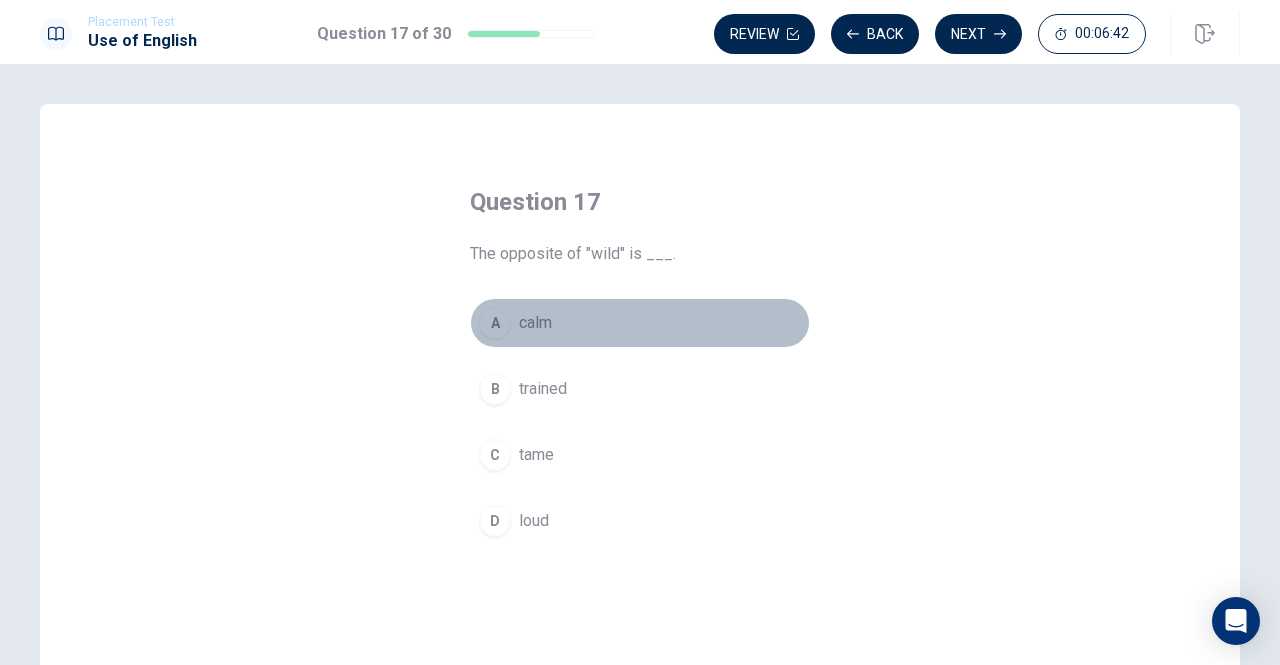 click on "calm" at bounding box center (535, 323) 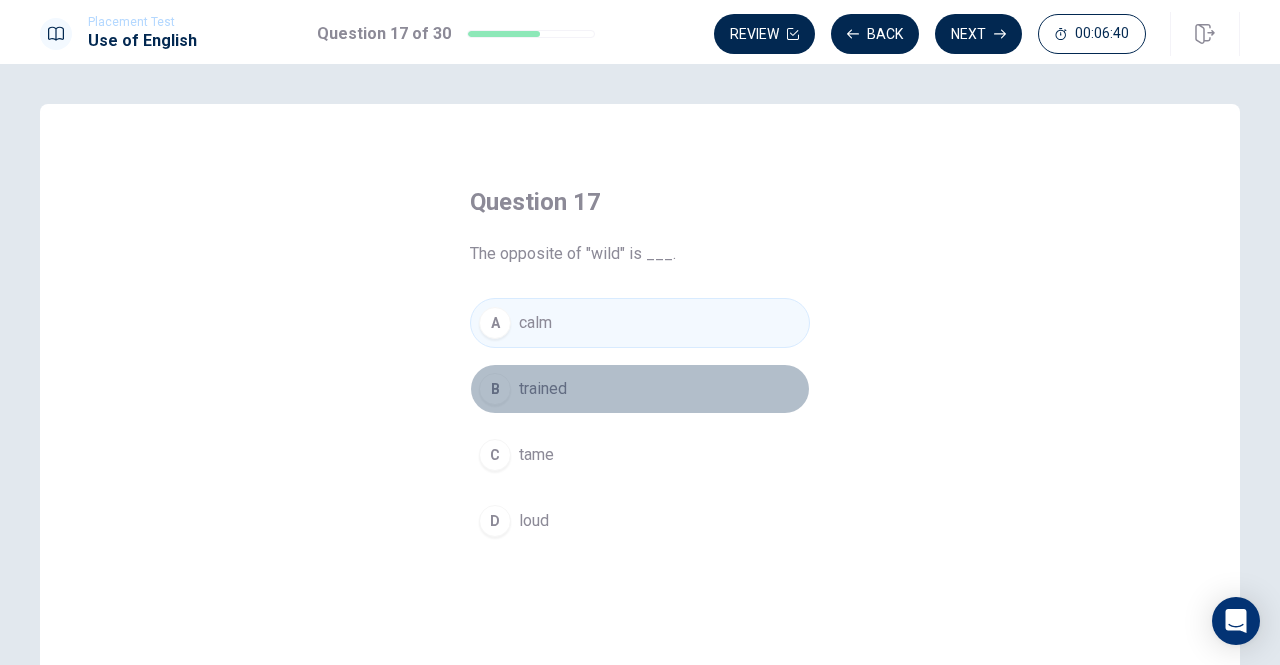 click on "trained" at bounding box center (543, 389) 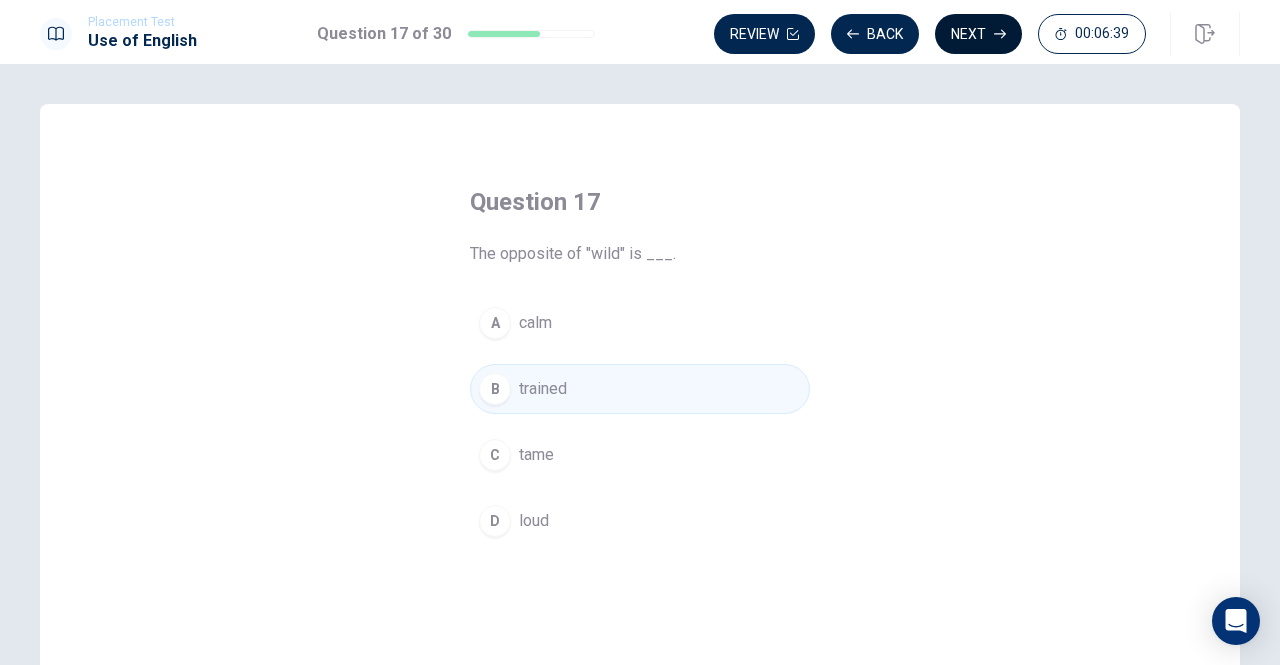 click 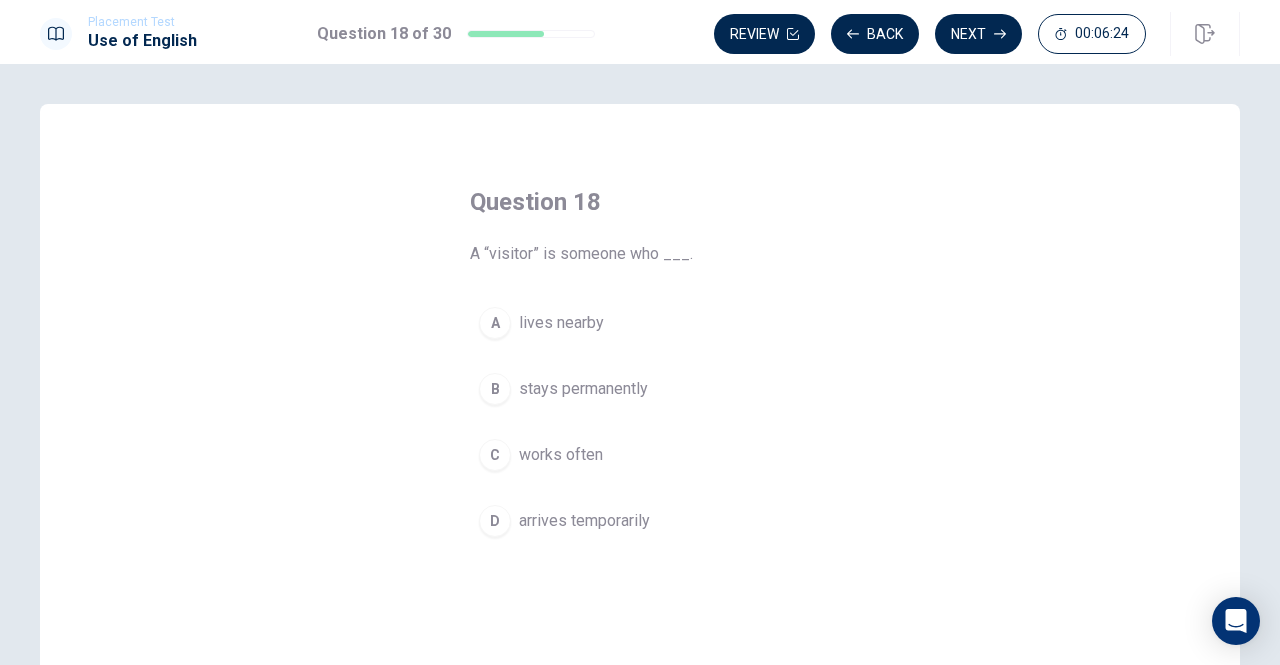 click on "stays permanently" at bounding box center (583, 389) 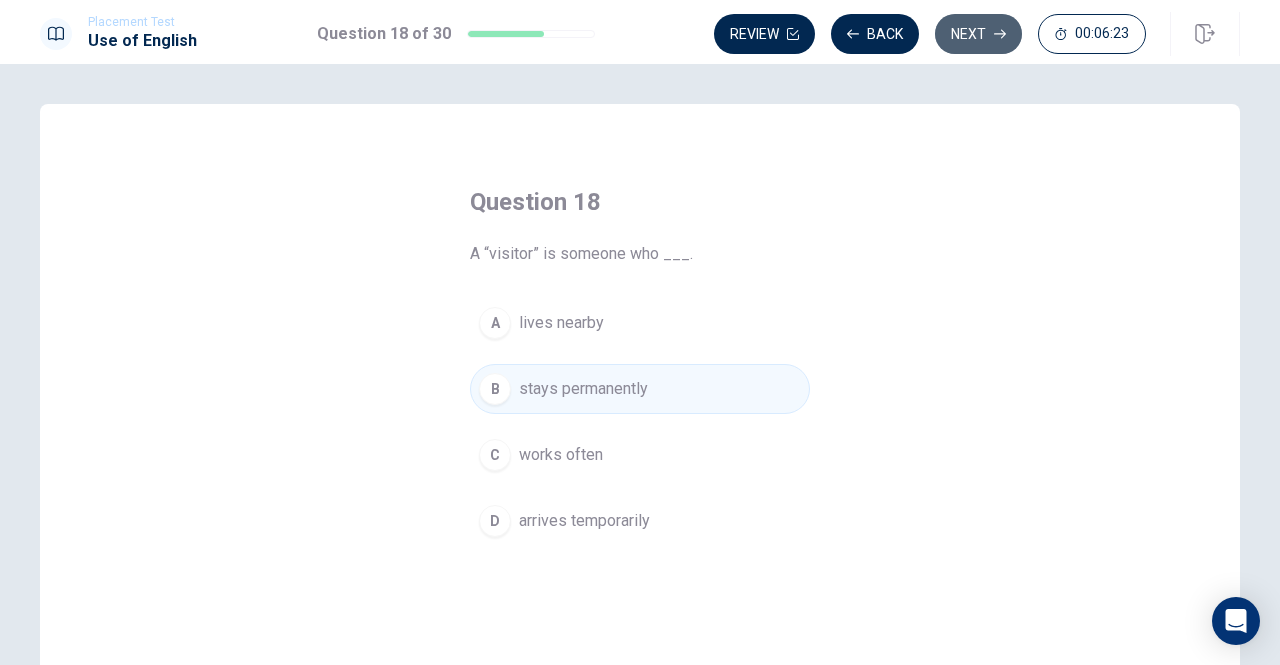 click on "Next" at bounding box center [978, 34] 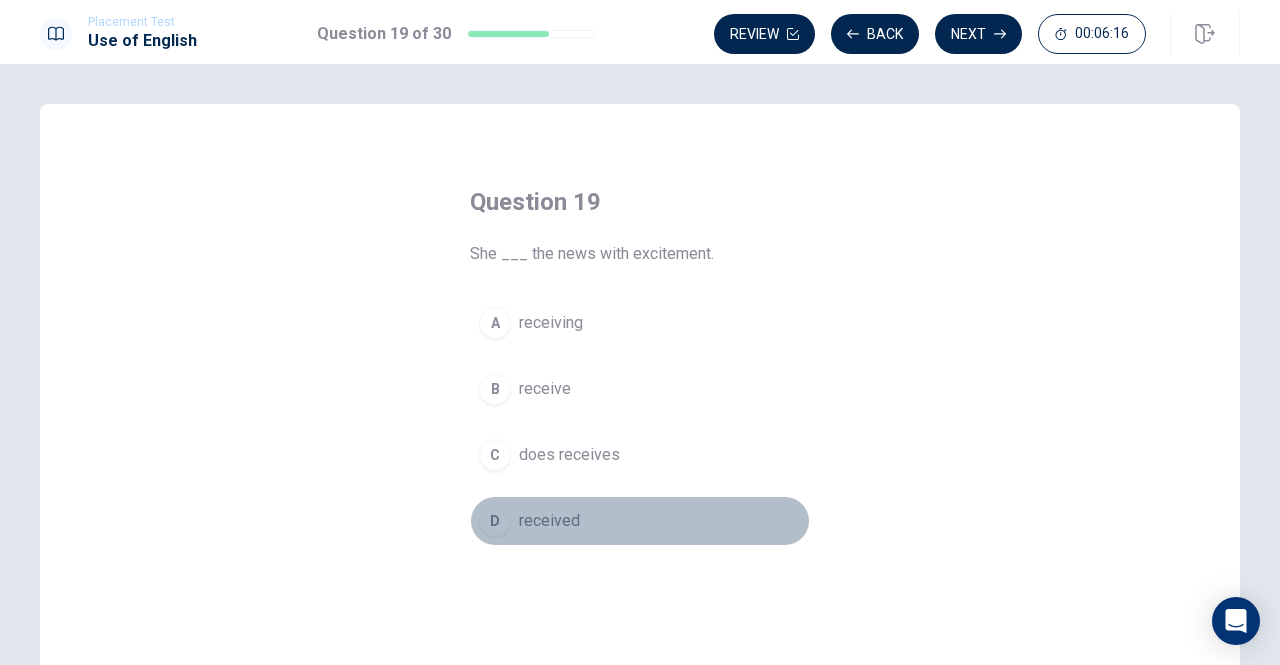 click on "received" at bounding box center (549, 521) 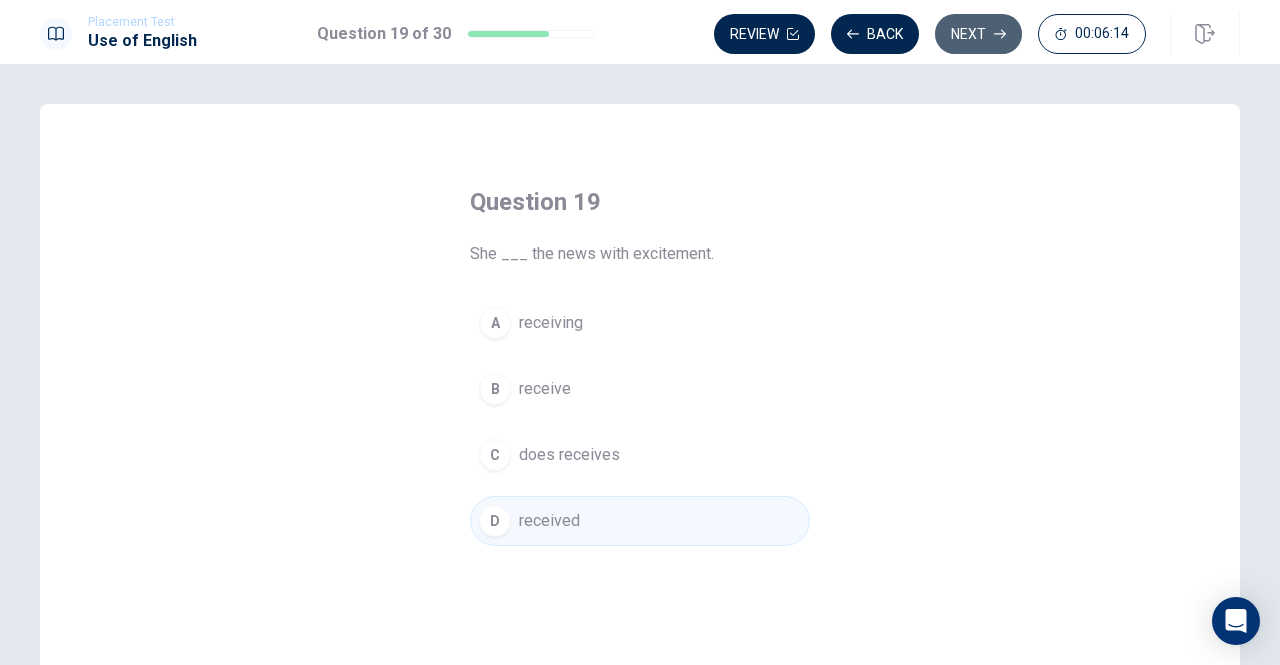 click on "Next" at bounding box center (978, 34) 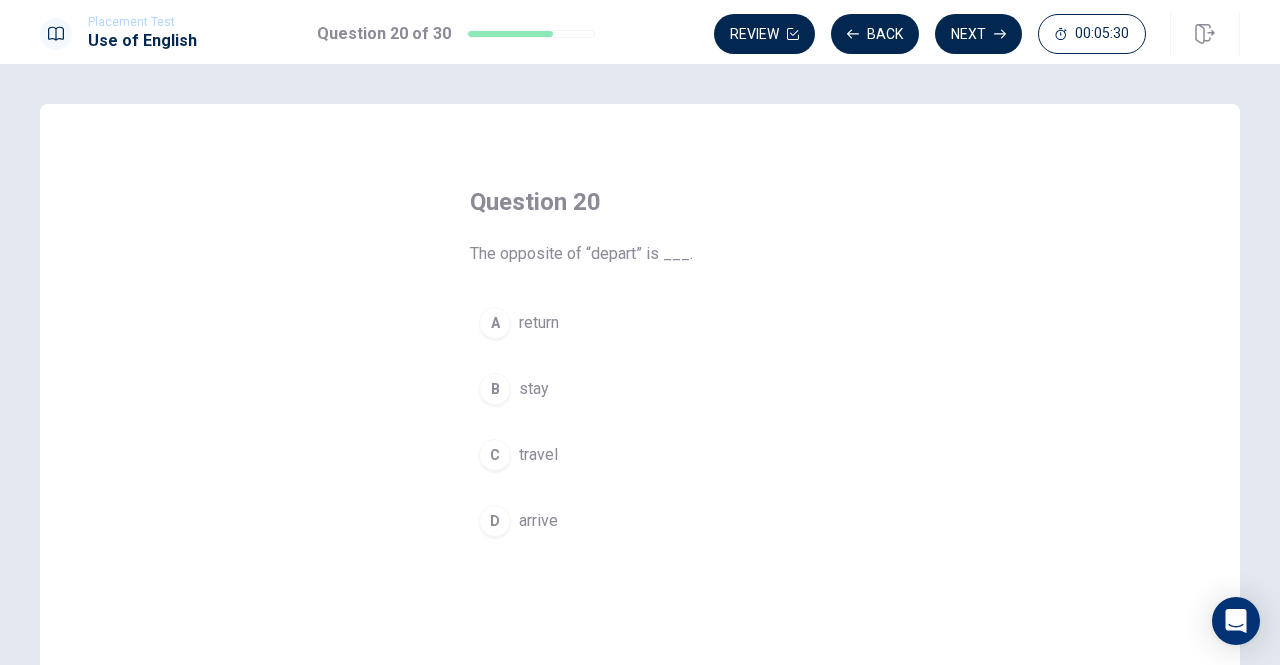click on "arrive" at bounding box center [538, 521] 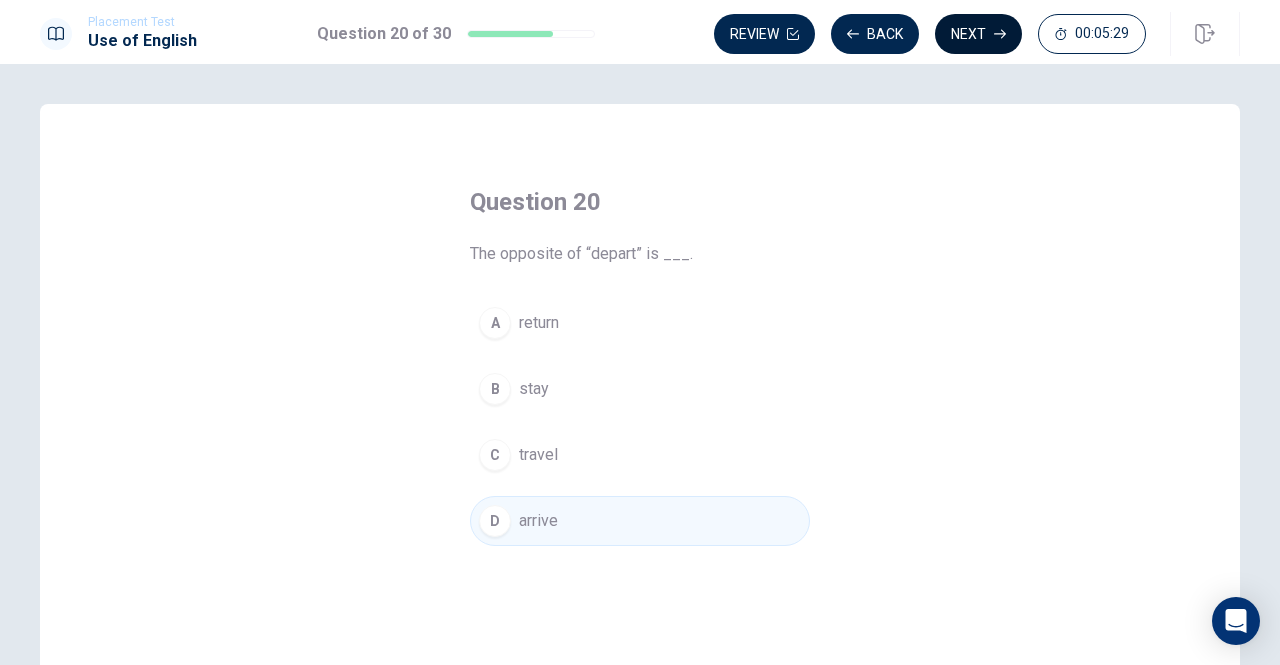 click on "Next" at bounding box center [978, 34] 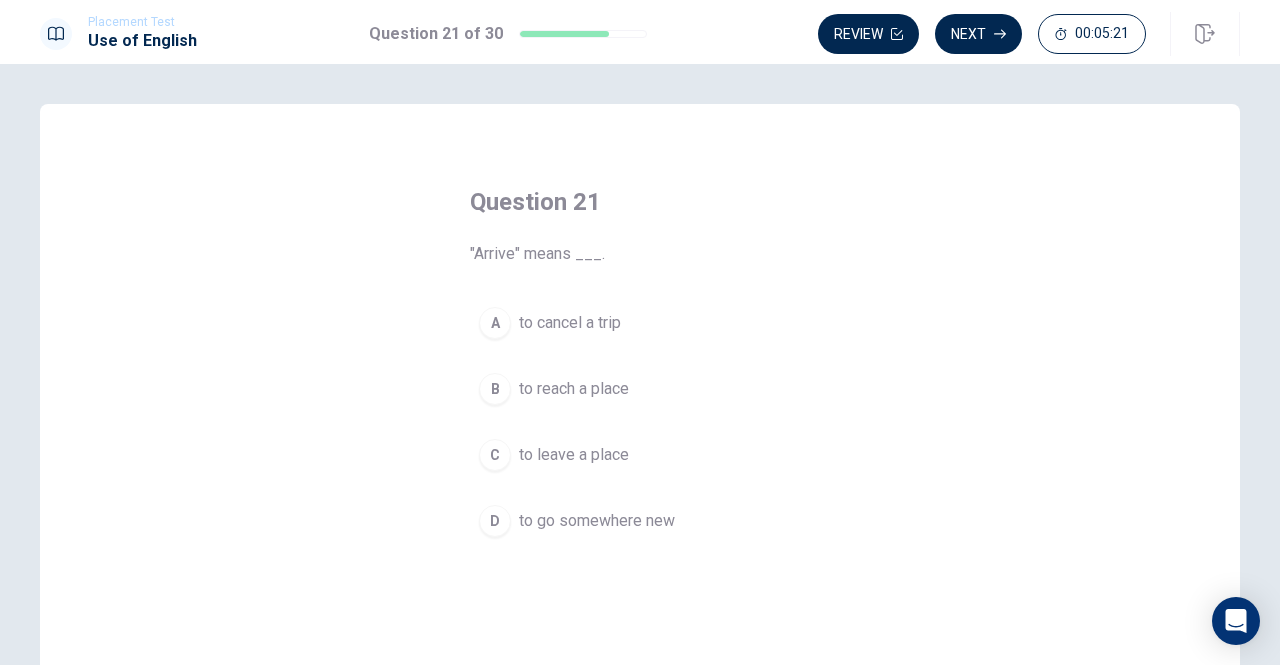 click on "to reach a place" at bounding box center (574, 389) 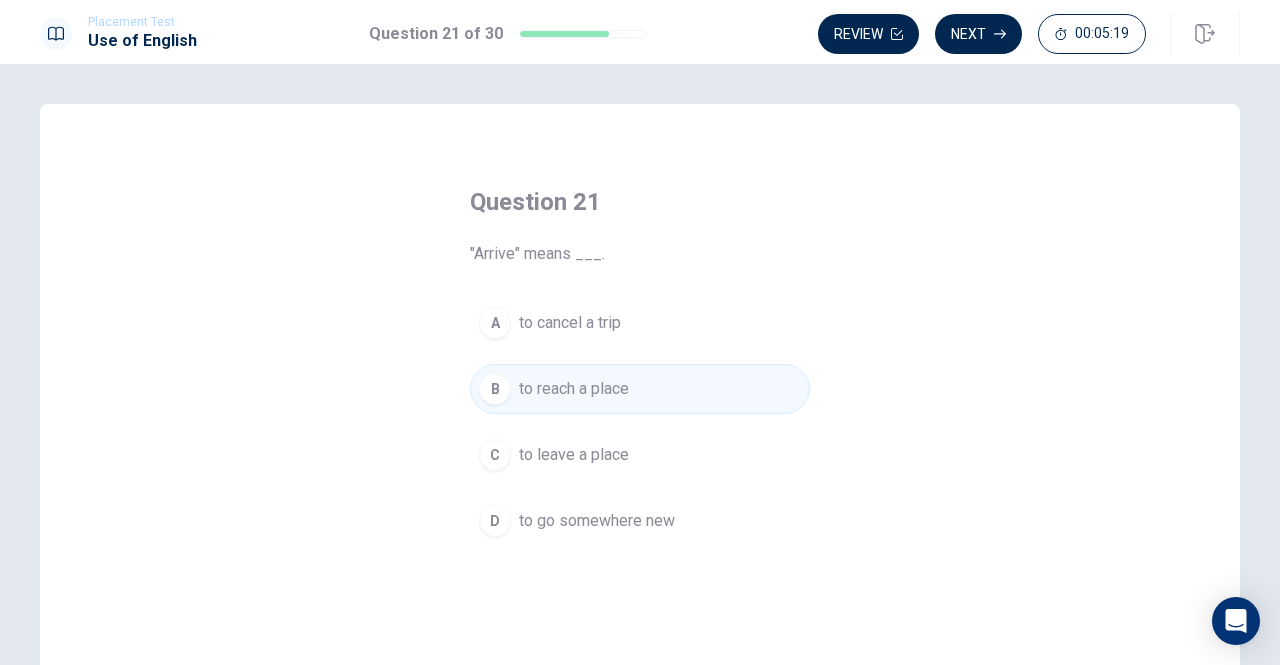 click on "Next" at bounding box center [978, 34] 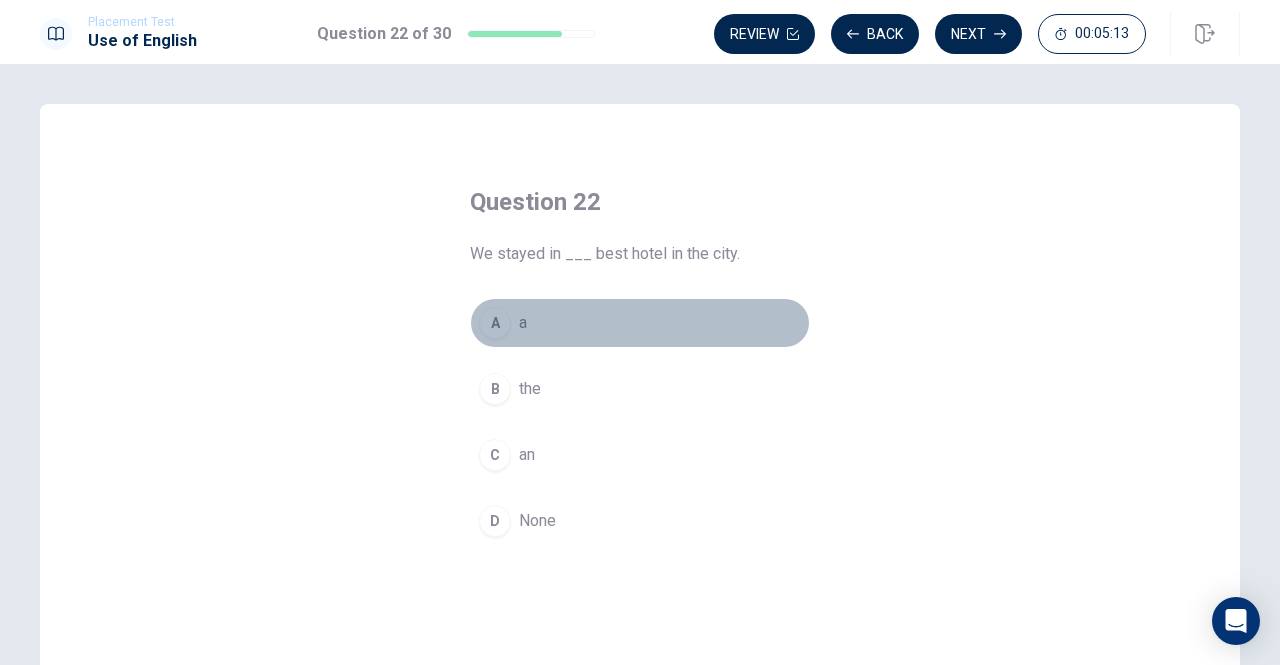 click on "A" at bounding box center (495, 323) 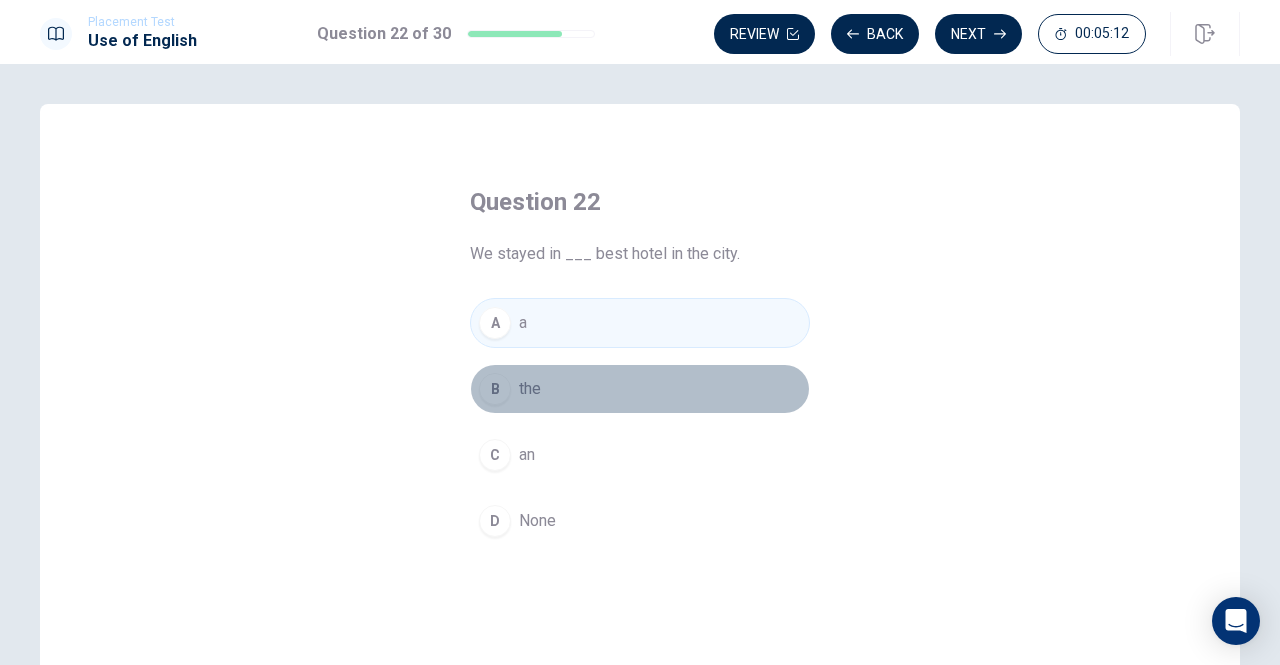 click on "B" at bounding box center (495, 389) 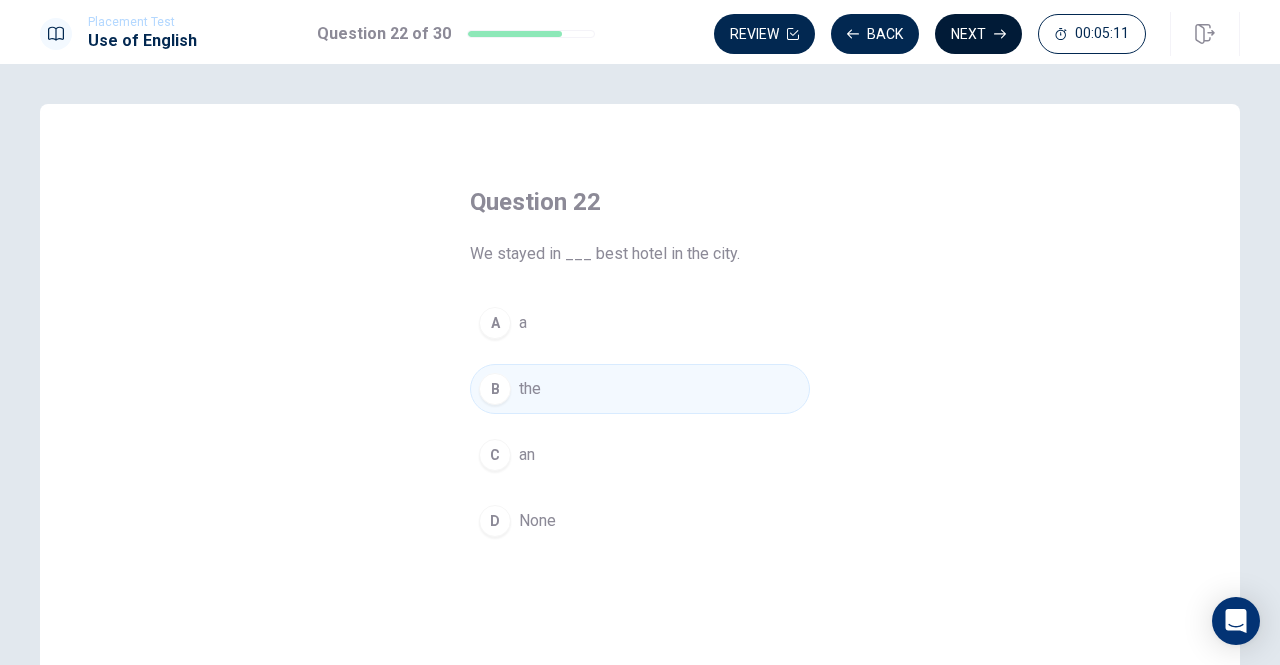 click on "Next" at bounding box center [978, 34] 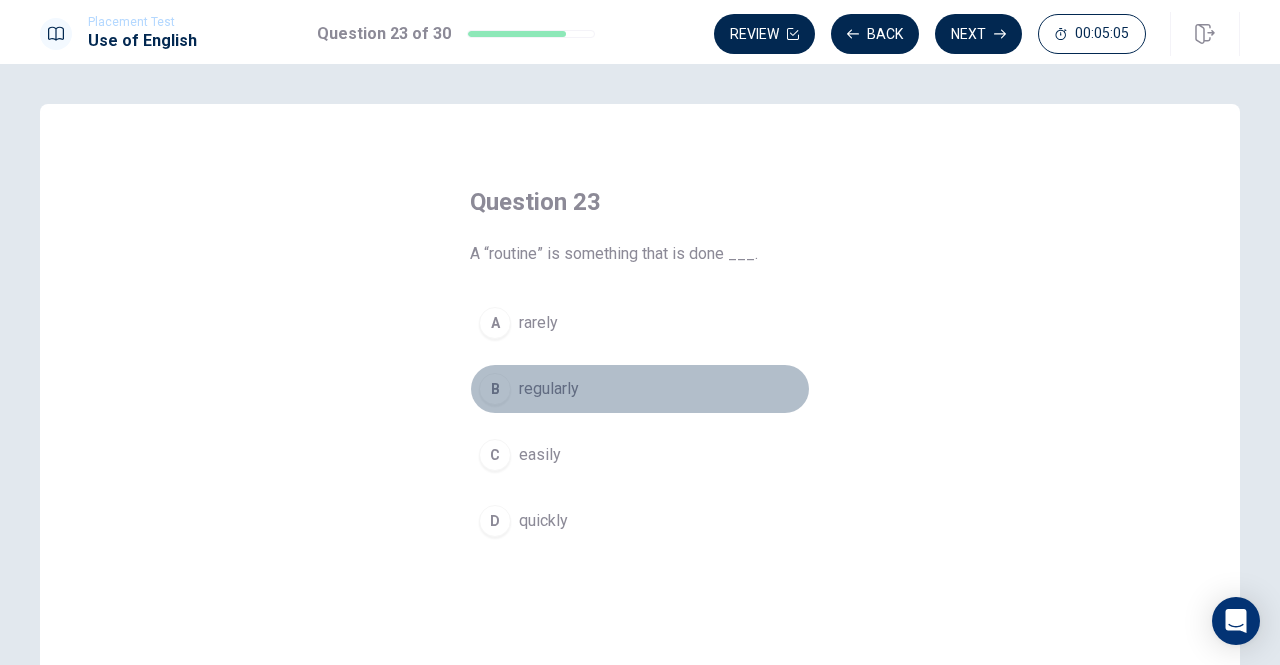 click on "B" at bounding box center (495, 389) 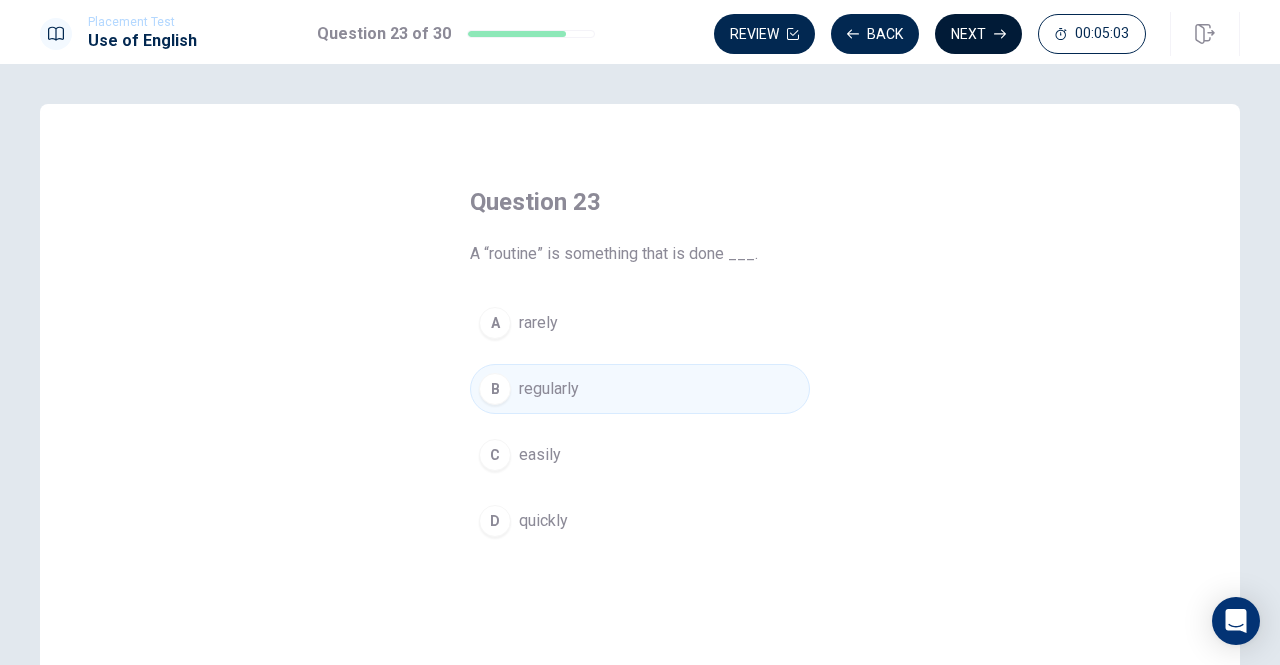 click on "Next" at bounding box center (978, 34) 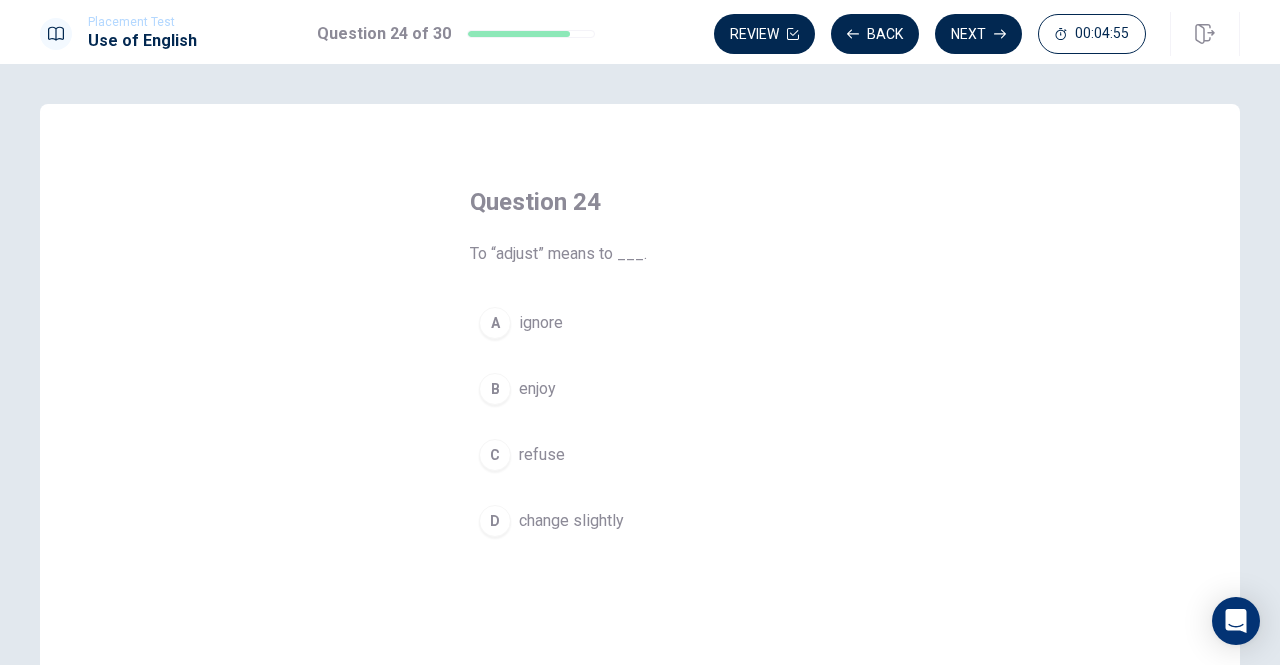 click on "C" at bounding box center (495, 455) 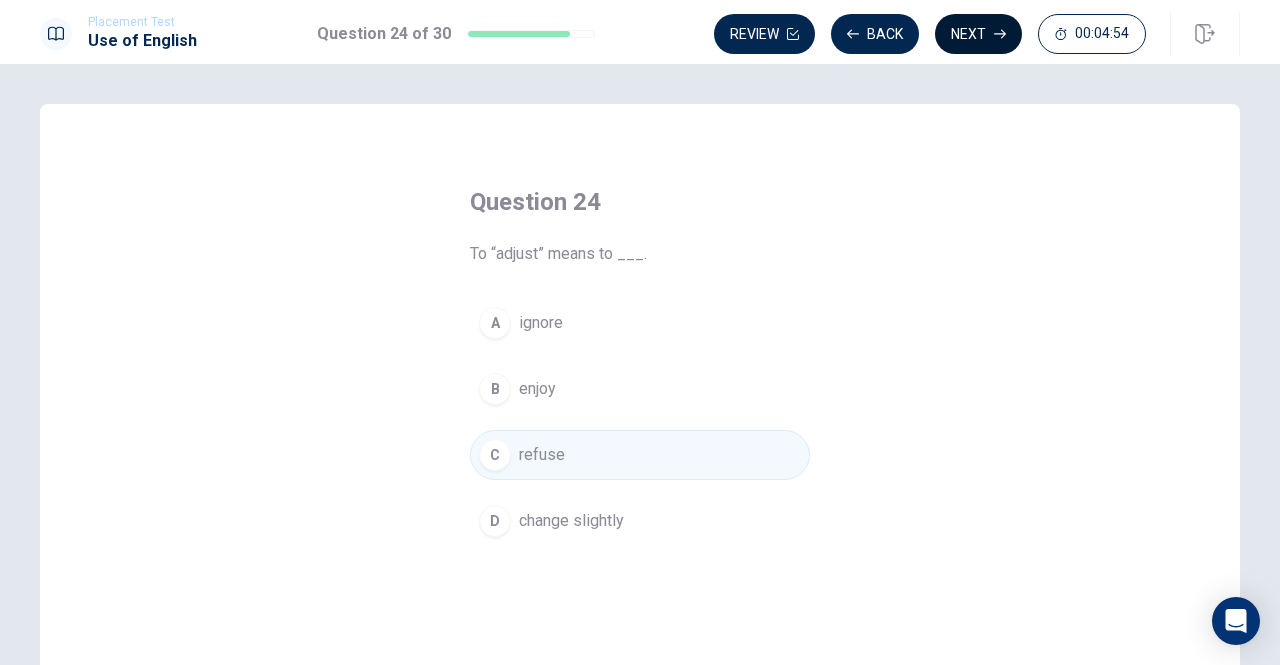 click on "Next" at bounding box center [978, 34] 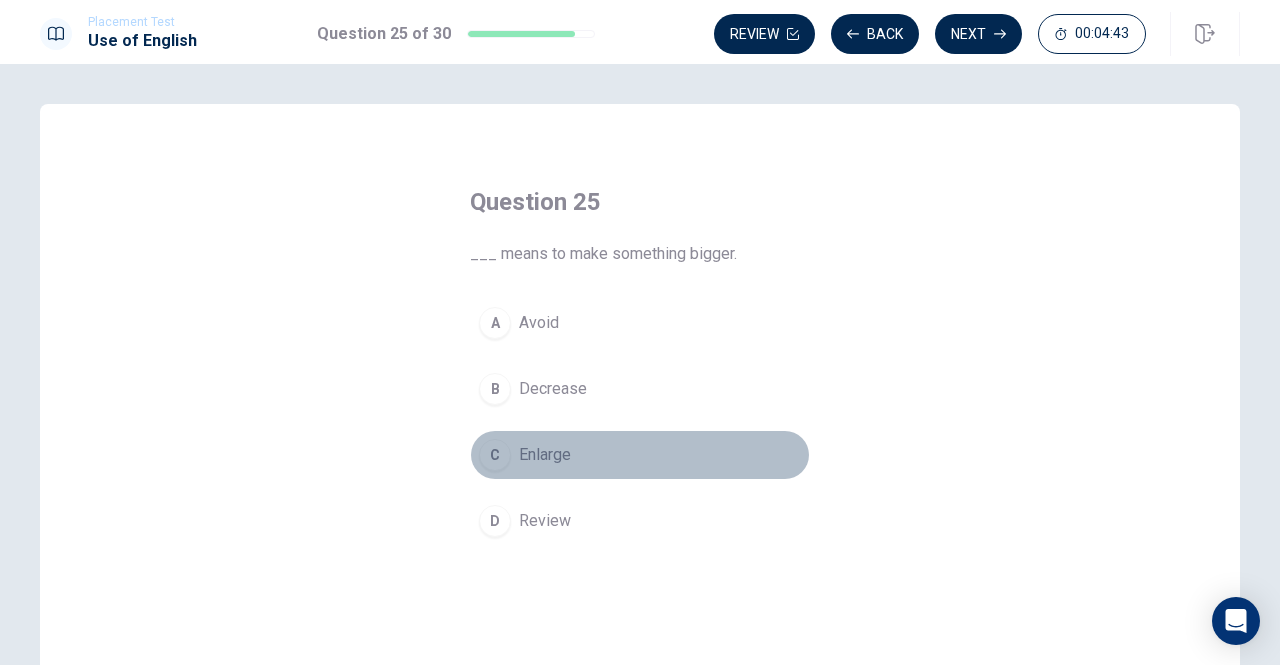 click on "C" at bounding box center [495, 455] 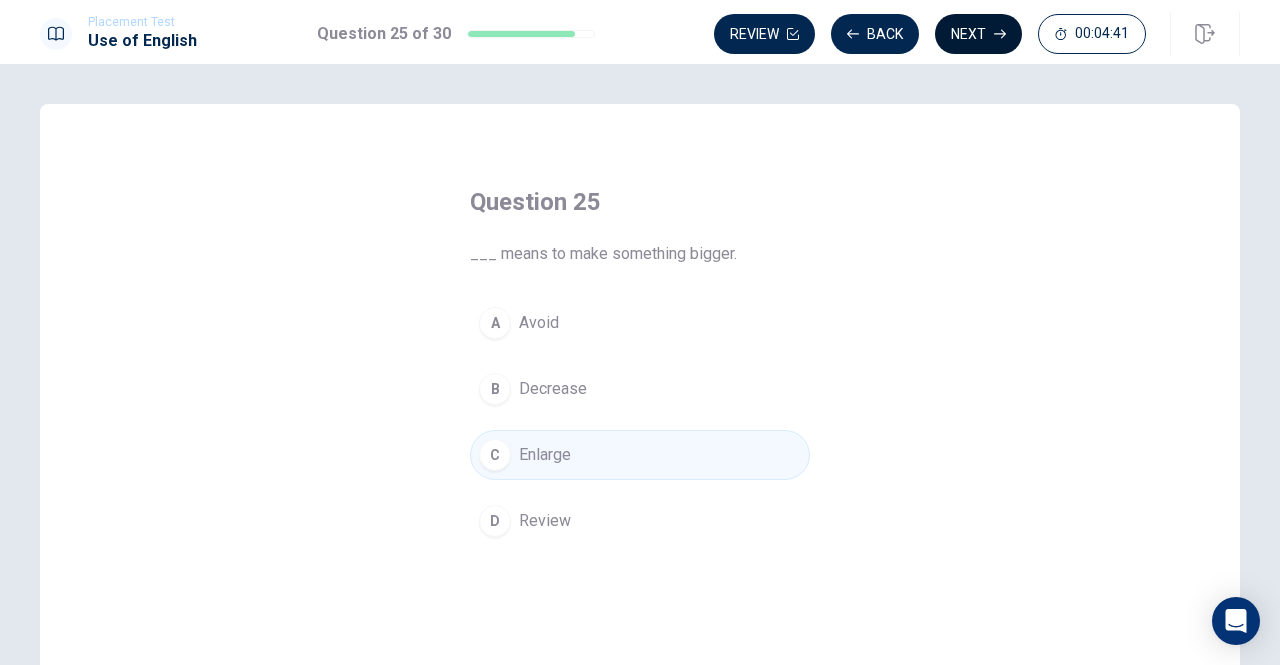 click 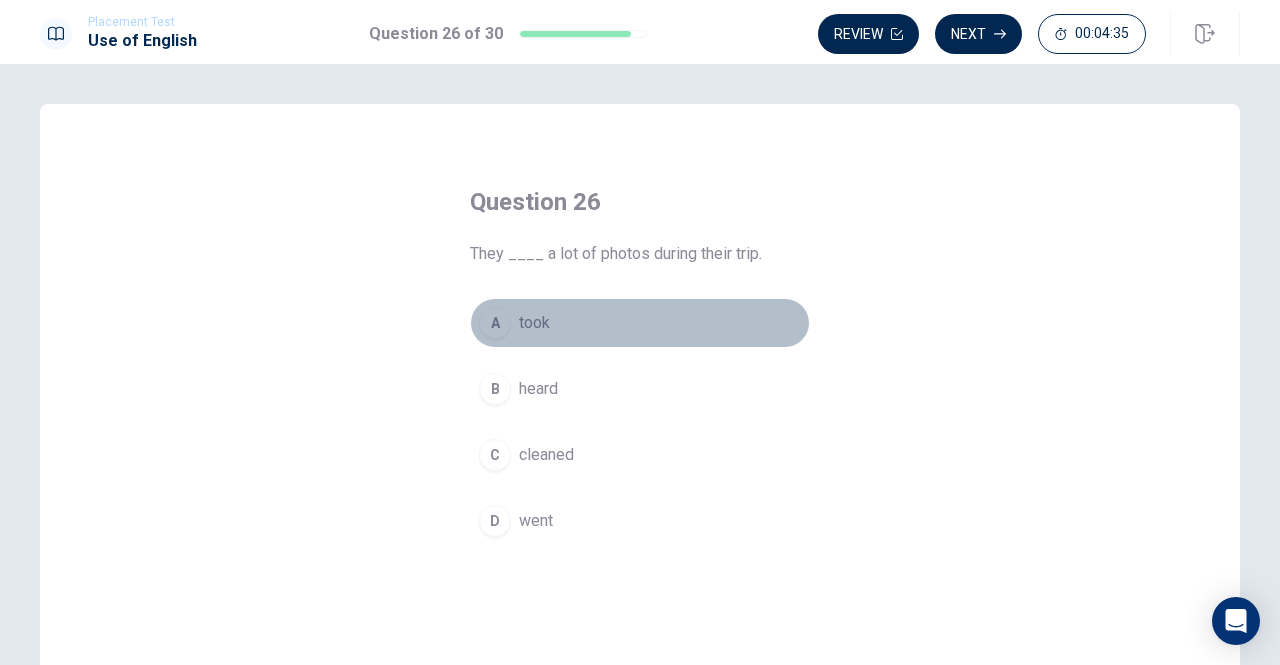click on "took" at bounding box center [534, 323] 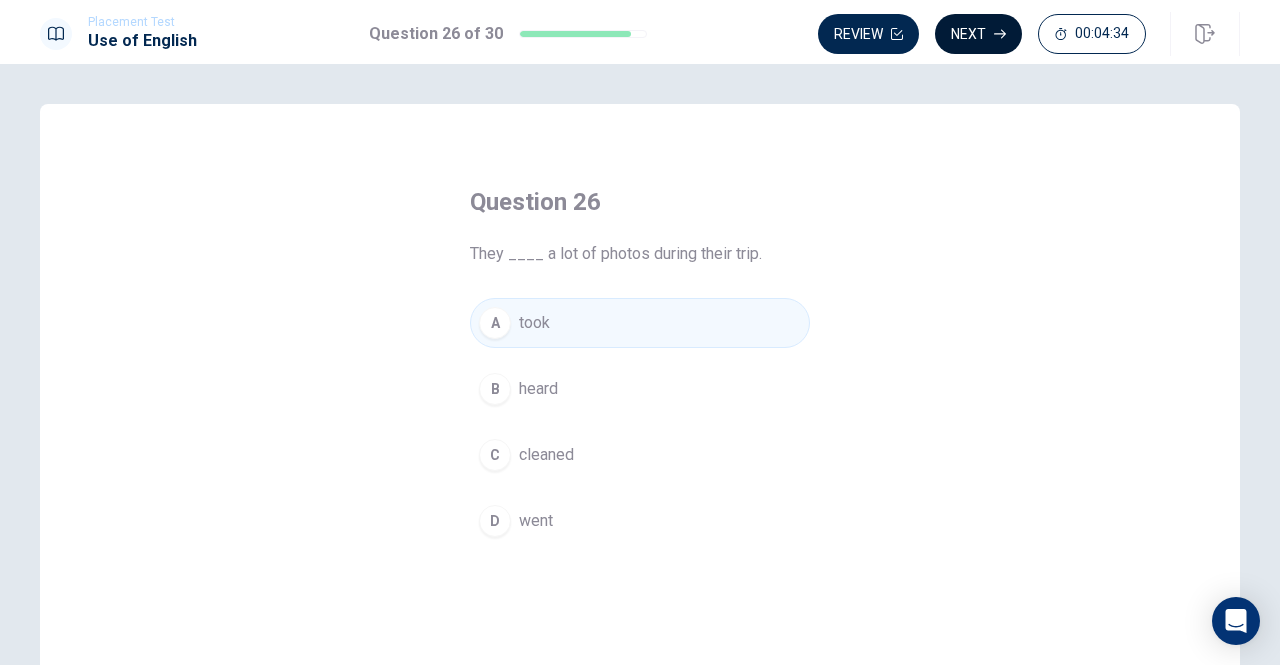 click on "Next" at bounding box center (978, 34) 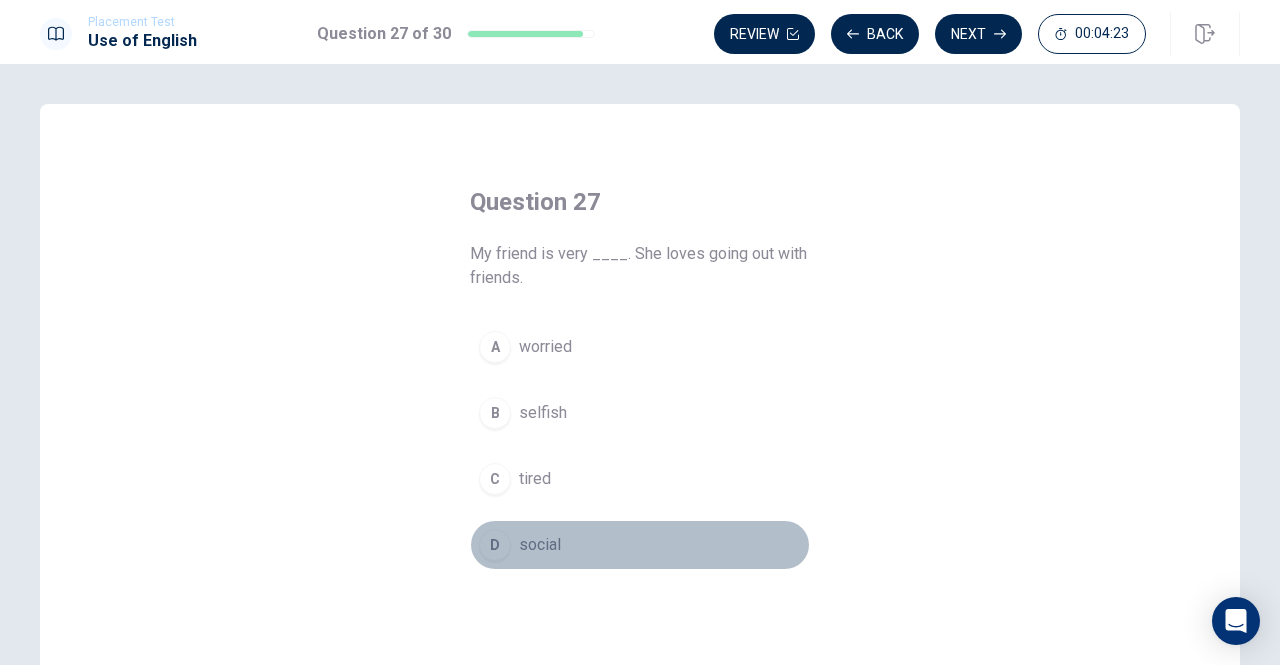 click on "D" at bounding box center (495, 545) 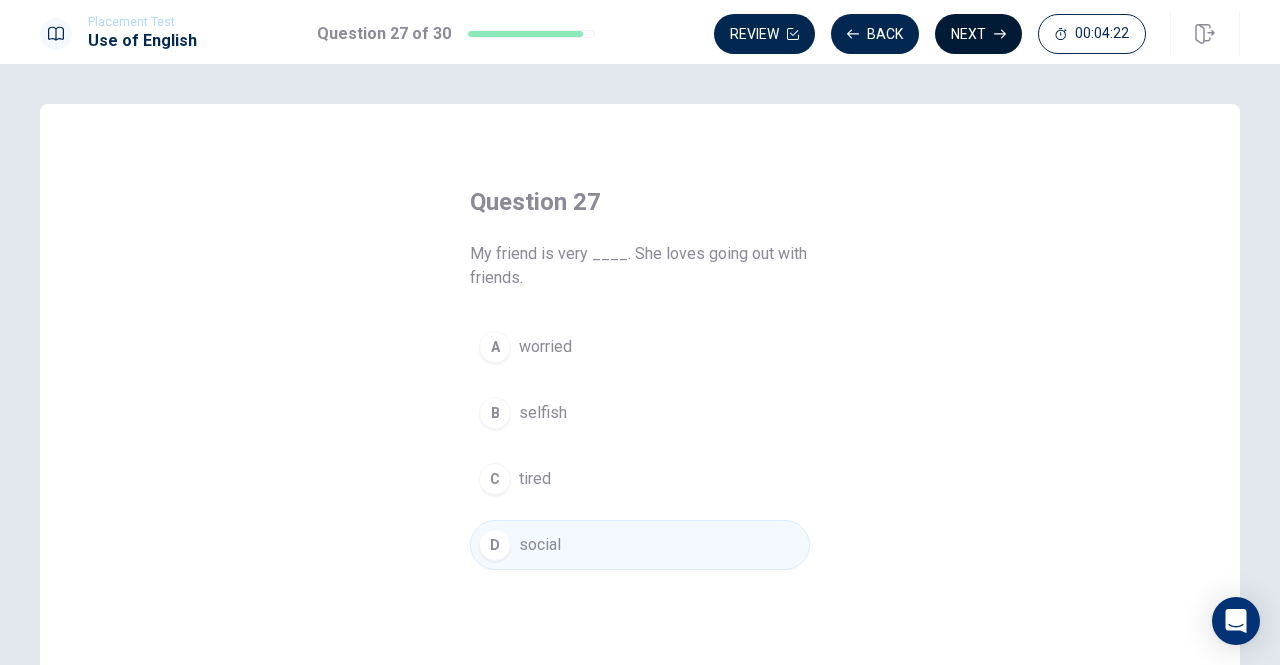 click on "Next" at bounding box center [978, 34] 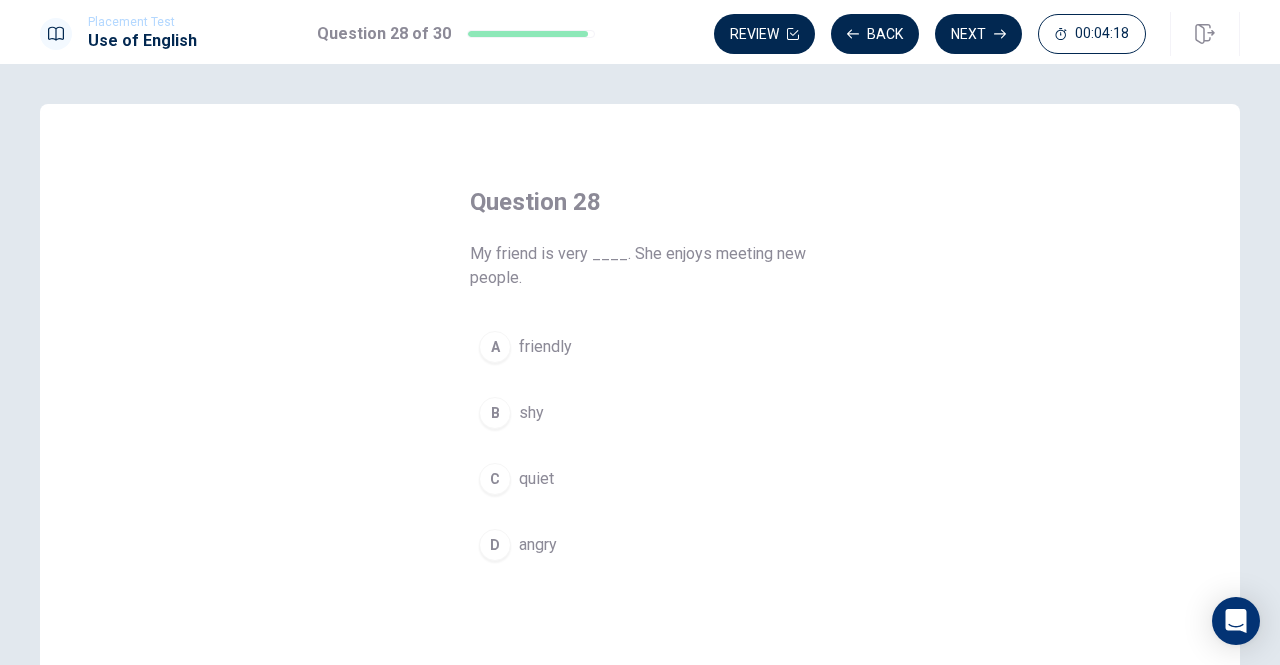 click on "friendly" at bounding box center [545, 347] 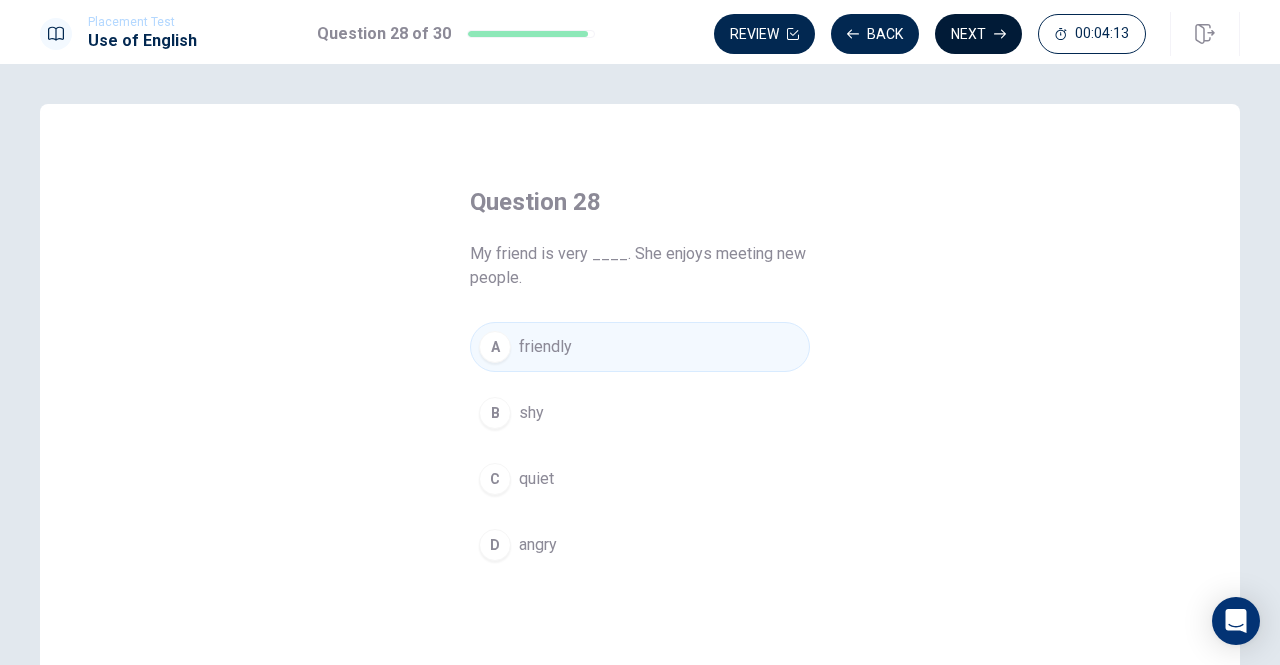 click on "Next" at bounding box center (978, 34) 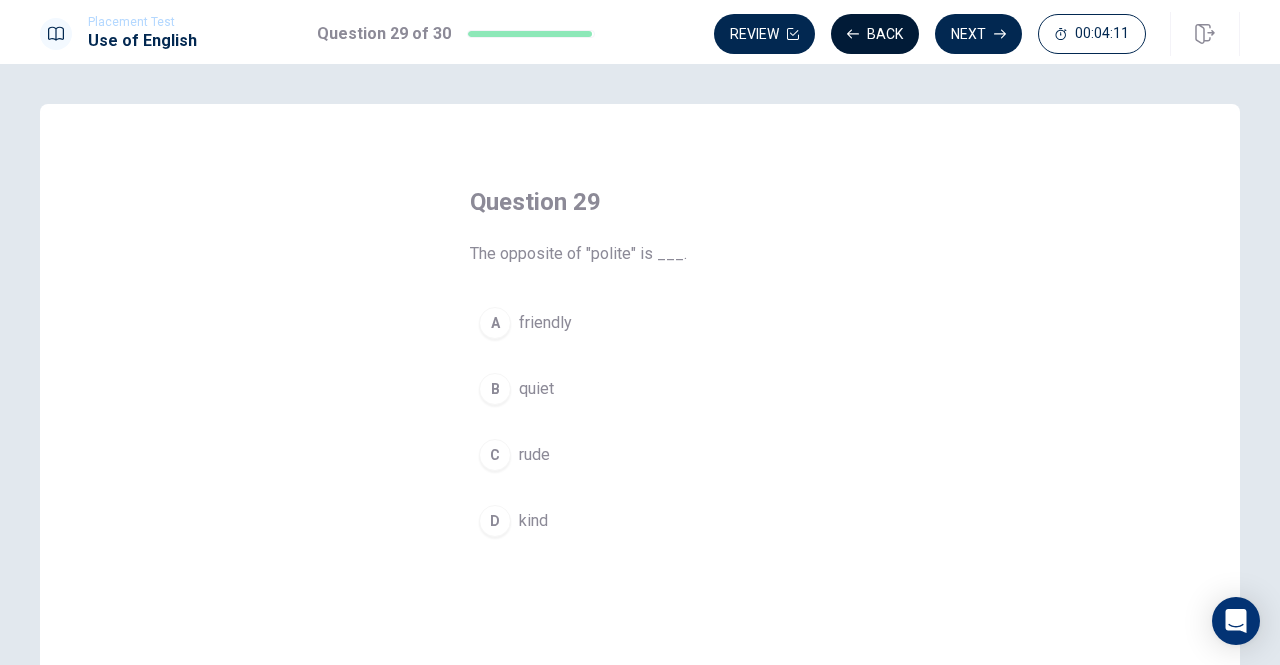 click on "Back" at bounding box center [875, 34] 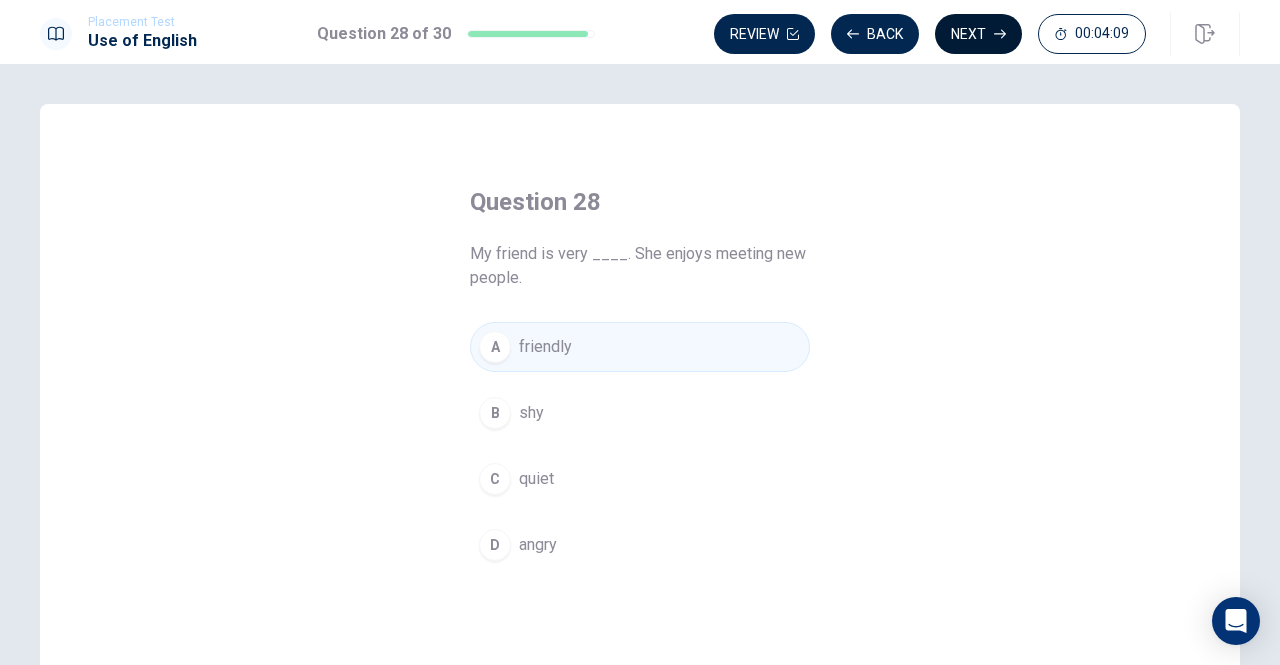 click on "Next" at bounding box center [978, 34] 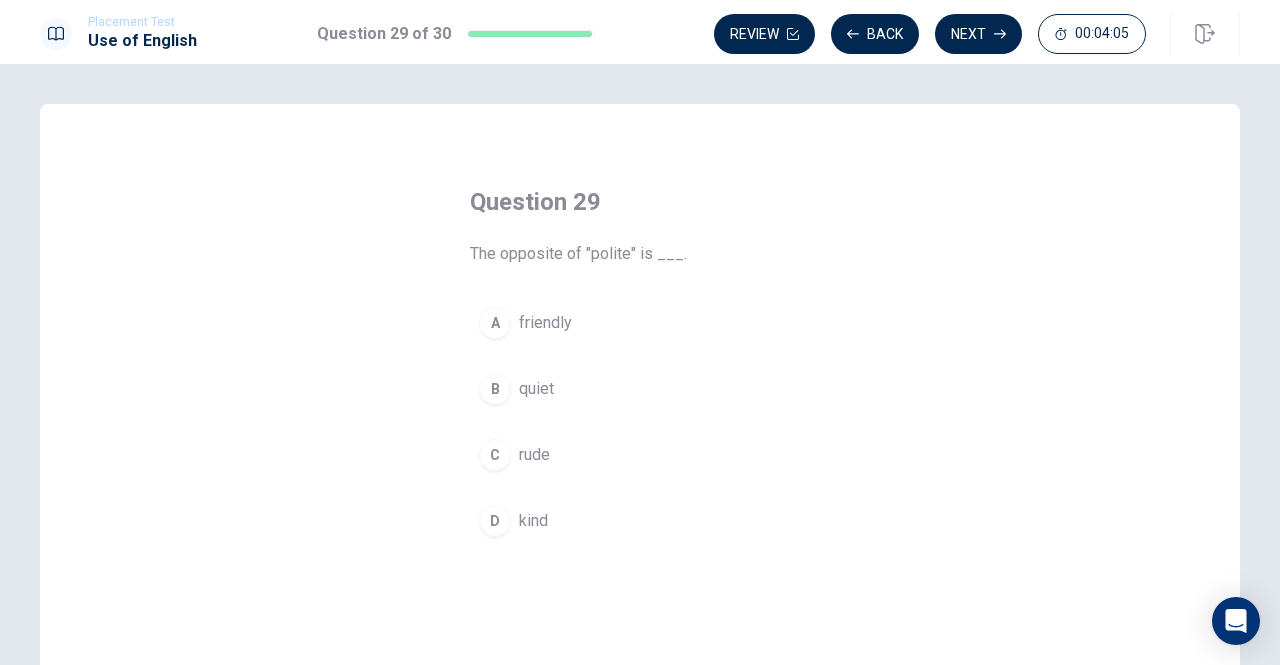 click on "C" at bounding box center (495, 455) 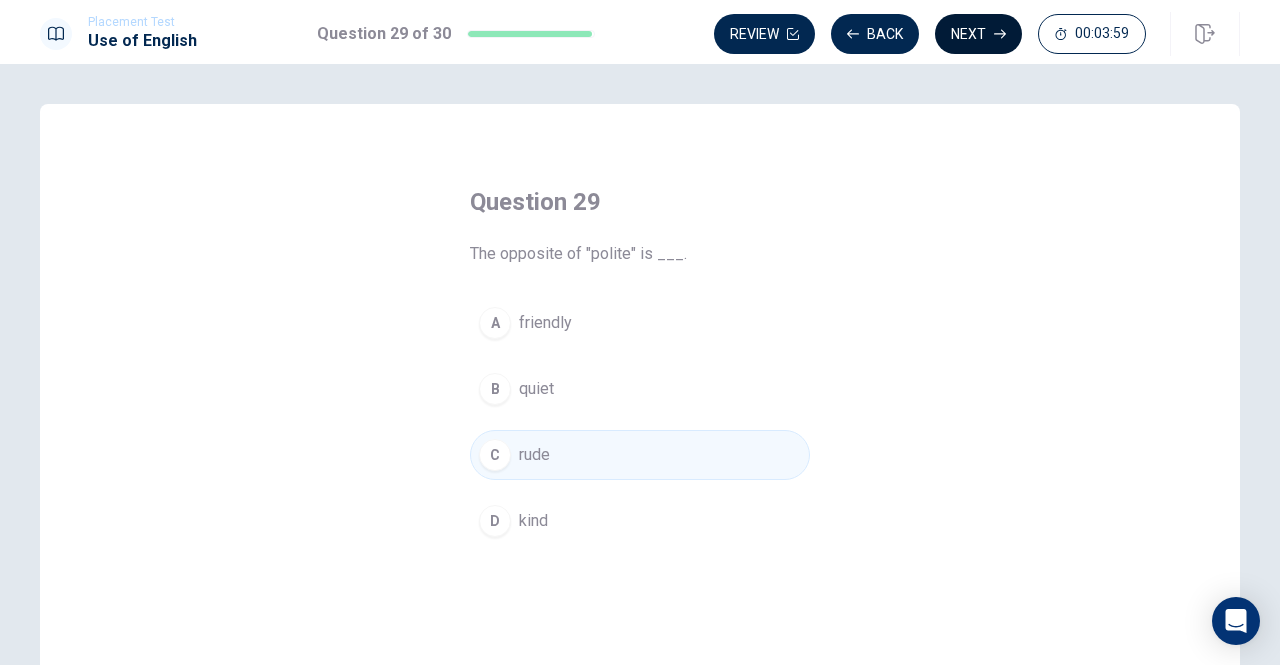 click on "Next" at bounding box center [978, 34] 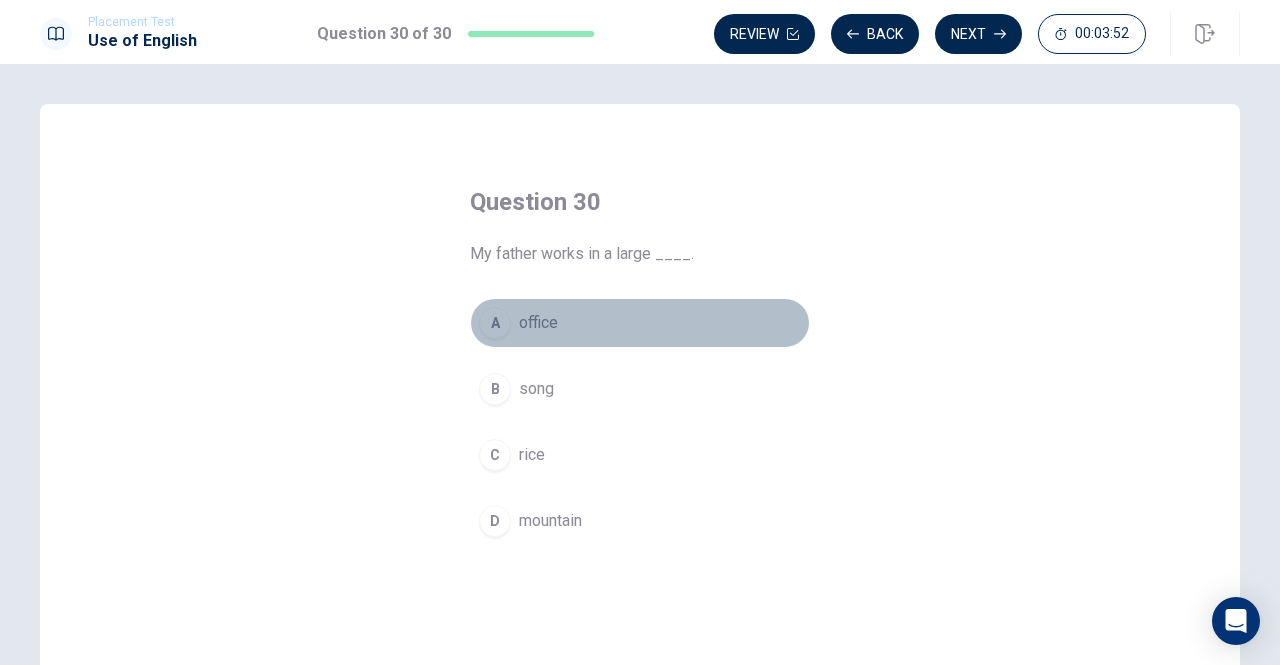 click on "A" at bounding box center (495, 323) 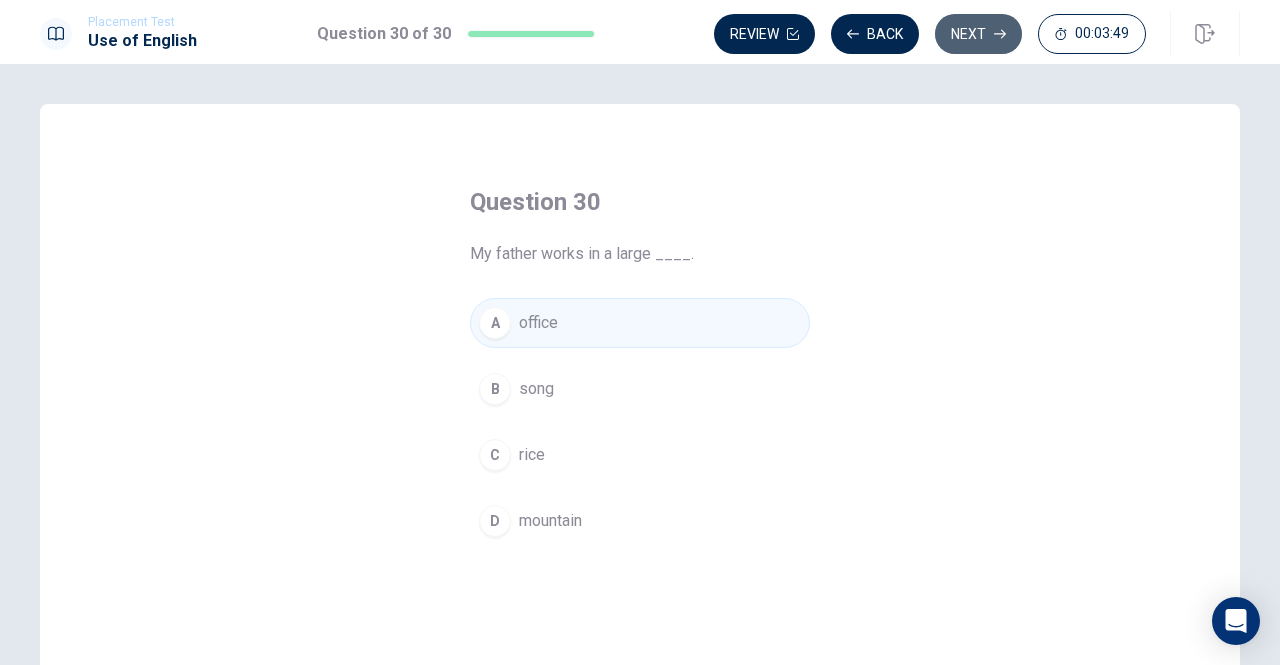click on "Next" at bounding box center (978, 34) 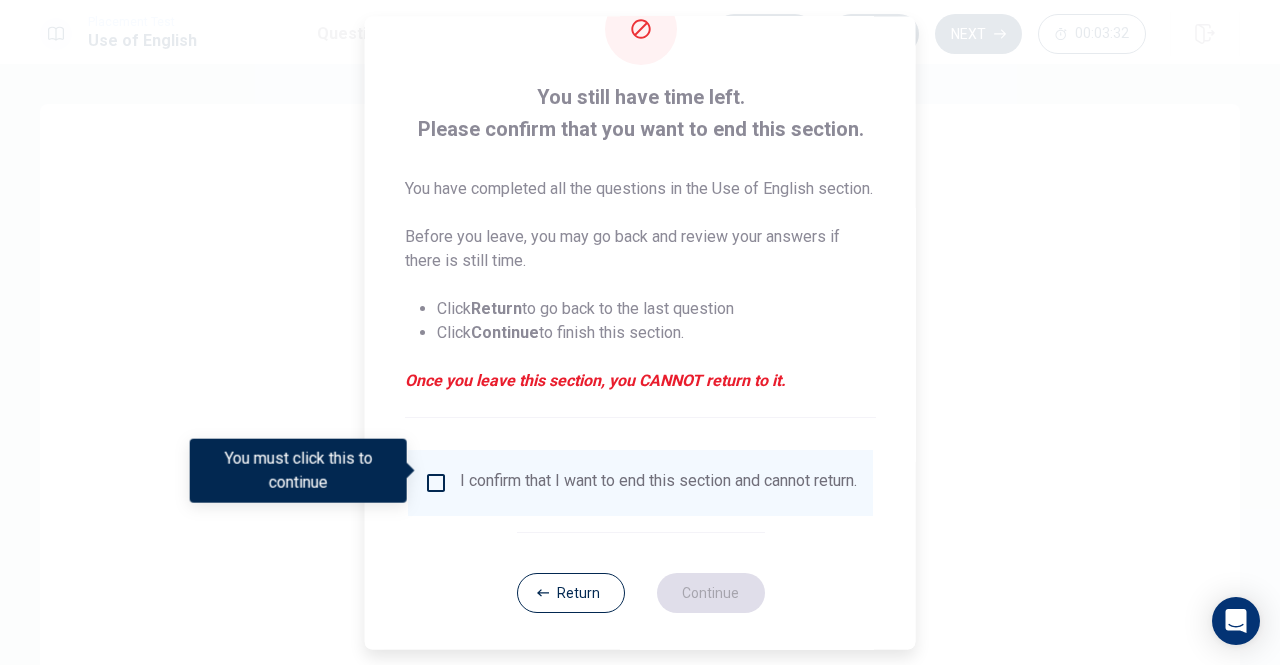 scroll, scrollTop: 104, scrollLeft: 0, axis: vertical 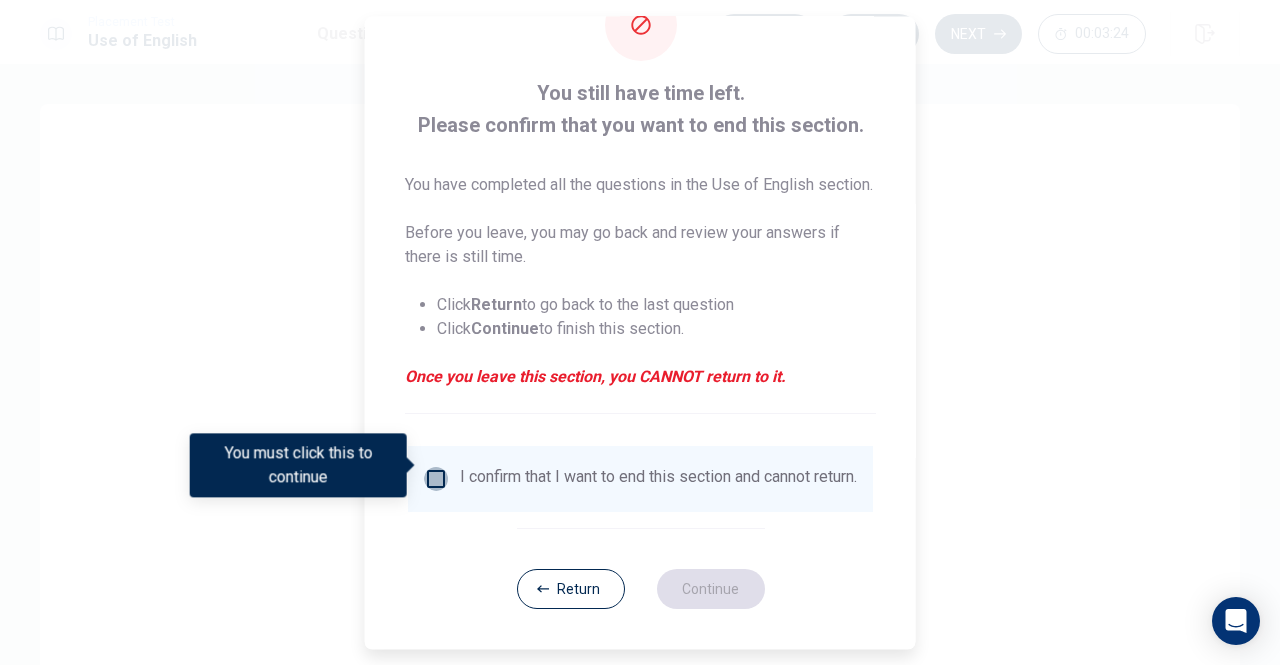 click at bounding box center [436, 479] 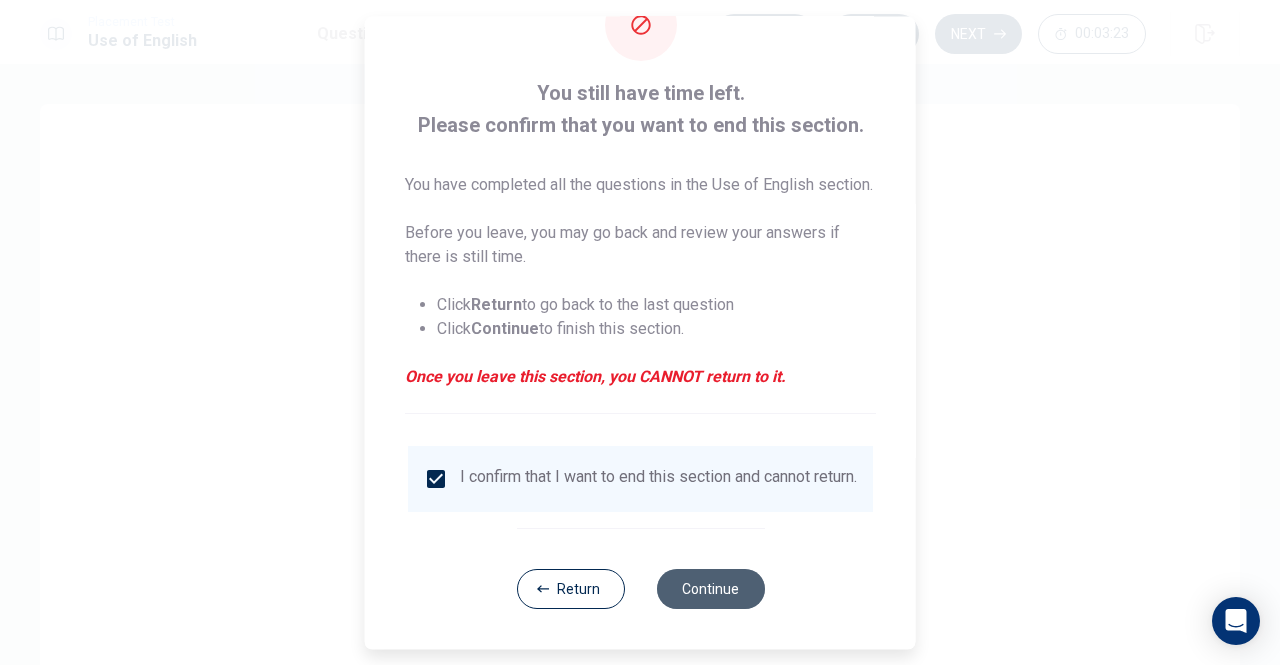 click on "Continue" at bounding box center (710, 589) 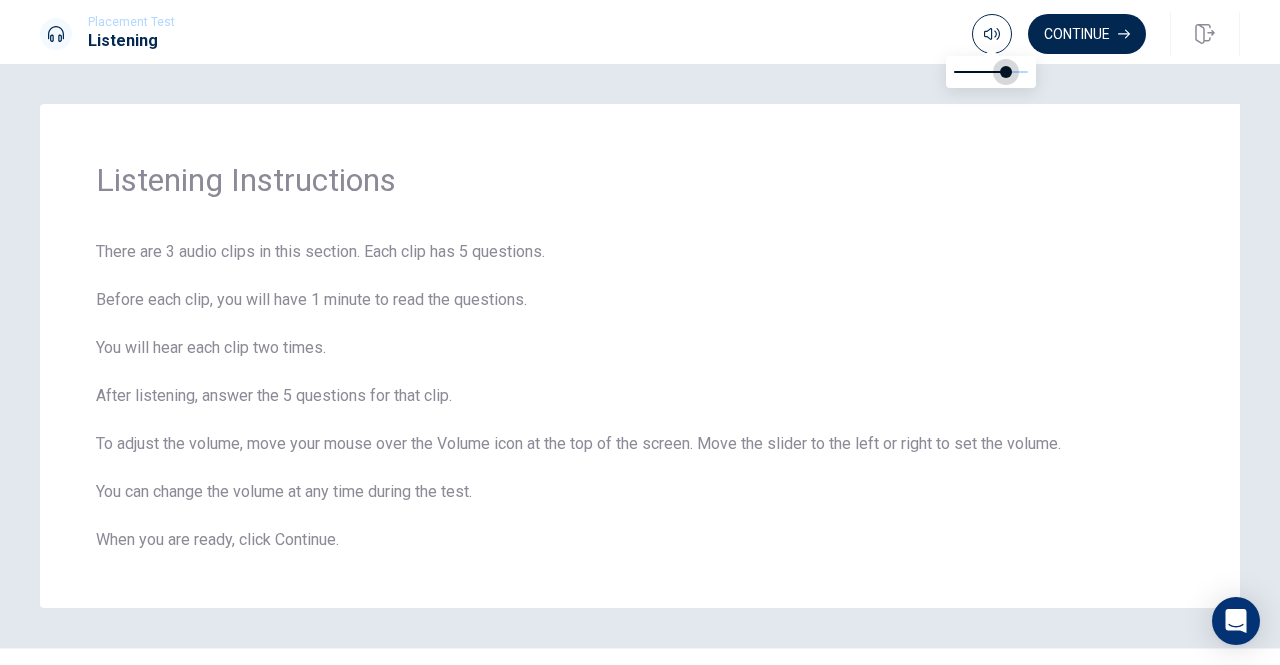 click at bounding box center [991, 72] 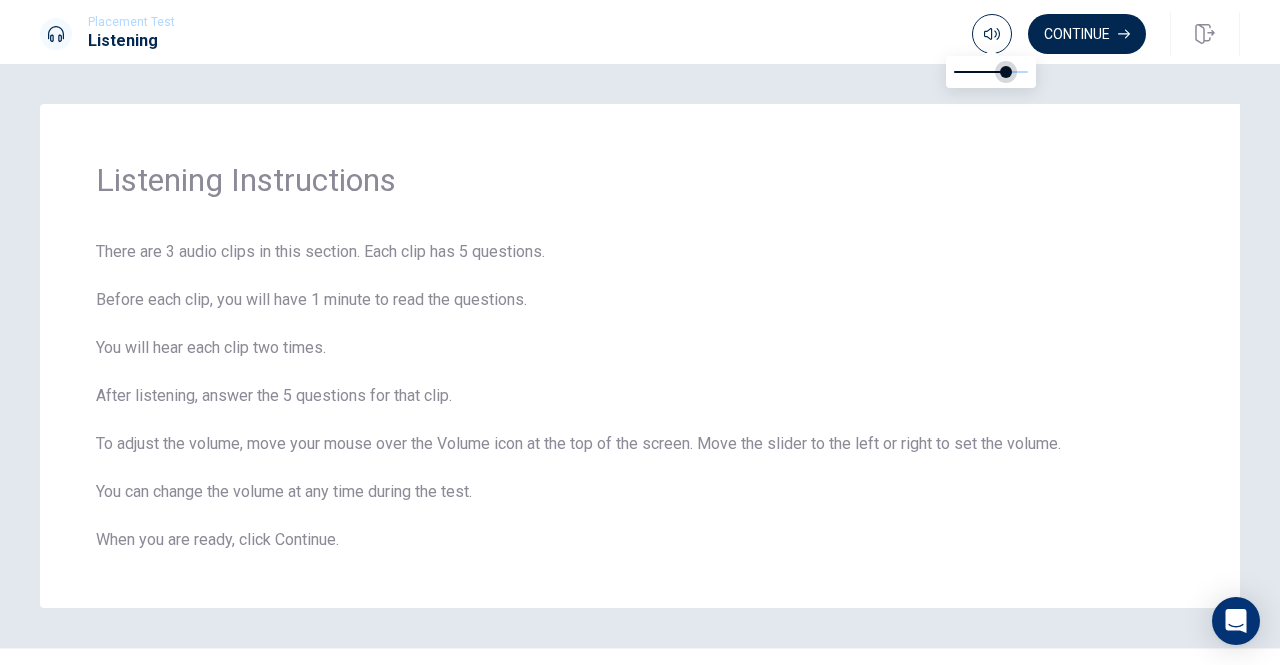 type on "0.8" 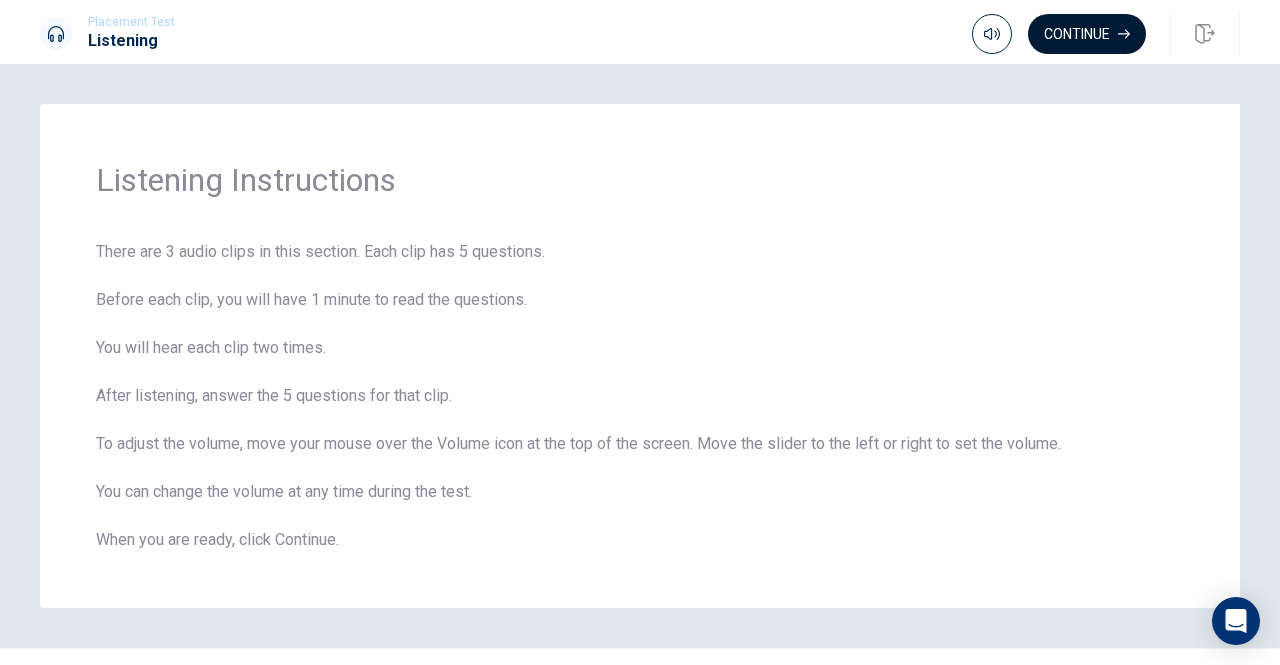 click on "Continue" at bounding box center [1087, 34] 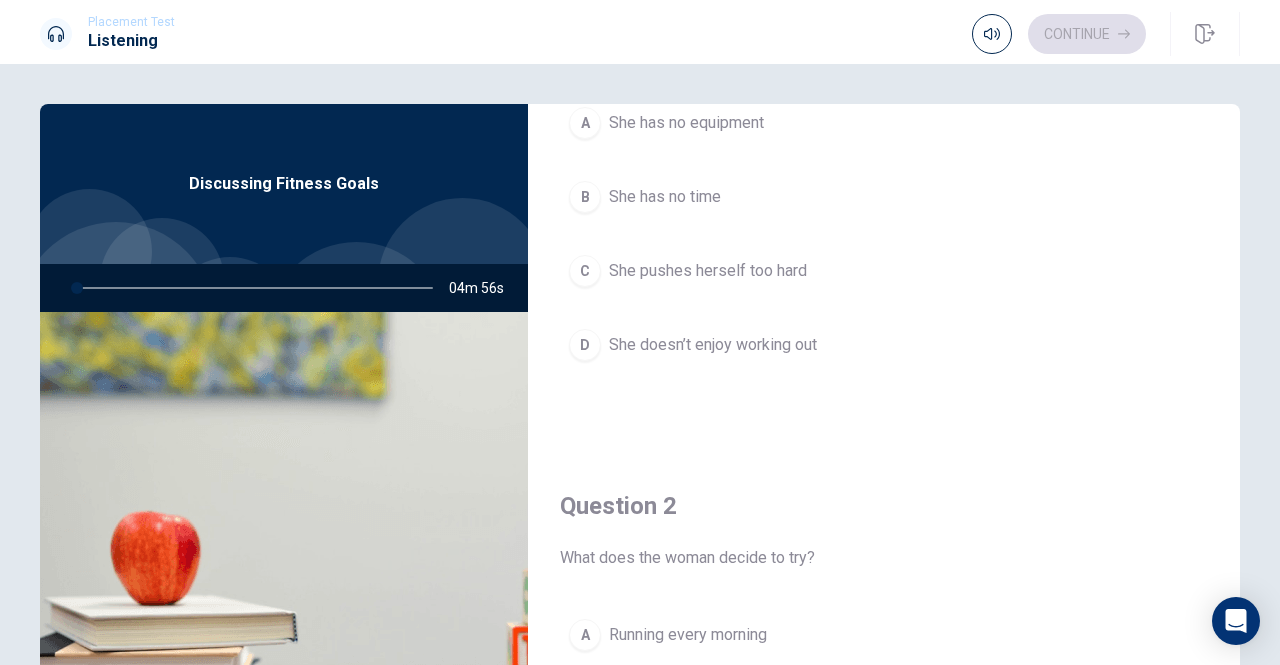 scroll, scrollTop: 0, scrollLeft: 0, axis: both 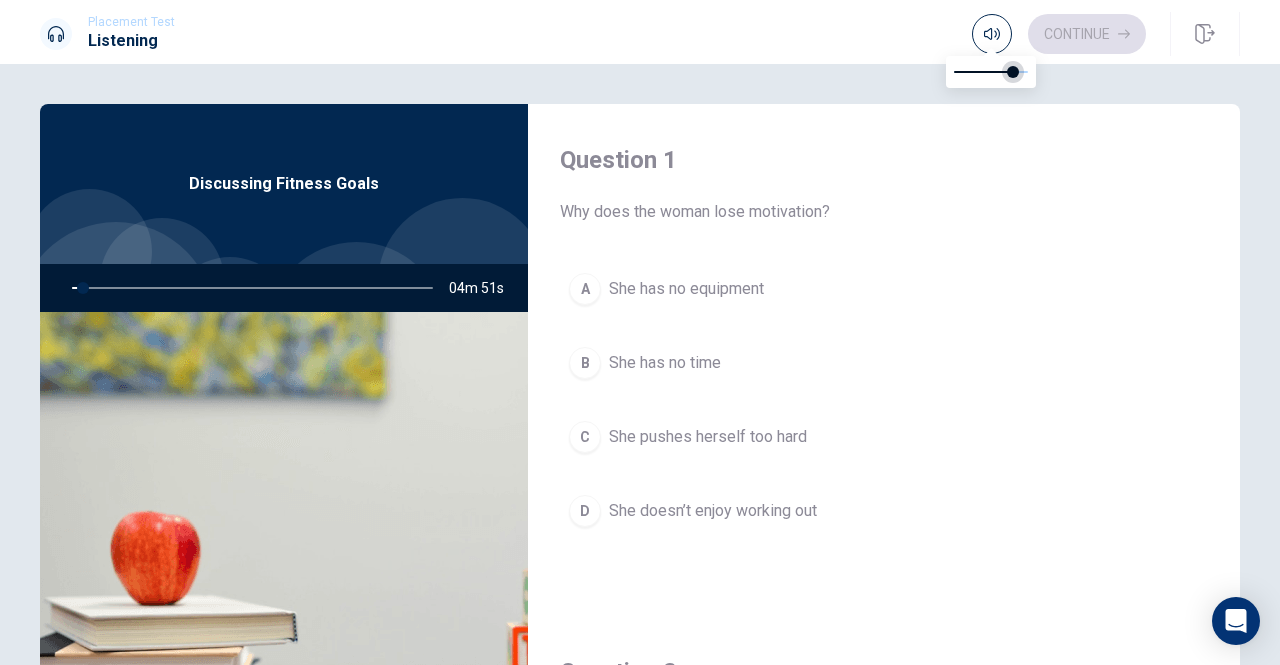 type on "3" 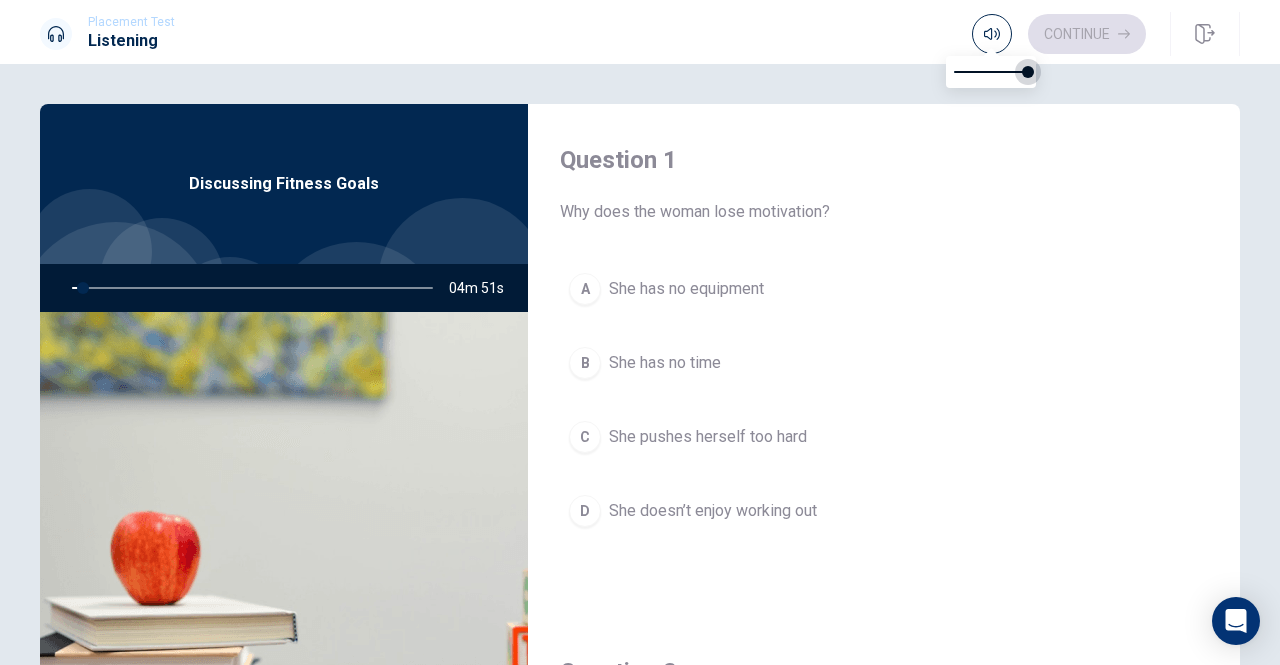 drag, startPoint x: 1019, startPoint y: 79, endPoint x: 1029, endPoint y: 75, distance: 10.770329 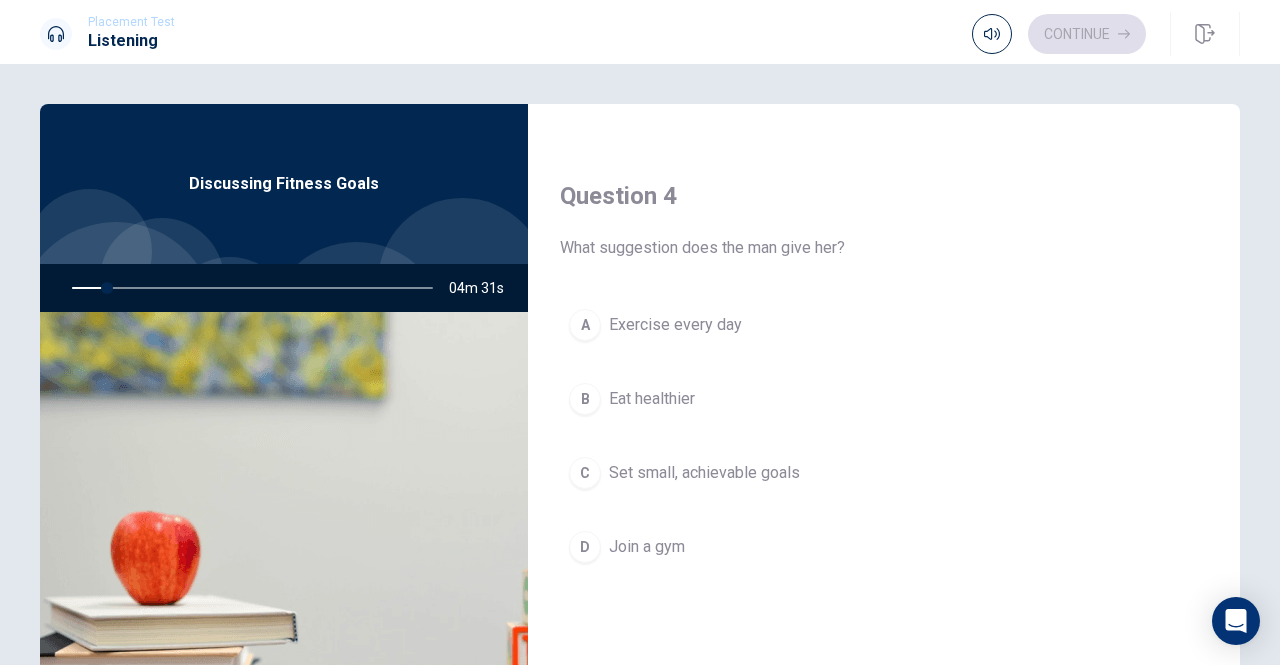 scroll, scrollTop: 1851, scrollLeft: 0, axis: vertical 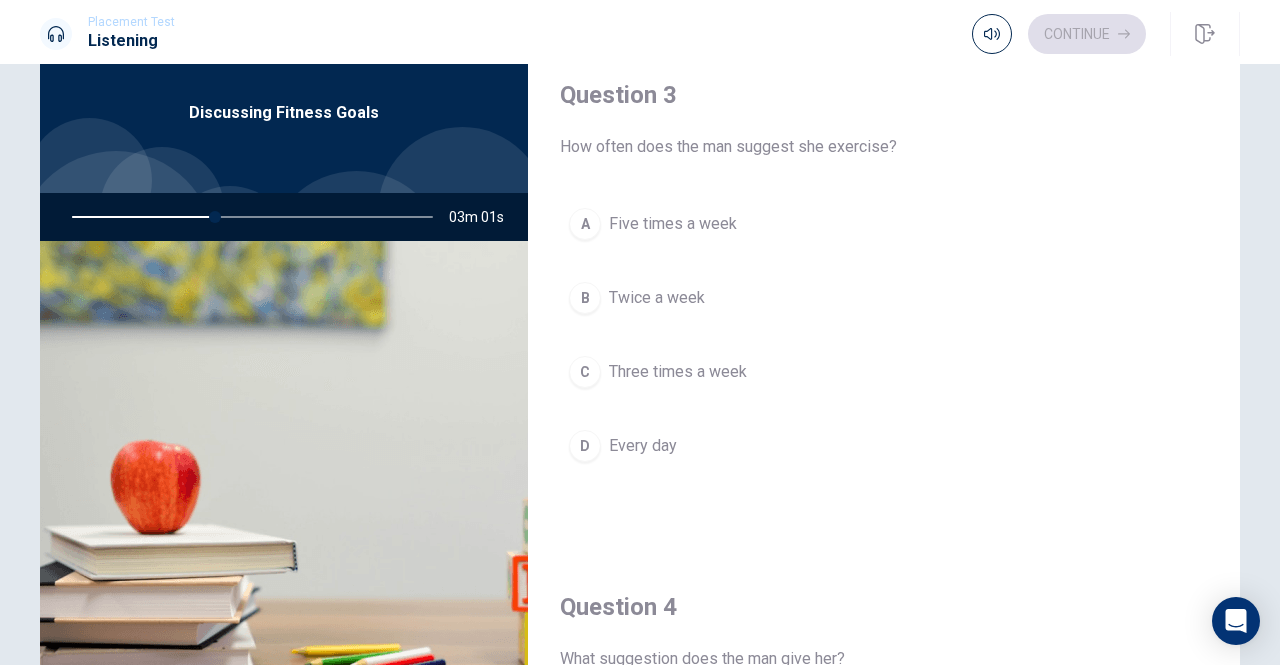 click on "Three times a week" at bounding box center (678, 372) 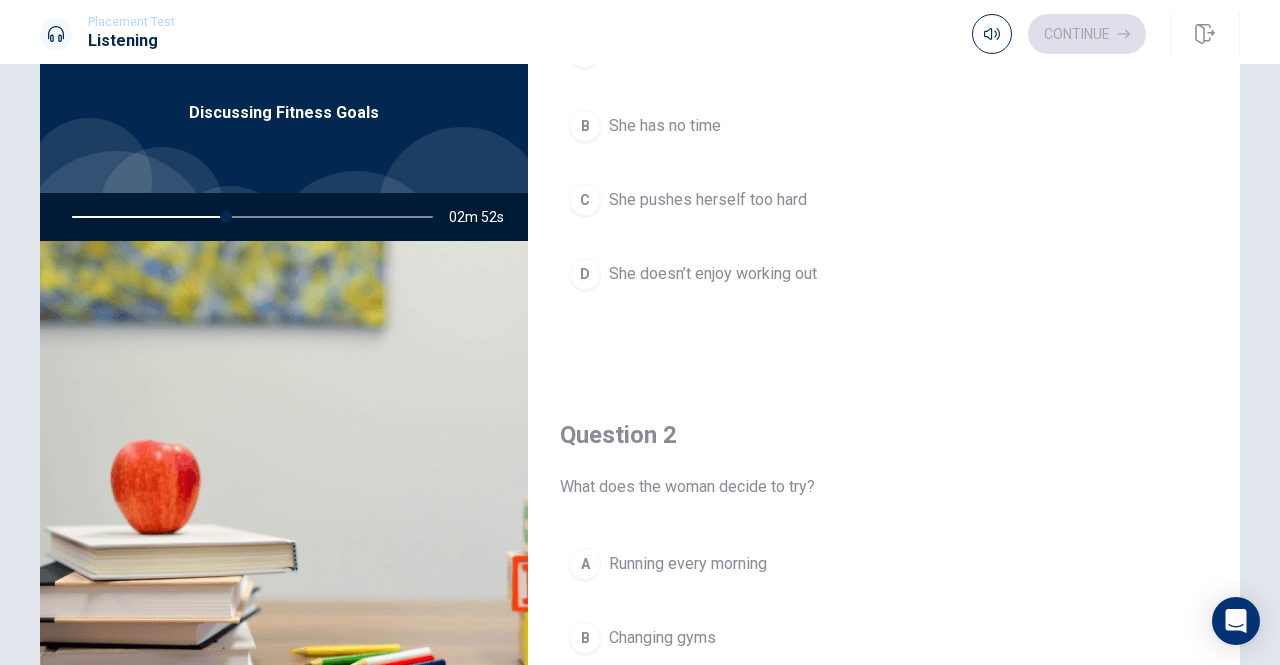 scroll, scrollTop: 0, scrollLeft: 0, axis: both 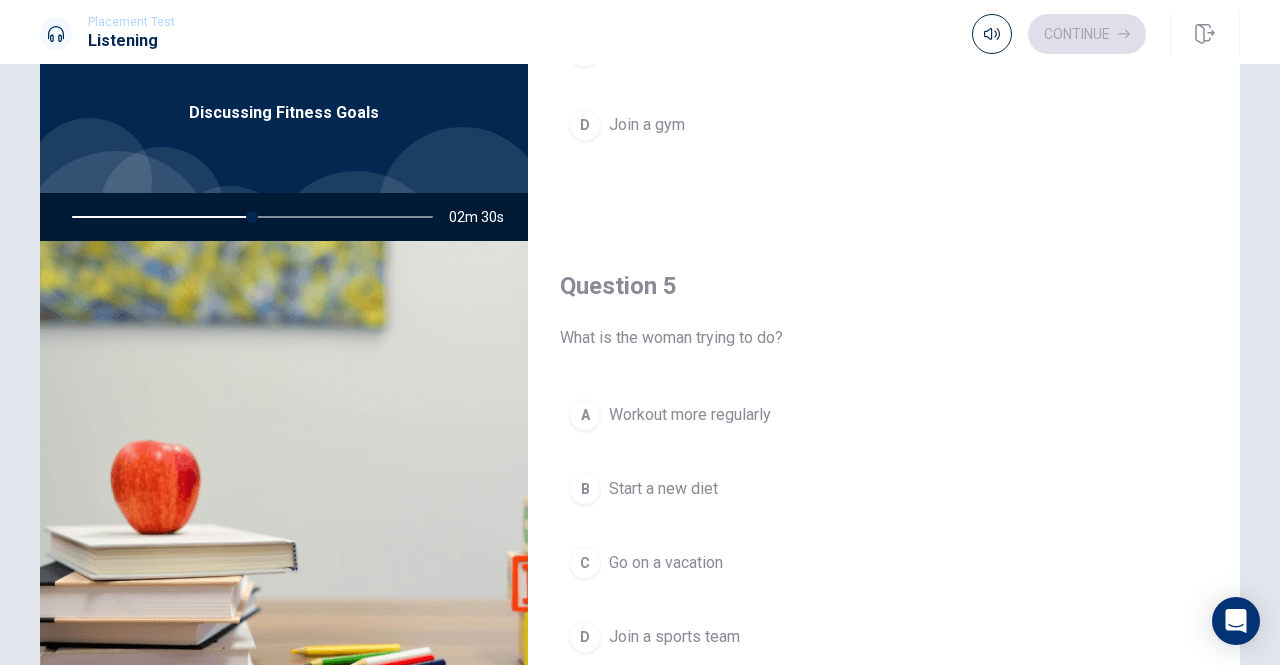 click on "Workout more regularly" at bounding box center (690, 415) 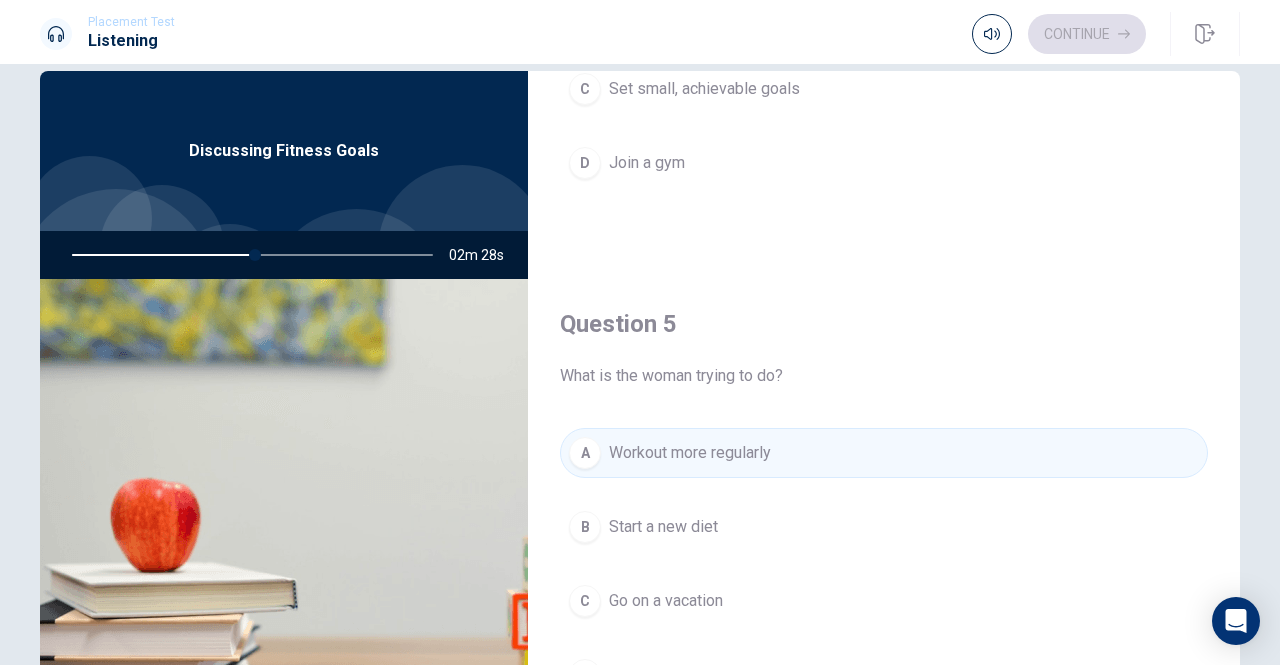 scroll, scrollTop: 0, scrollLeft: 0, axis: both 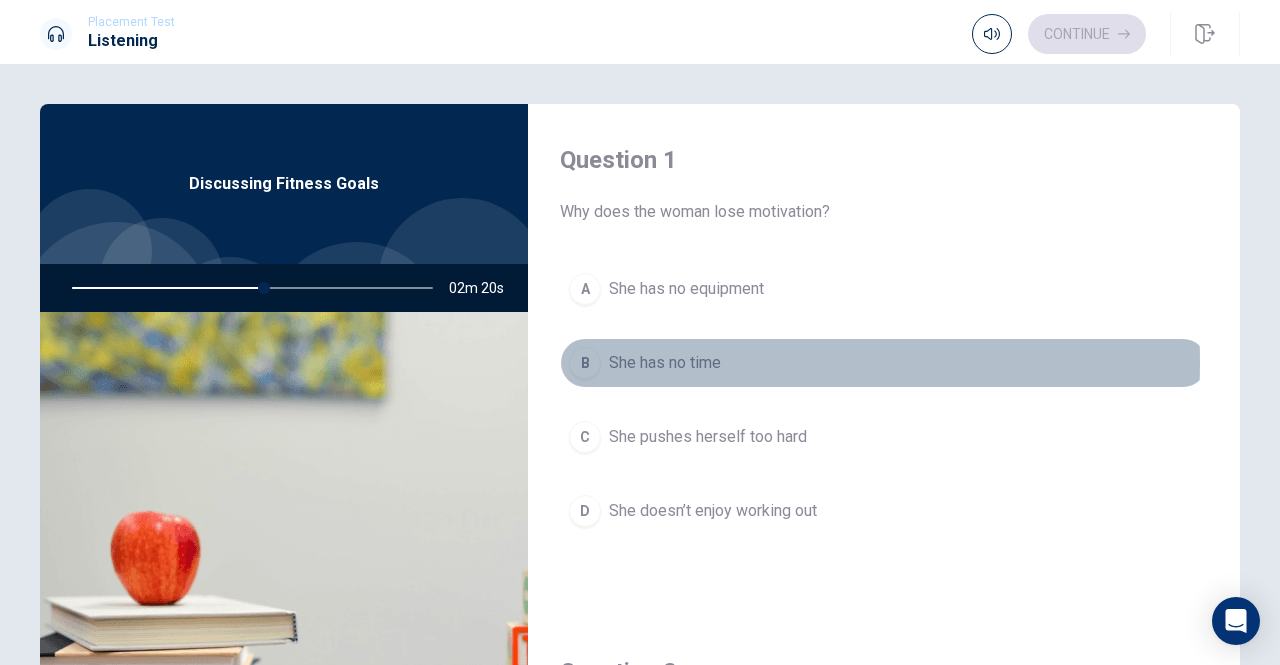 click on "She has no time" at bounding box center [665, 363] 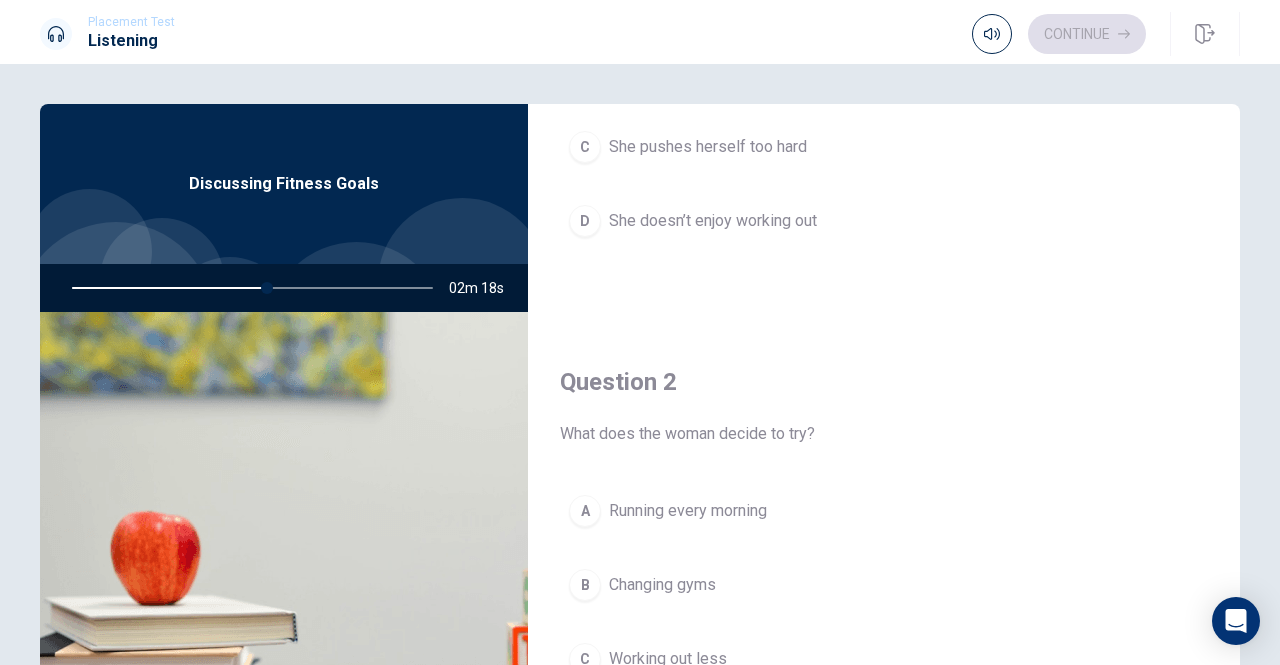 scroll, scrollTop: 500, scrollLeft: 0, axis: vertical 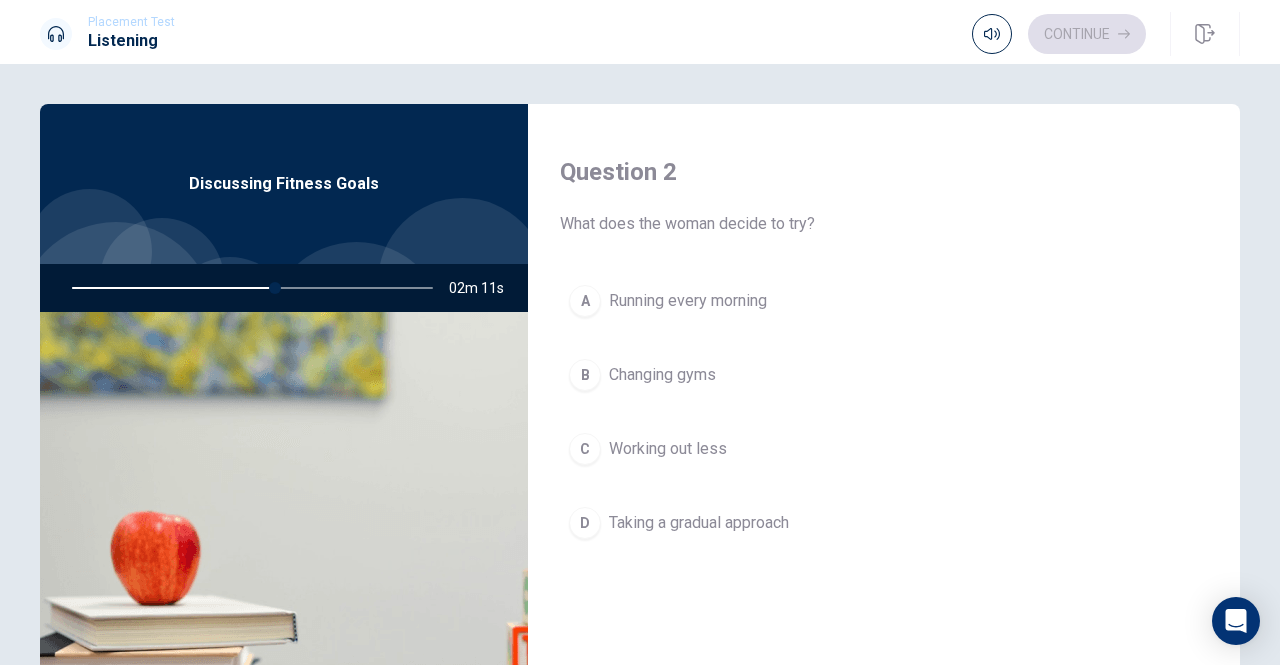 click on "B" at bounding box center (585, 375) 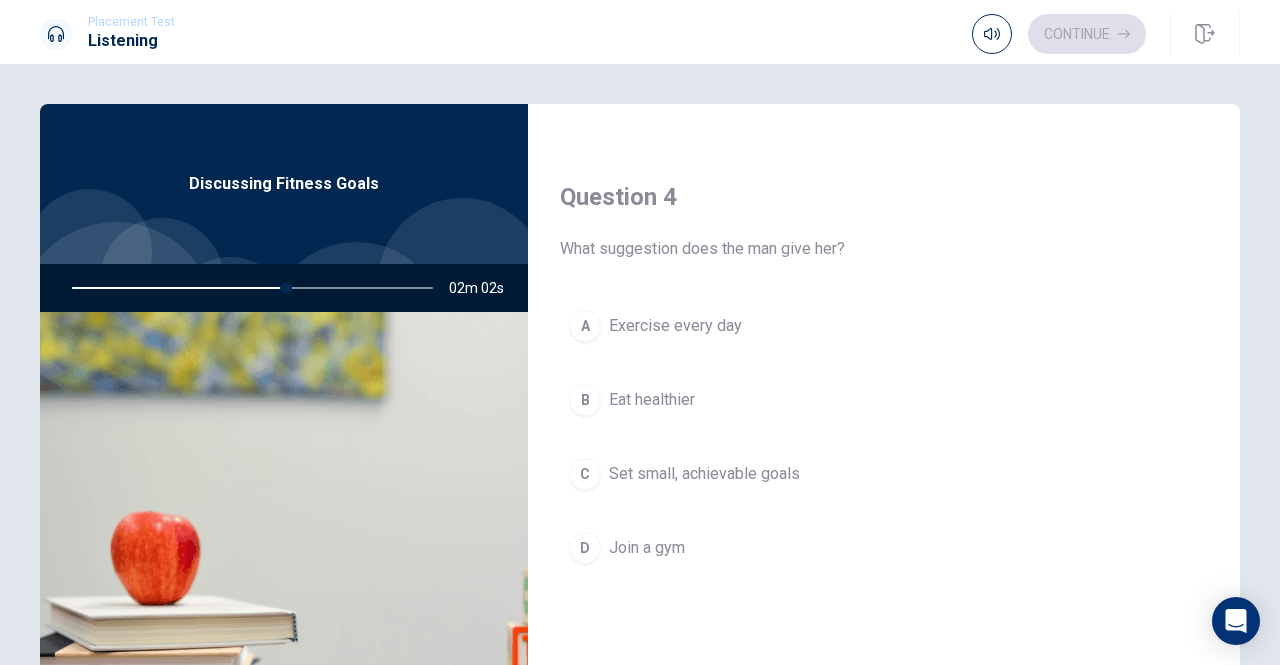 scroll, scrollTop: 1500, scrollLeft: 0, axis: vertical 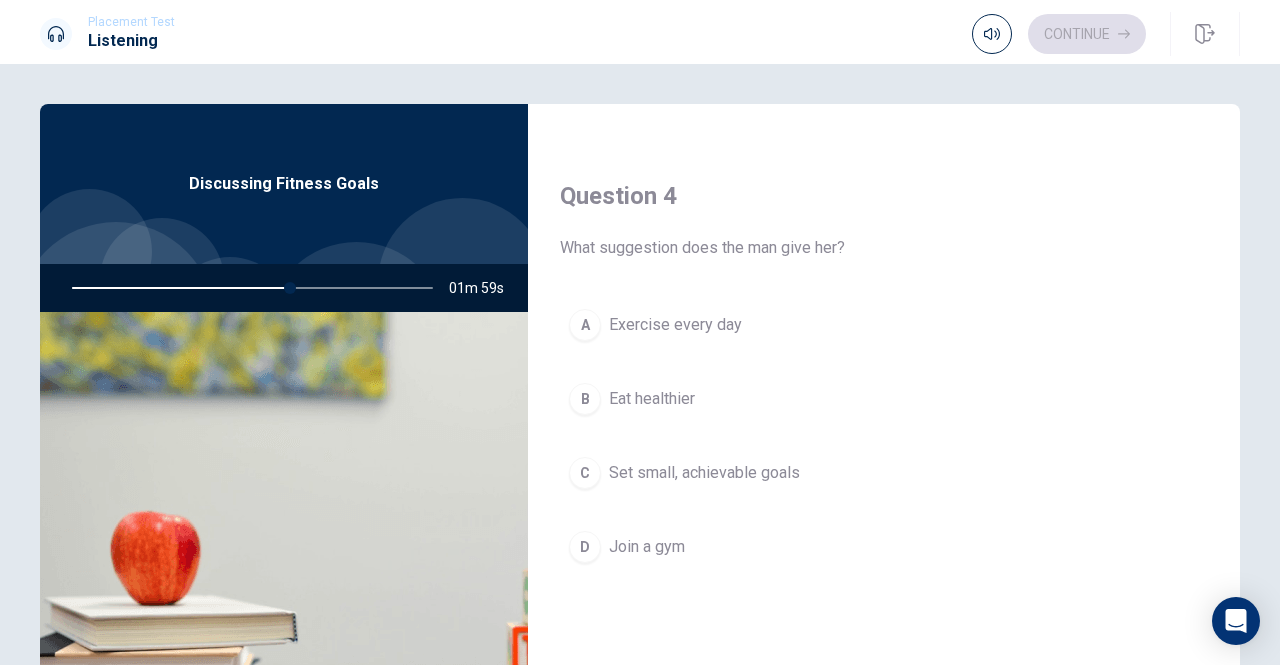 click on "Set small, achievable goals" at bounding box center (704, 473) 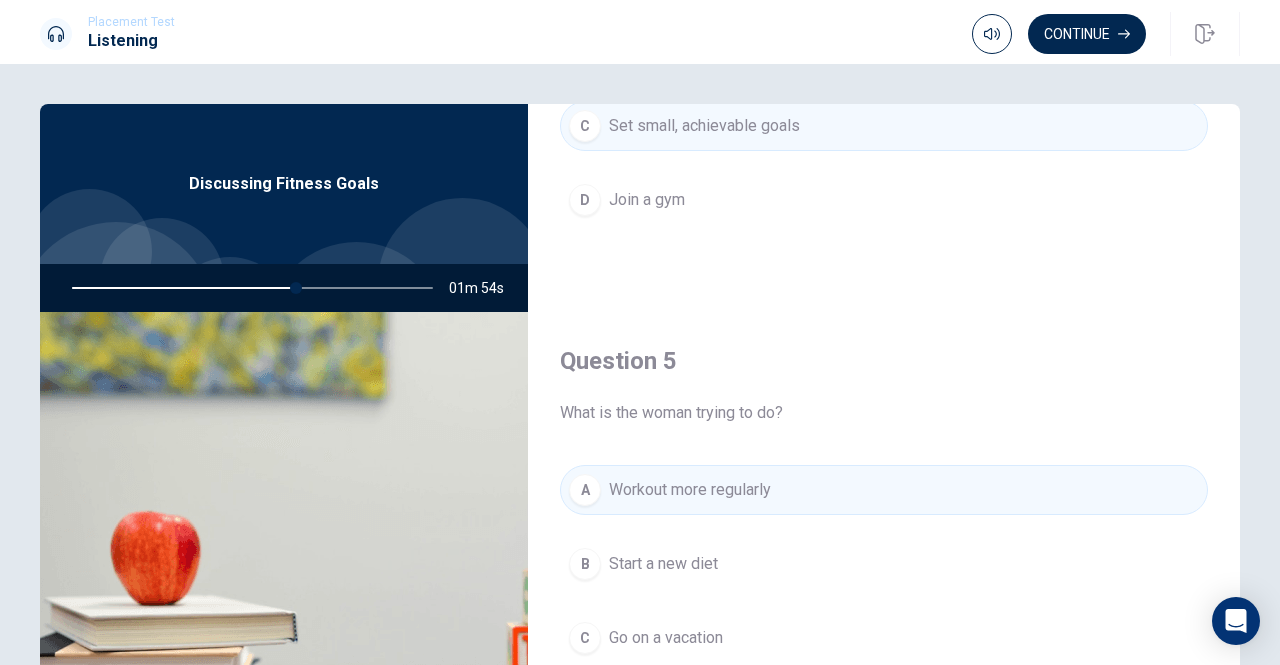 scroll, scrollTop: 1851, scrollLeft: 0, axis: vertical 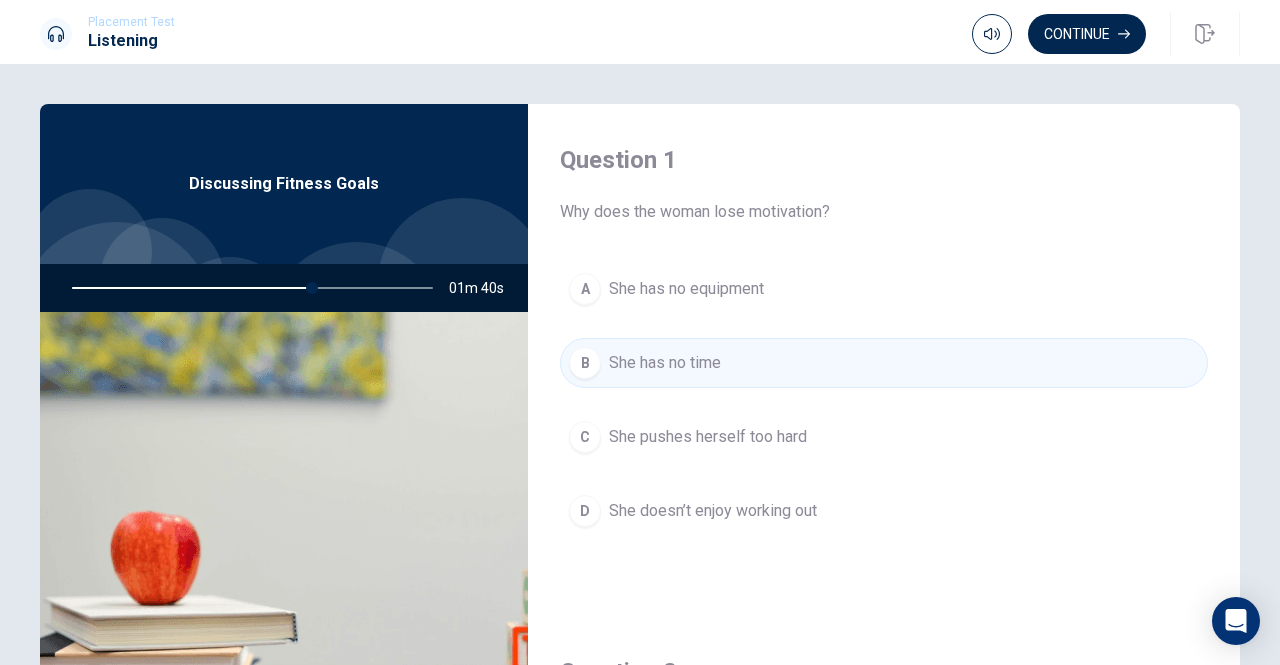click at bounding box center (248, 288) 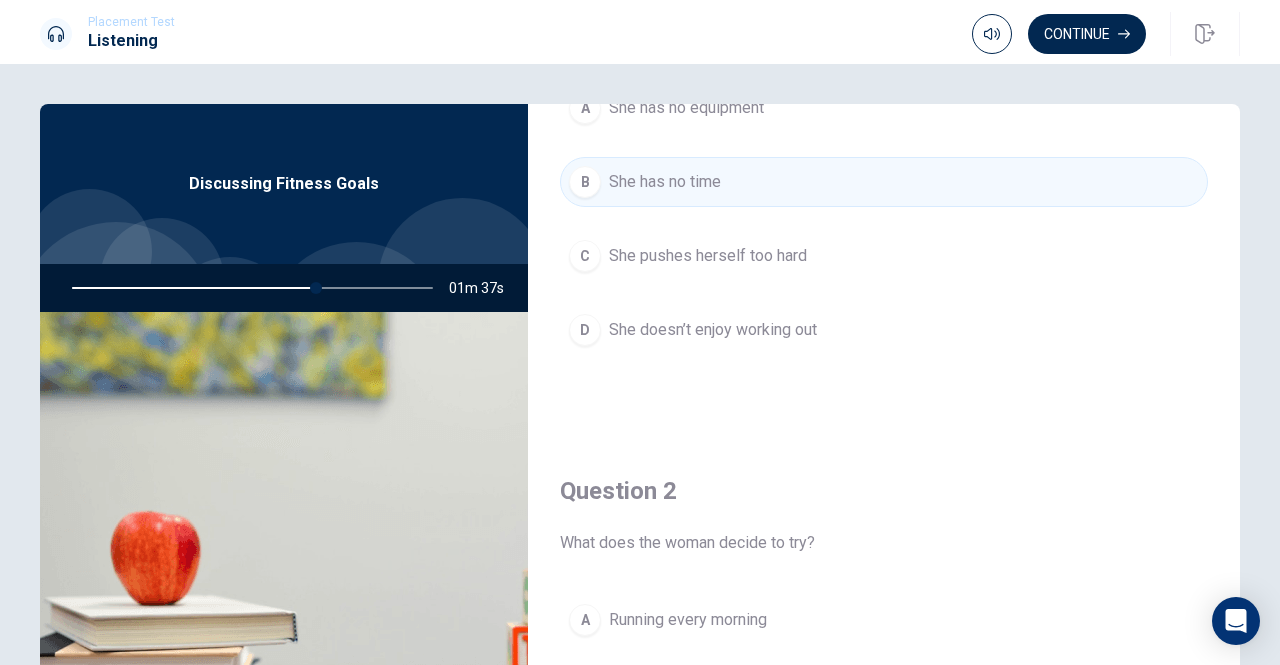 scroll, scrollTop: 0, scrollLeft: 0, axis: both 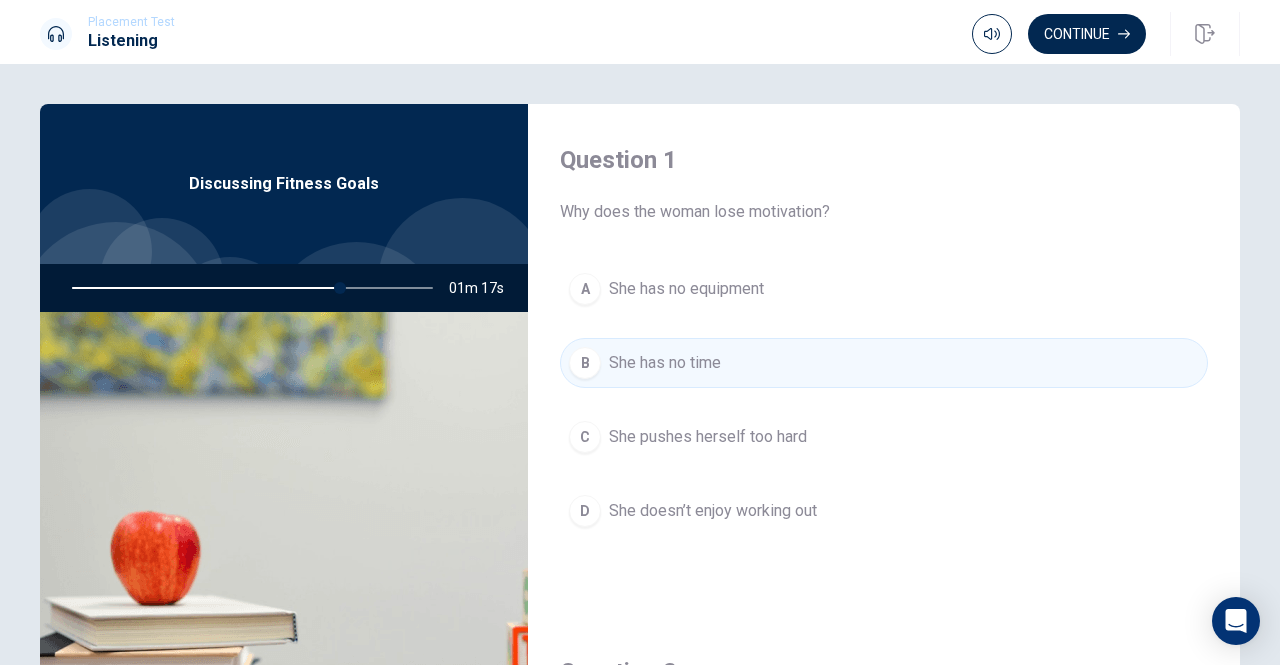 click on "She pushes herself too hard" at bounding box center (708, 437) 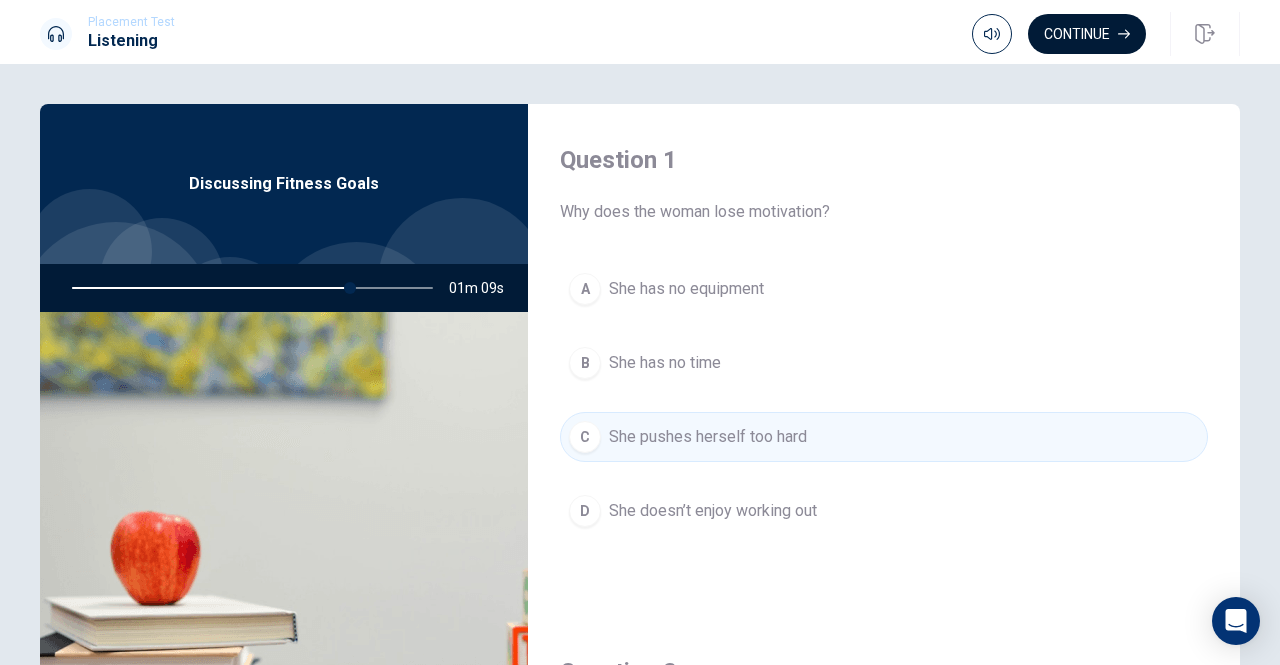 click on "Continue" at bounding box center [1087, 34] 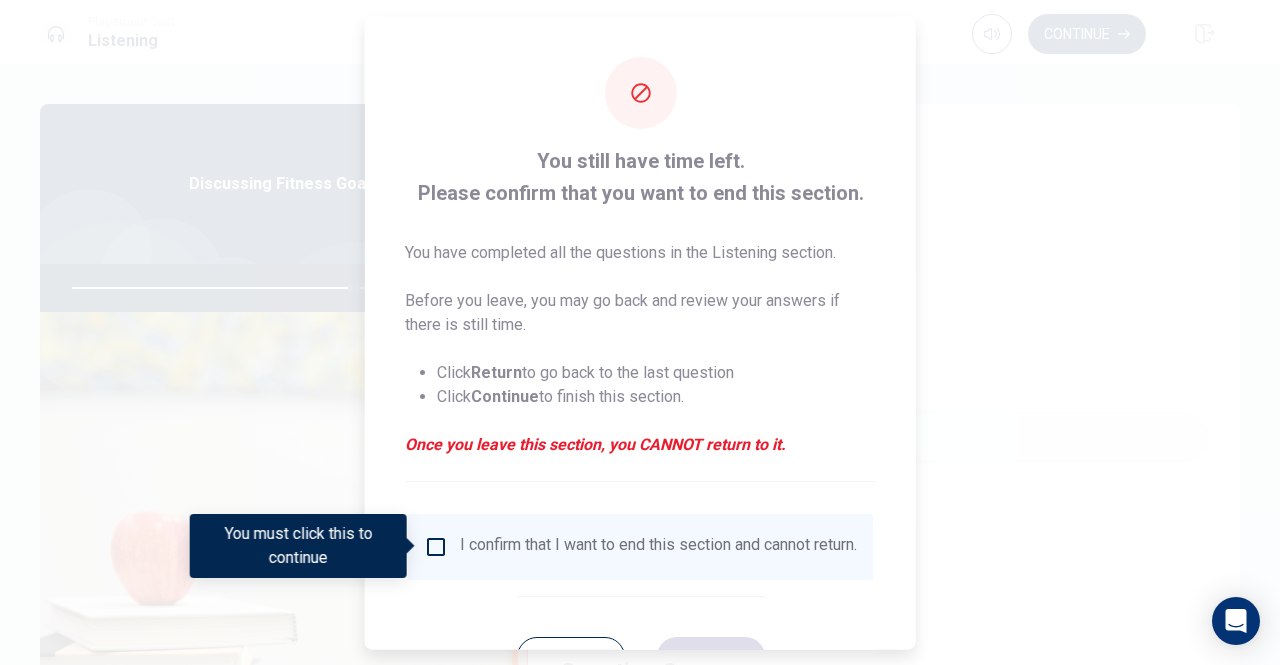 click at bounding box center (640, 332) 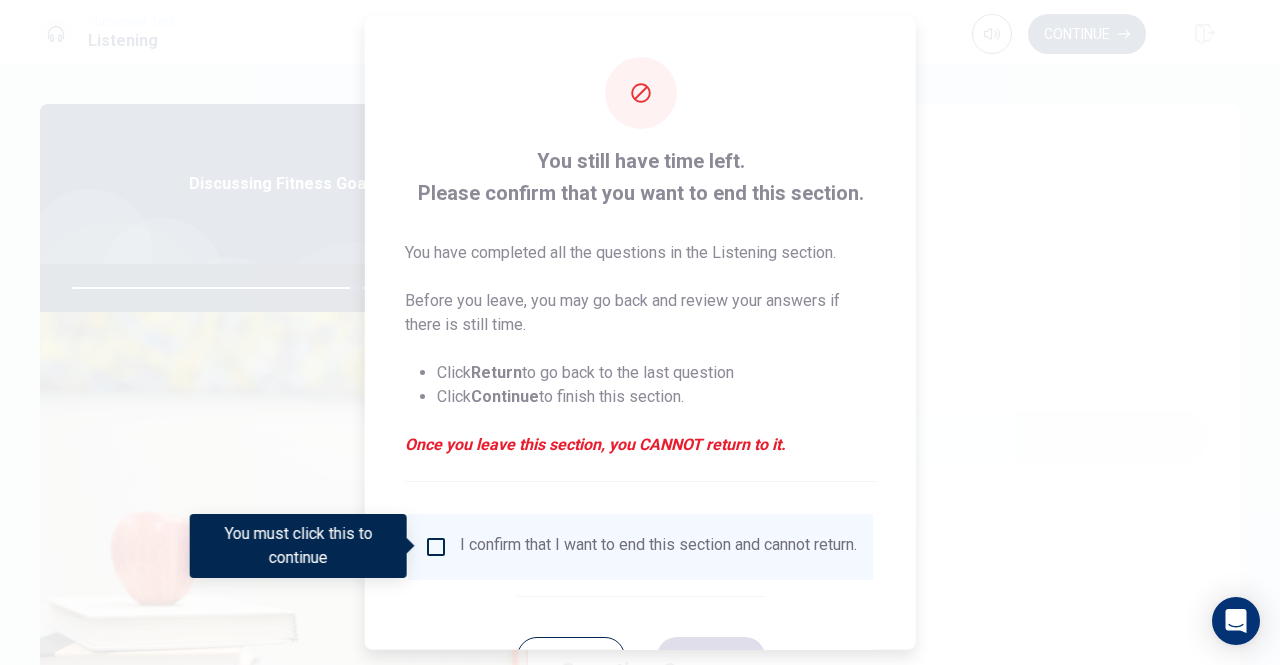 click at bounding box center (640, 332) 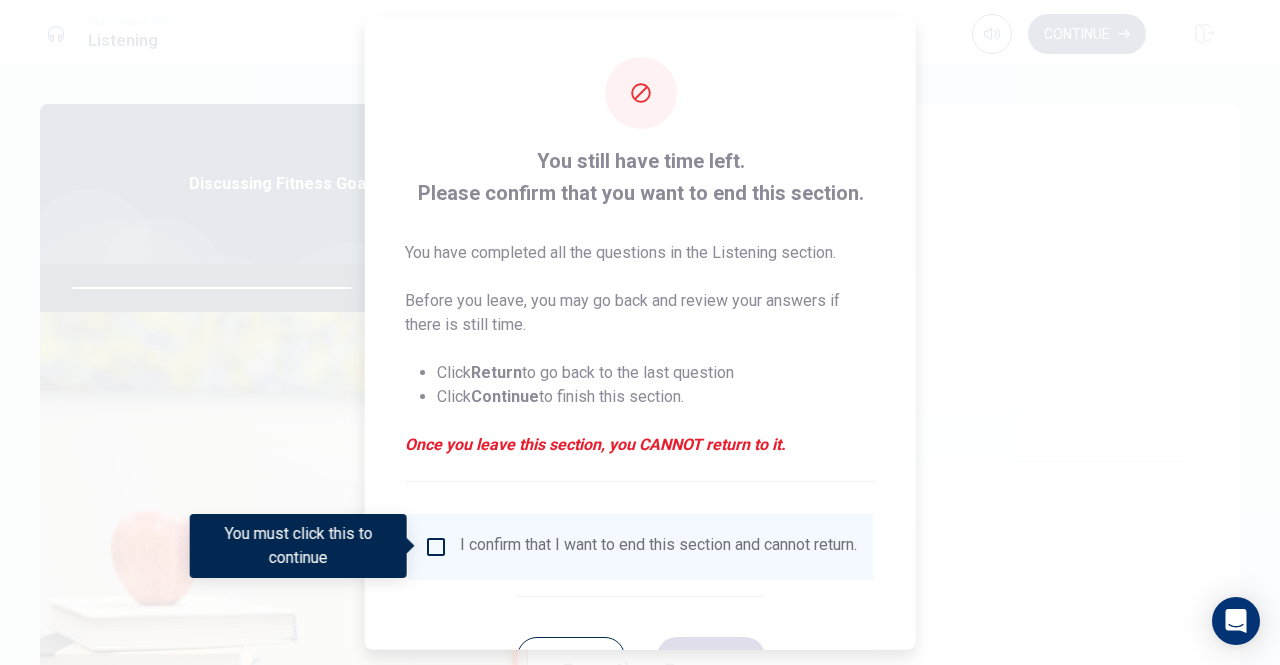 click on "Click  Return  to go back to the last question Click  Continue  to finish this section." at bounding box center [640, 384] 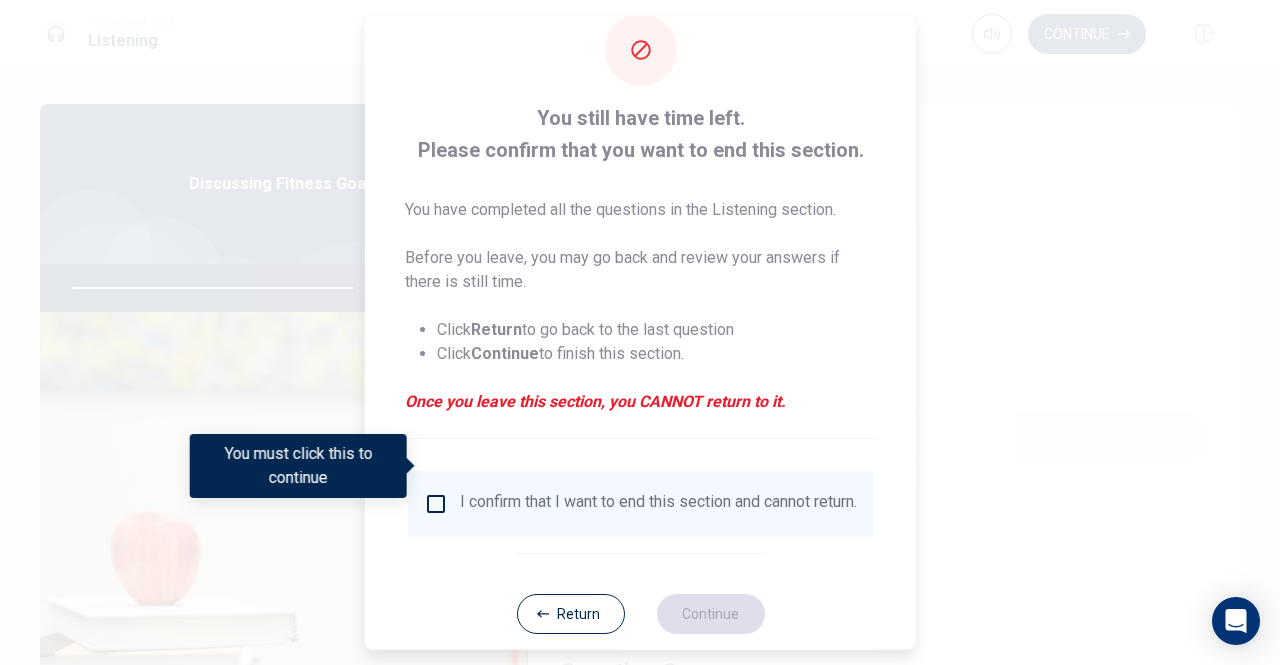 scroll, scrollTop: 80, scrollLeft: 0, axis: vertical 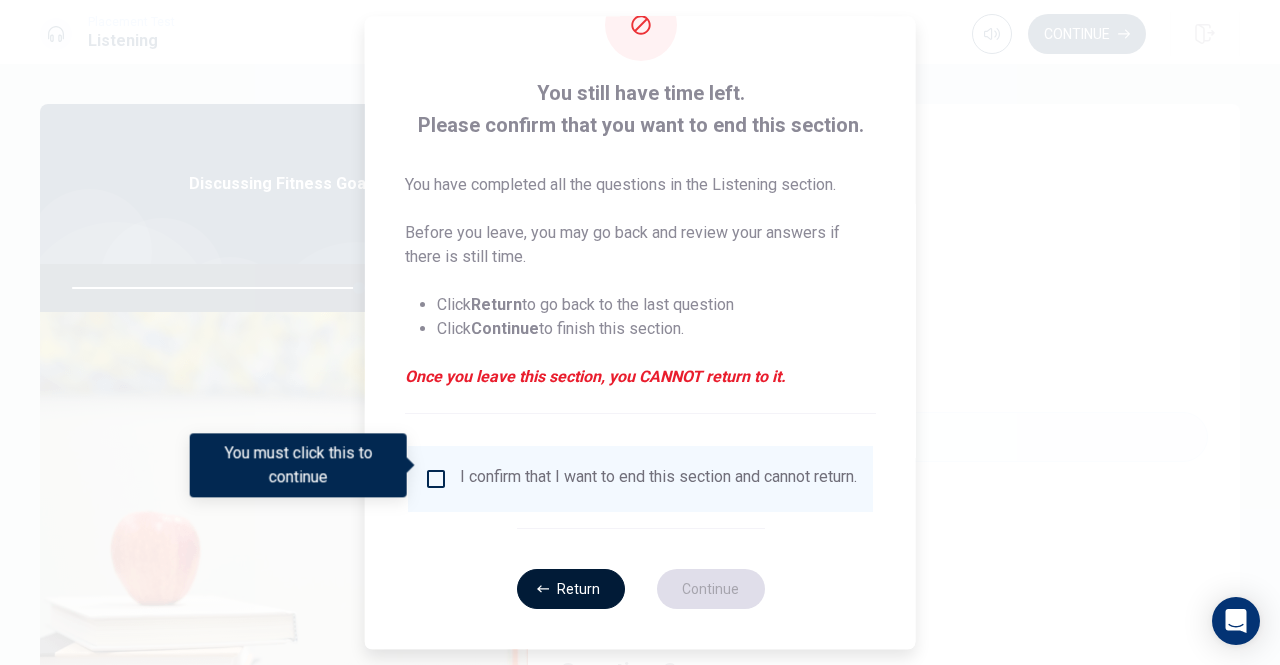 click on "Return" at bounding box center [570, 589] 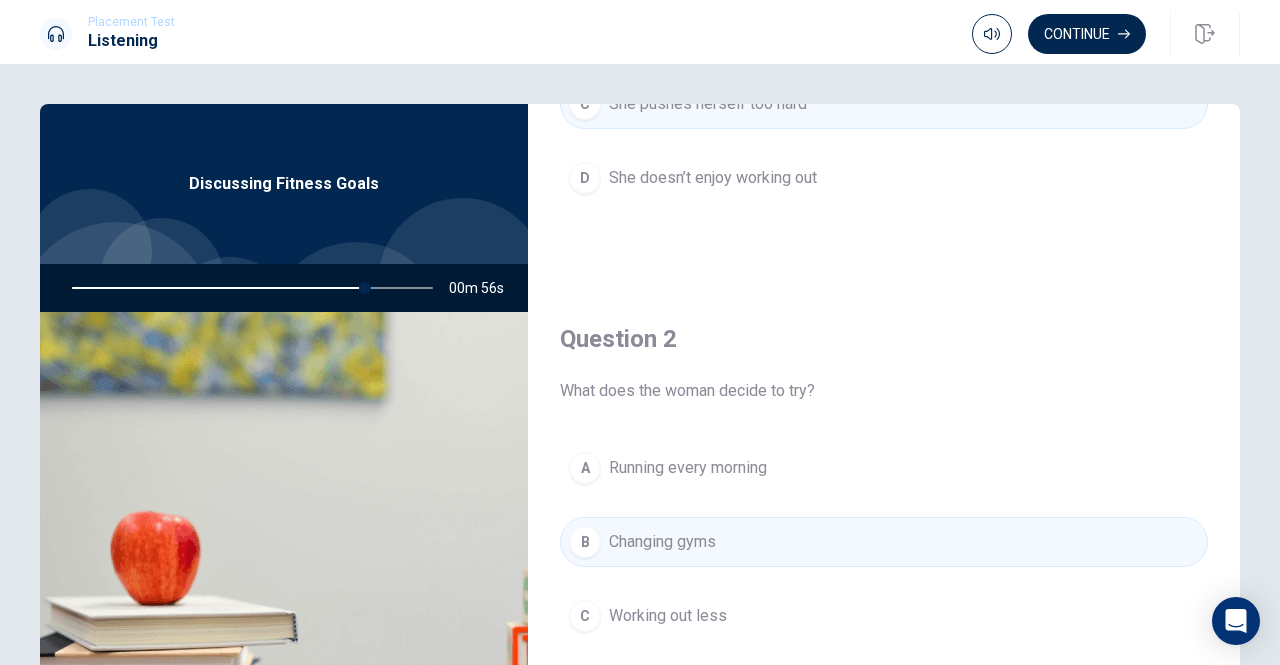scroll, scrollTop: 0, scrollLeft: 0, axis: both 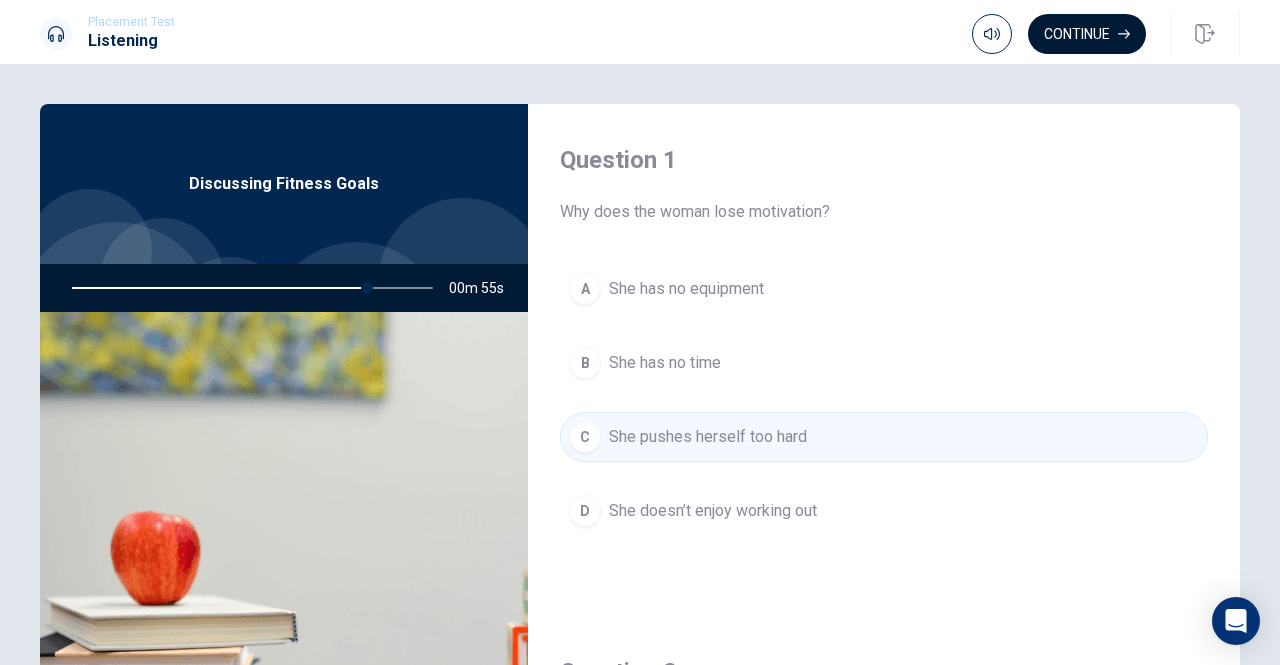 click on "Continue" at bounding box center (1087, 34) 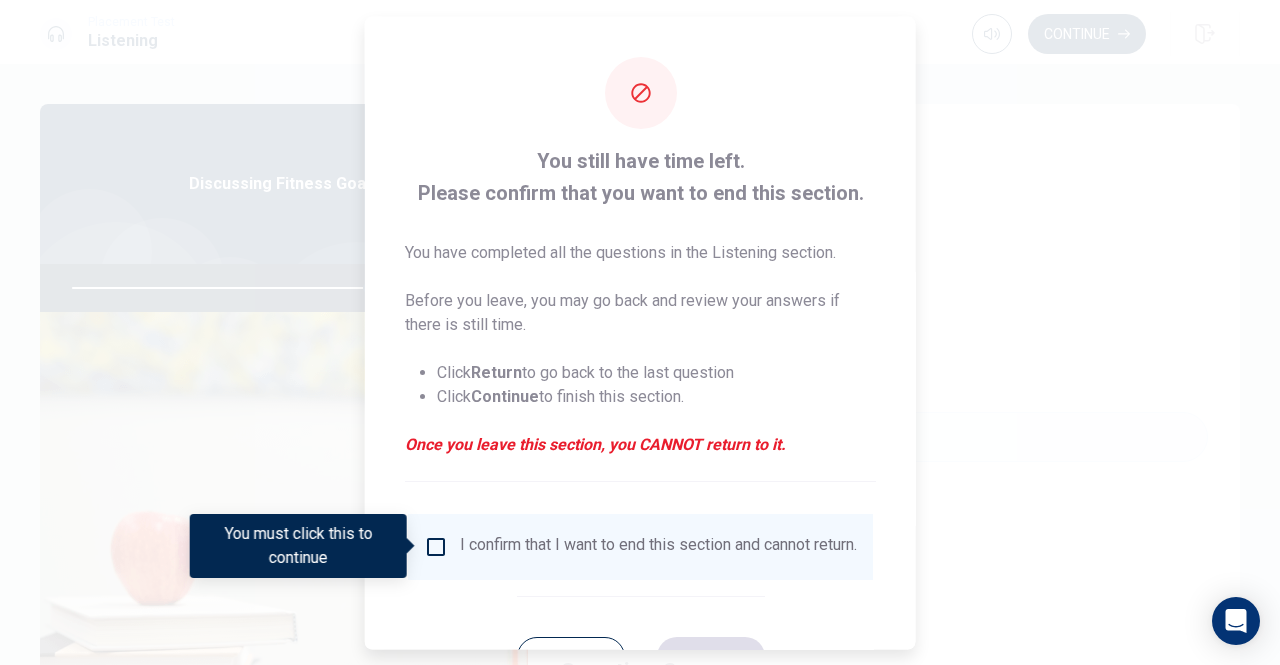click at bounding box center [436, 546] 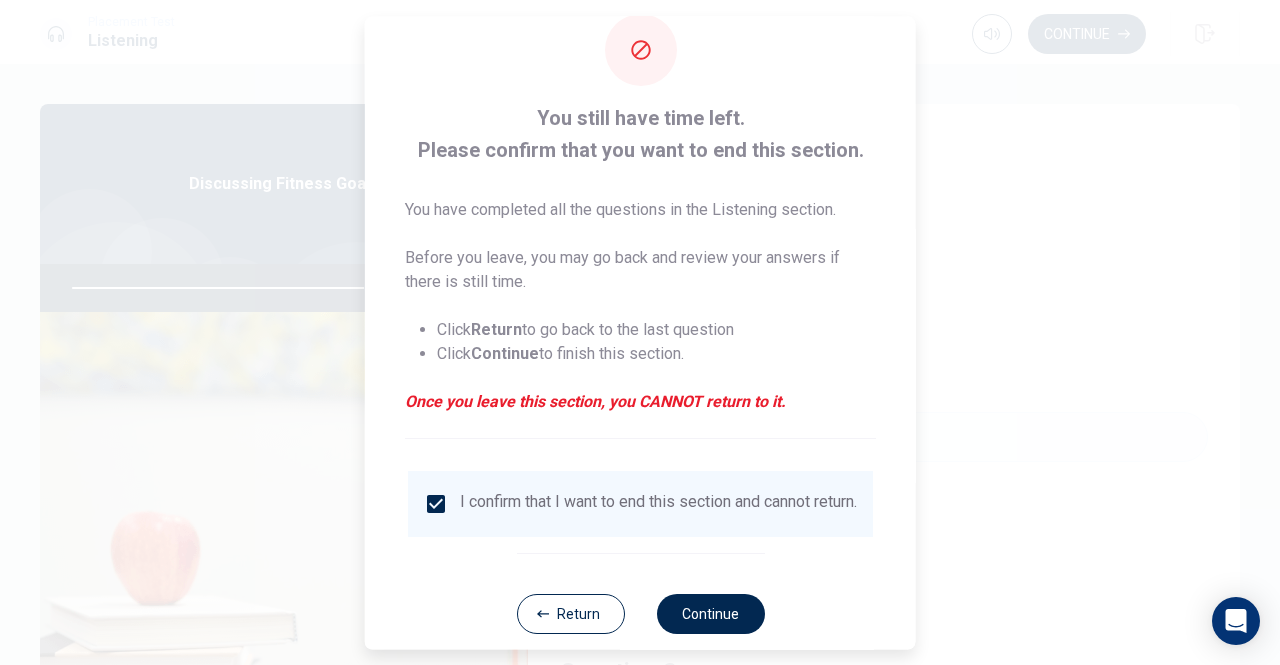scroll, scrollTop: 80, scrollLeft: 0, axis: vertical 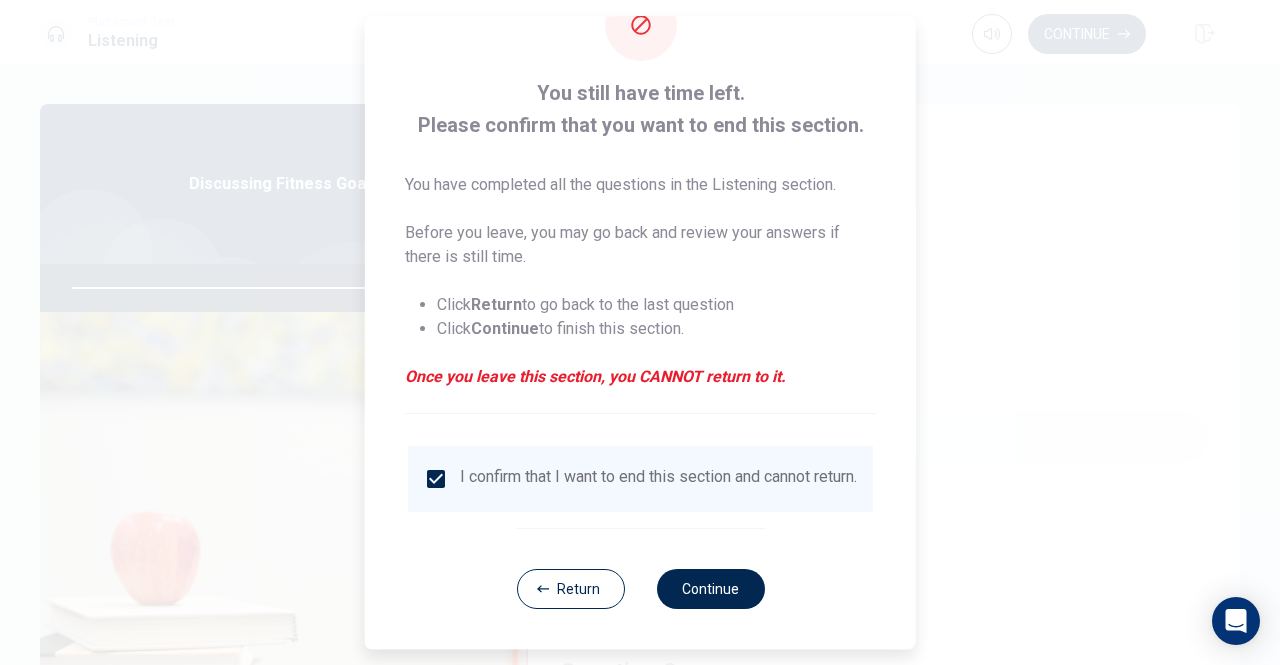 click on "I confirm that I want to end this section and cannot return." at bounding box center [658, 479] 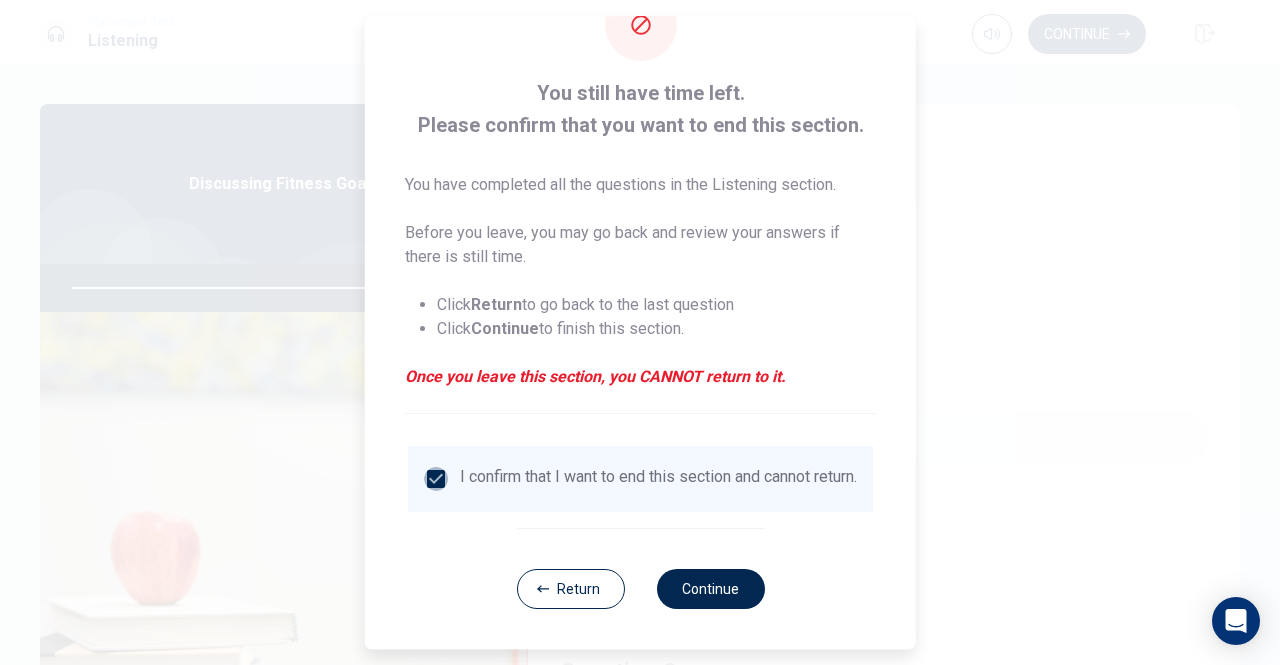 click at bounding box center (436, 479) 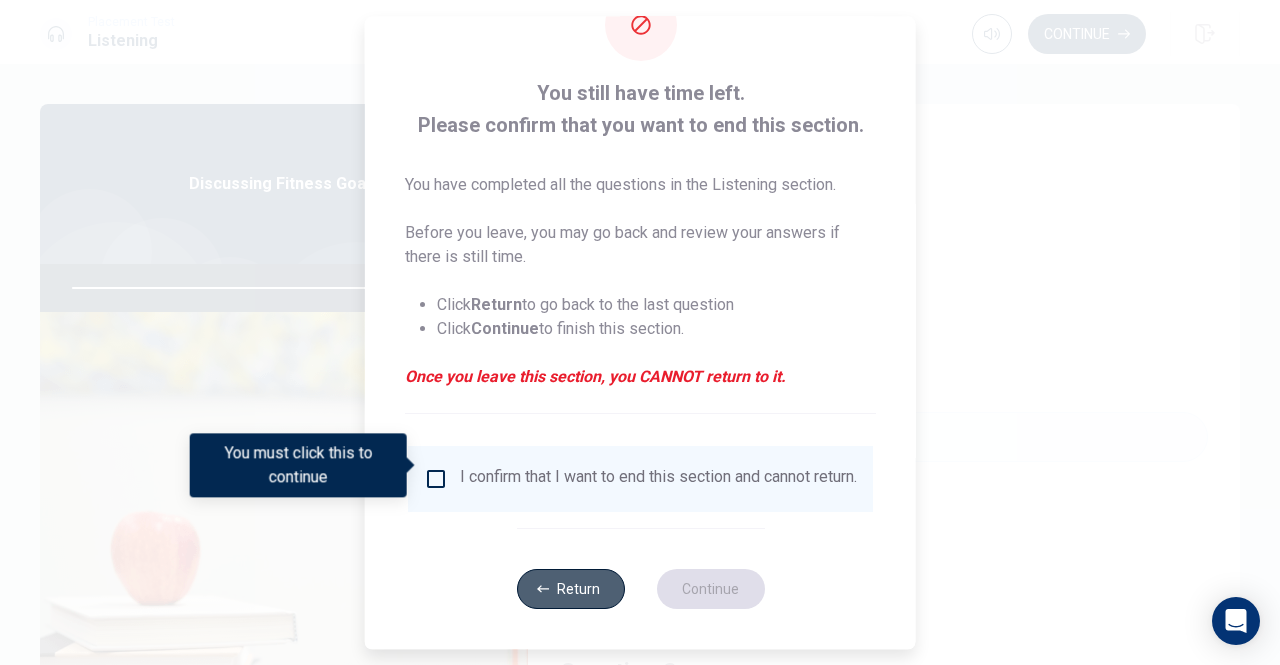 click on "Return" at bounding box center (570, 589) 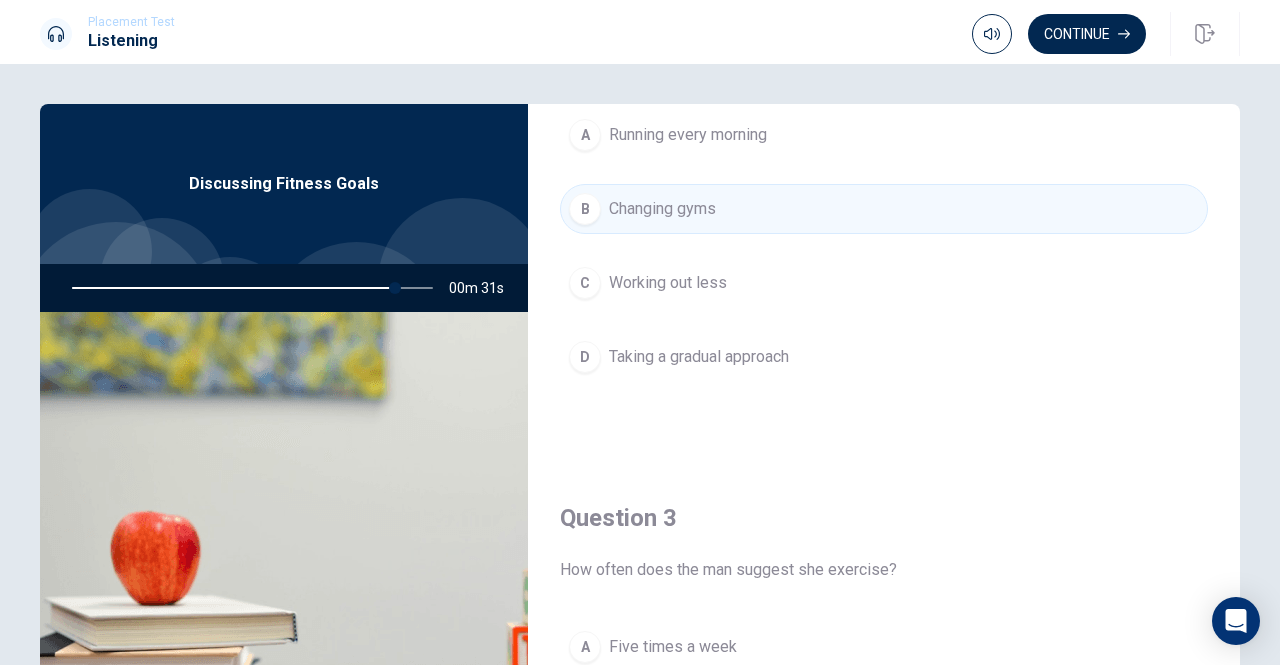 scroll, scrollTop: 500, scrollLeft: 0, axis: vertical 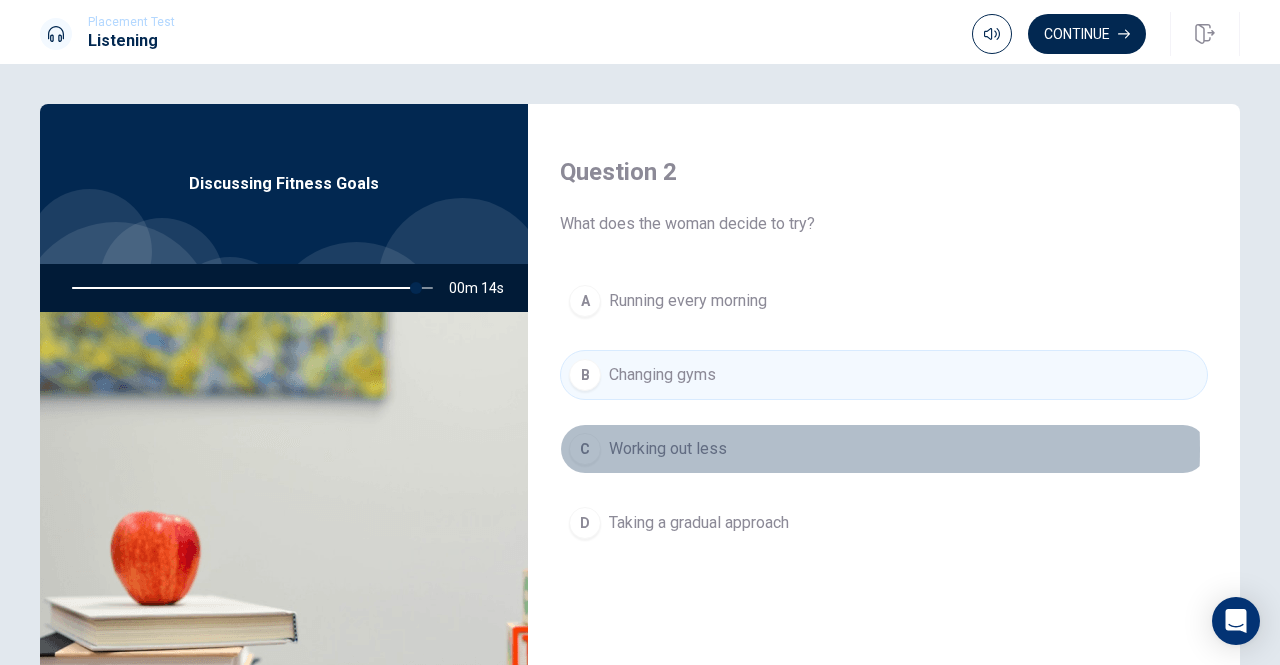 click on "Working out less" at bounding box center (668, 449) 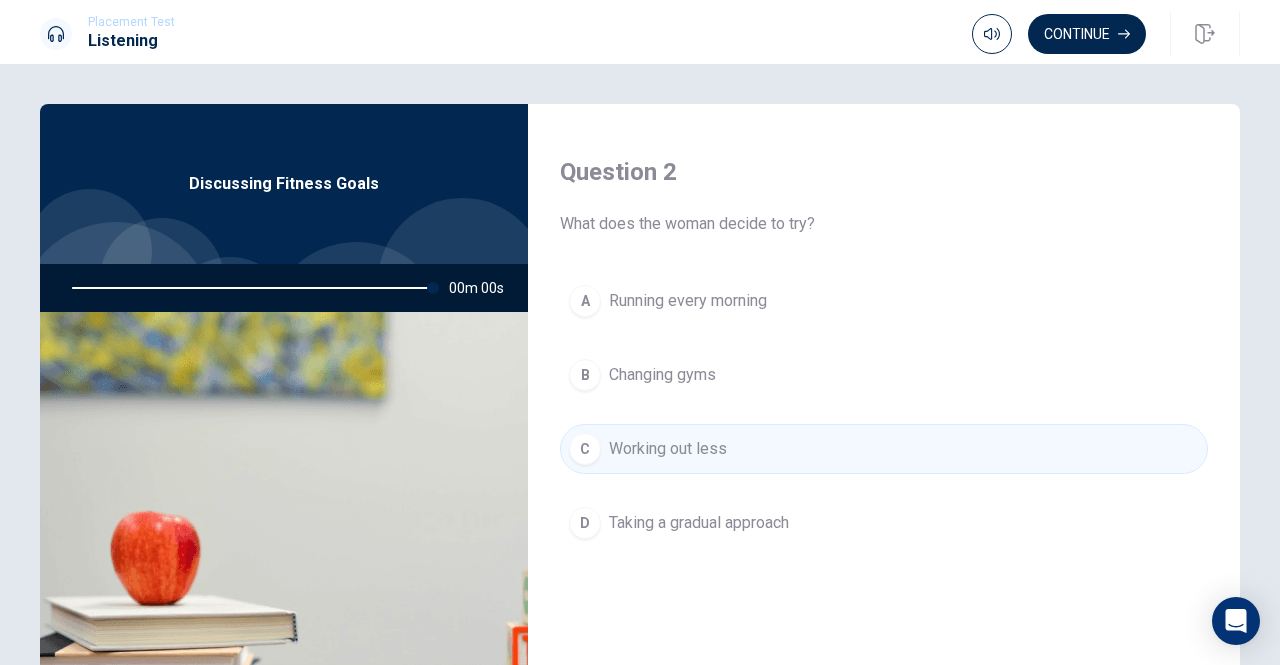 type on "0" 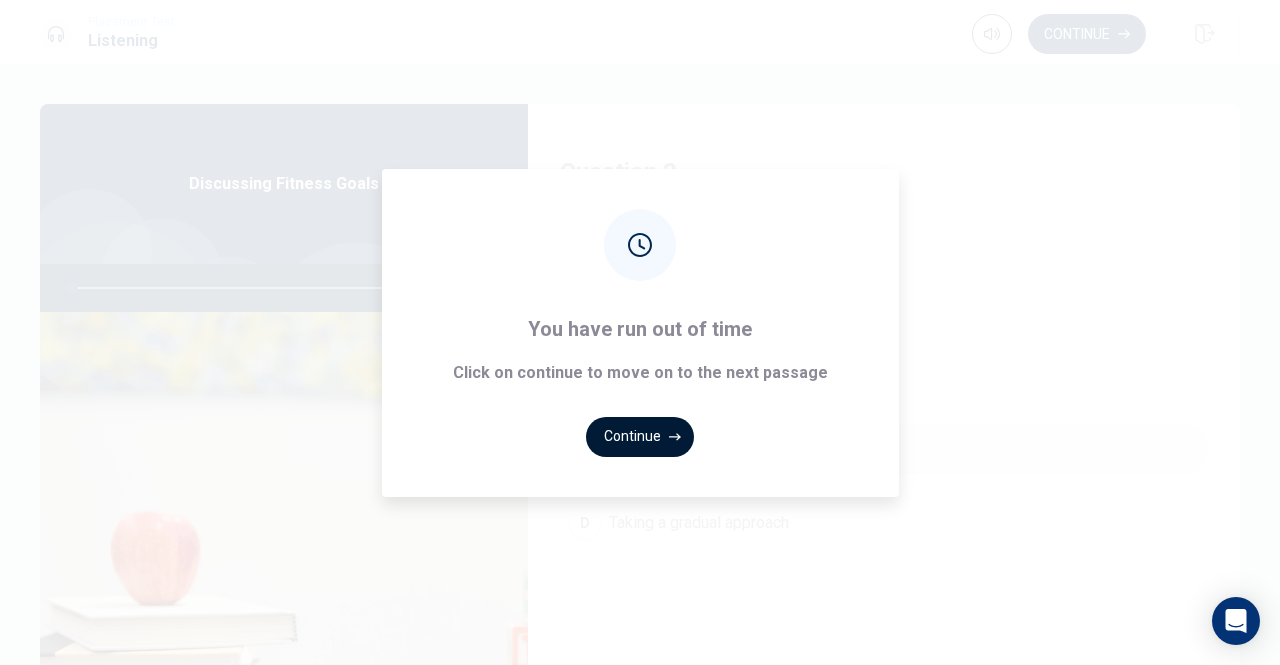 click on "Continue" at bounding box center [640, 437] 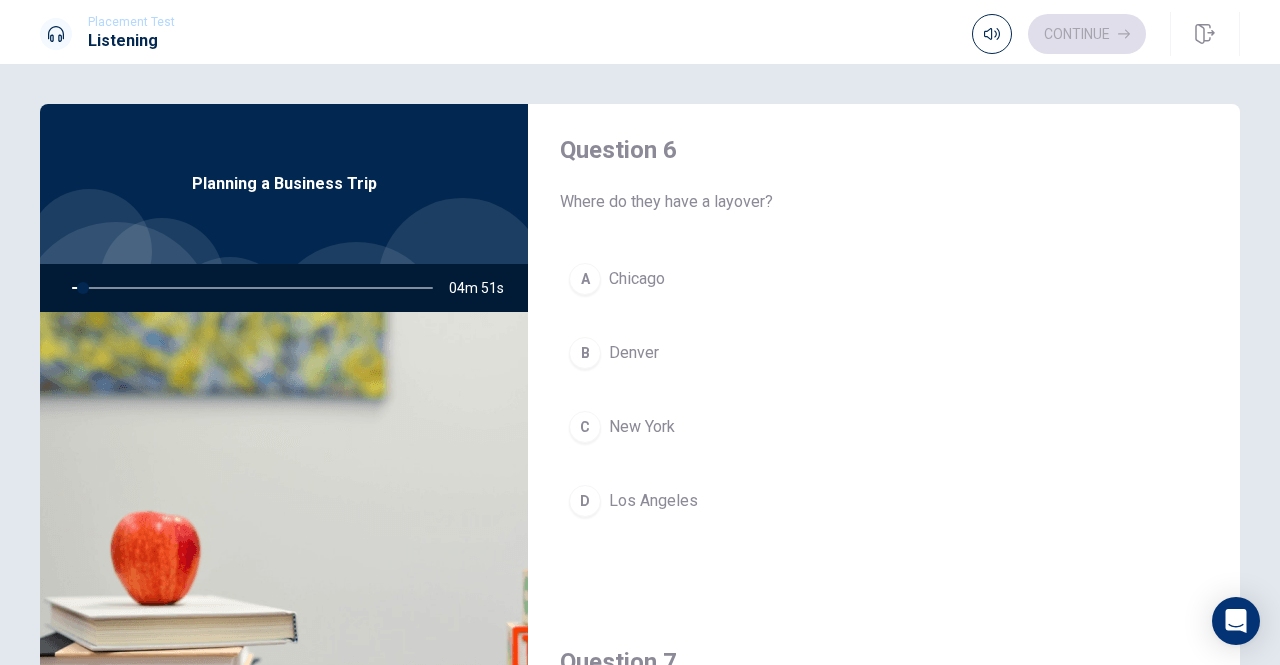 scroll, scrollTop: 0, scrollLeft: 0, axis: both 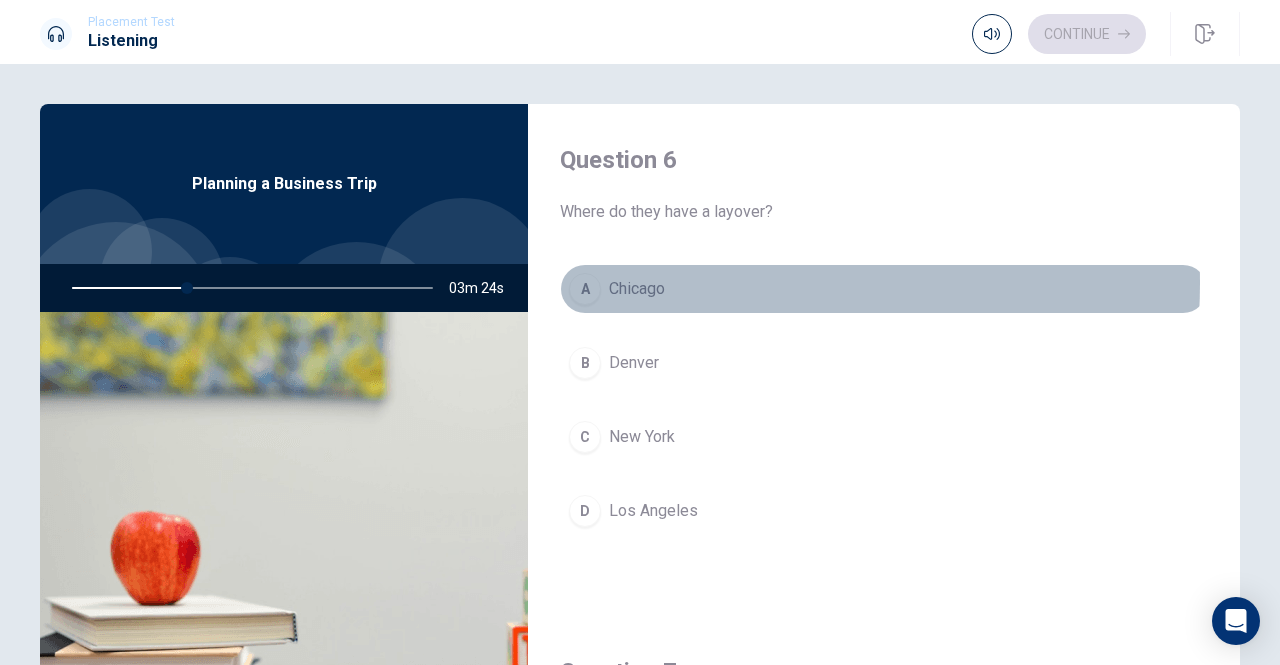 click on "Chicago" at bounding box center [637, 289] 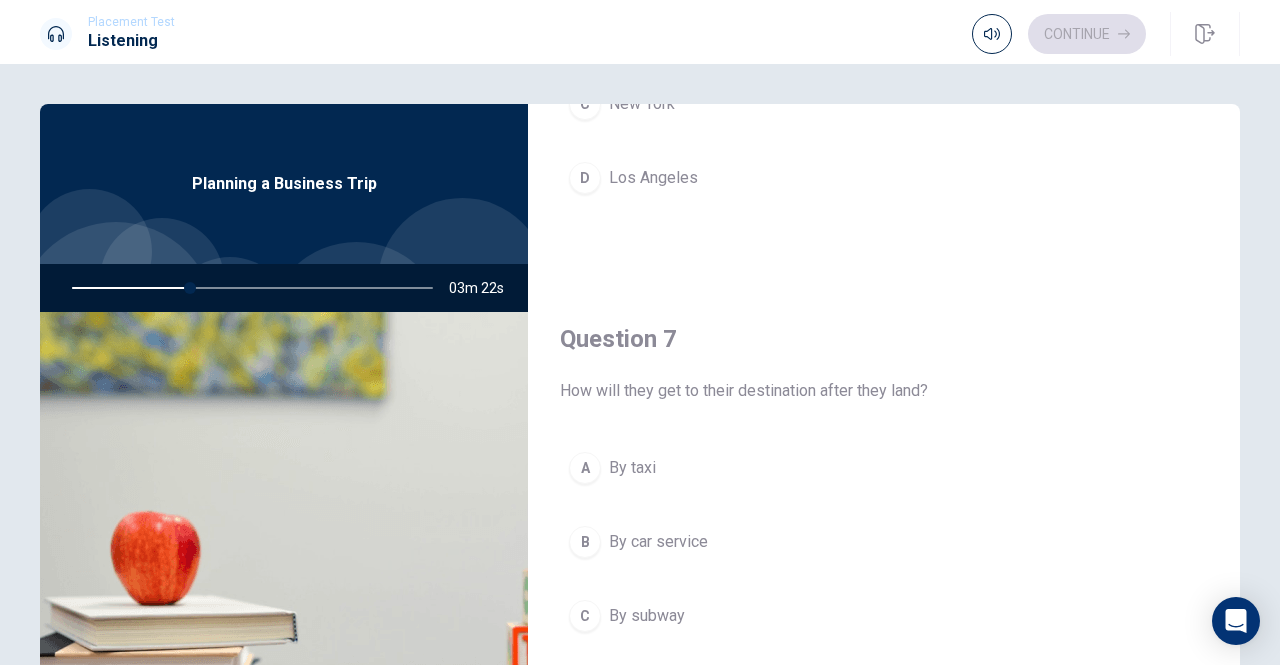 scroll, scrollTop: 500, scrollLeft: 0, axis: vertical 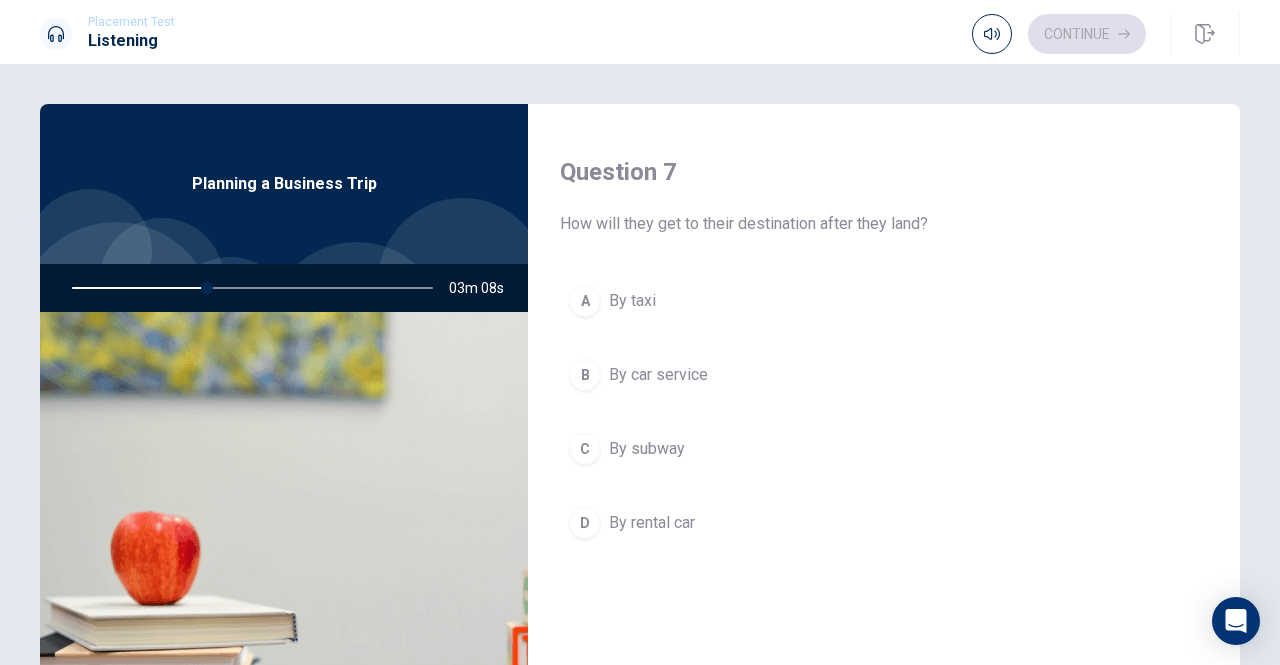 click on "By car service" at bounding box center (658, 375) 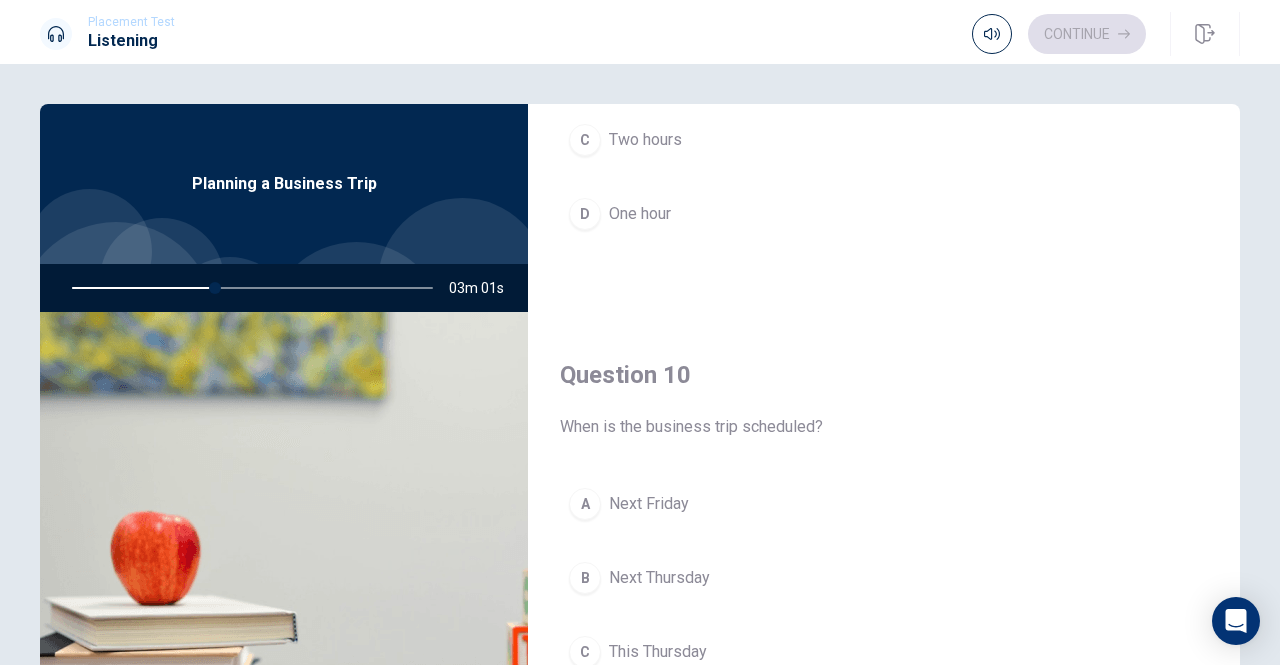 scroll, scrollTop: 1851, scrollLeft: 0, axis: vertical 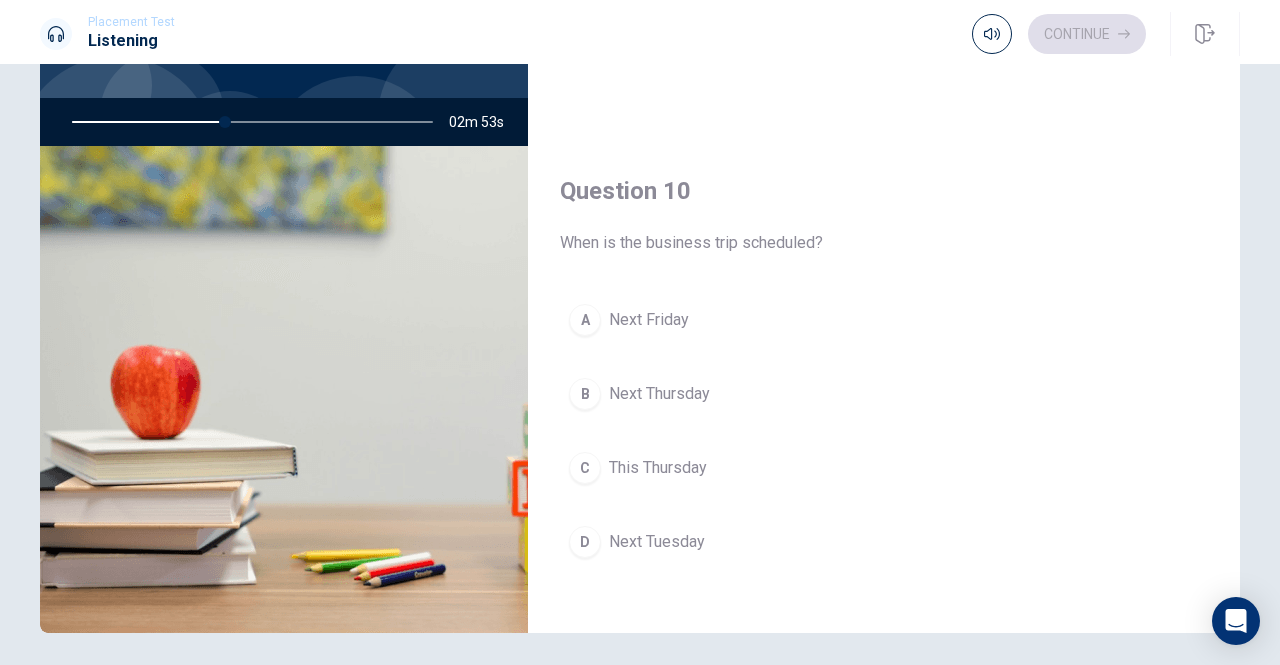click on "Next Thursday" at bounding box center [659, 394] 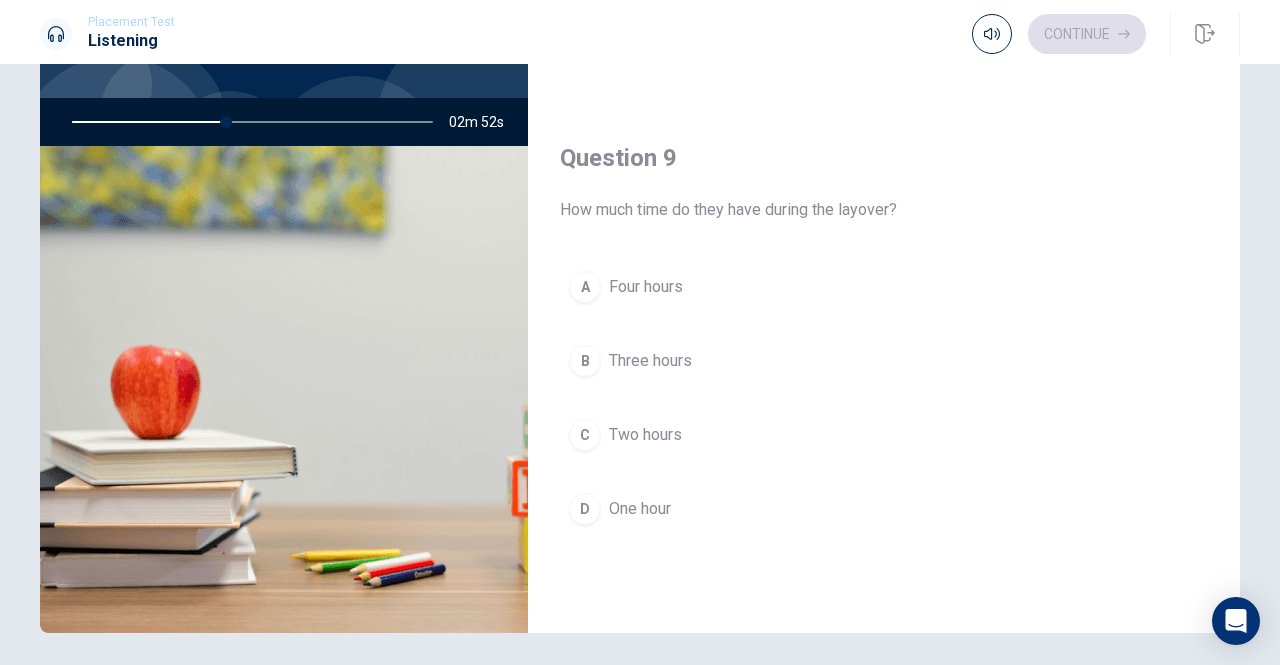 scroll, scrollTop: 1351, scrollLeft: 0, axis: vertical 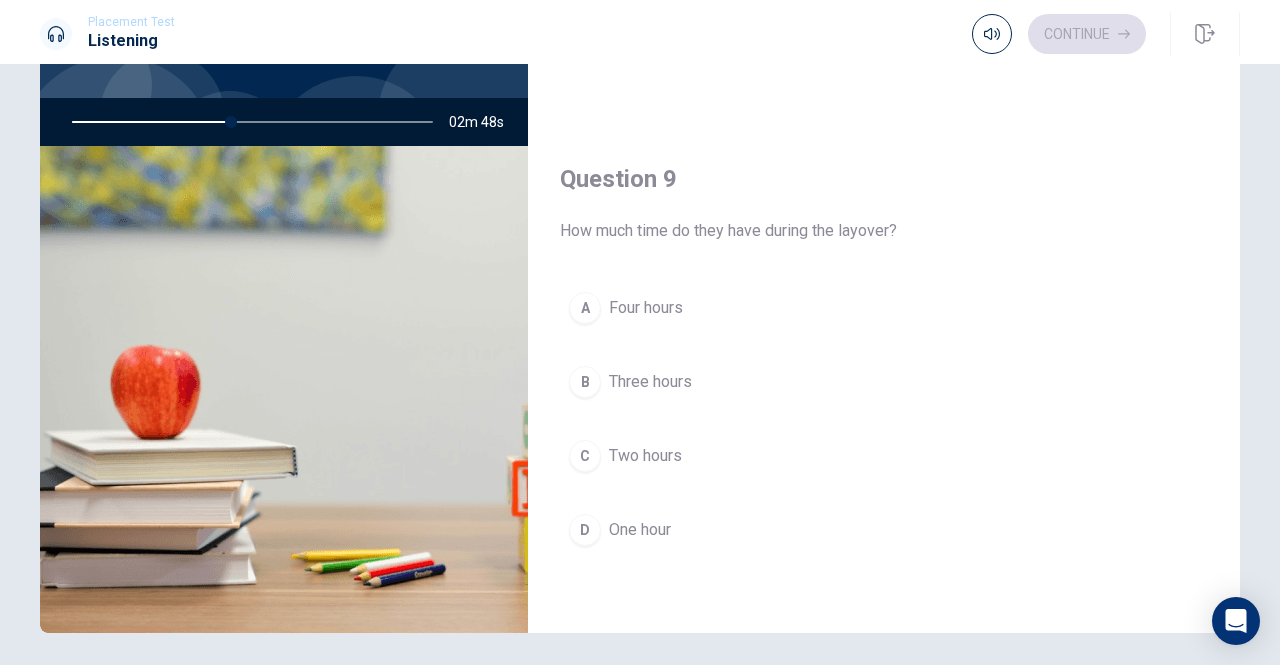 click on "Three hours" at bounding box center (650, 382) 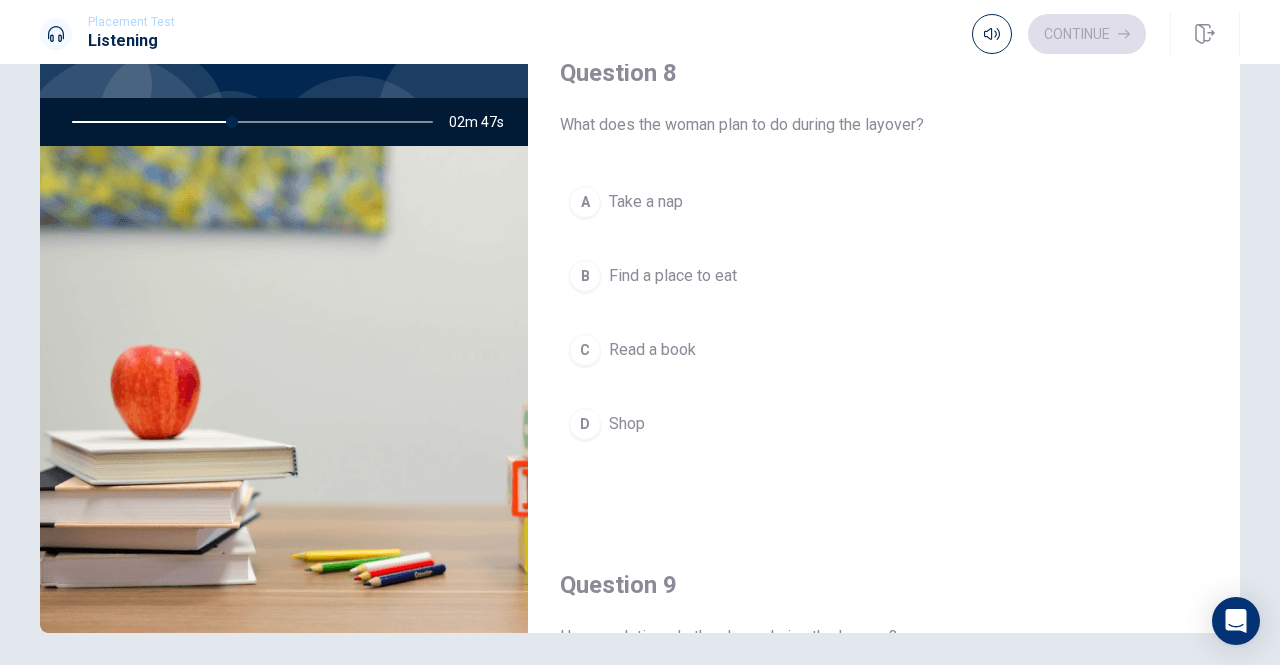 scroll, scrollTop: 851, scrollLeft: 0, axis: vertical 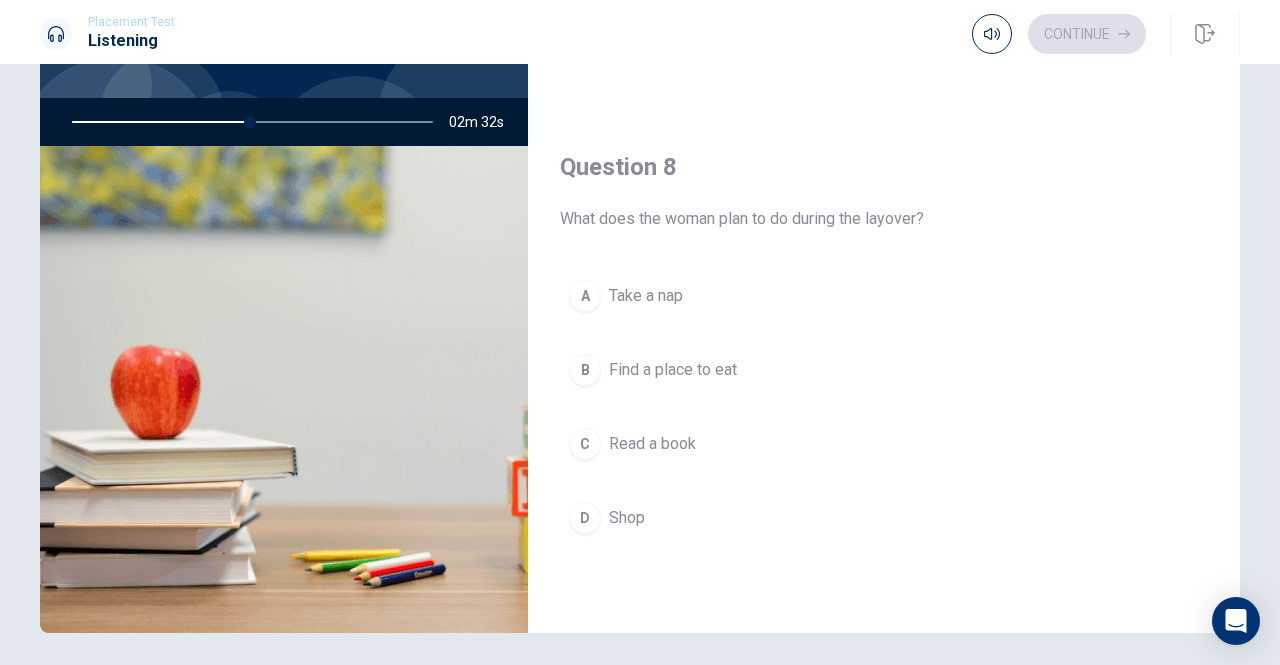 click on "Find a place to eat" at bounding box center [673, 370] 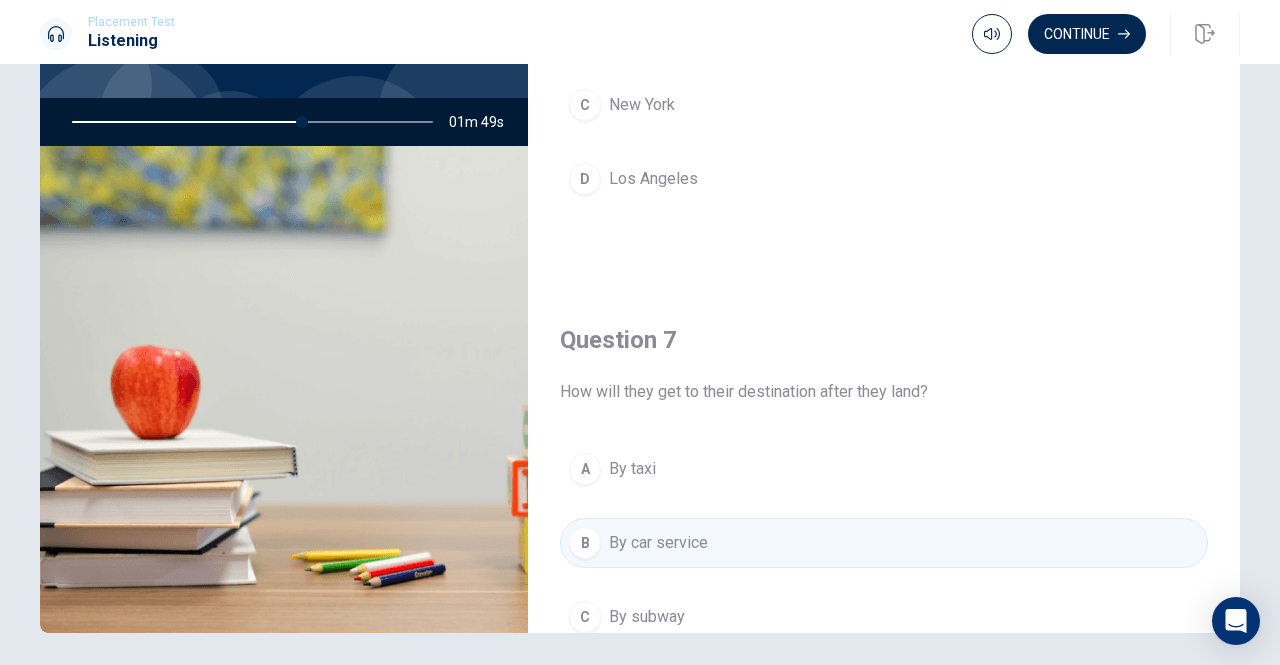 scroll, scrollTop: 0, scrollLeft: 0, axis: both 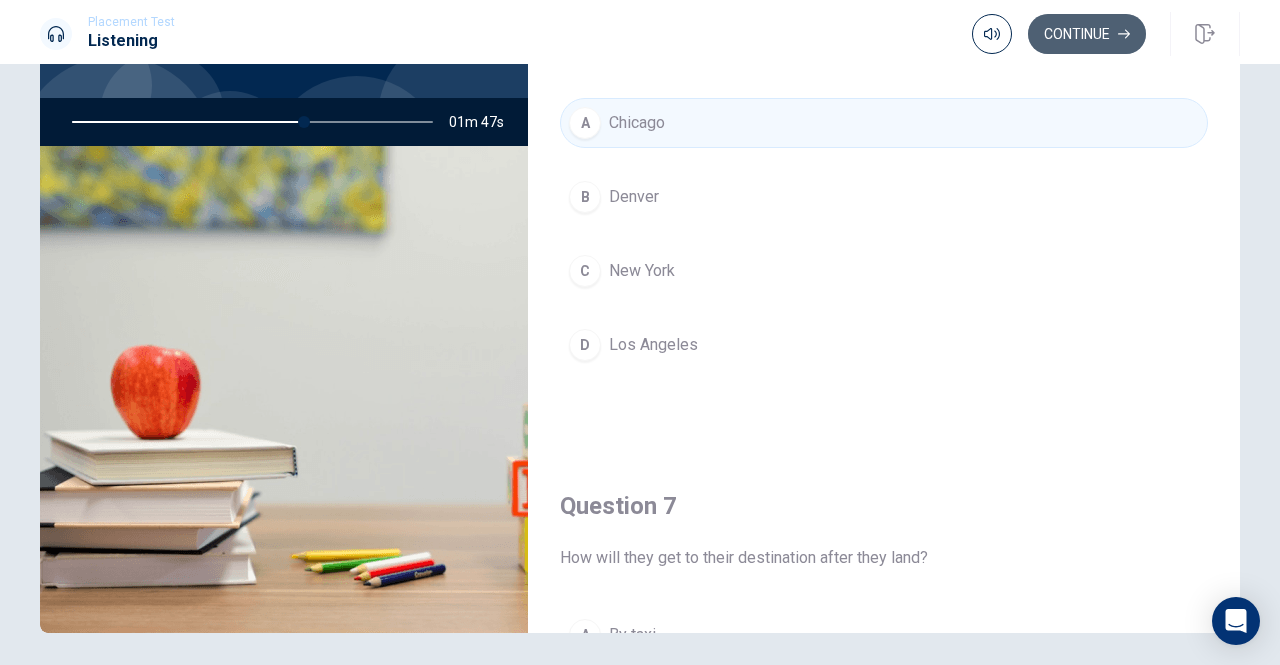 click on "Continue" at bounding box center (1087, 34) 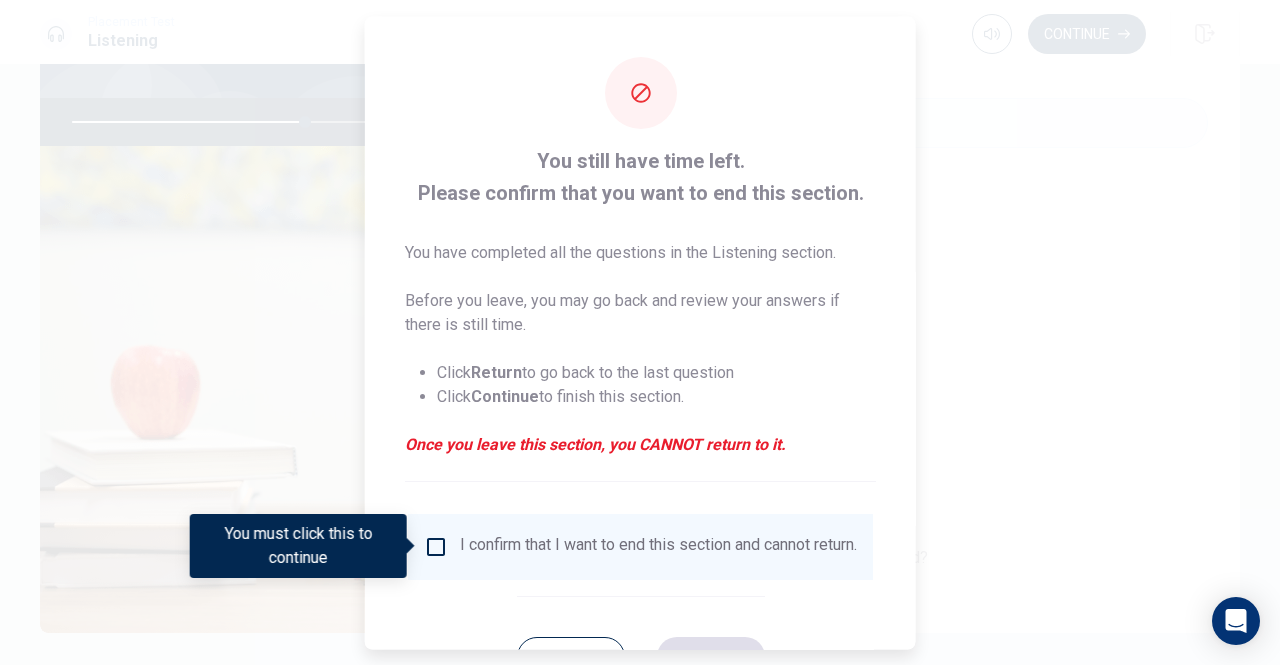 click on "I confirm that I want to end this section and cannot return." at bounding box center [658, 546] 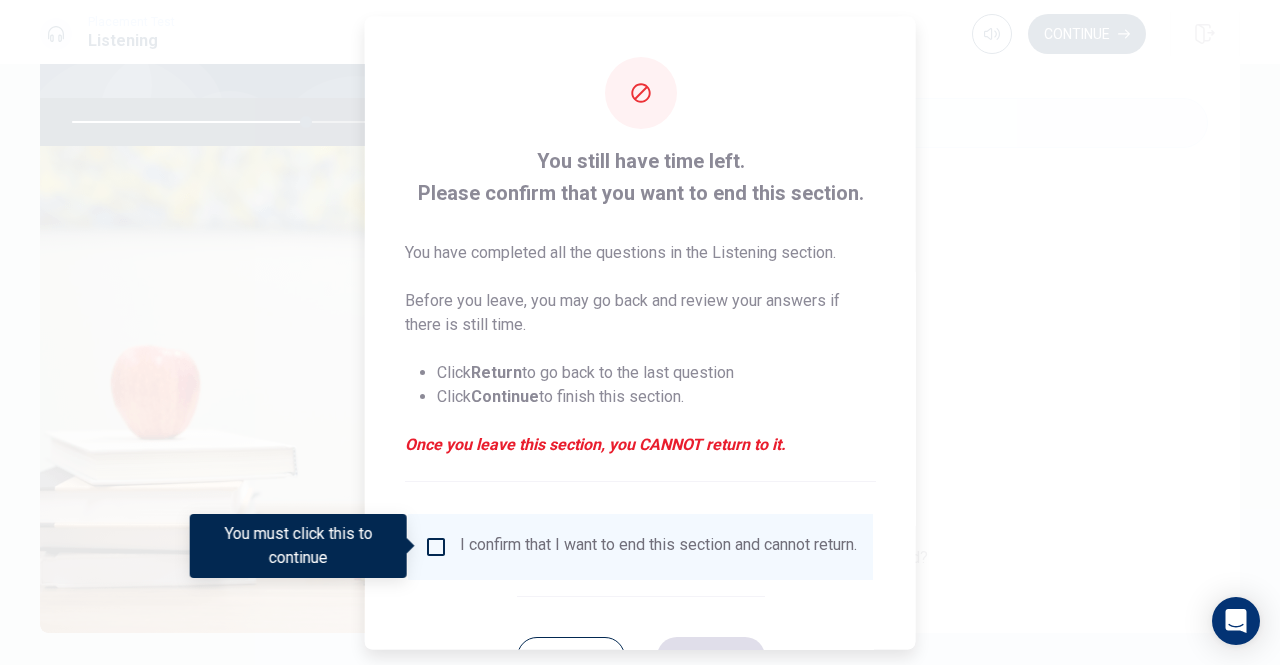 click at bounding box center (436, 546) 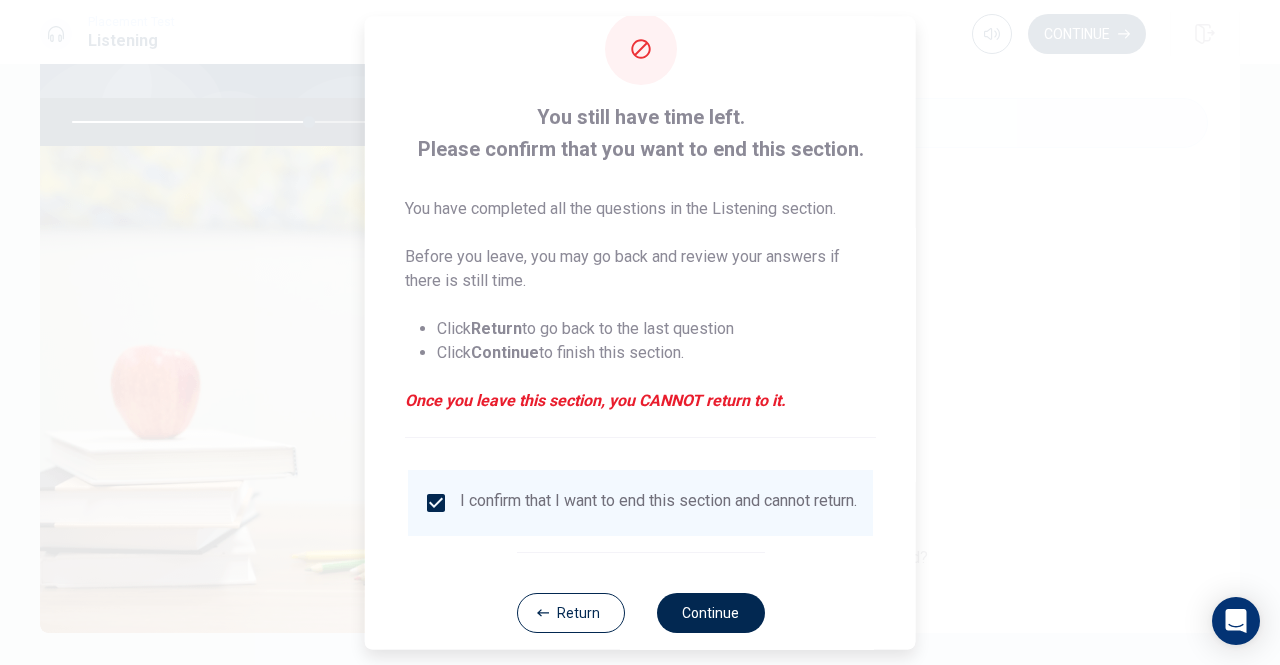 scroll, scrollTop: 80, scrollLeft: 0, axis: vertical 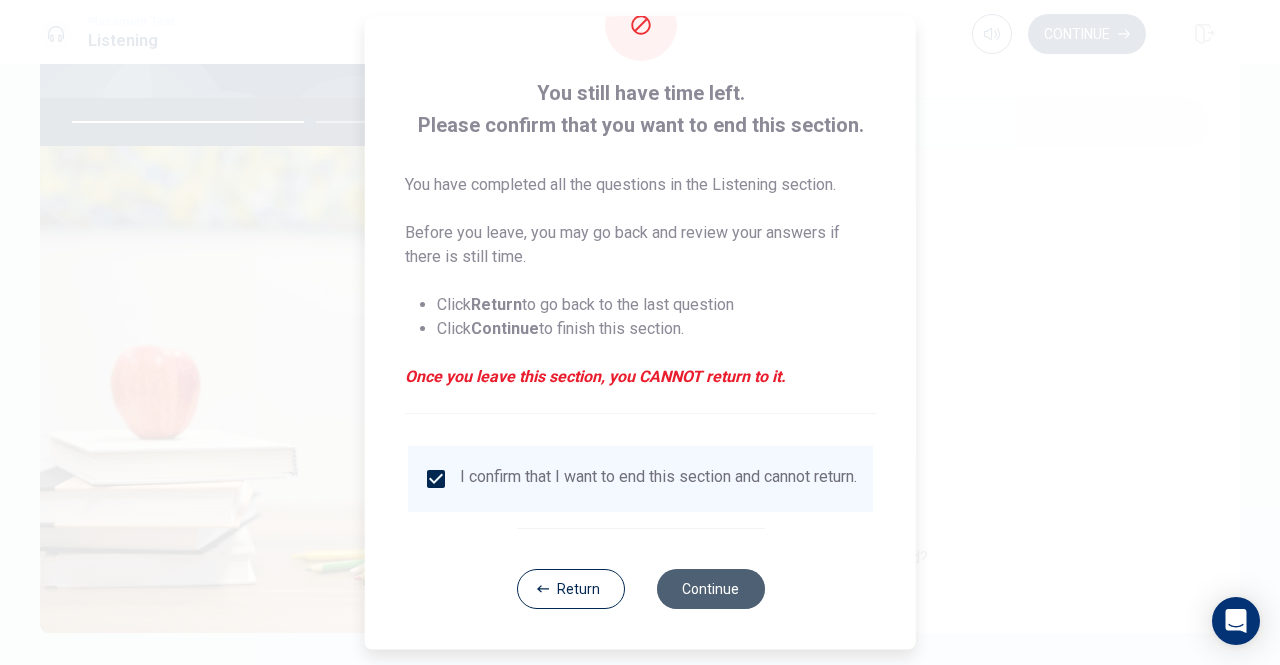 click on "Continue" at bounding box center [710, 589] 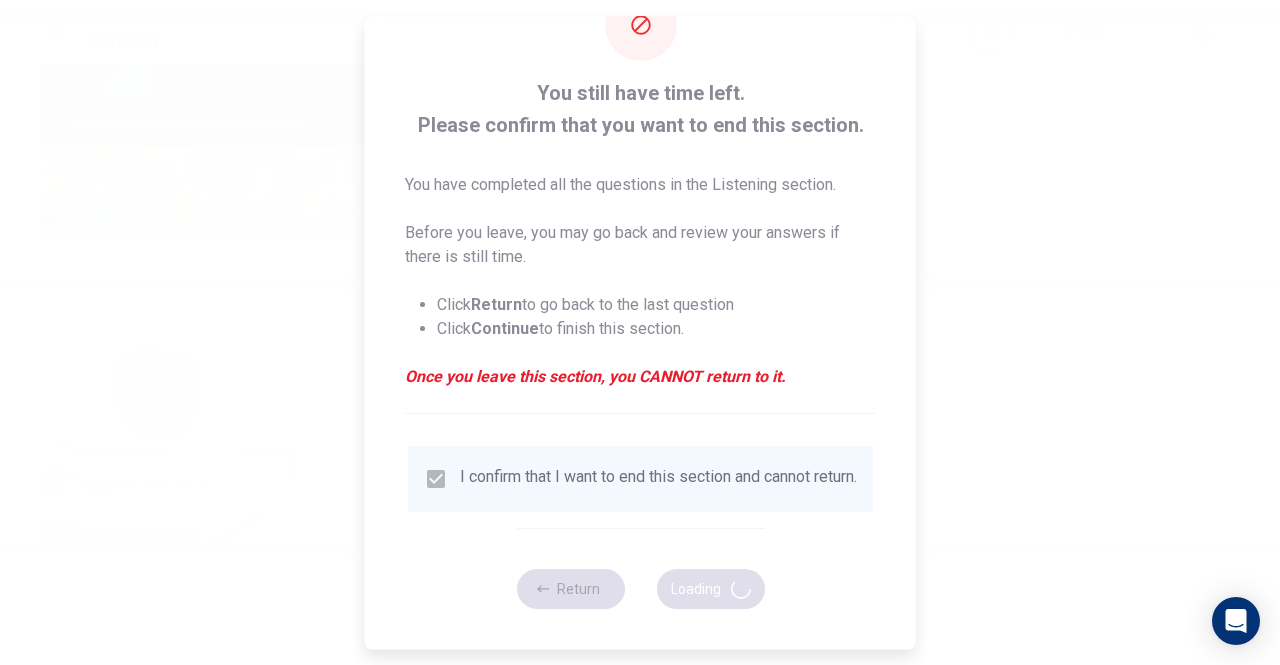 type on "67" 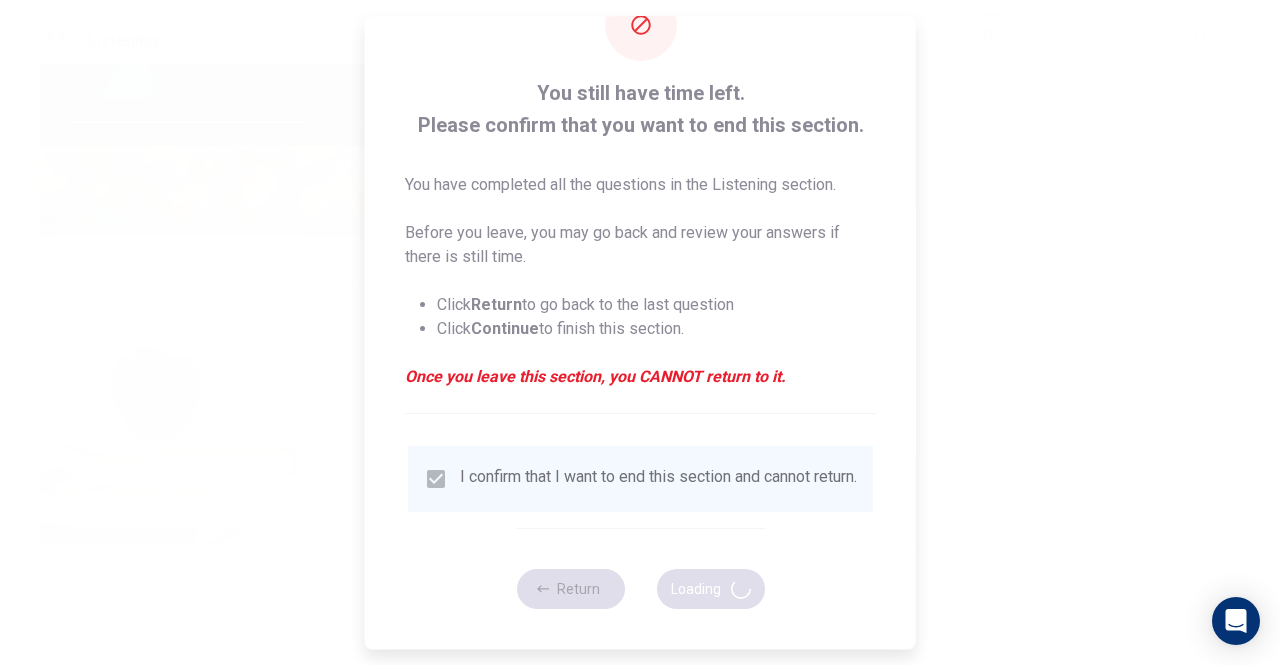 scroll, scrollTop: 0, scrollLeft: 0, axis: both 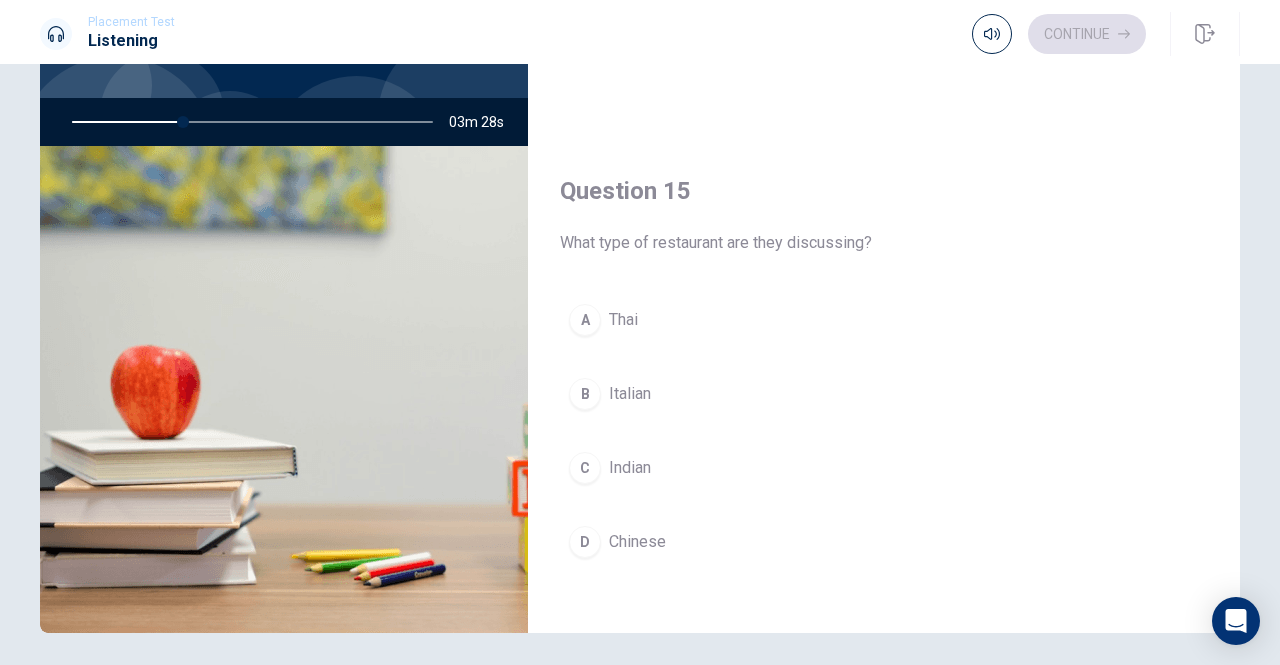 click on "A" at bounding box center (585, 320) 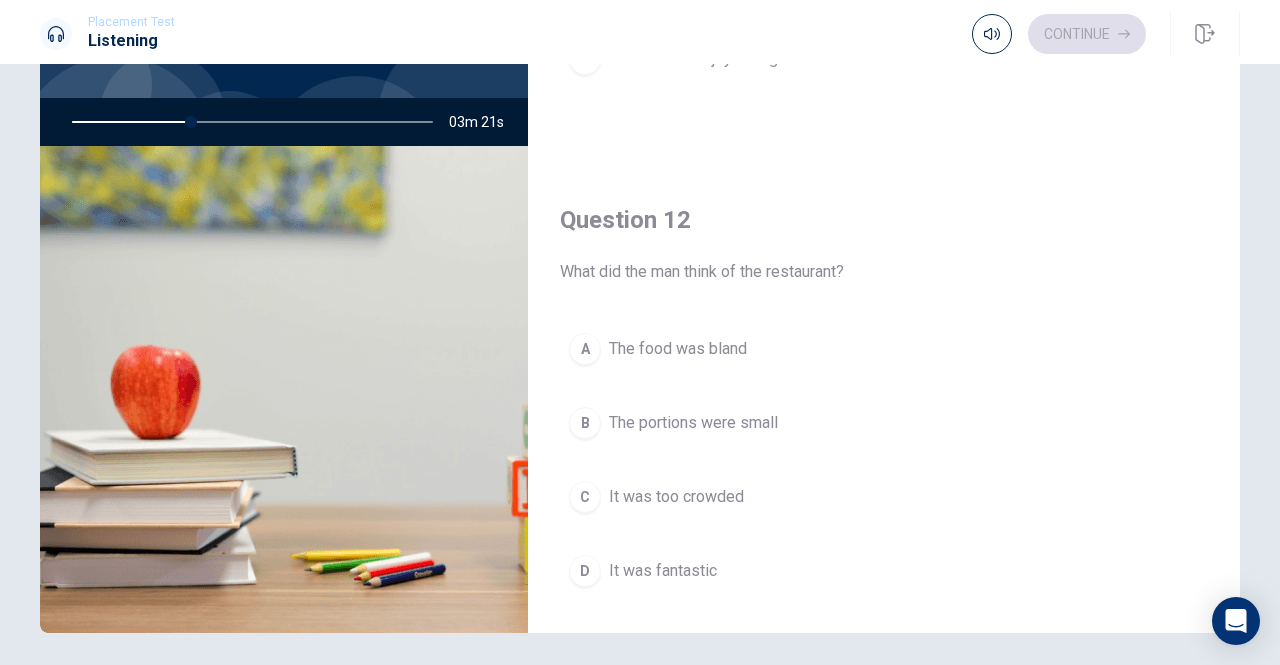 scroll, scrollTop: 333, scrollLeft: 0, axis: vertical 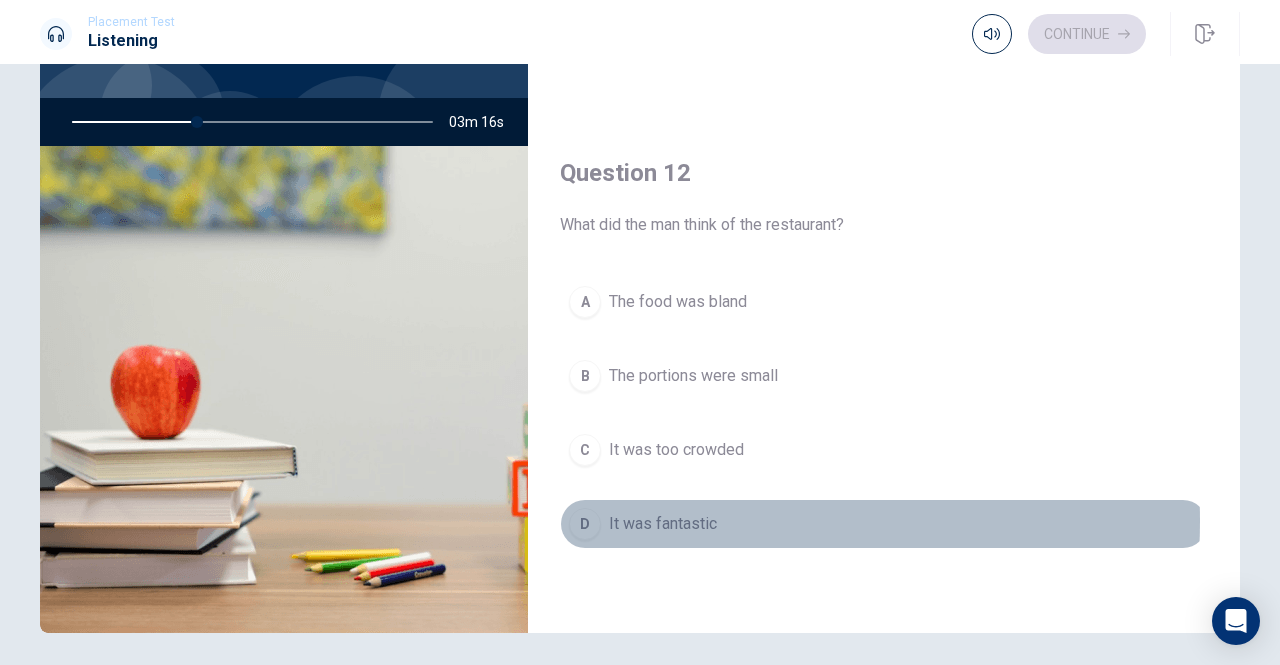 click on "It was fantastic" at bounding box center [663, 524] 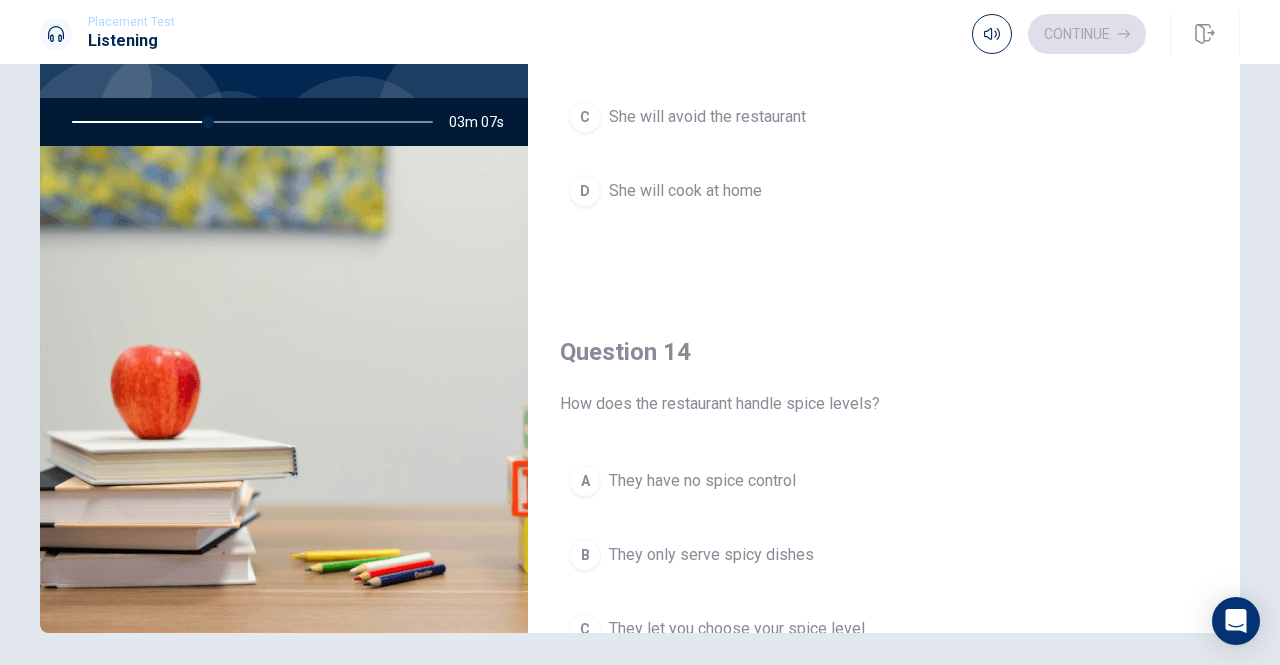 scroll, scrollTop: 1333, scrollLeft: 0, axis: vertical 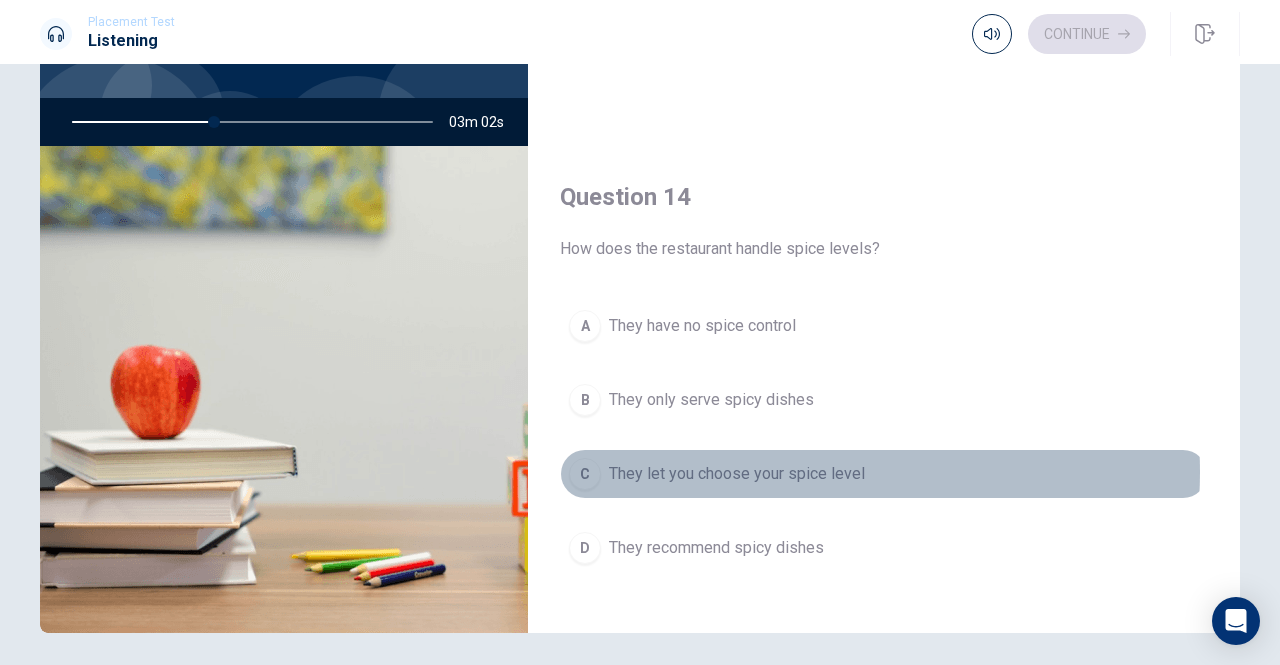 click on "They let you choose your spice level" at bounding box center [737, 474] 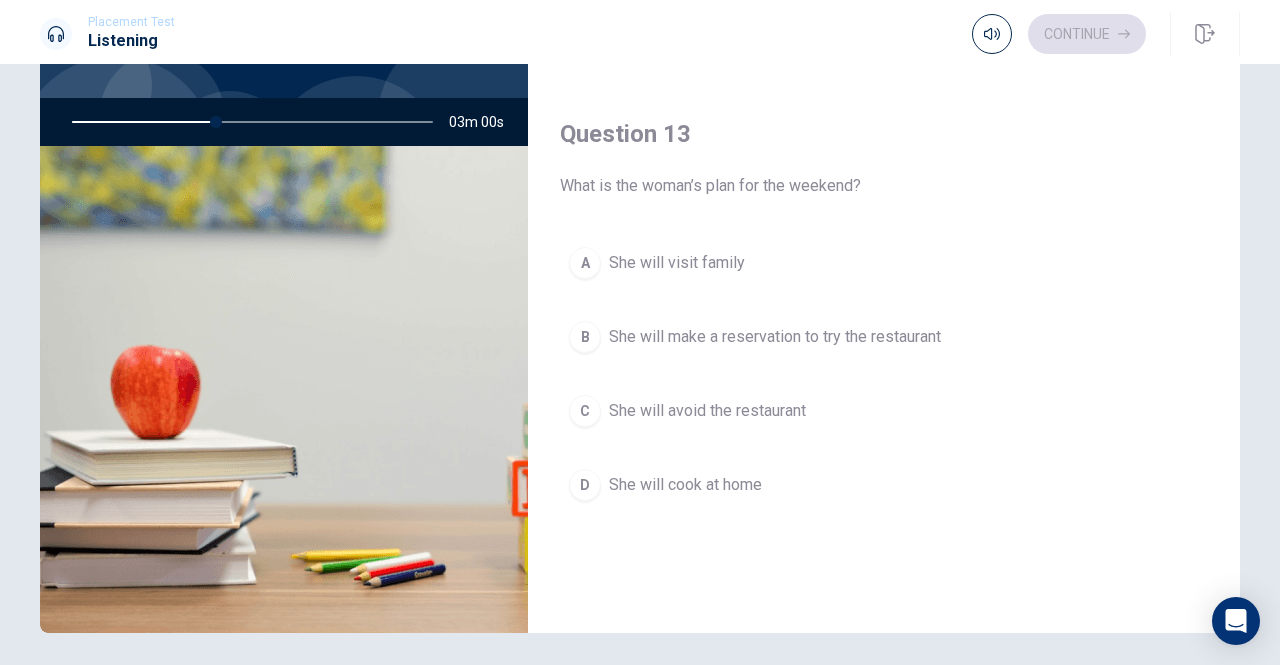 scroll, scrollTop: 833, scrollLeft: 0, axis: vertical 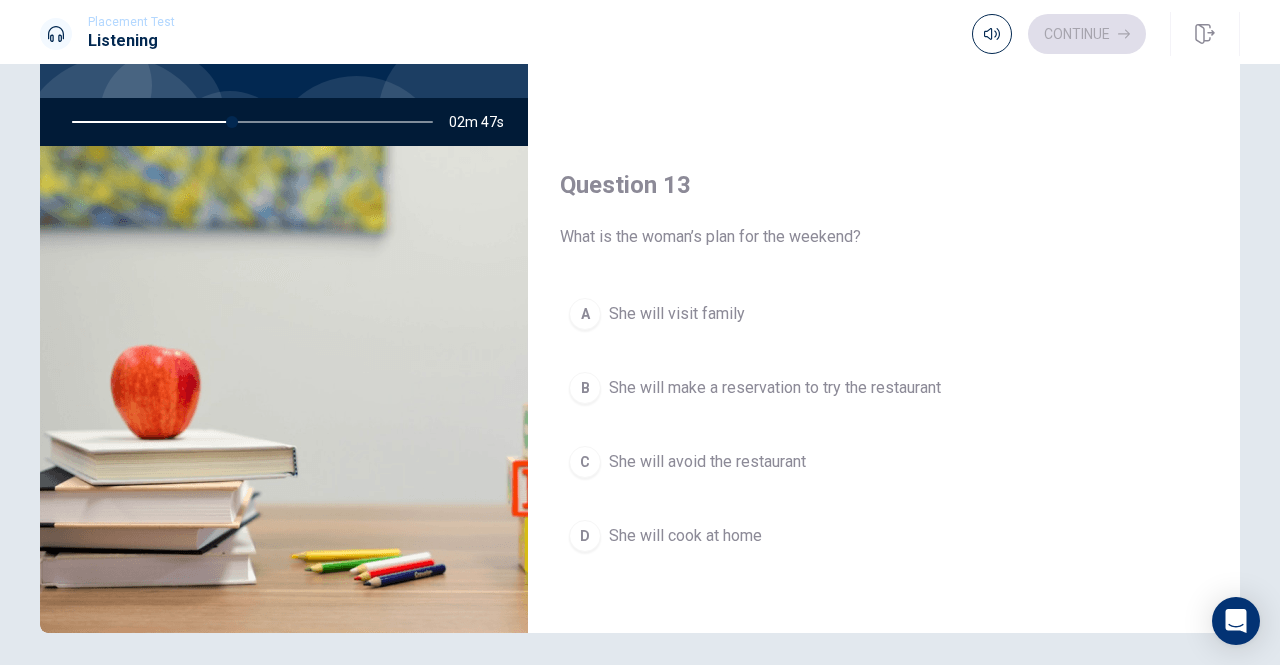 click on "She will make a reservation to try the restaurant" at bounding box center (775, 388) 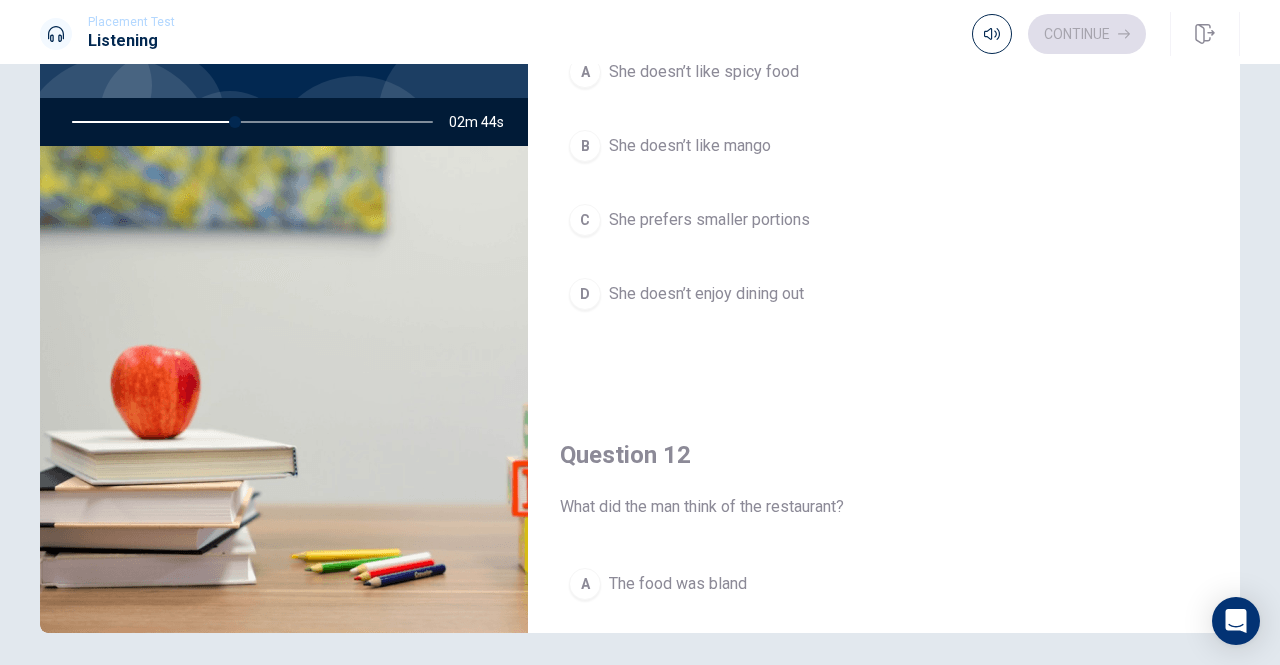 scroll, scrollTop: 0, scrollLeft: 0, axis: both 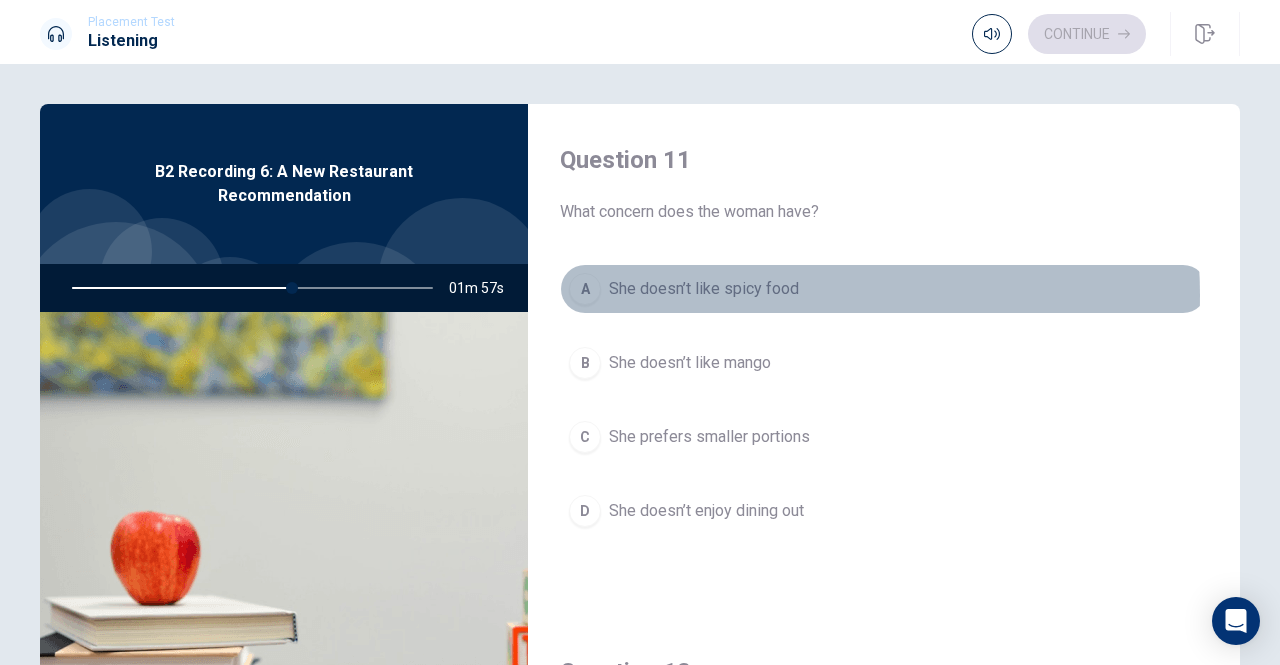 click on "She doesn’t like spicy food" at bounding box center (704, 289) 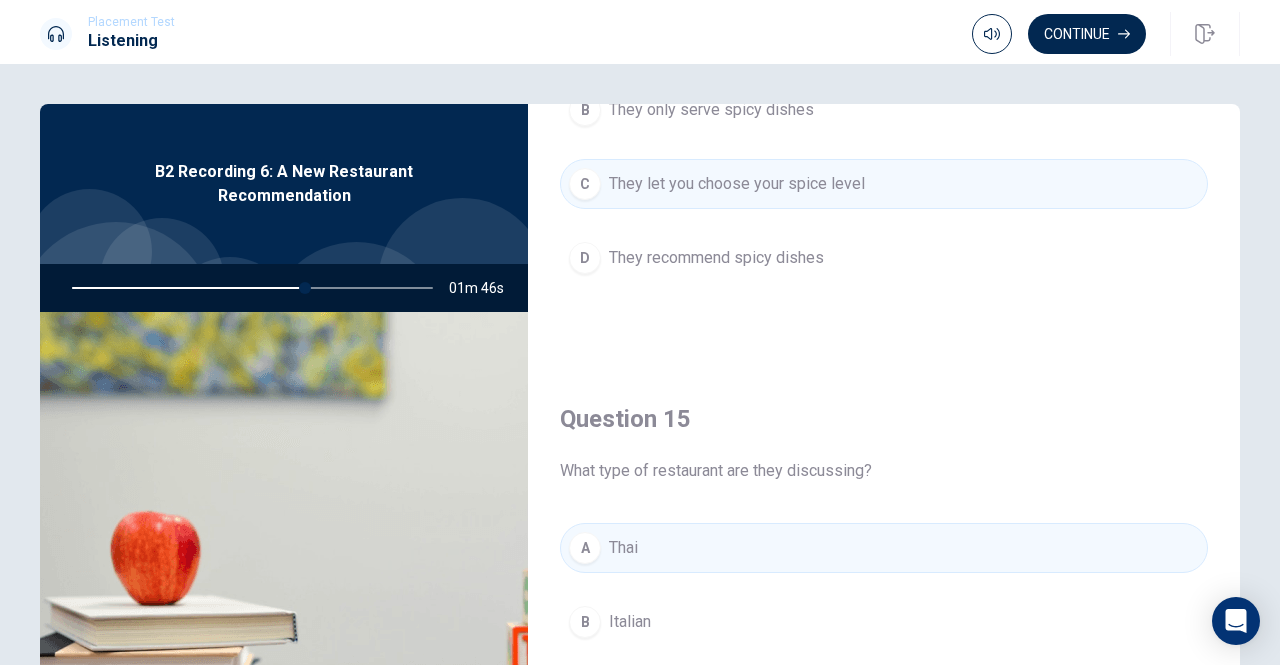 scroll, scrollTop: 1851, scrollLeft: 0, axis: vertical 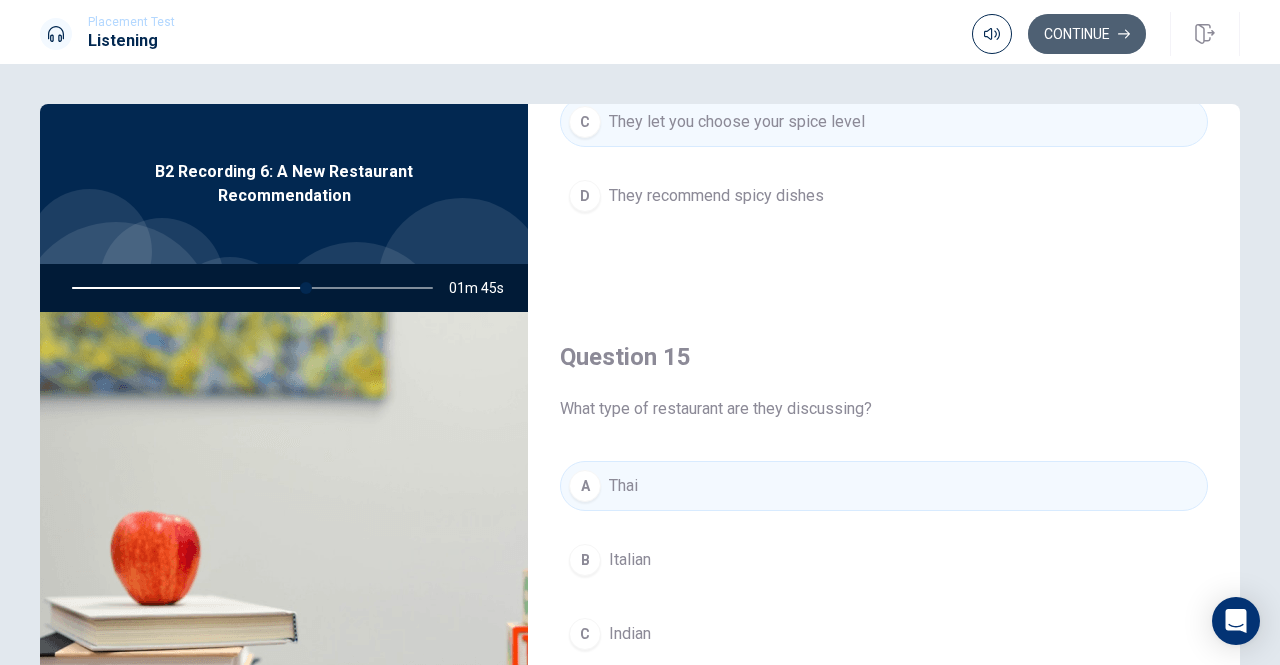 click on "Continue" at bounding box center [1087, 34] 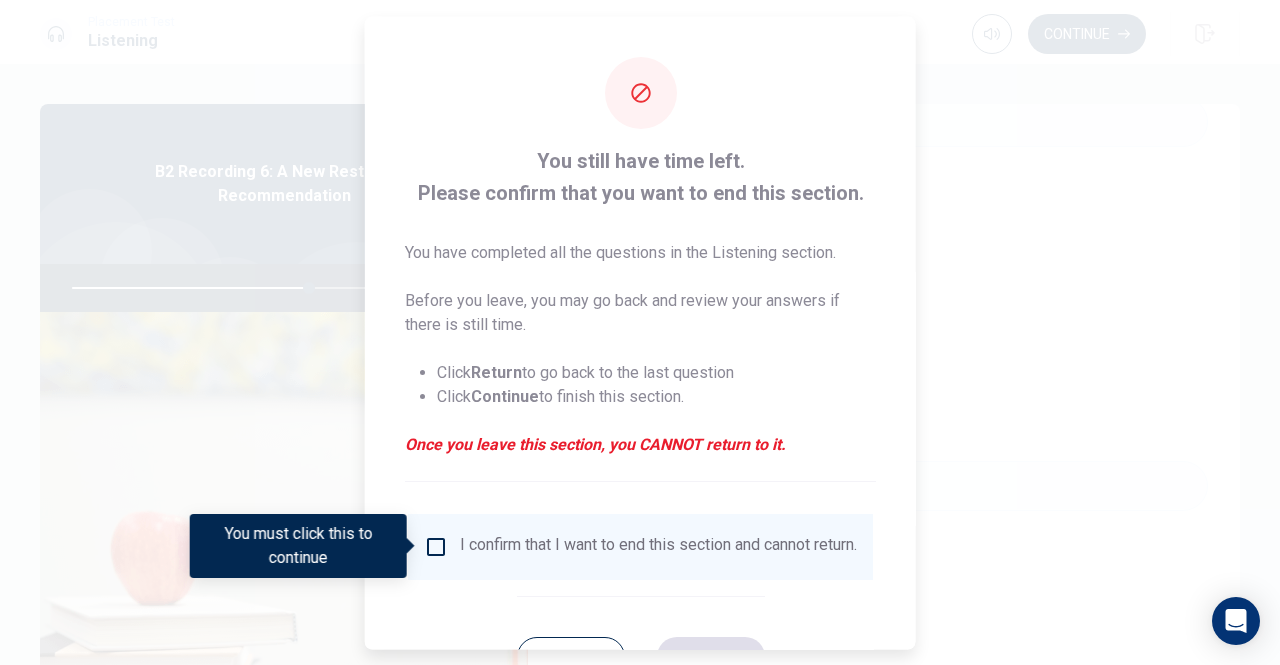 click on "I confirm that I want to end this section and cannot return." at bounding box center [658, 546] 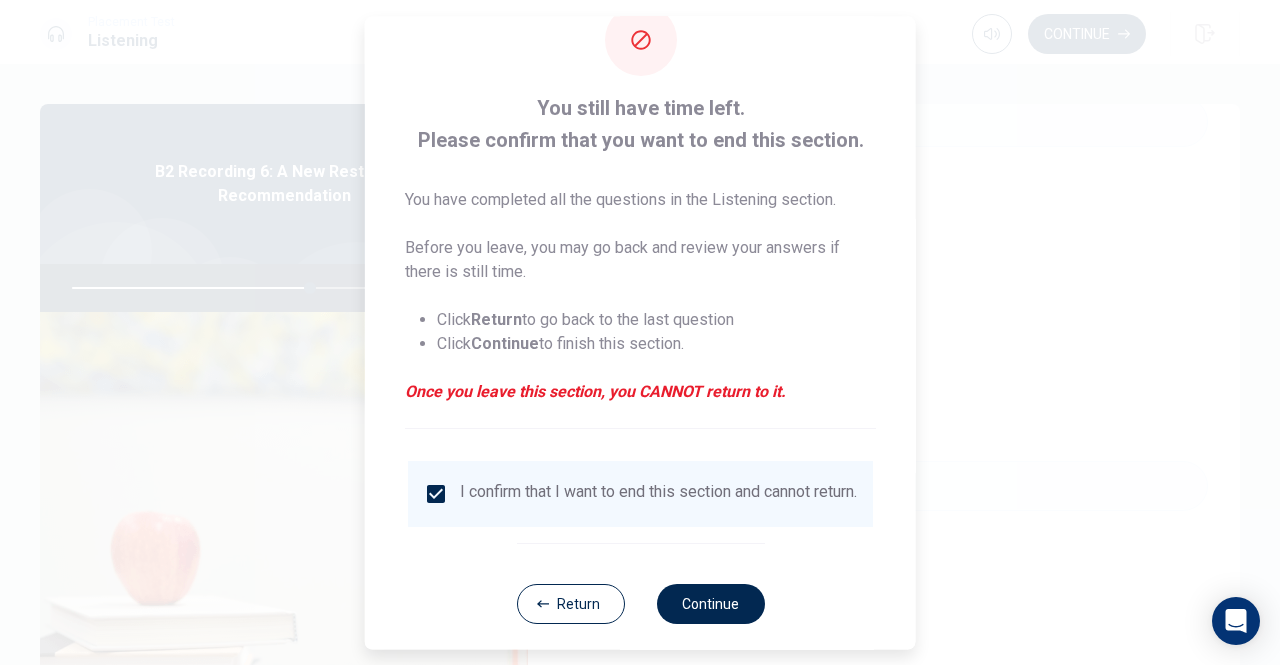scroll, scrollTop: 80, scrollLeft: 0, axis: vertical 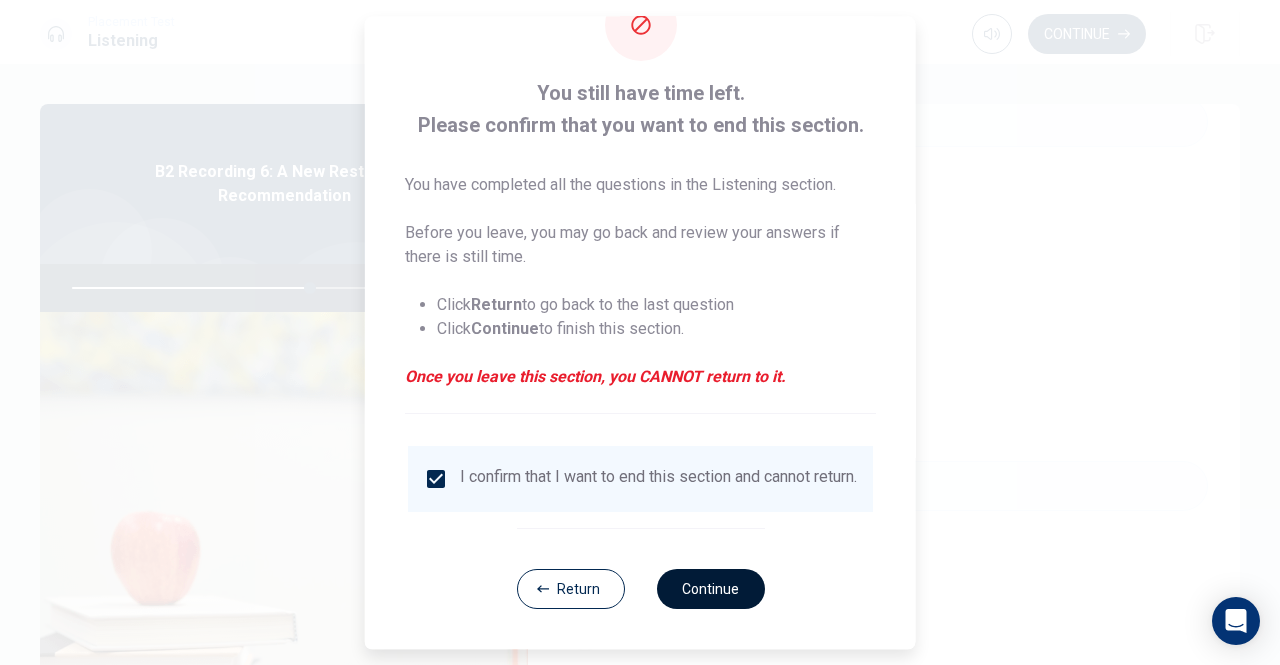 click on "Continue" at bounding box center [710, 589] 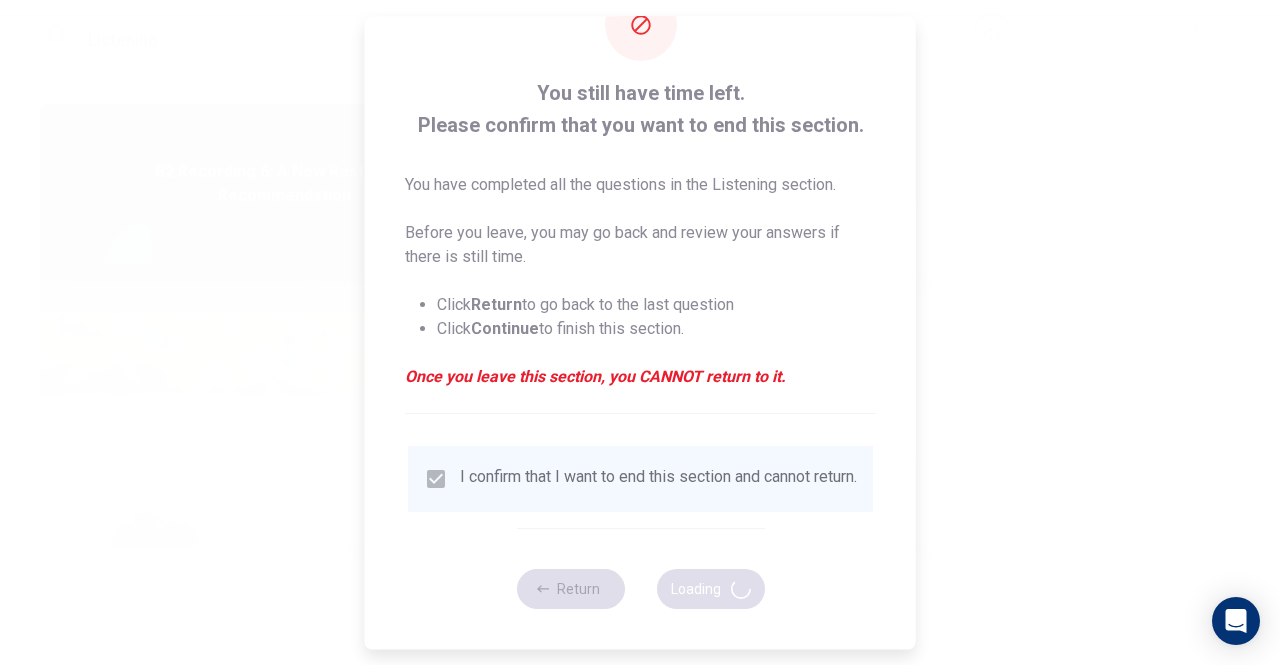 type on "67" 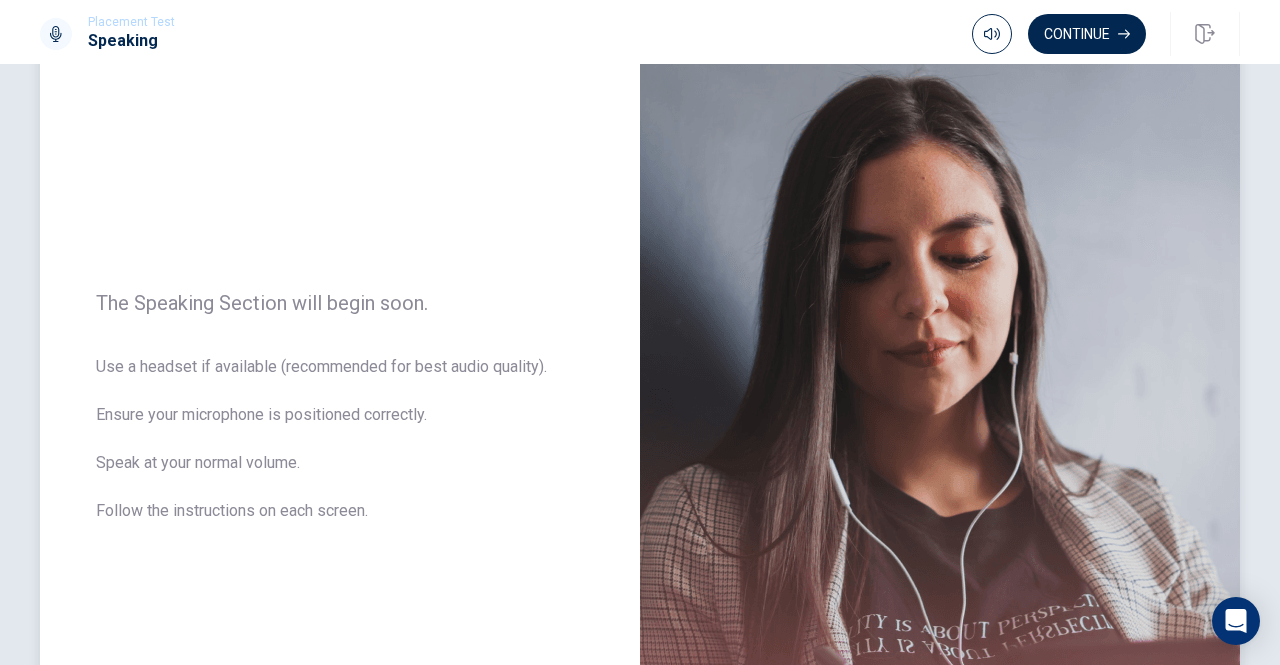 scroll, scrollTop: 166, scrollLeft: 0, axis: vertical 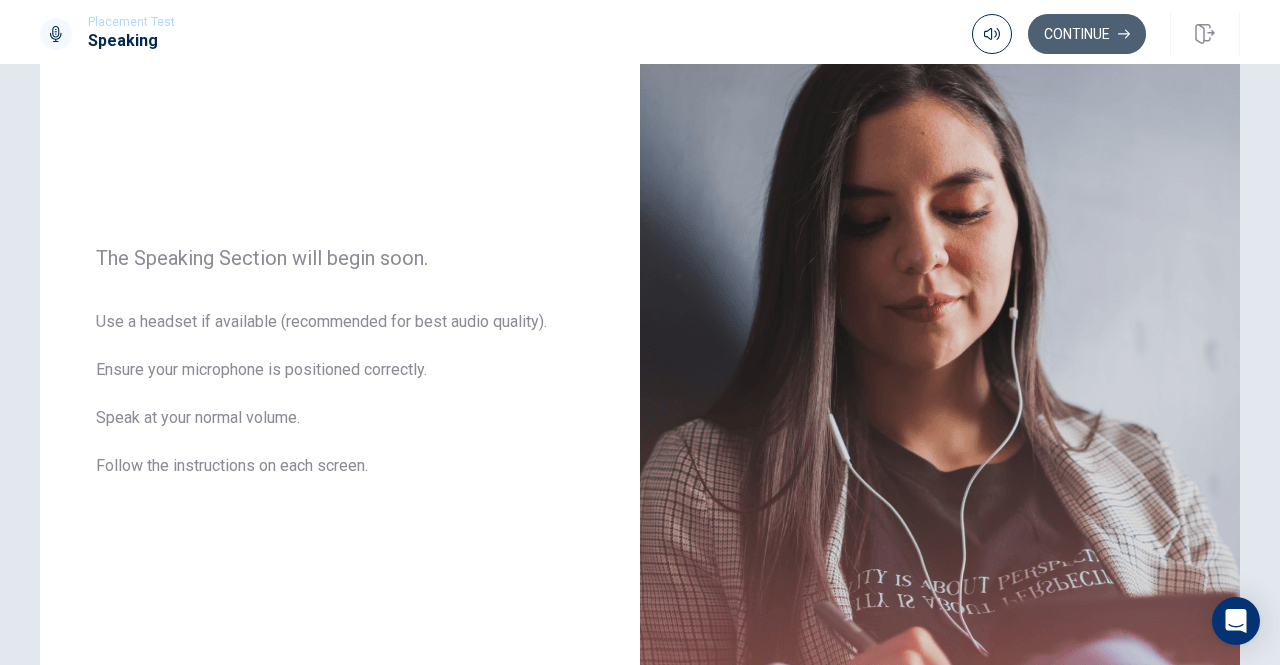 click on "Continue" at bounding box center [1087, 34] 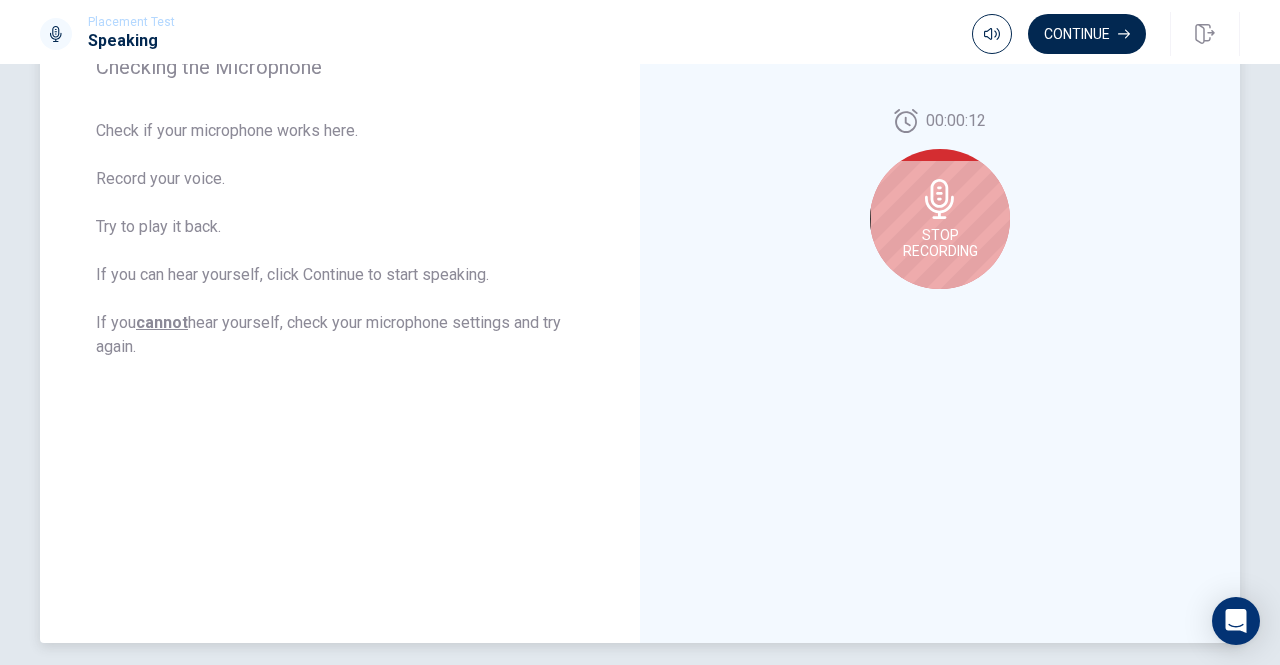 scroll, scrollTop: 166, scrollLeft: 0, axis: vertical 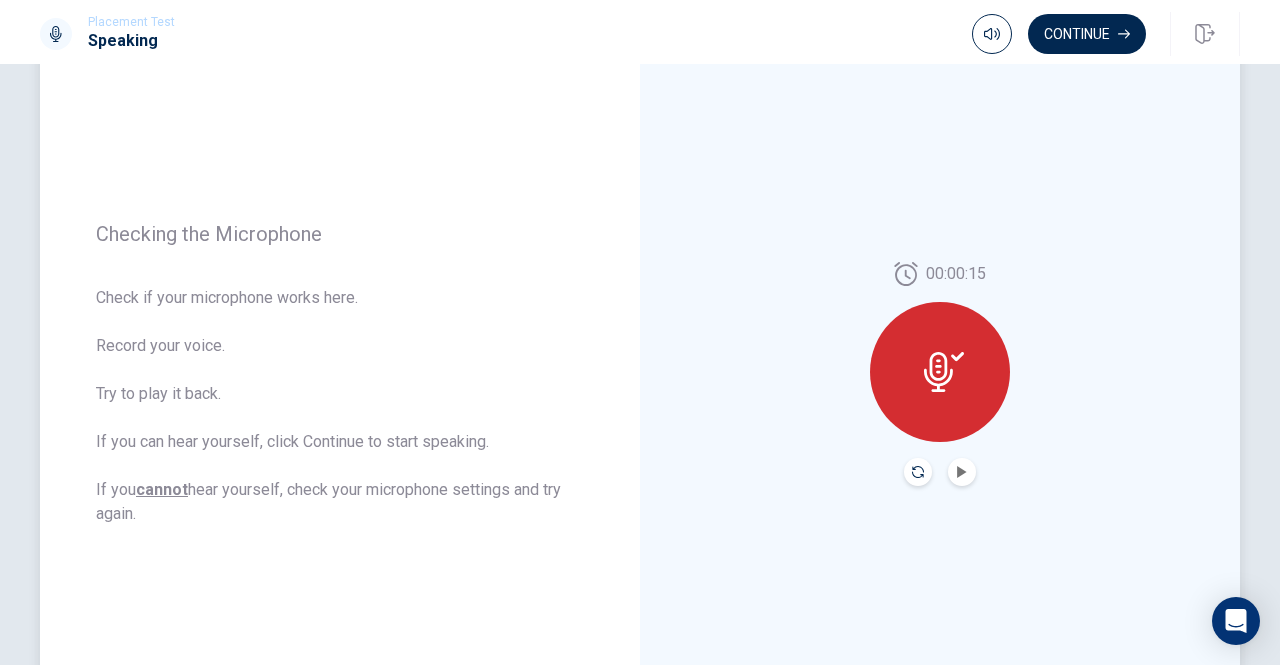 click 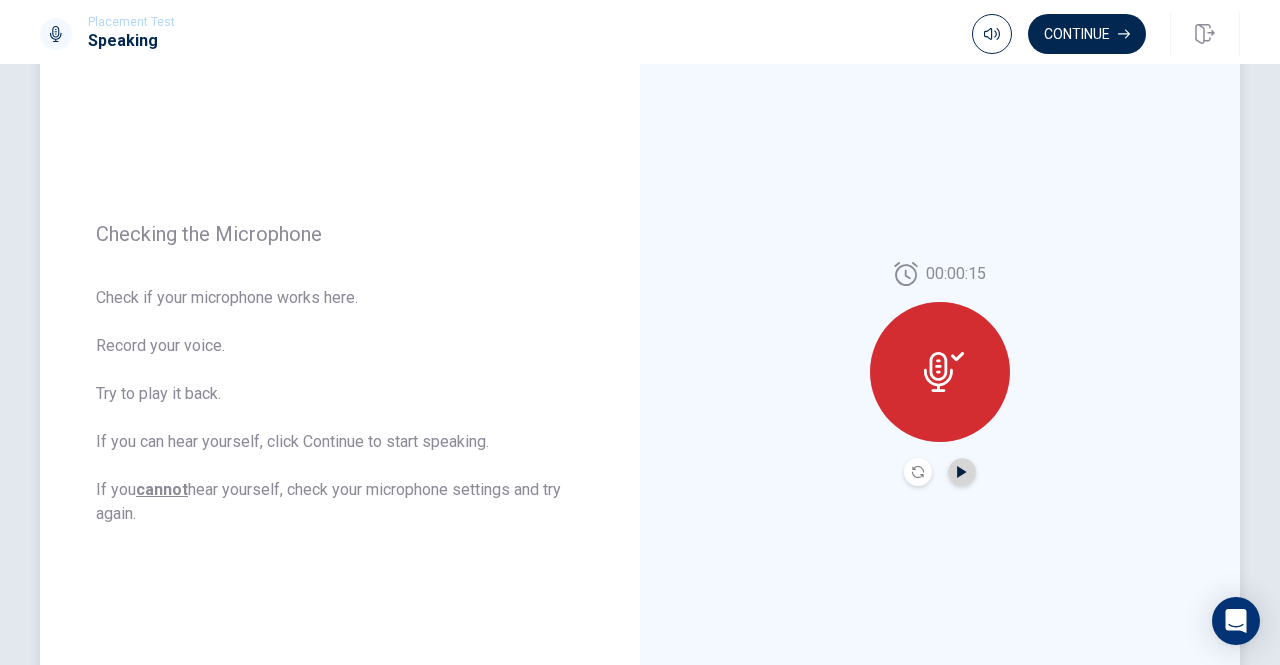 click 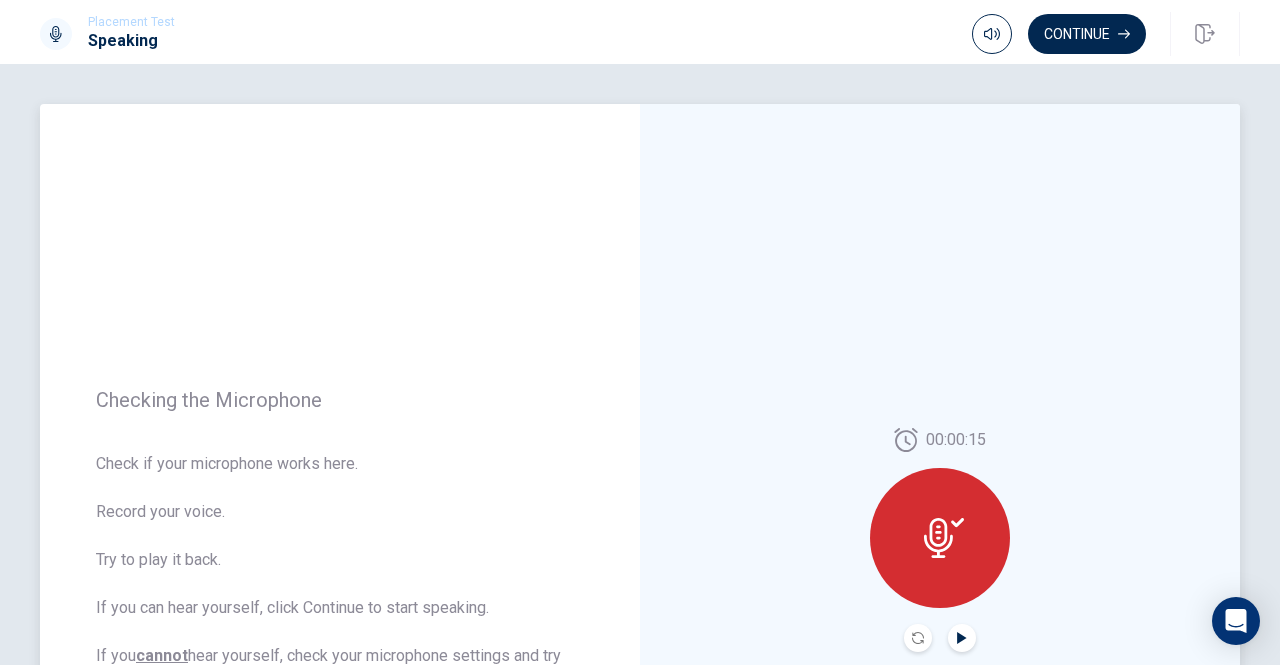 scroll, scrollTop: 166, scrollLeft: 0, axis: vertical 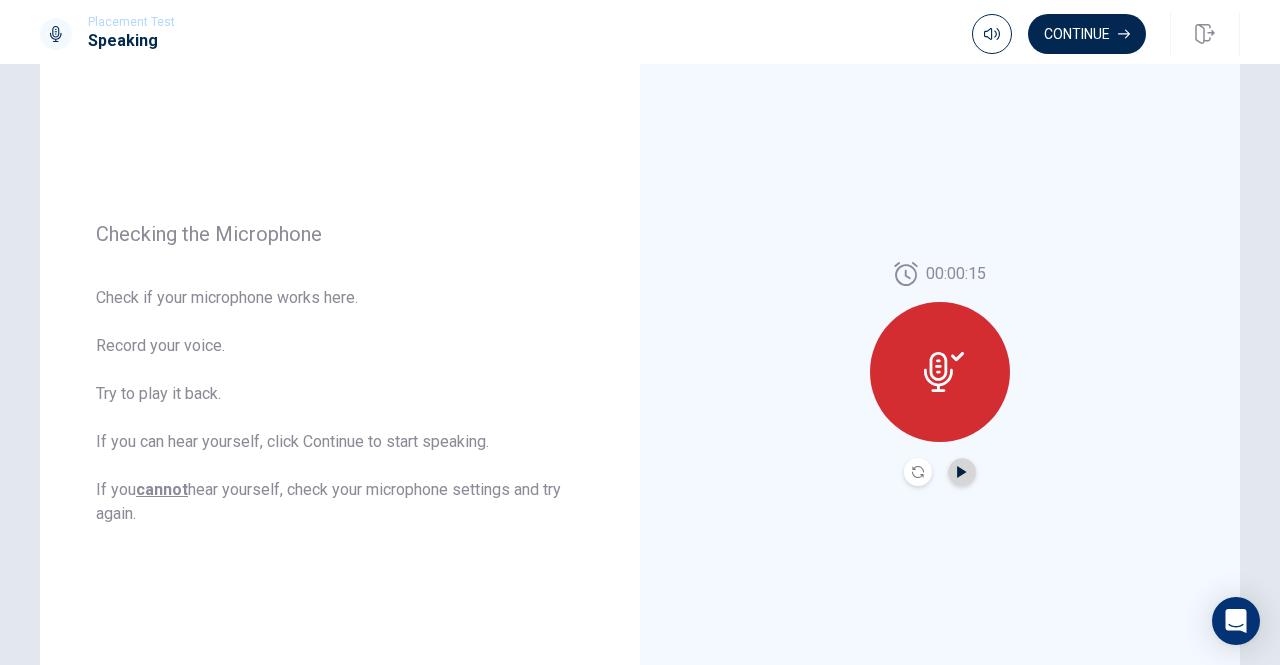 click 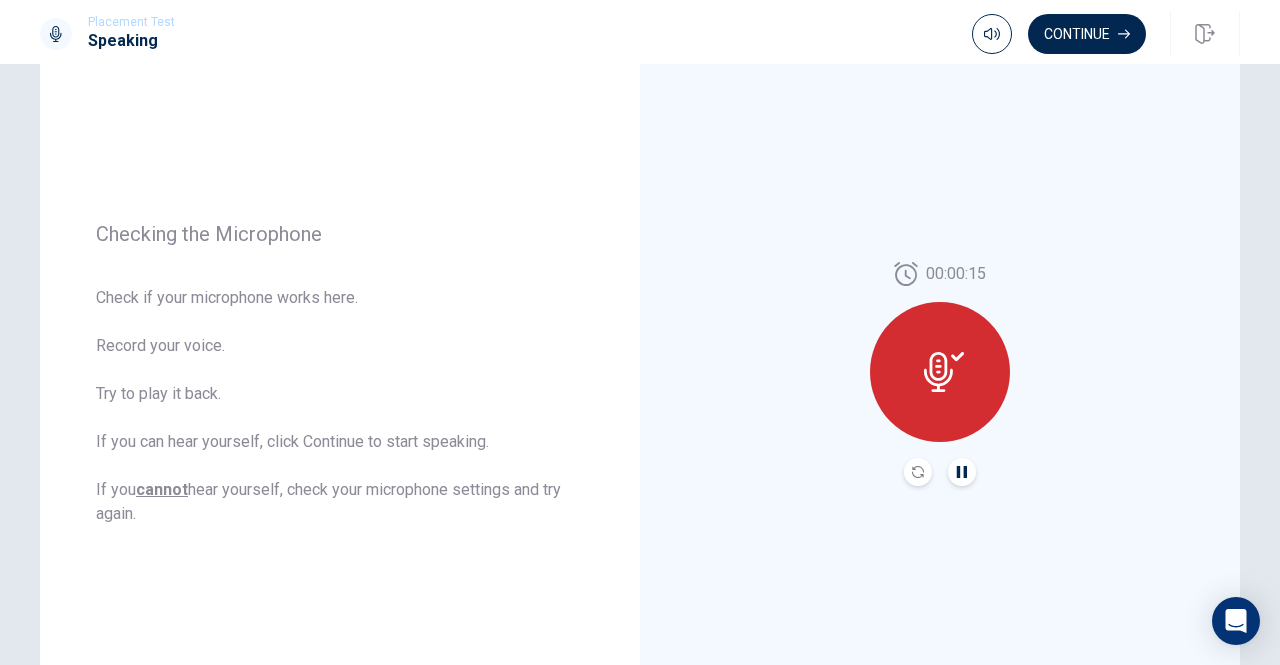 click 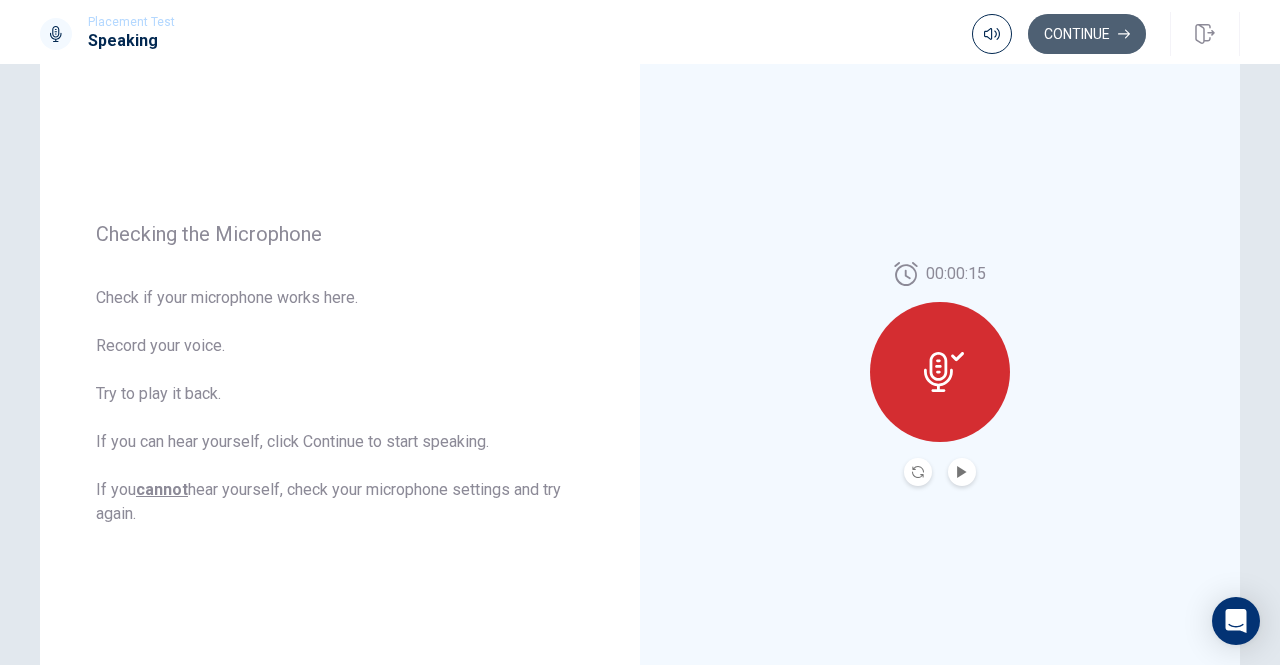 click on "Continue" at bounding box center (1087, 34) 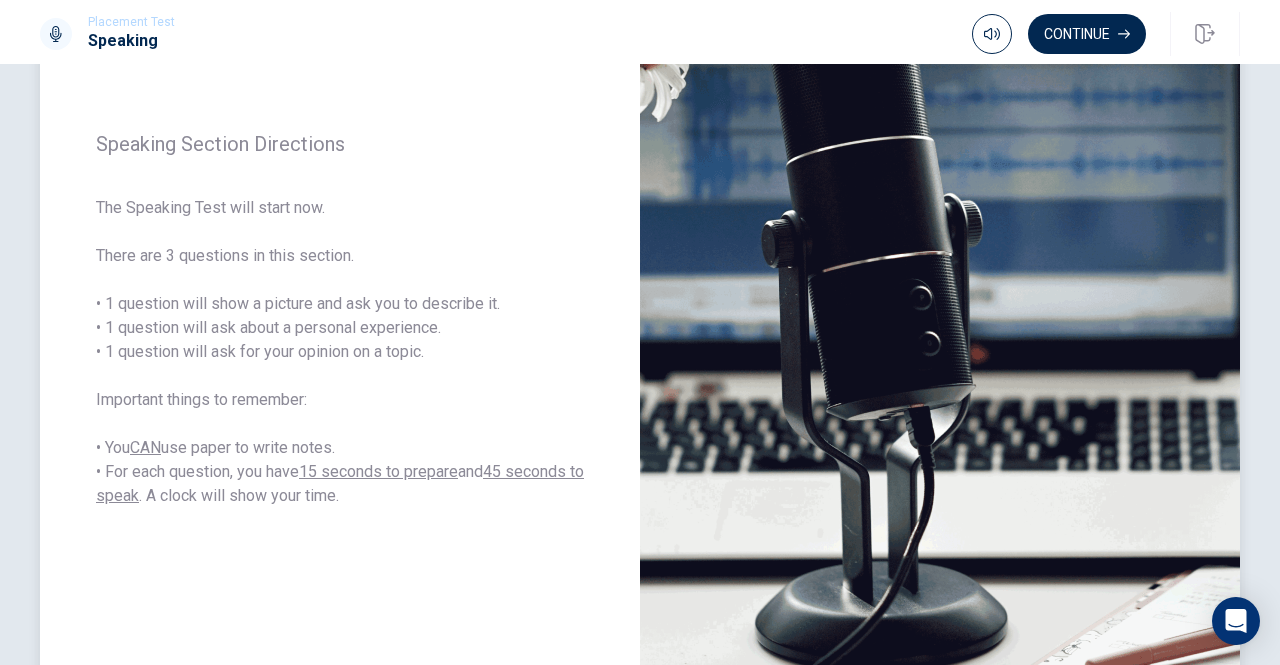 scroll, scrollTop: 248, scrollLeft: 0, axis: vertical 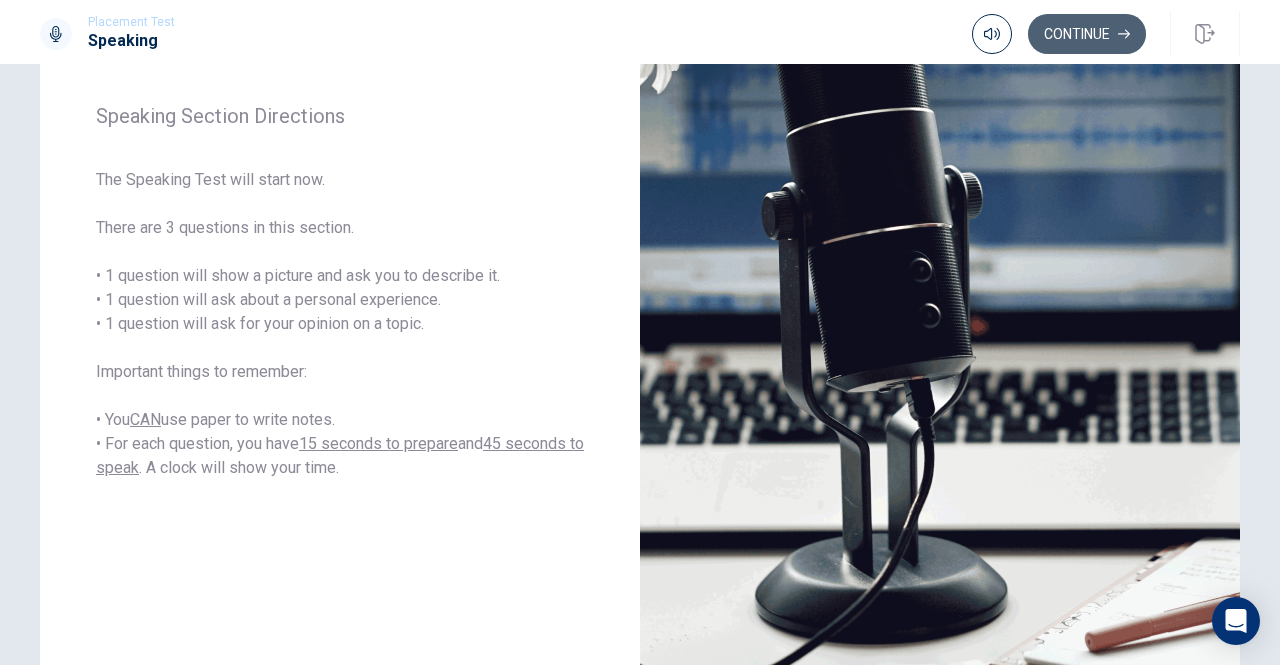click on "Continue" at bounding box center (1087, 34) 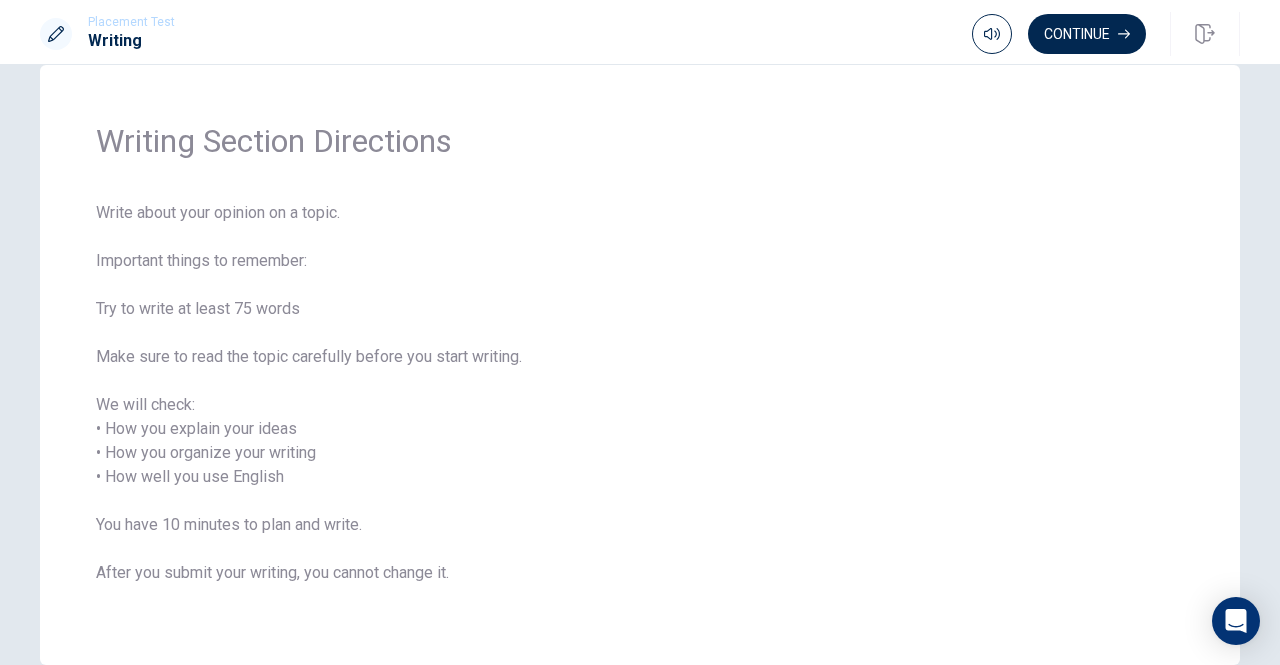 scroll, scrollTop: 39, scrollLeft: 0, axis: vertical 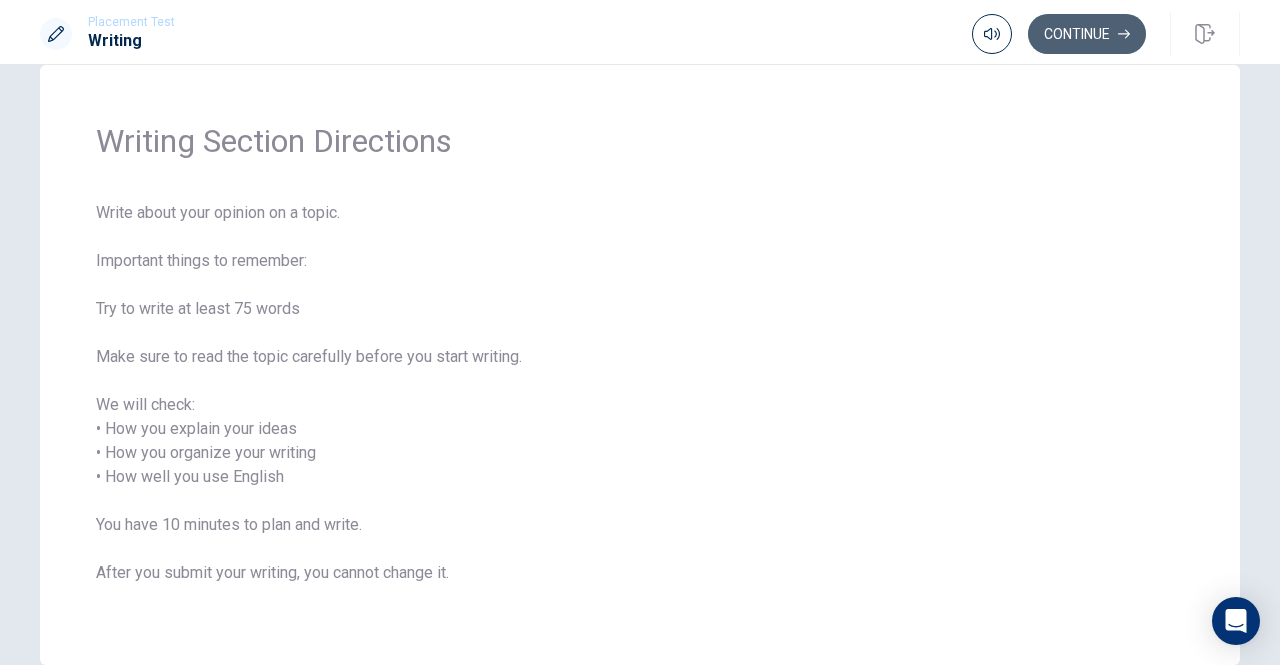click on "Continue" at bounding box center [1087, 34] 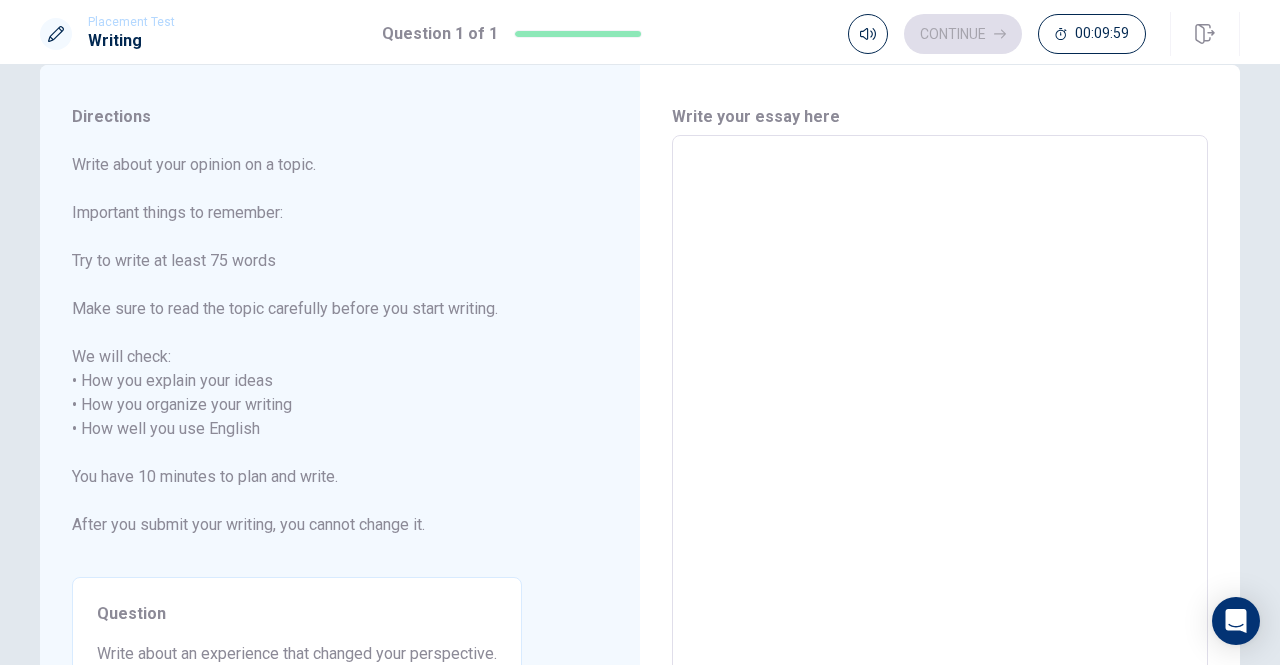 click at bounding box center [940, 417] 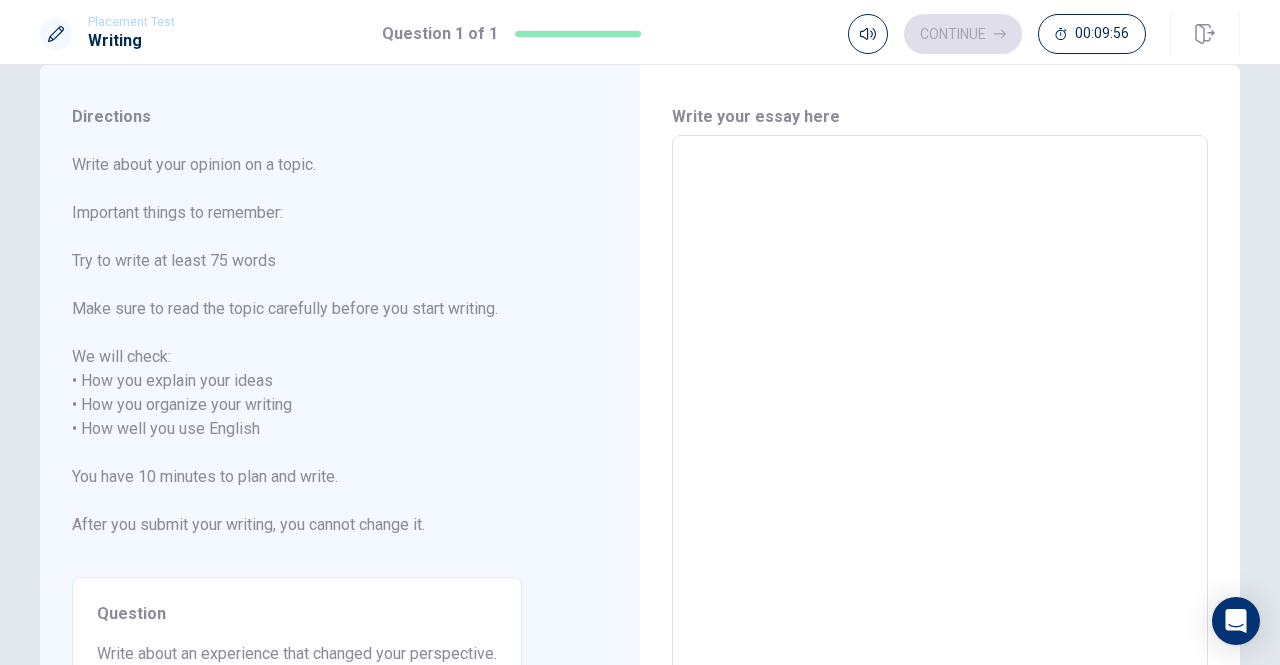 type 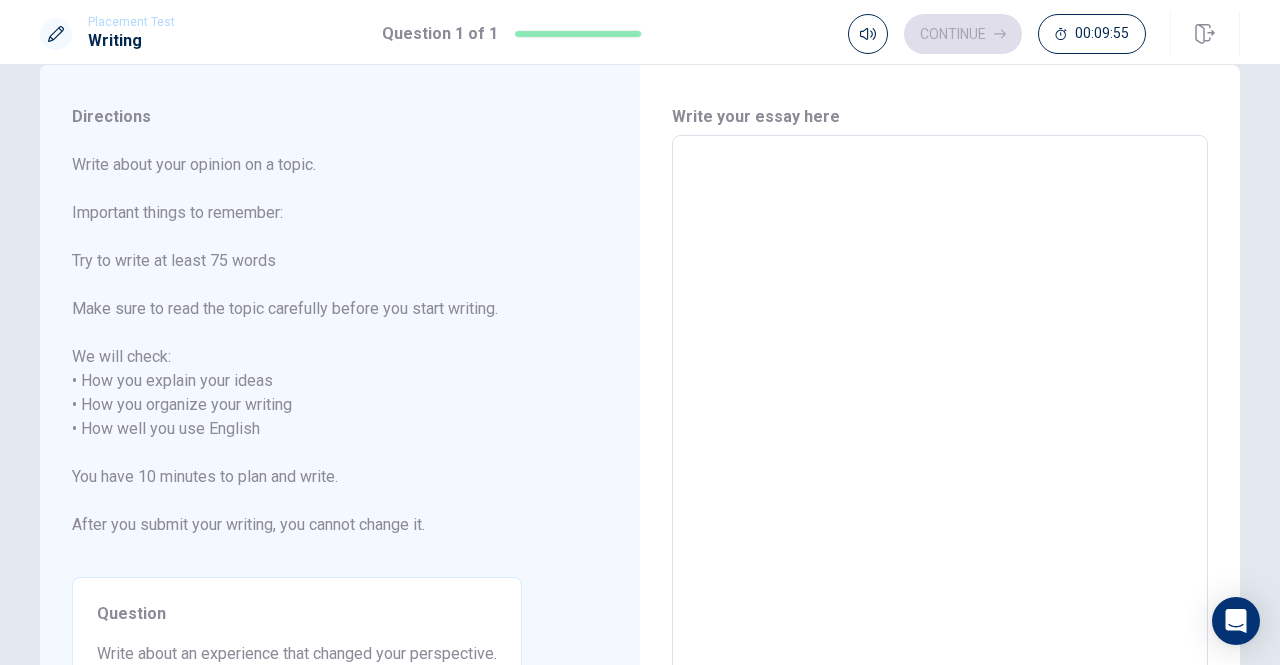 type 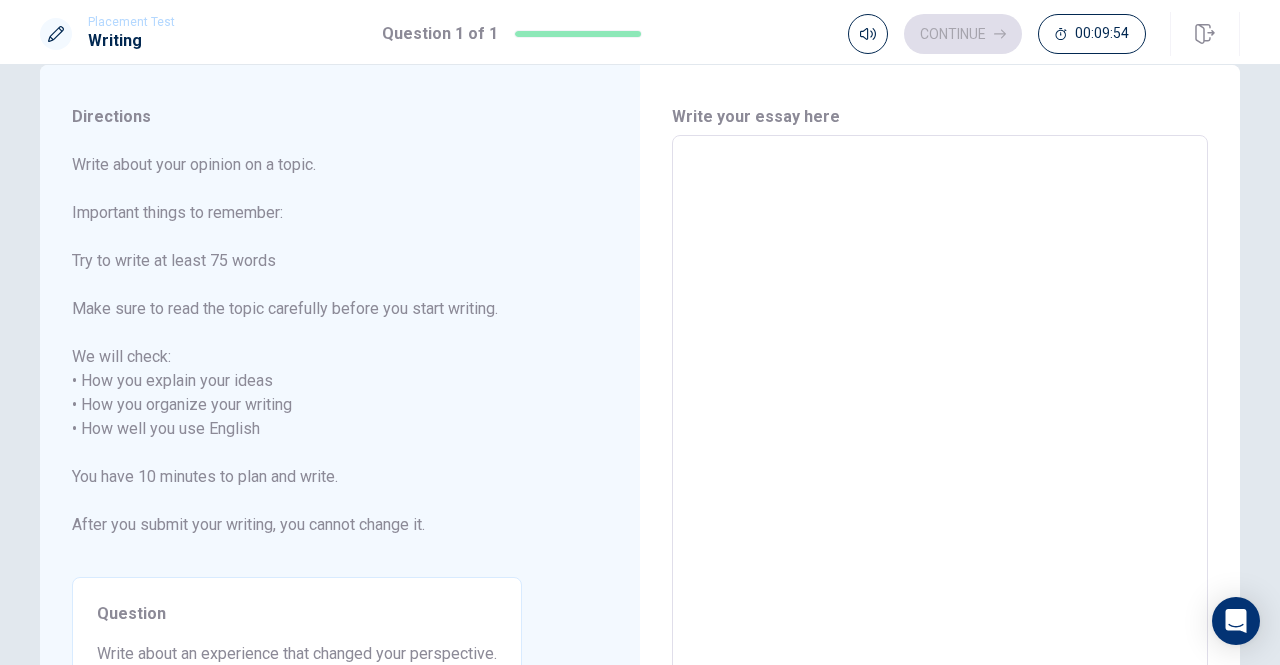 type 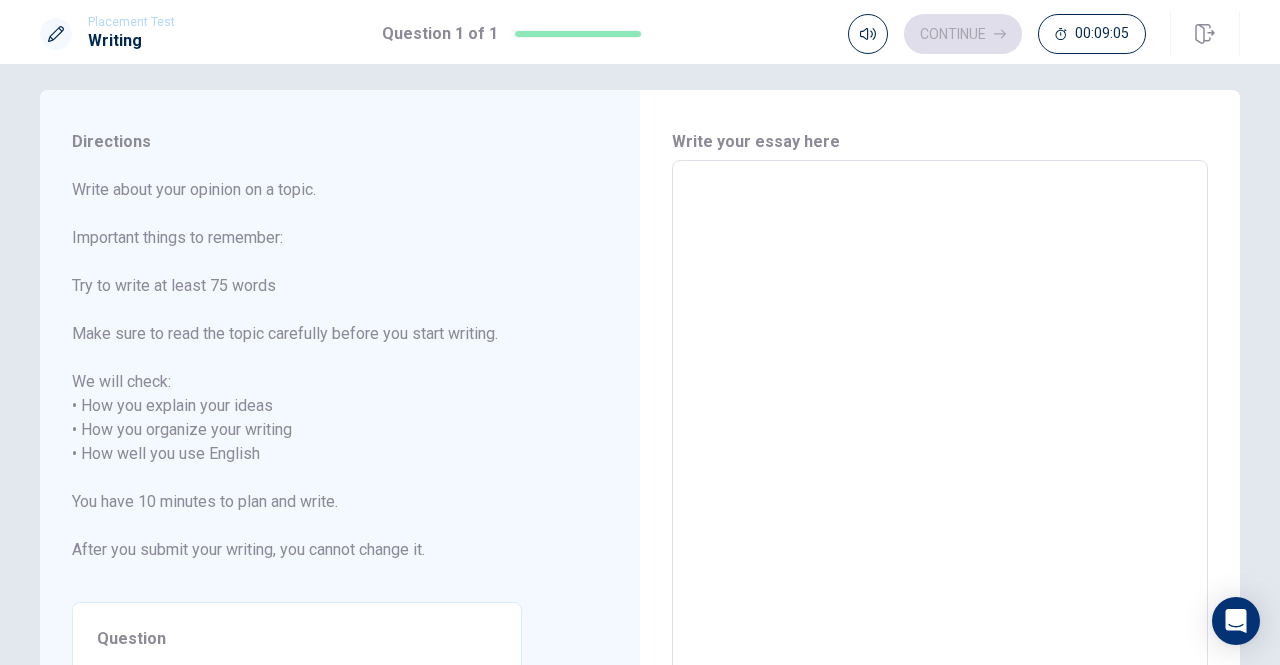 scroll, scrollTop: 0, scrollLeft: 0, axis: both 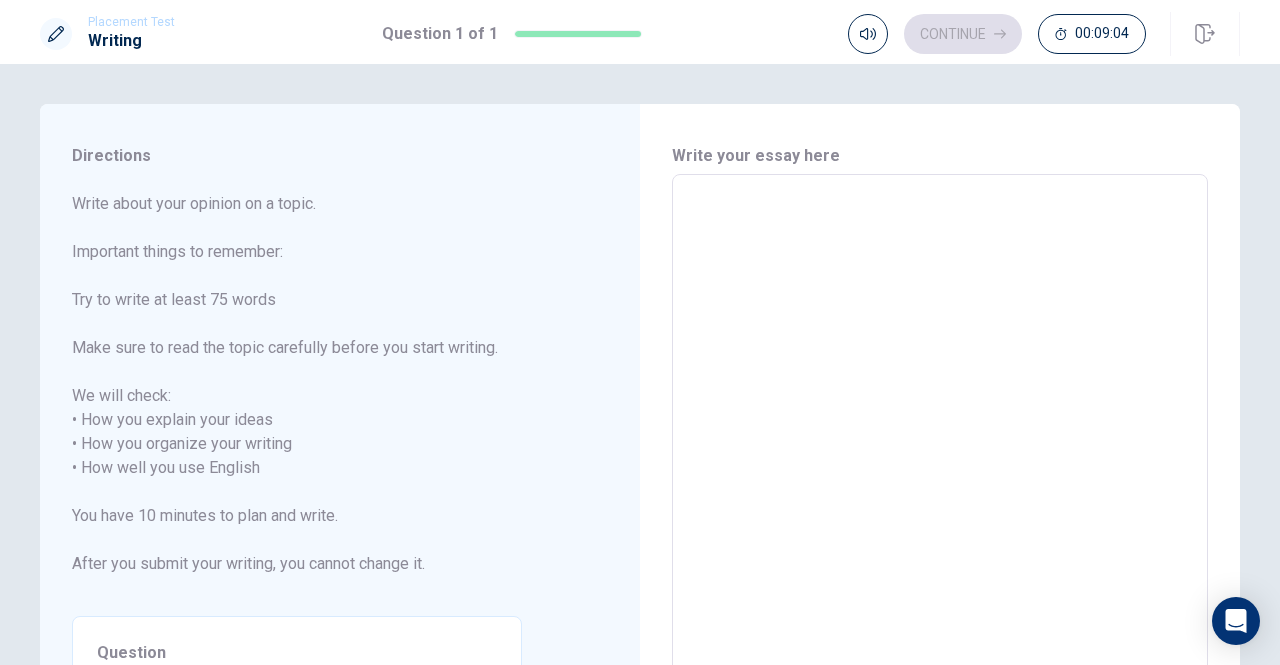 type on "x" 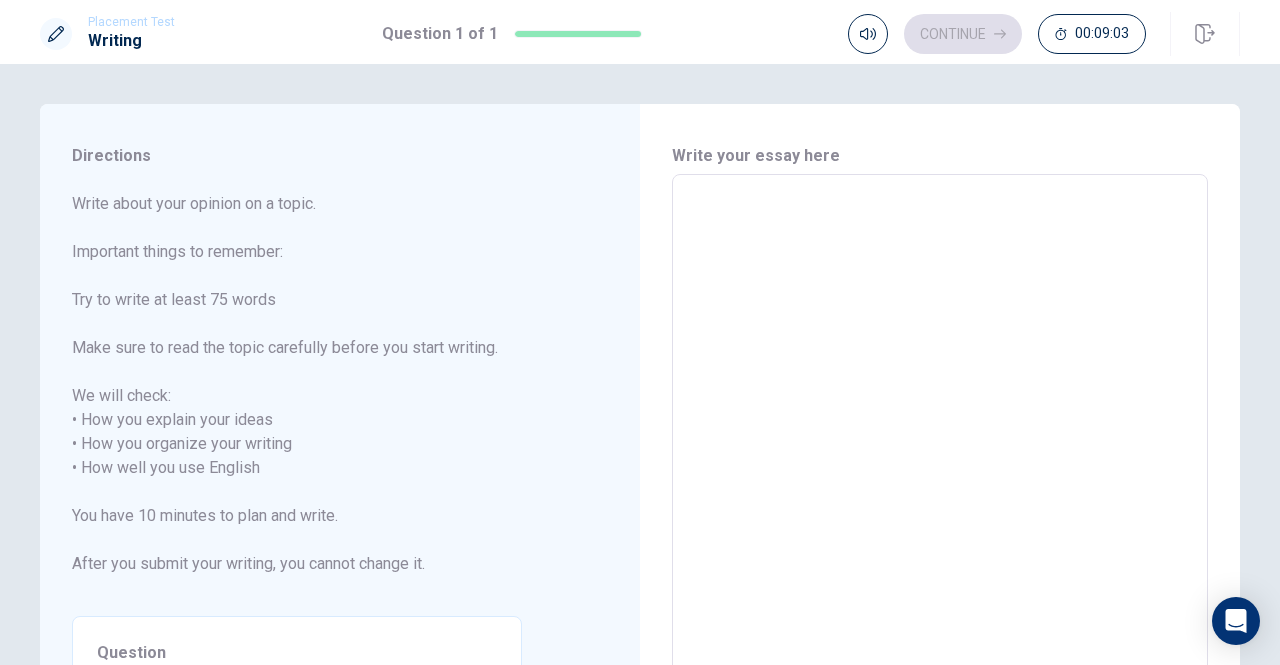 type on "m" 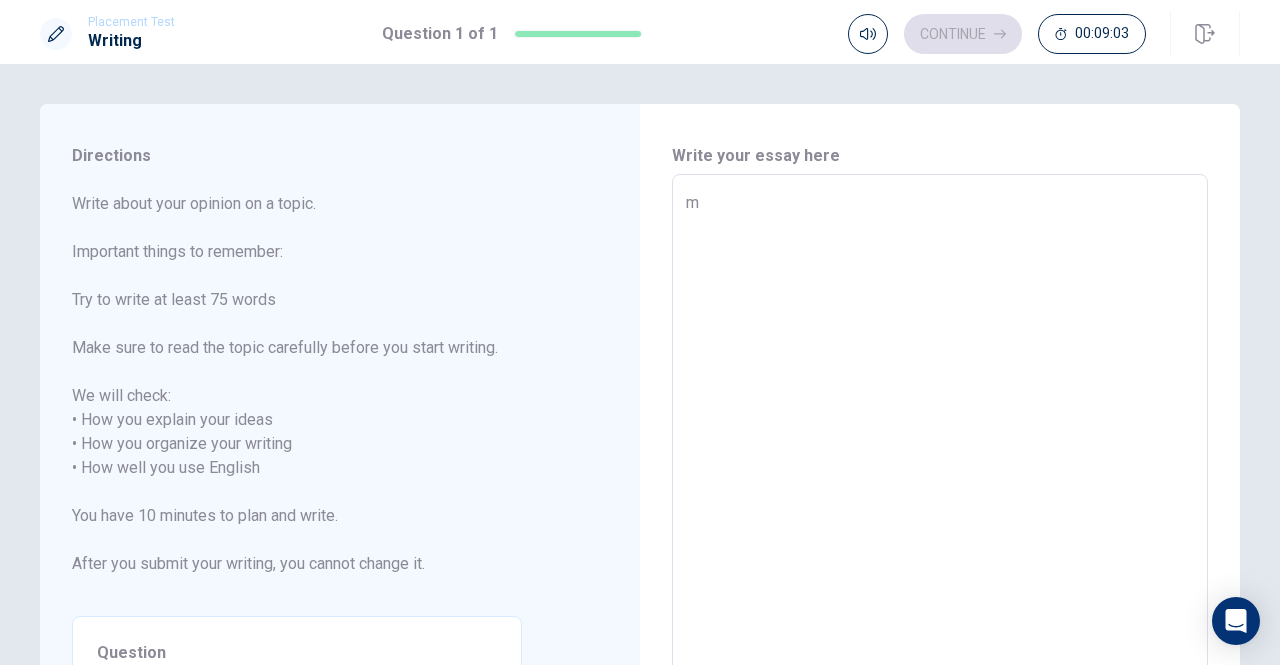 type on "x" 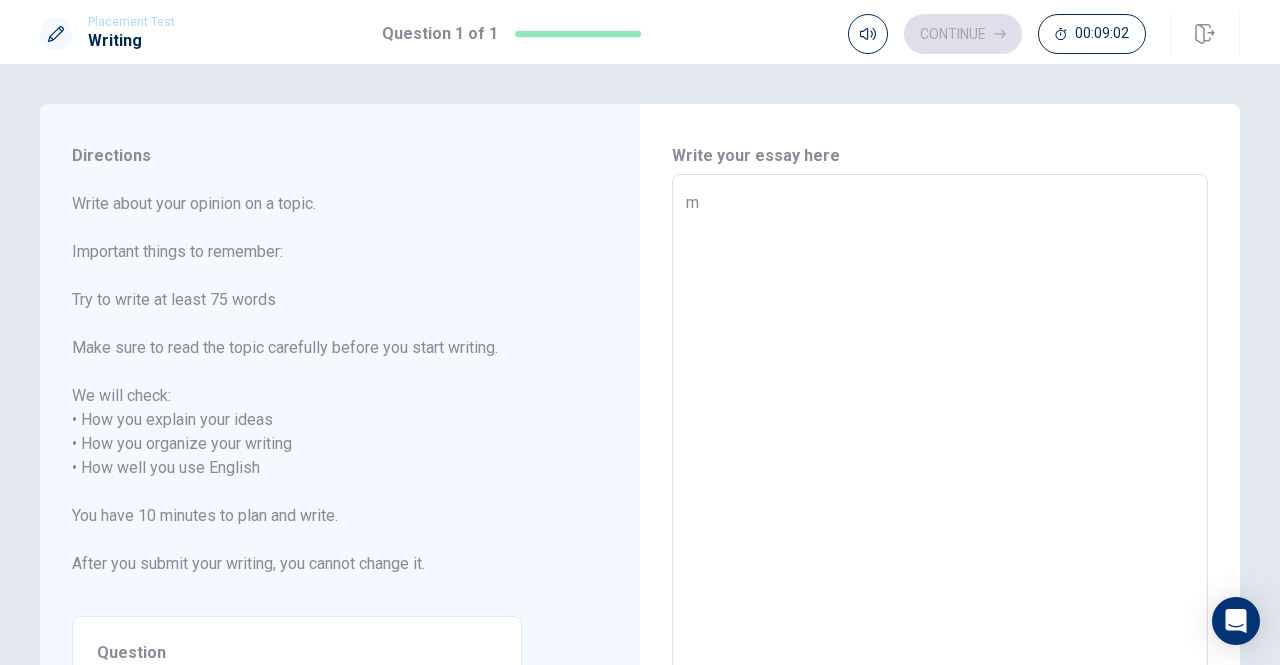 type 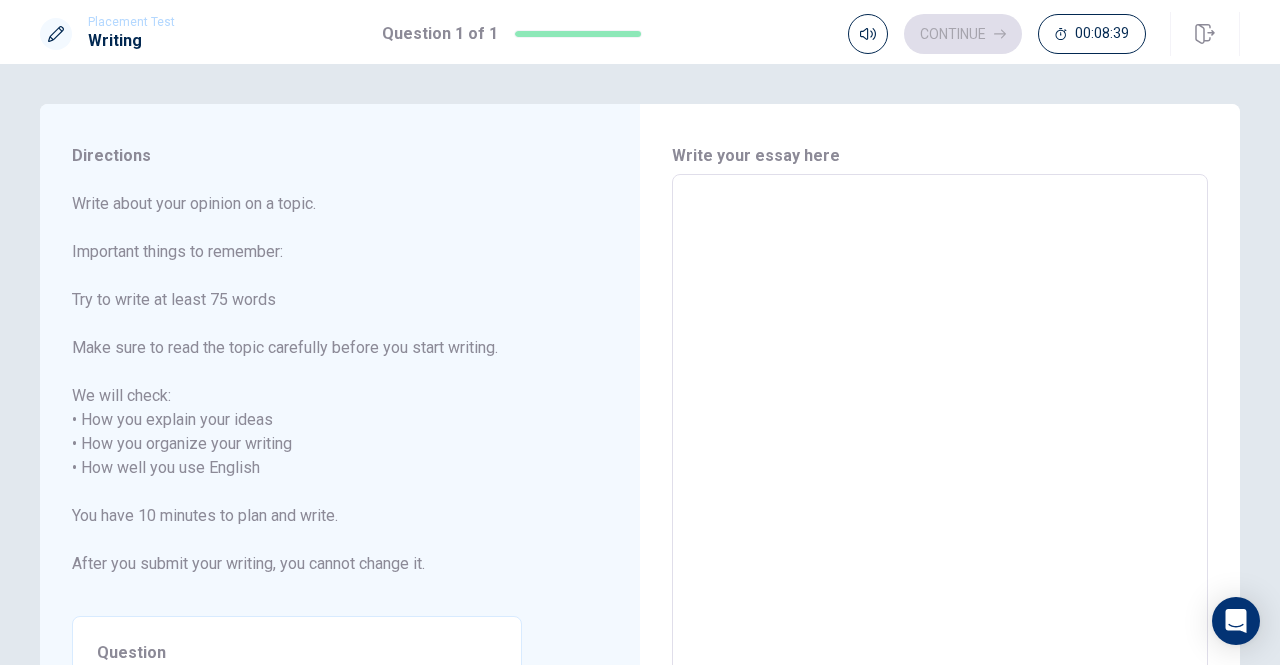 type on "x" 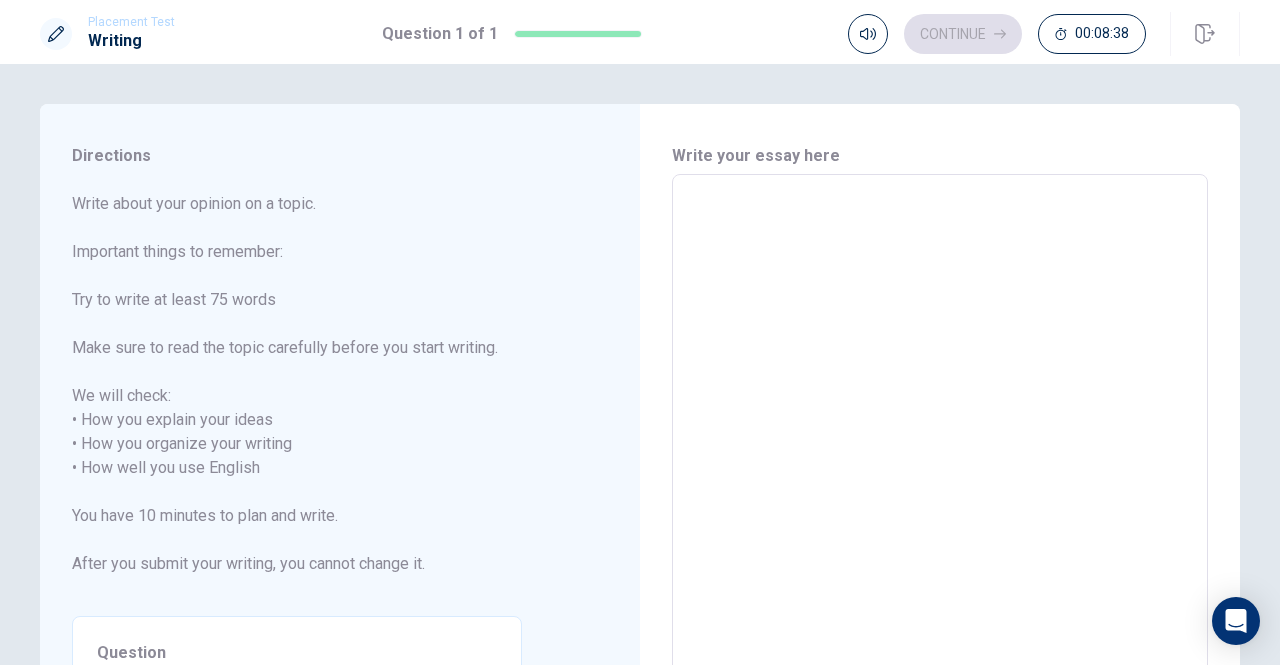 type on "A" 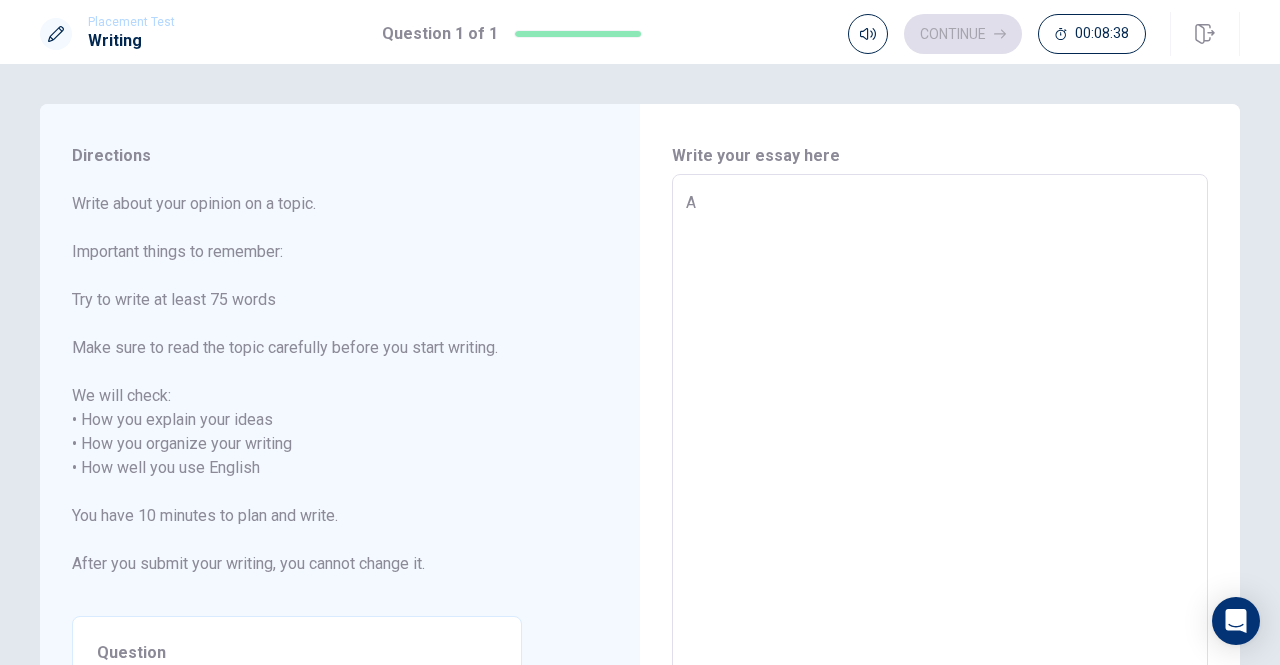 type on "x" 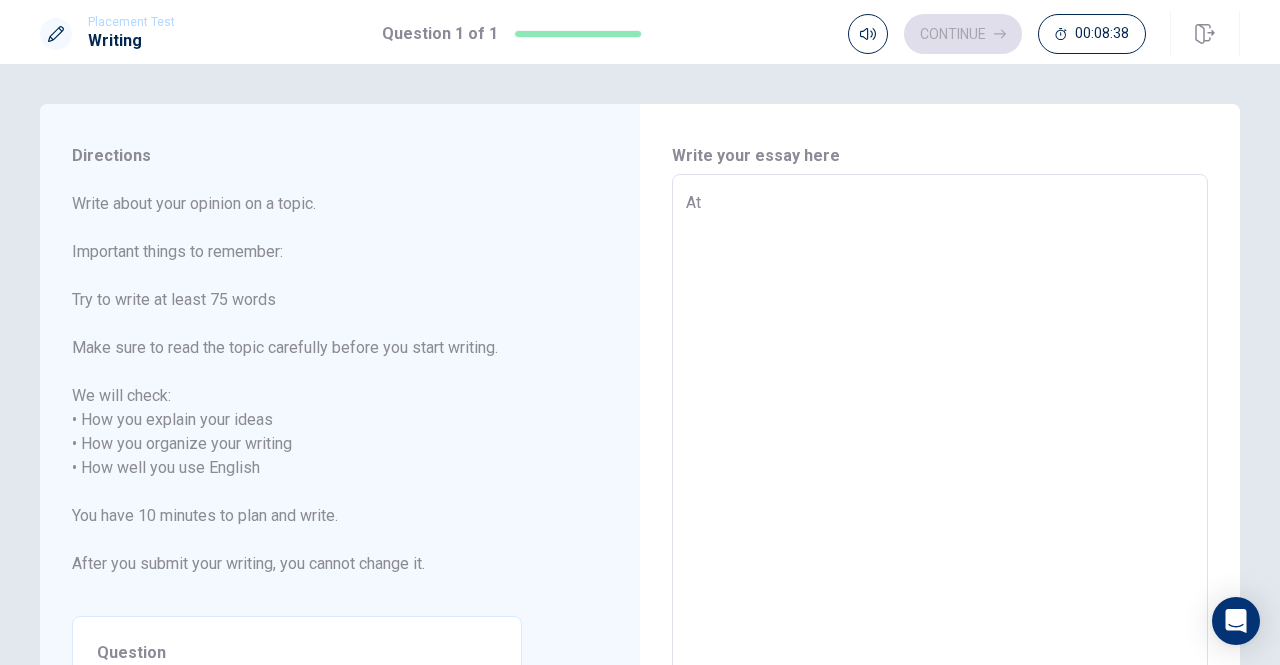 type on "x" 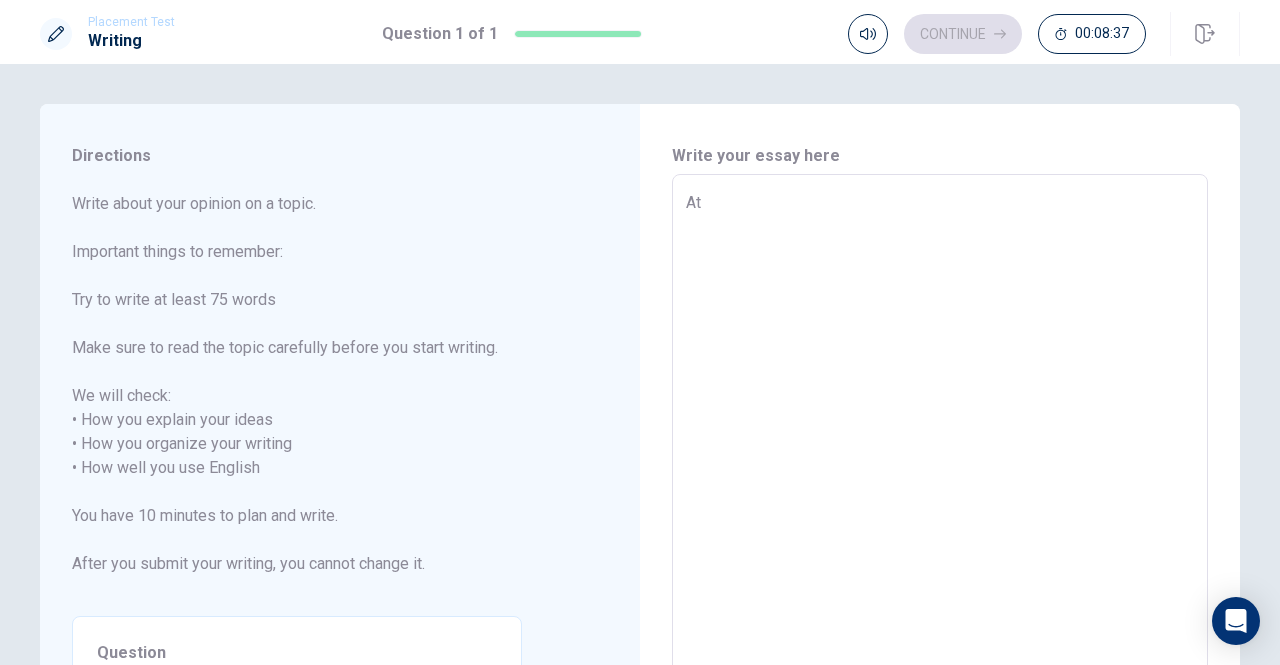 type on "A" 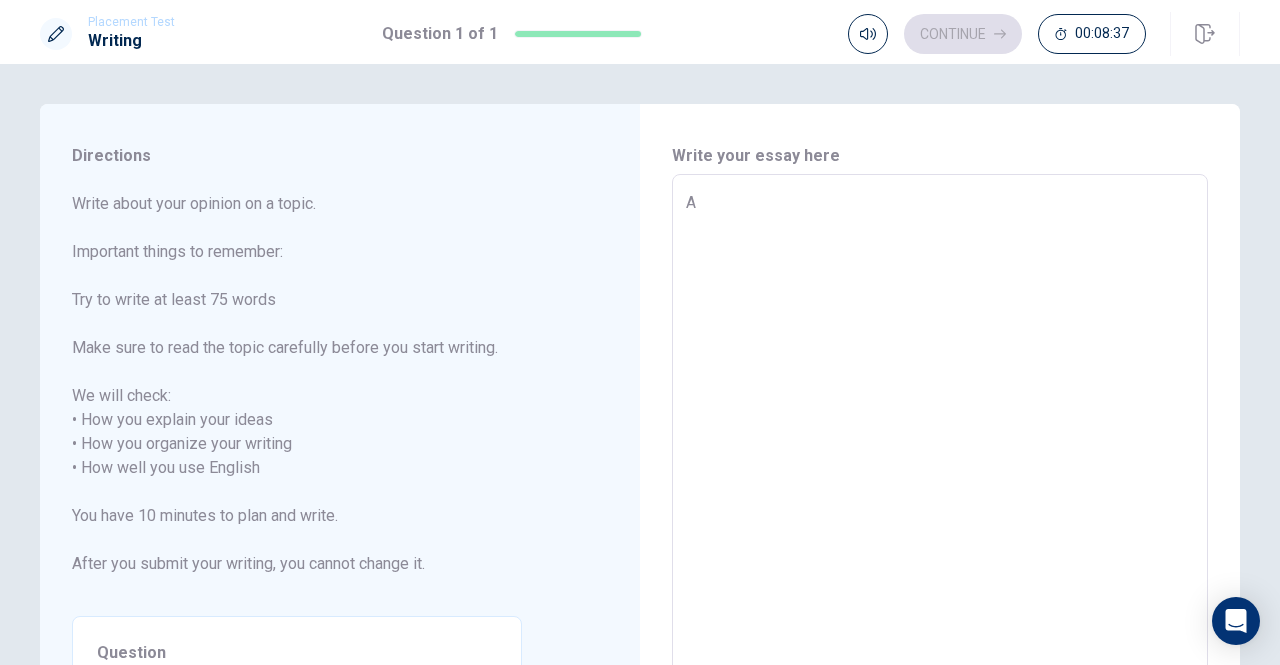 type on "x" 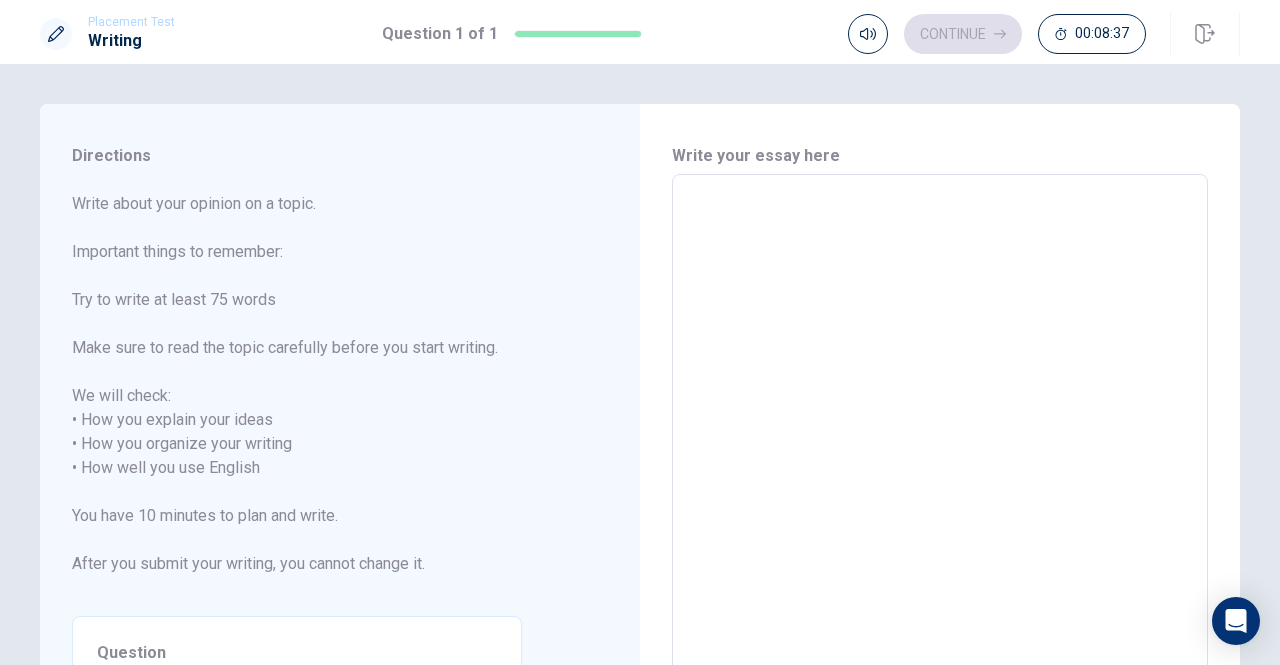 type on "x" 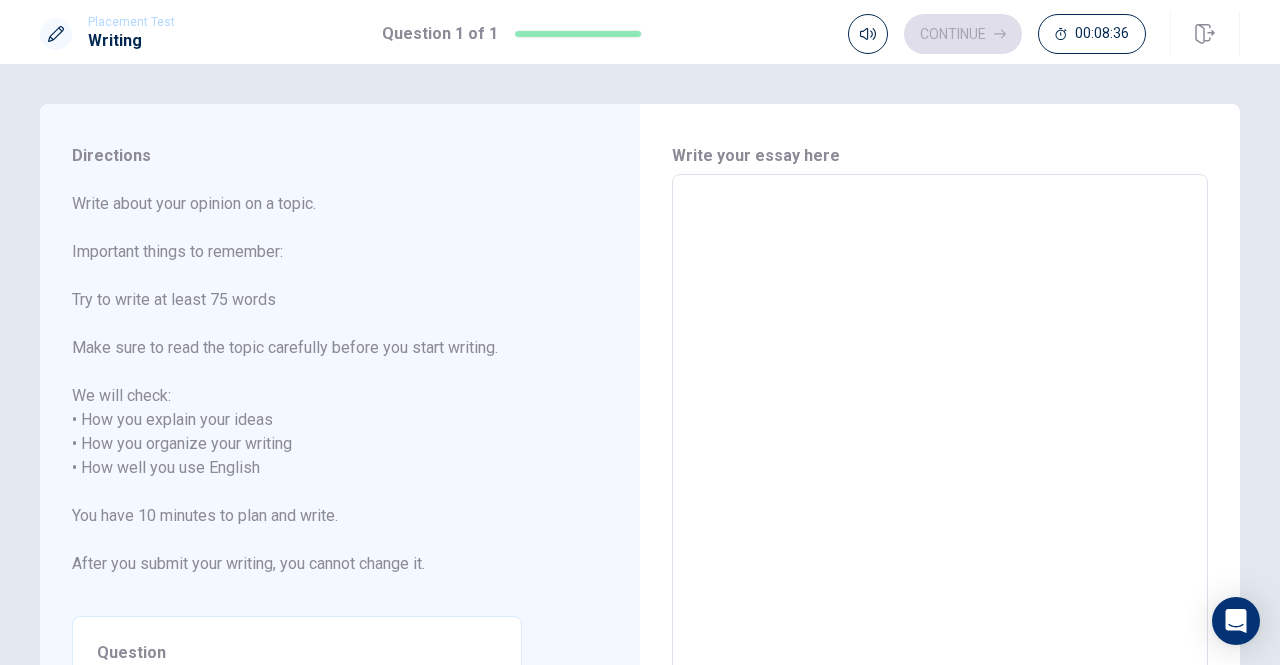 type on "B" 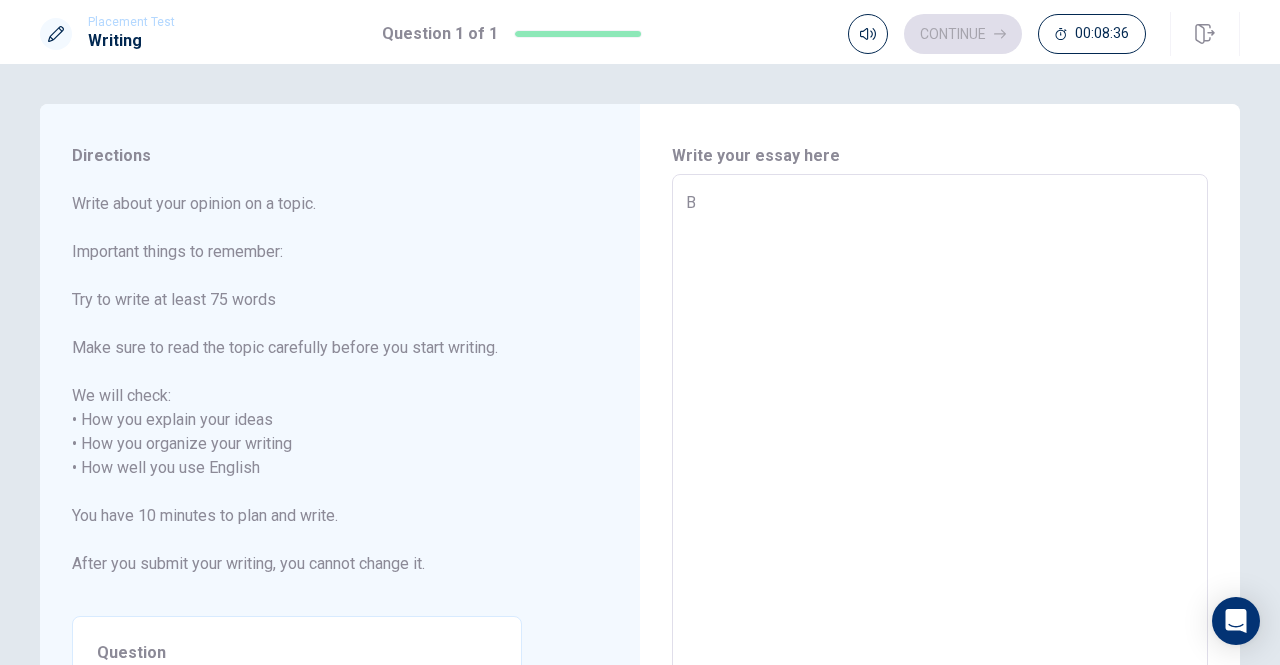 type on "x" 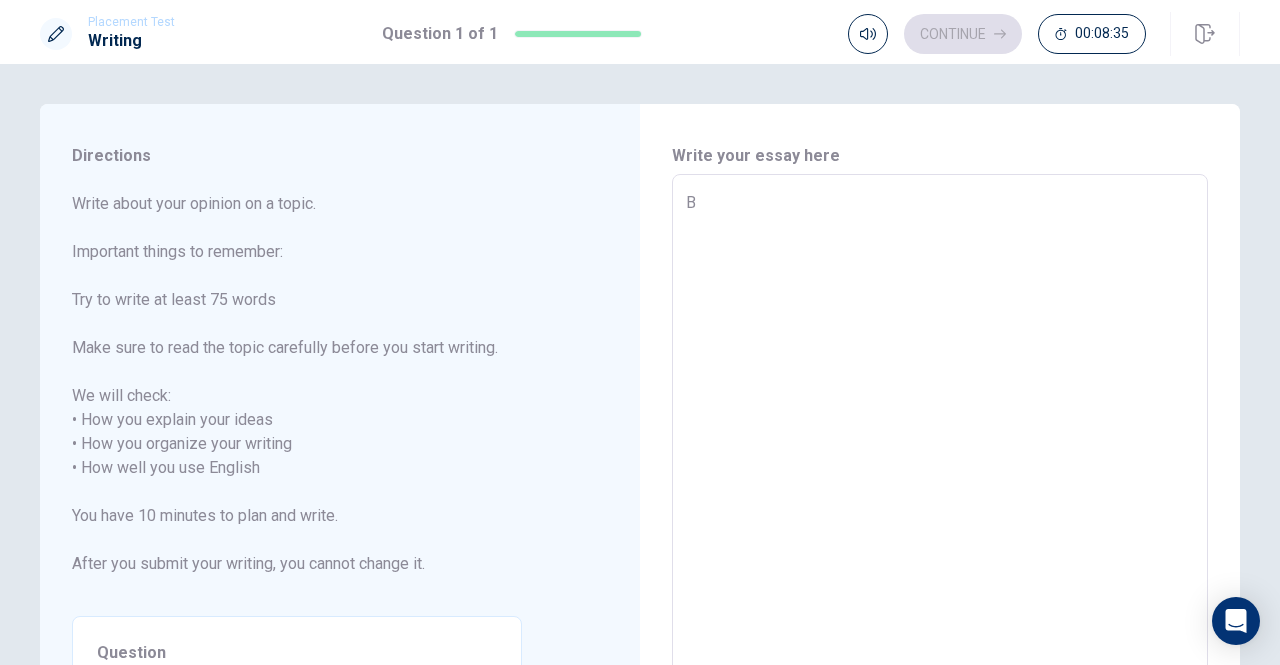 type on "Be" 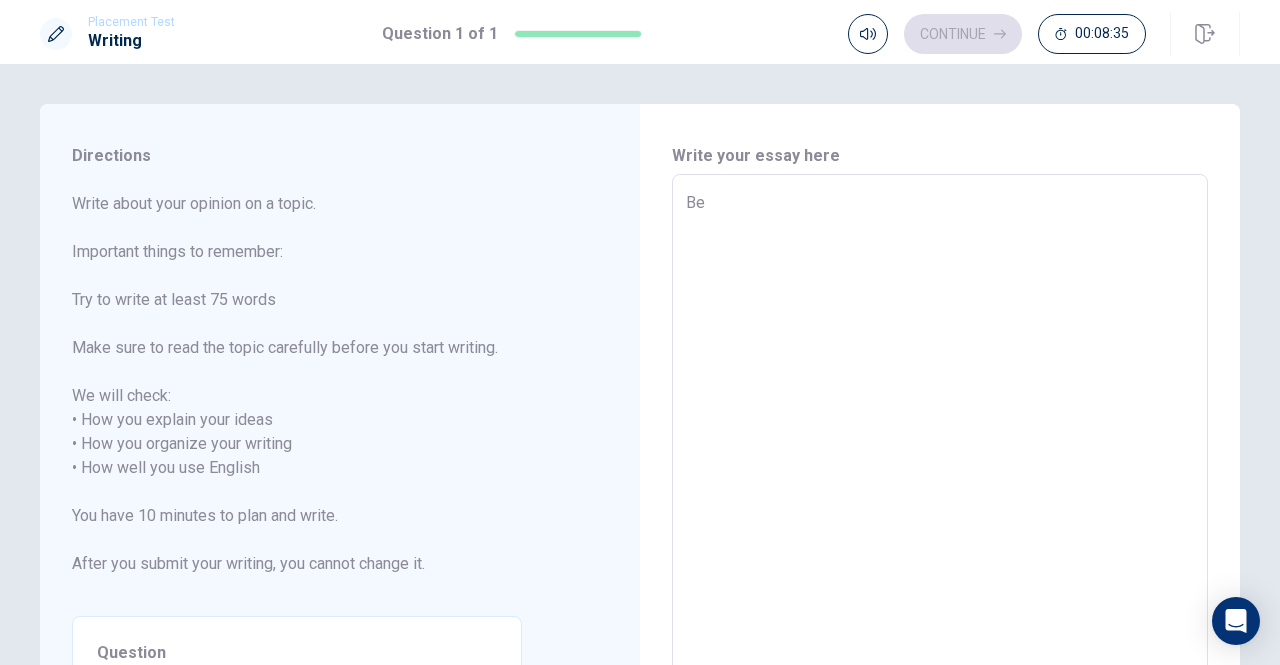 type on "x" 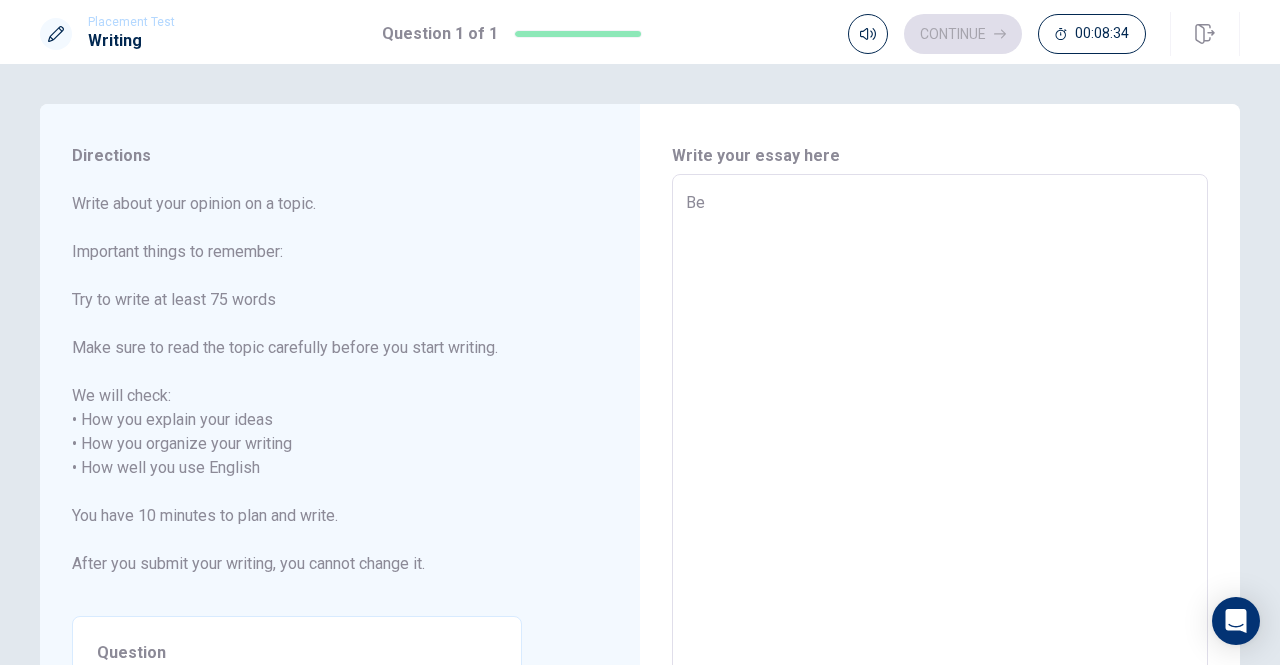 type on "Bef" 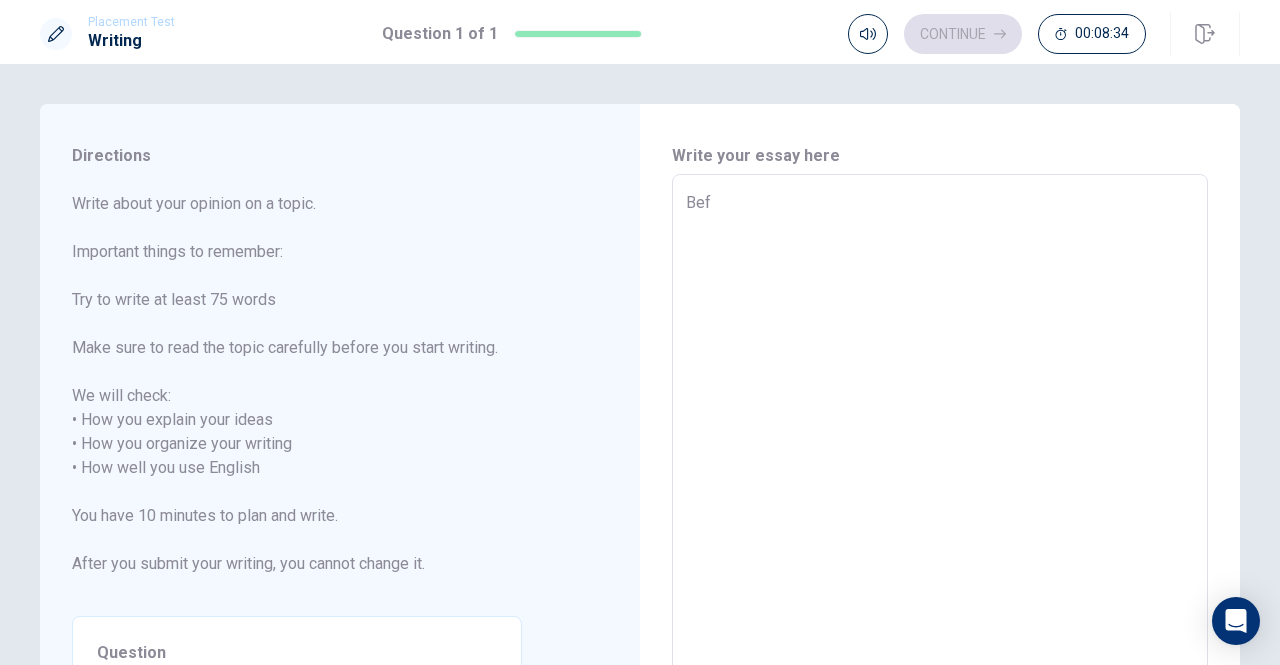 type on "x" 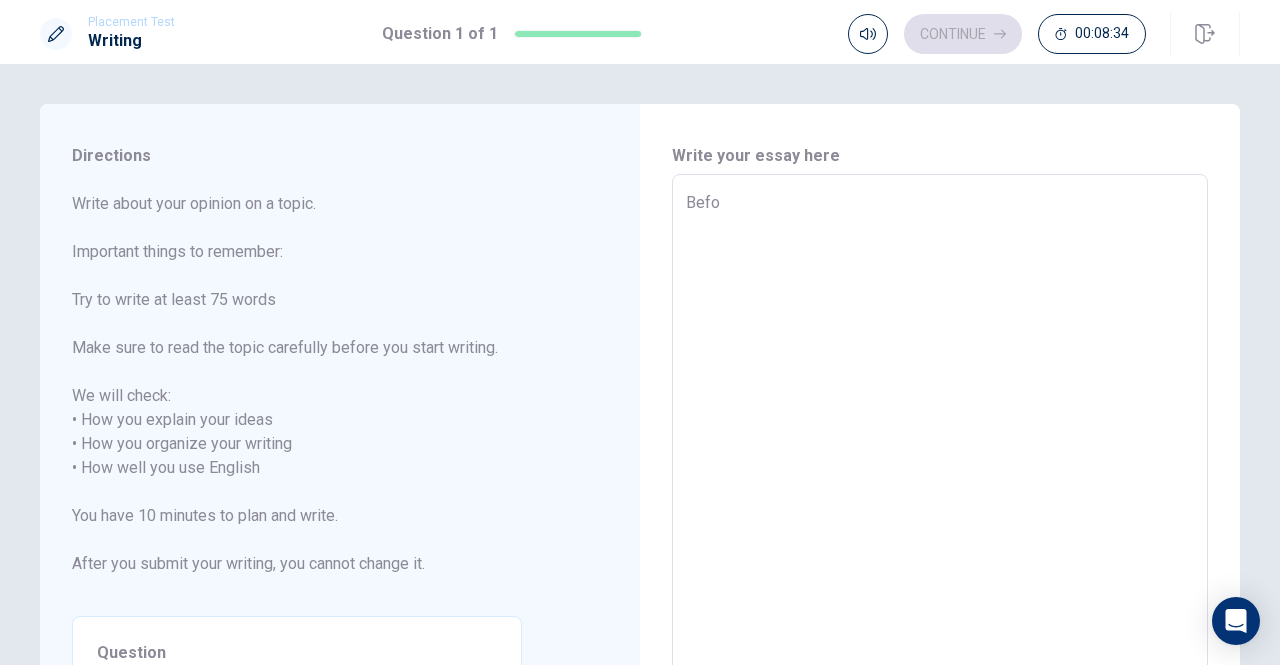 type on "x" 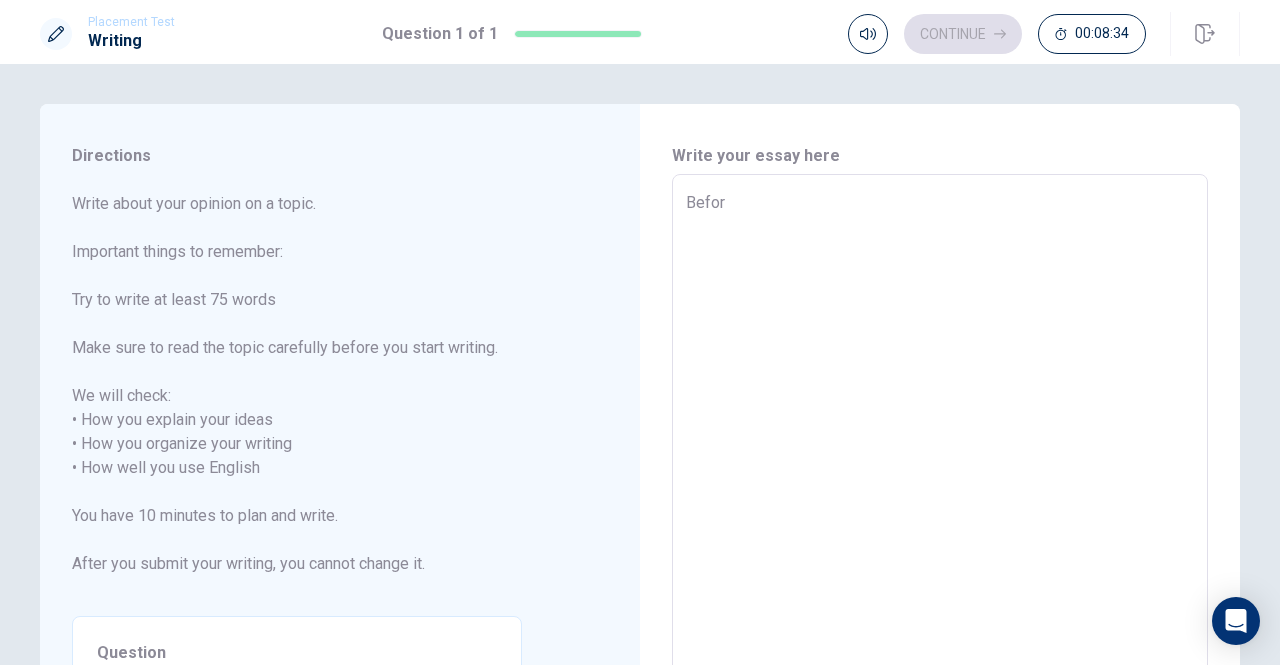 type on "x" 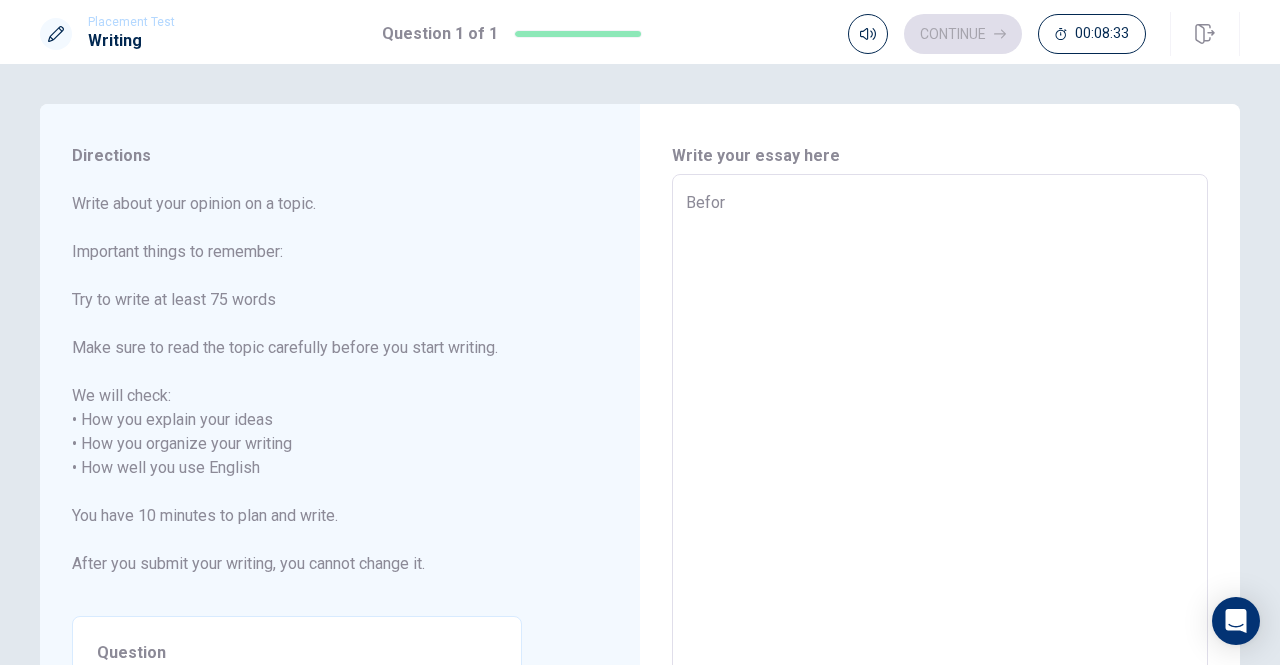 type on "Before" 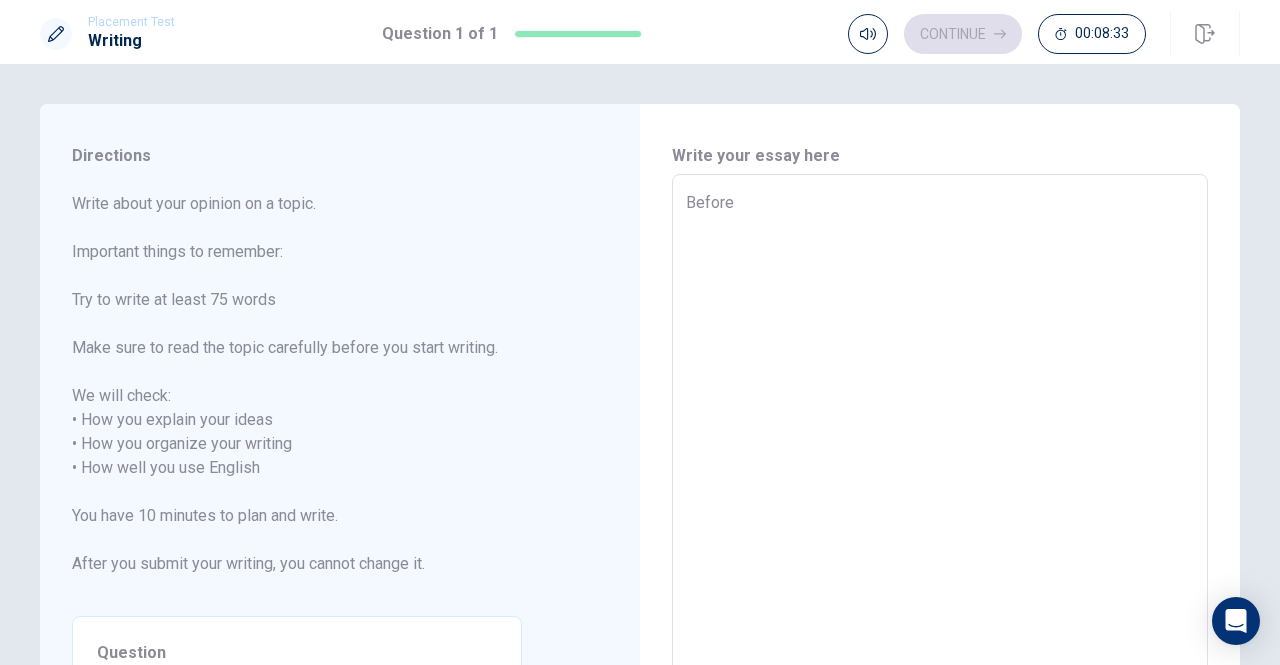 type on "x" 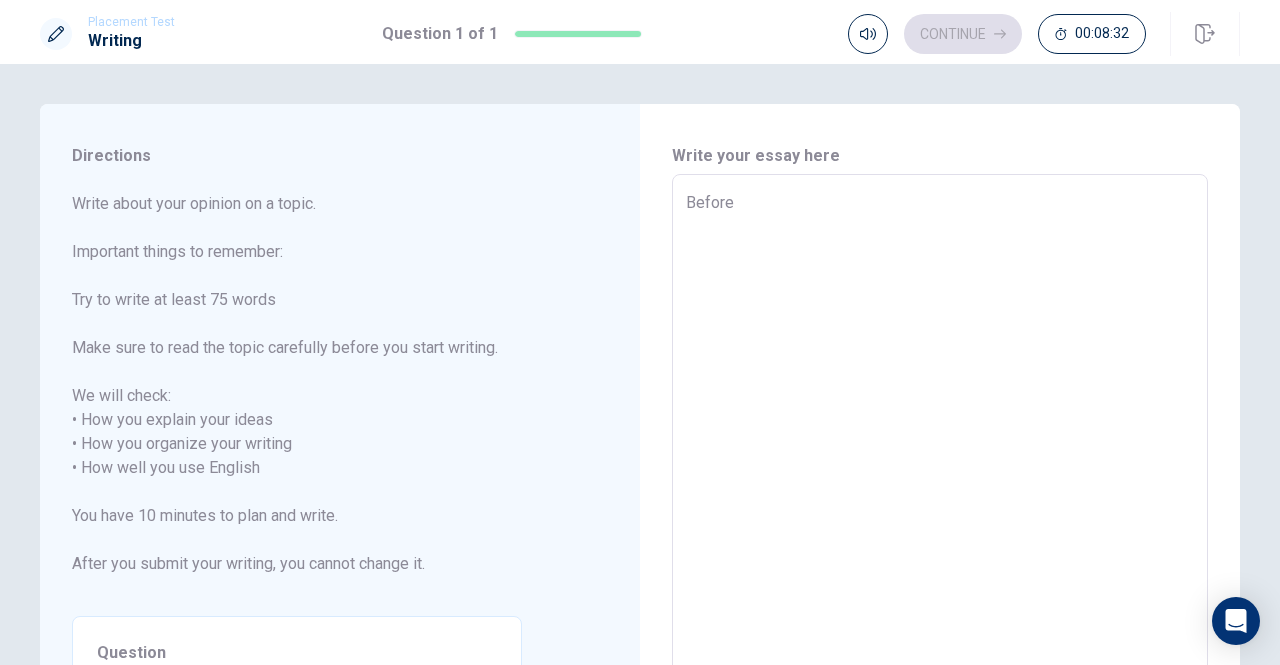 type on "Before" 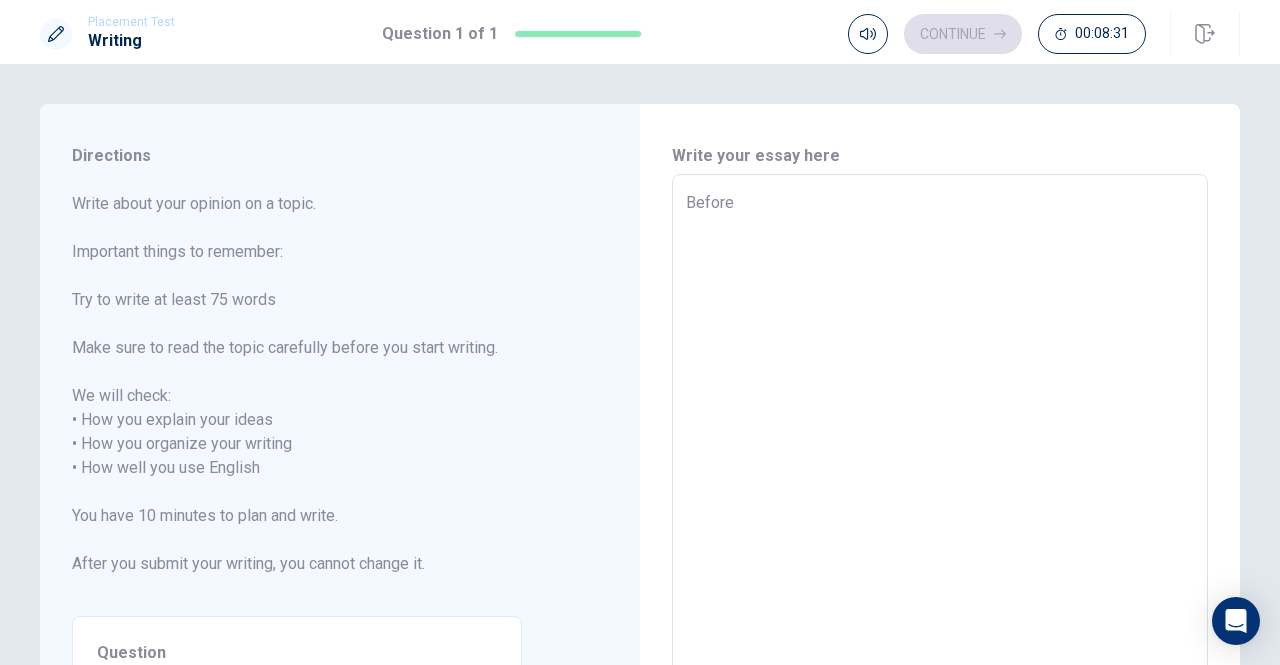 type on "Before i" 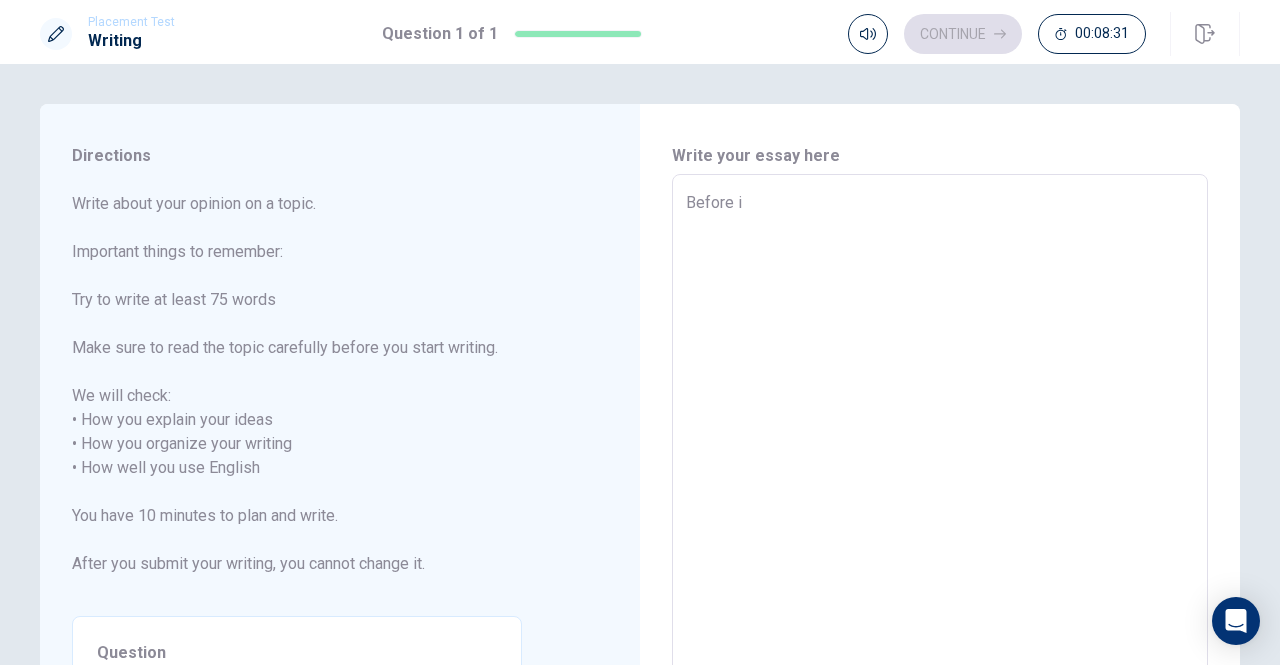 type on "x" 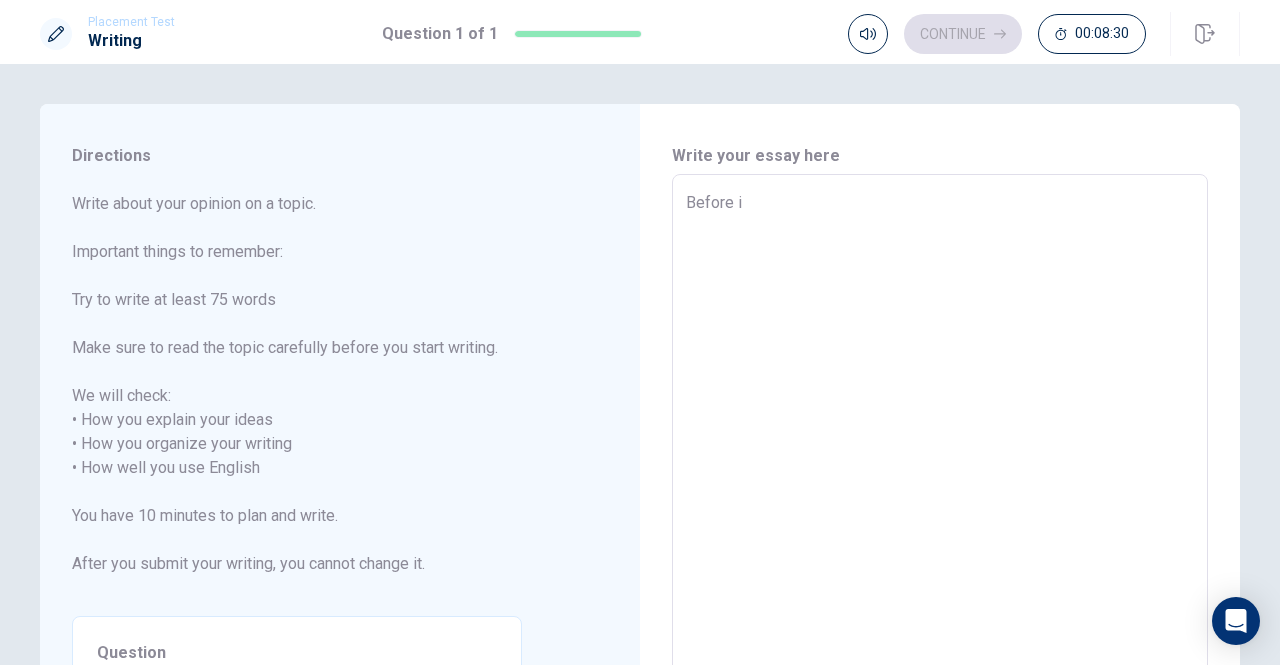 type on "Before" 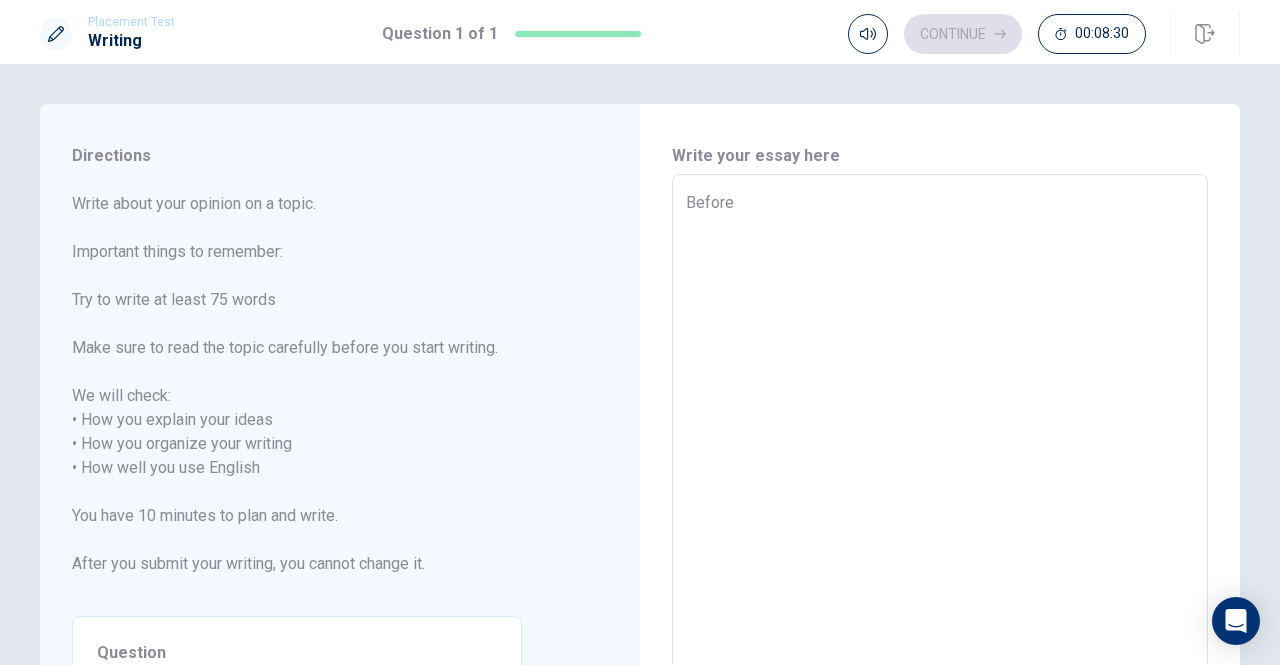 type on "x" 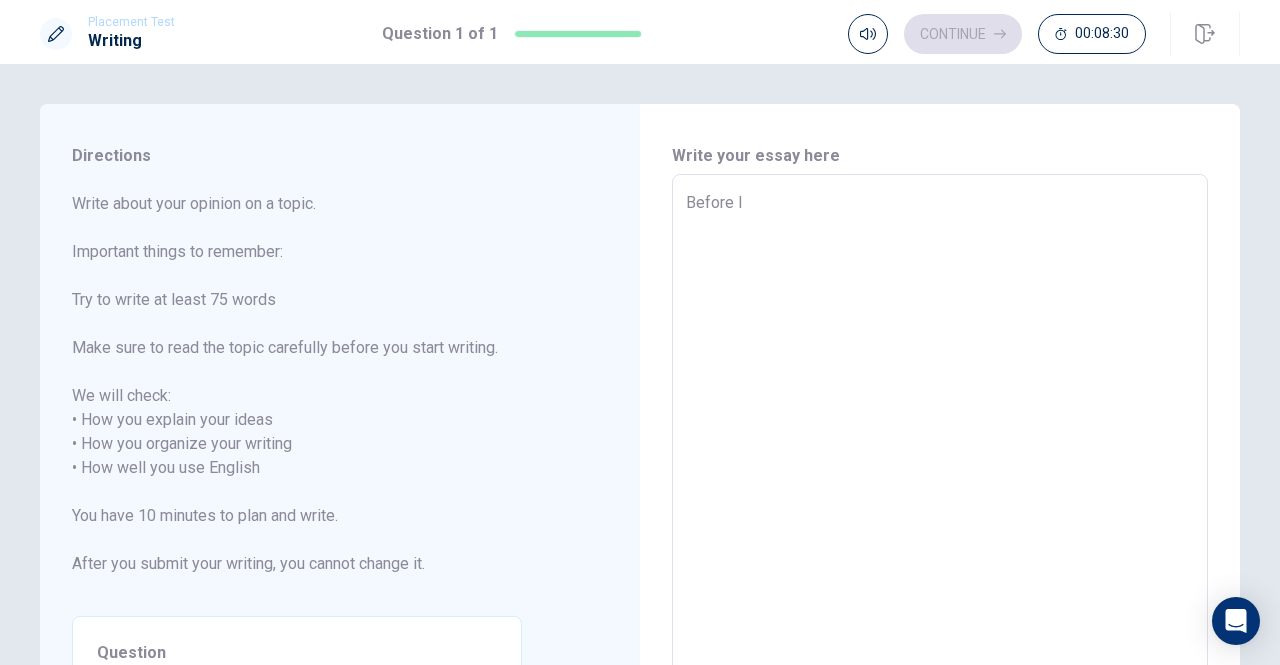 type on "x" 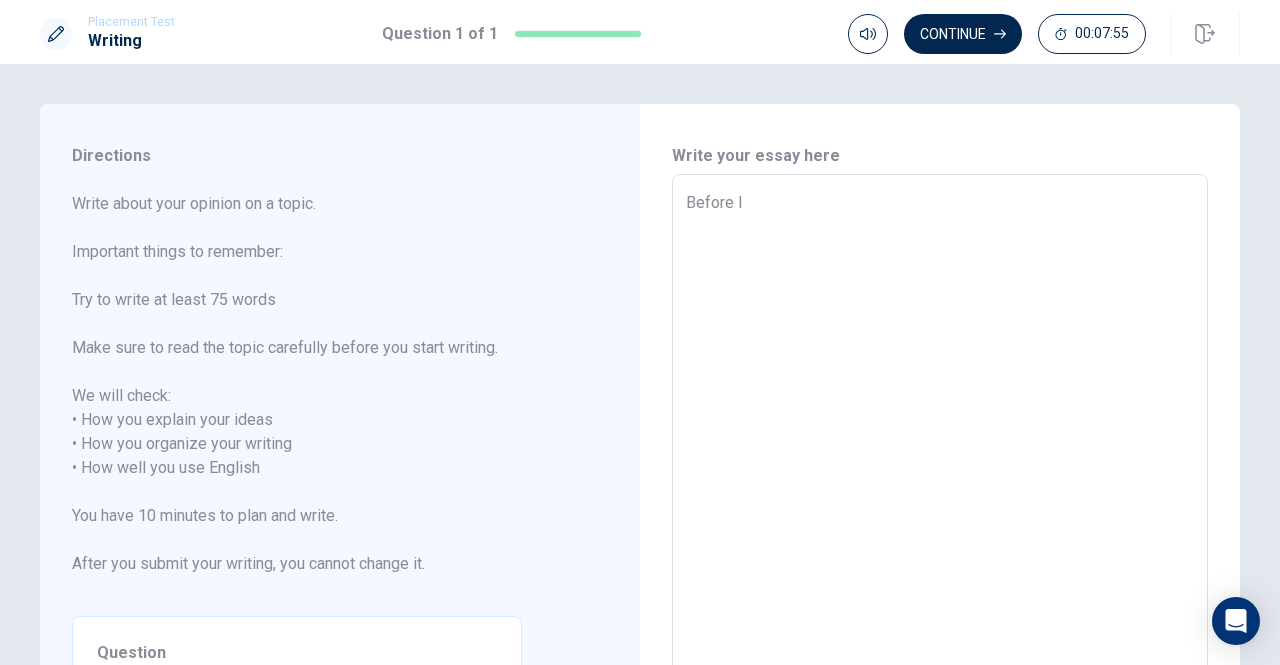type on "x" 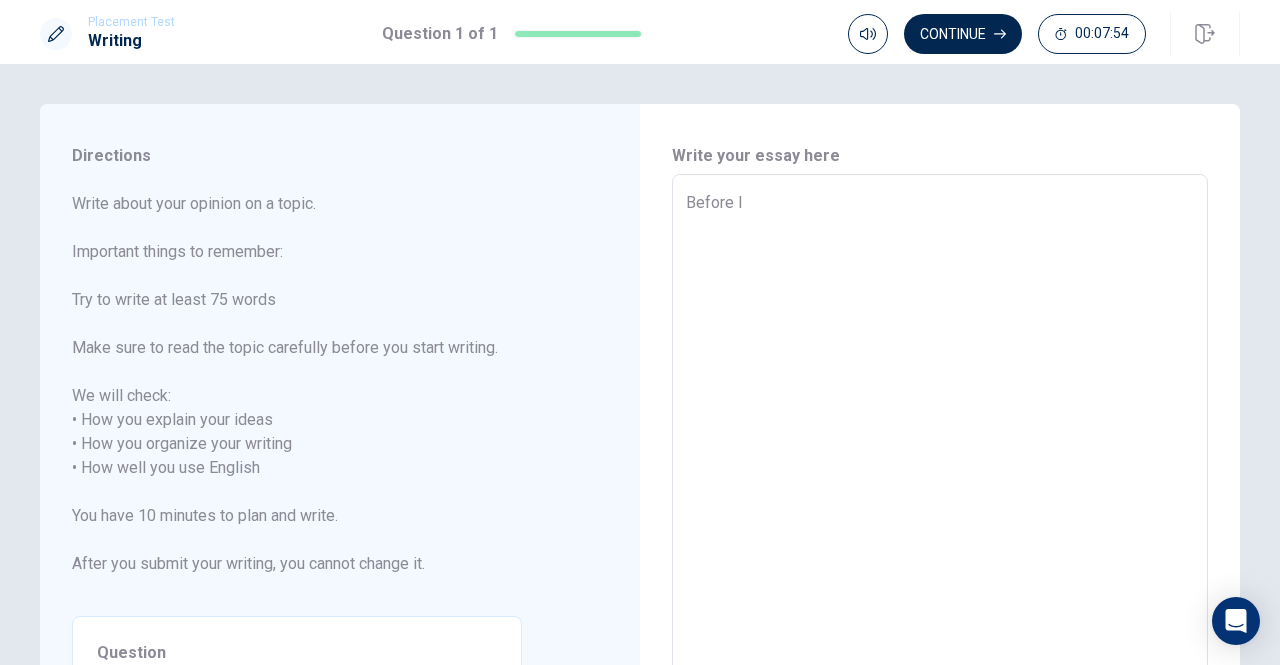 type on "Before I" 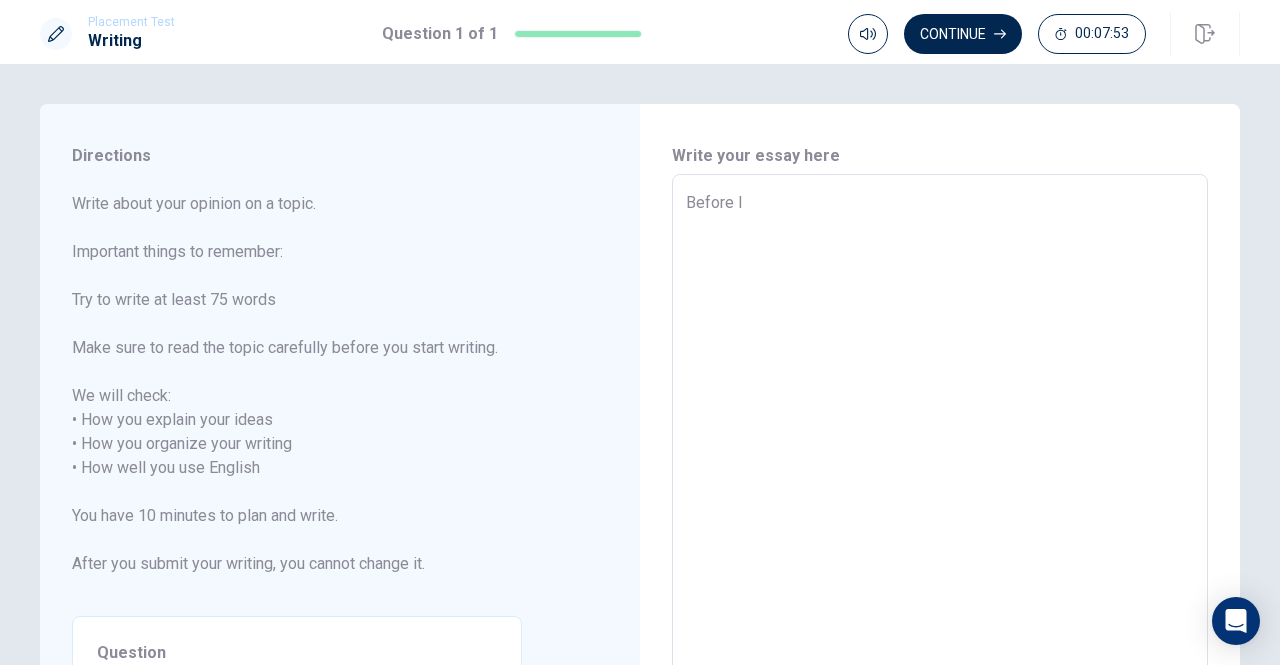 type on "x" 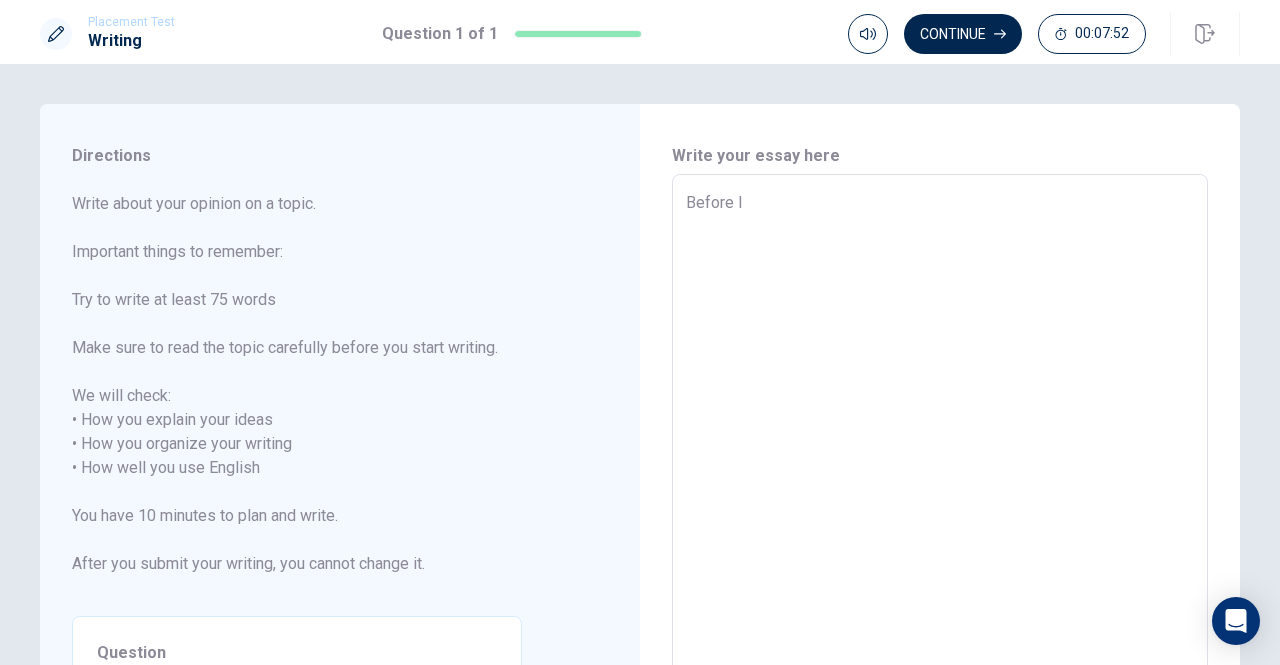 type on "Before" 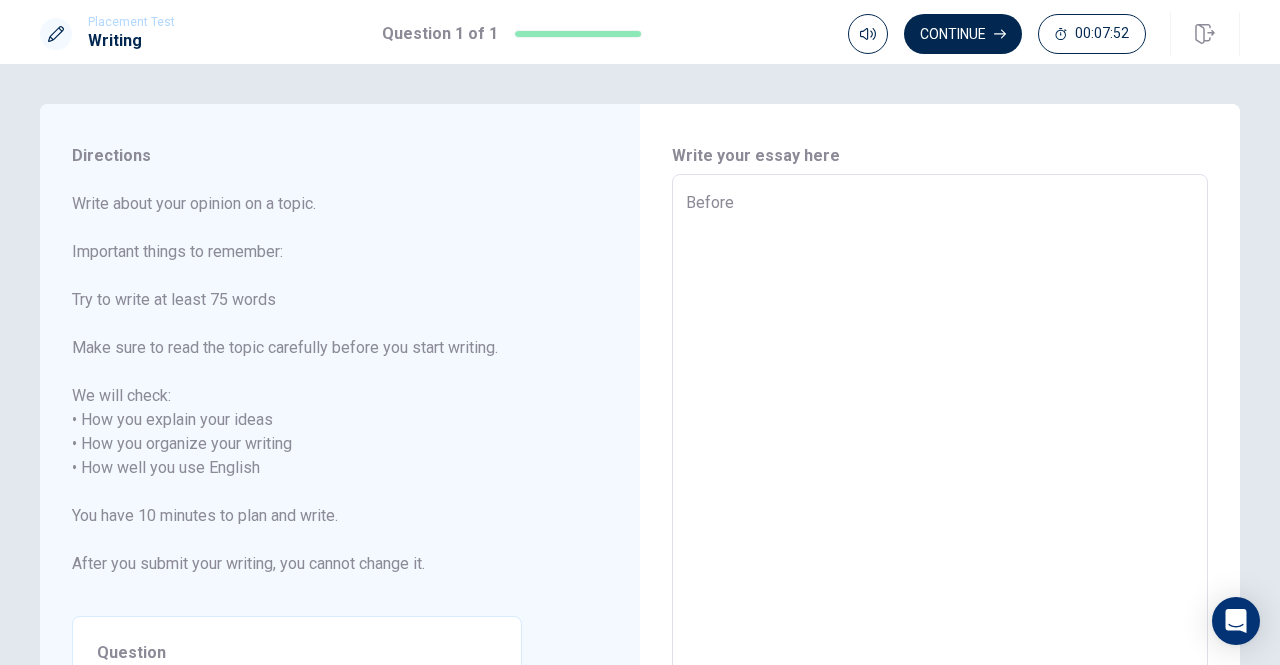 type on "x" 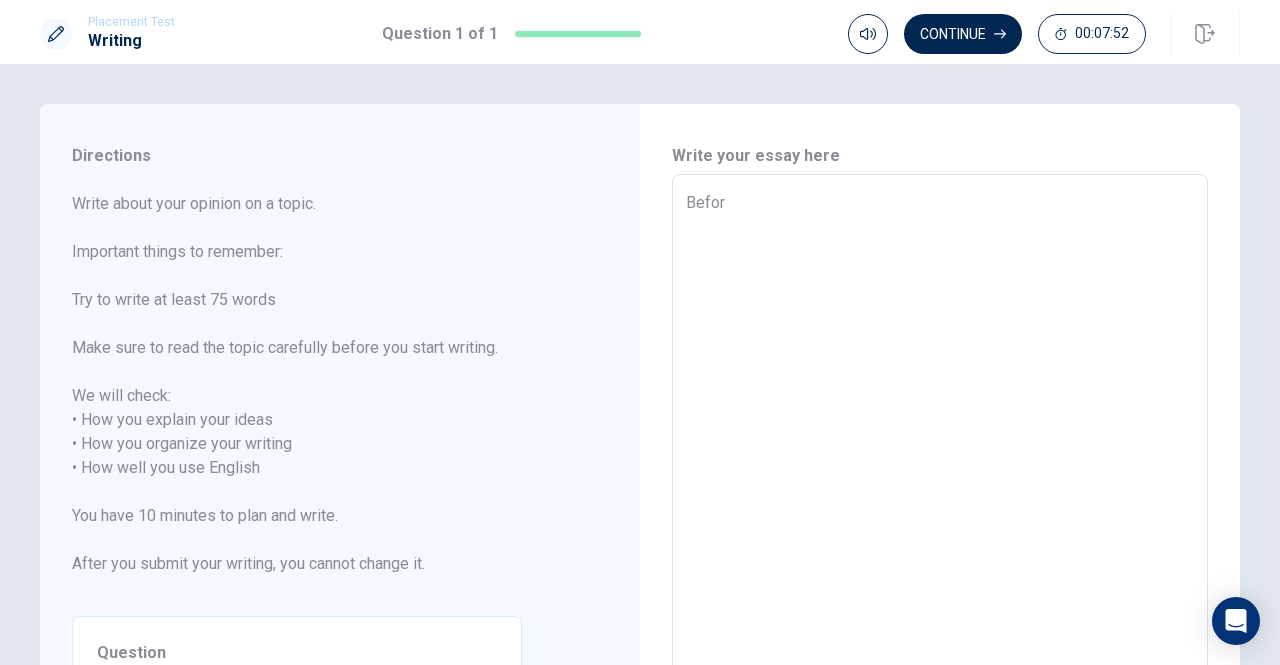 type on "x" 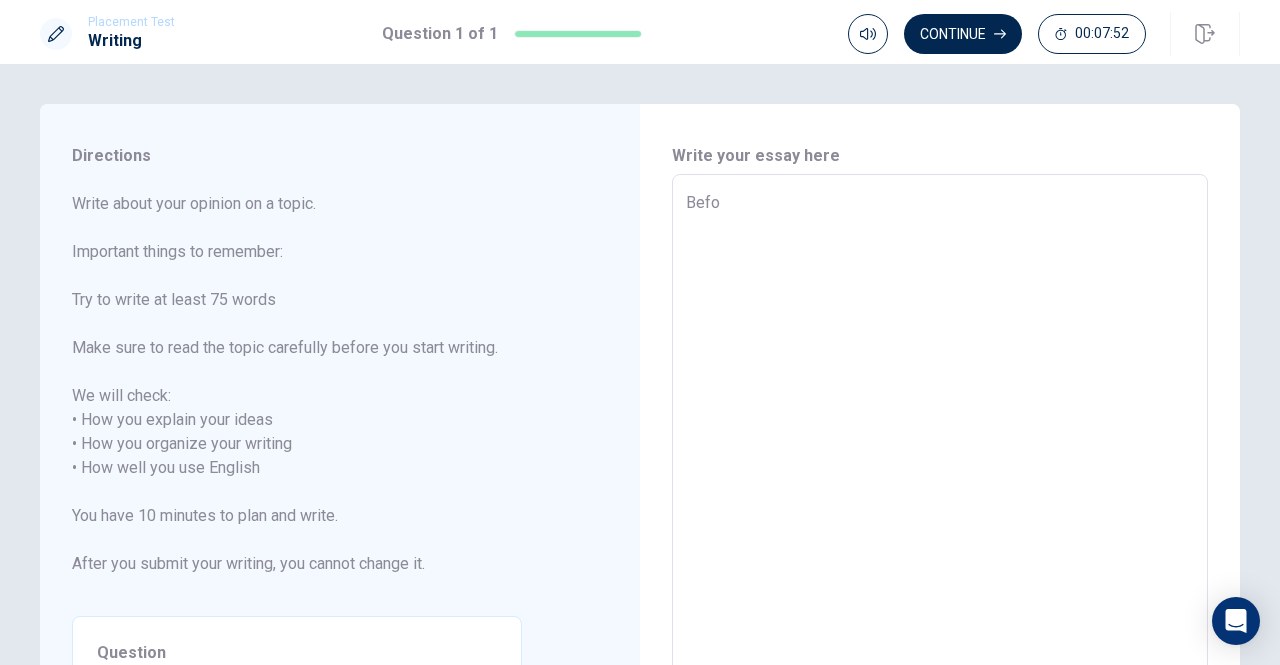type on "x" 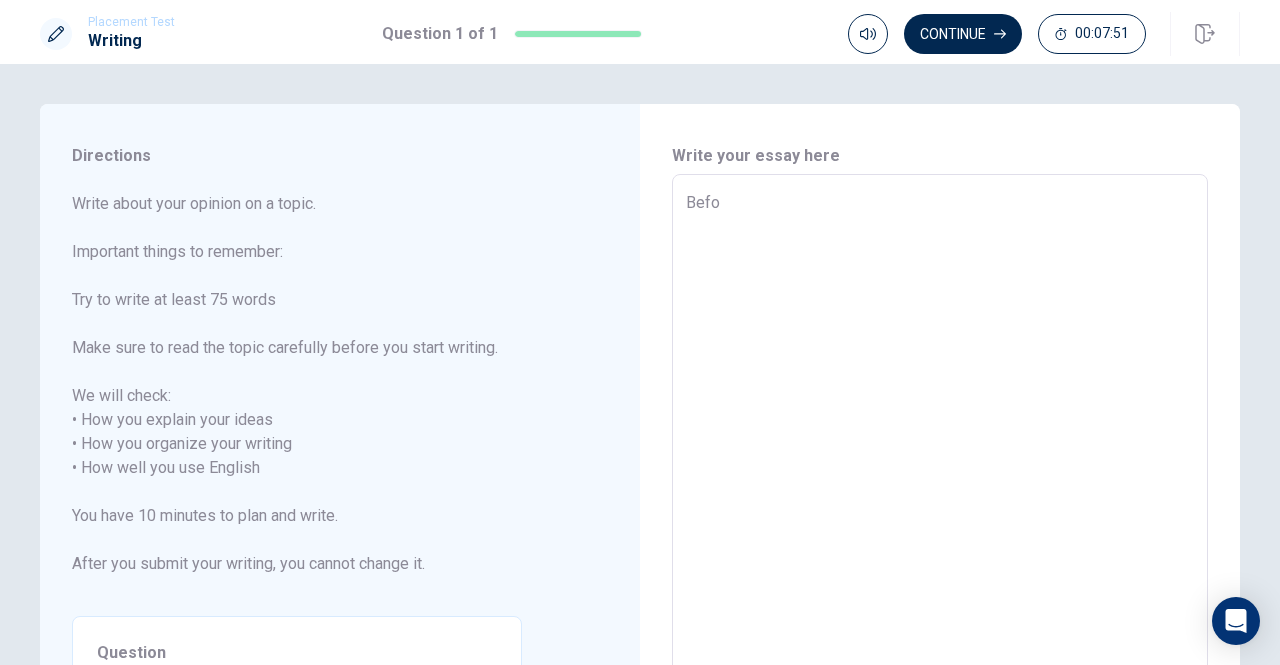type on "Bef" 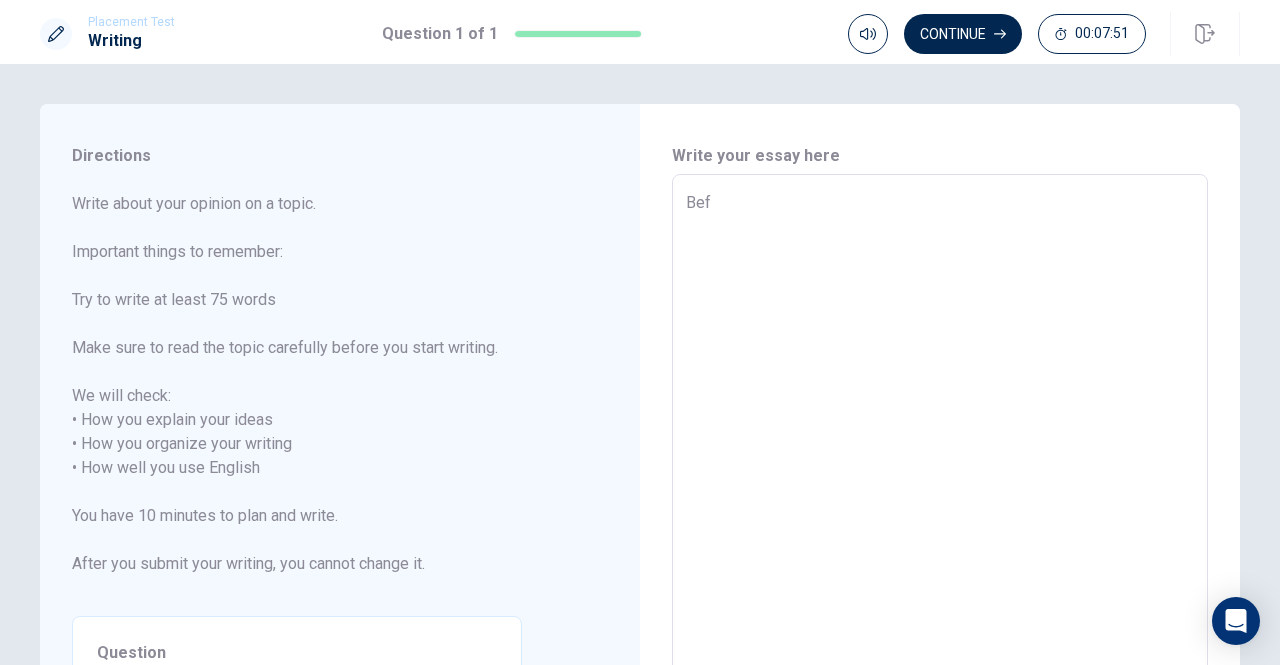 type on "Be" 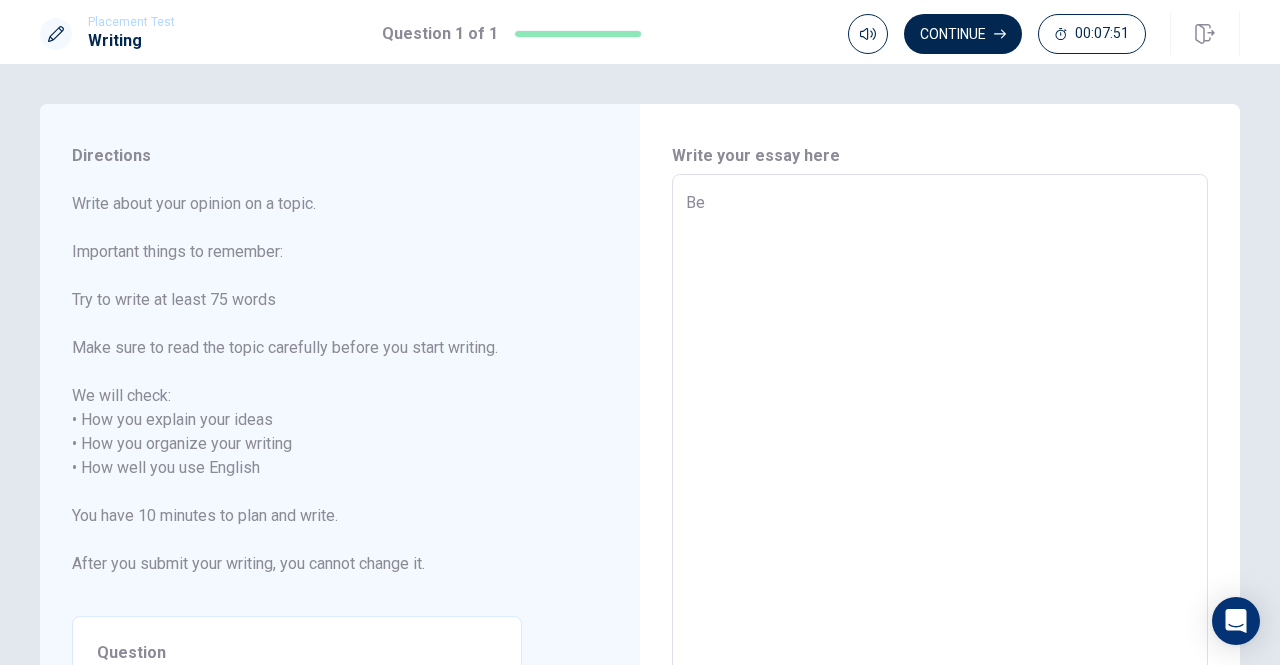 type on "x" 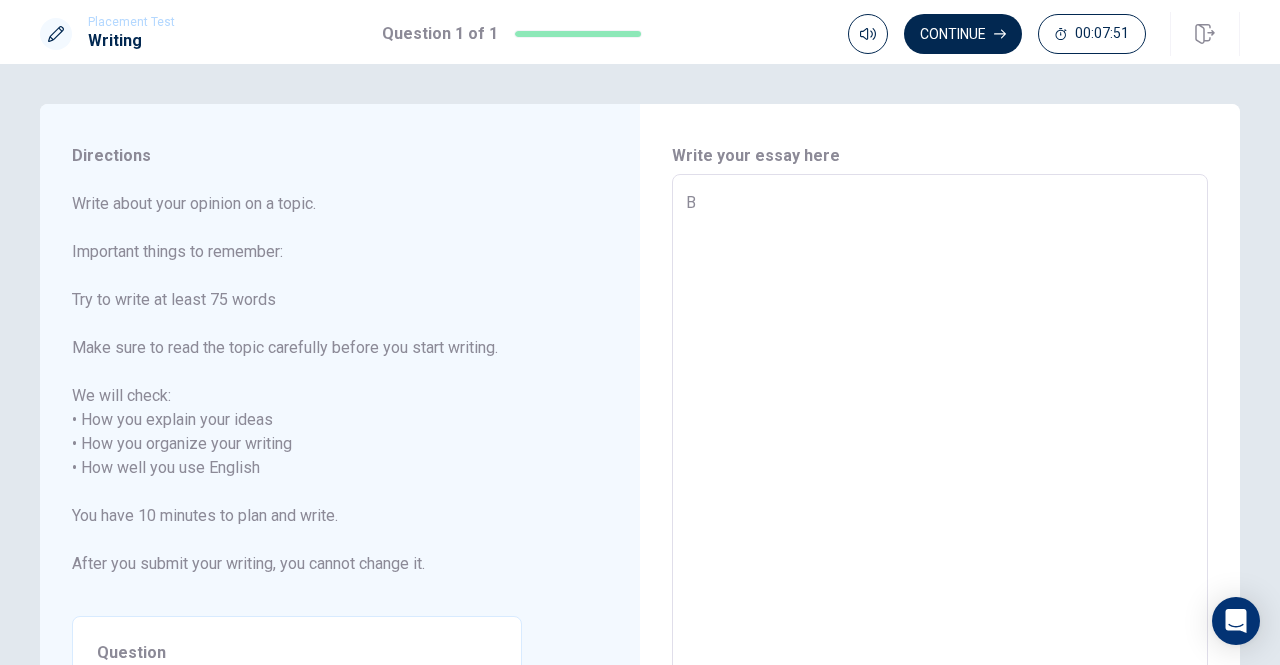 type on "x" 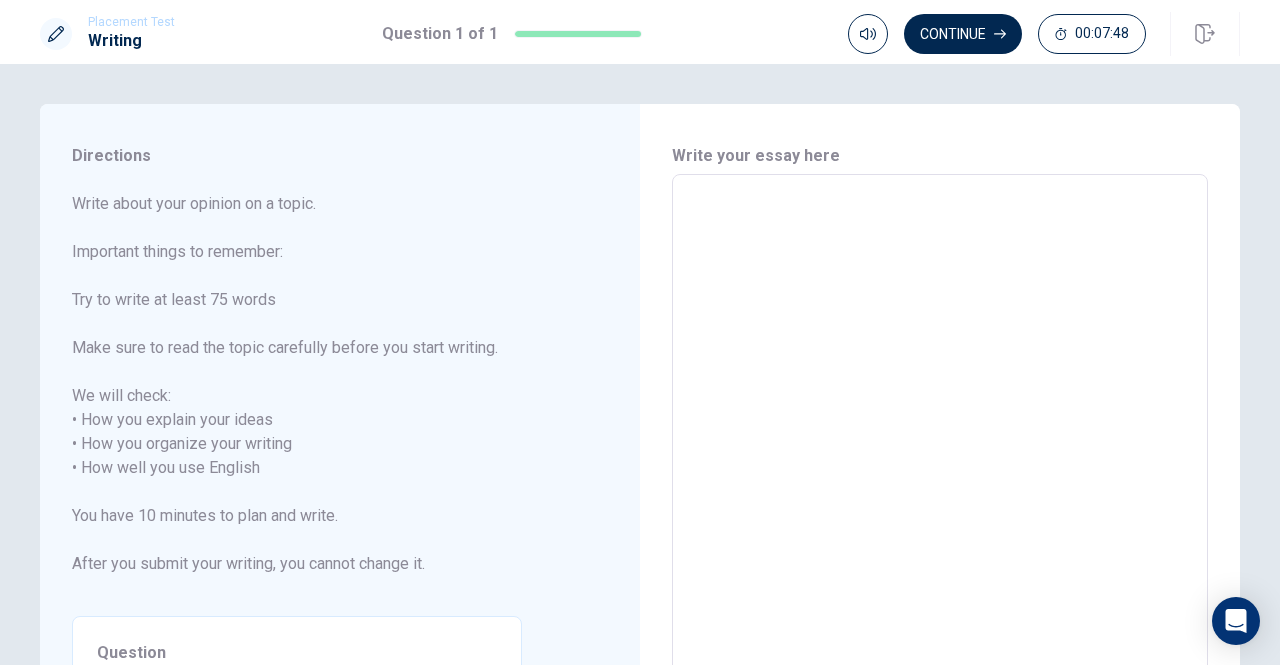 type on "x" 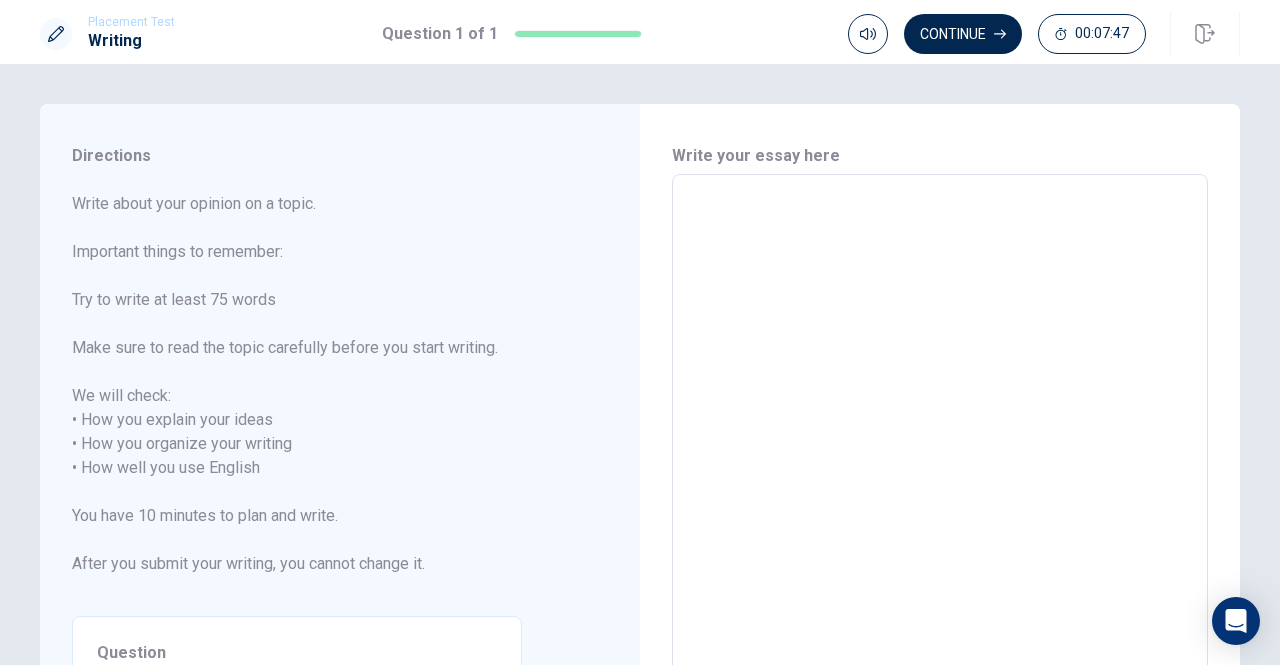 type on "I" 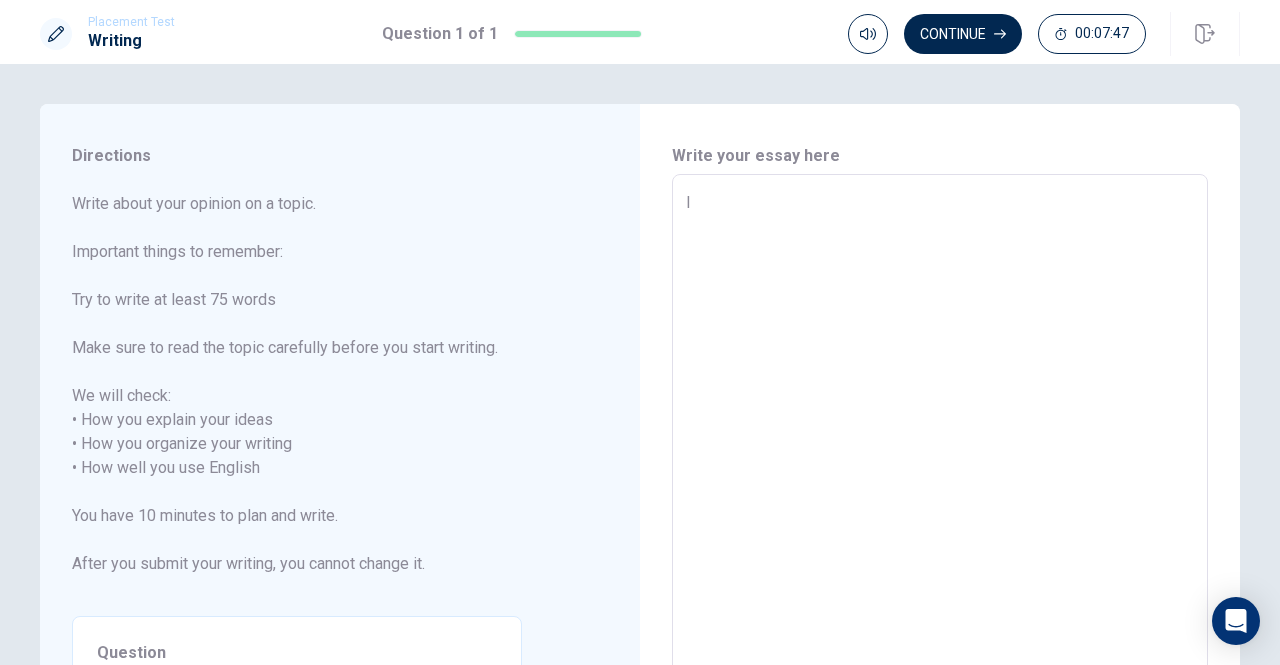 type on "x" 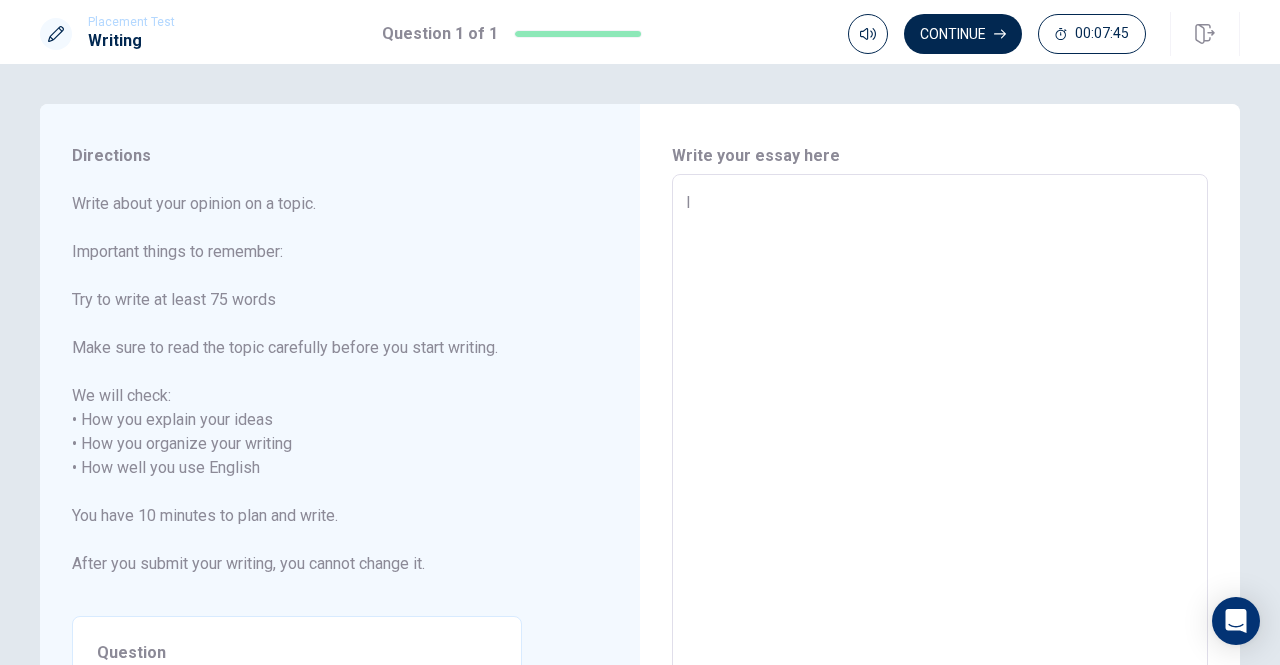 type on "x" 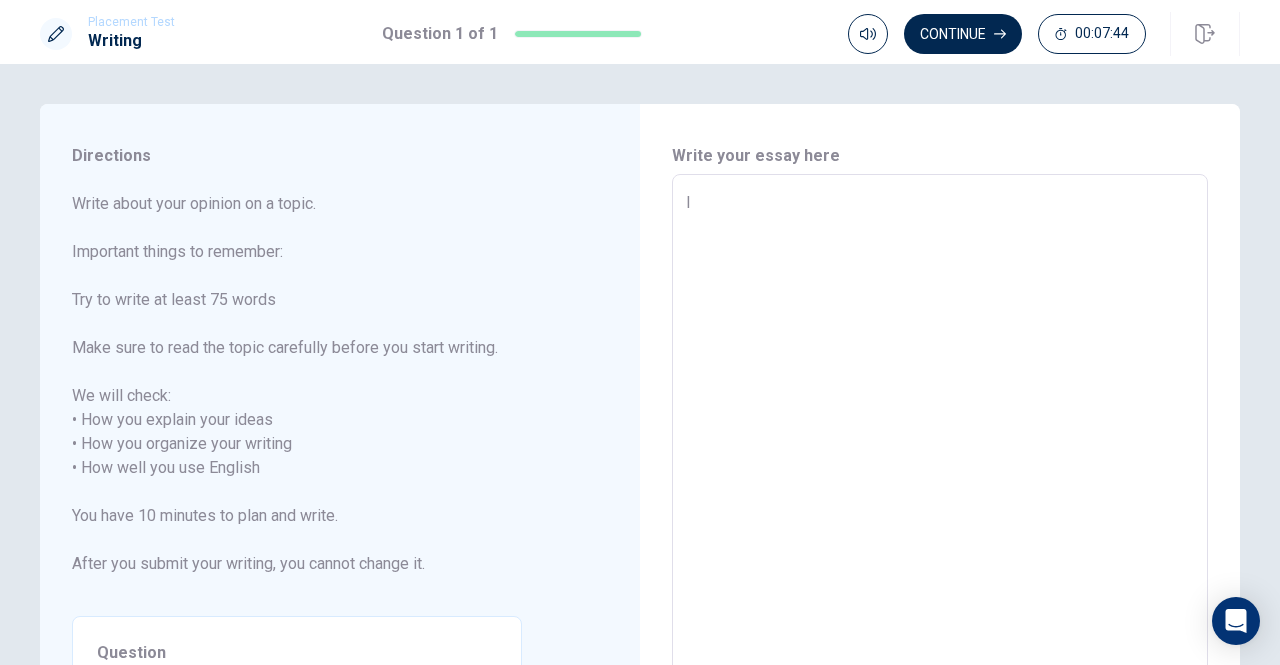 type on "I" 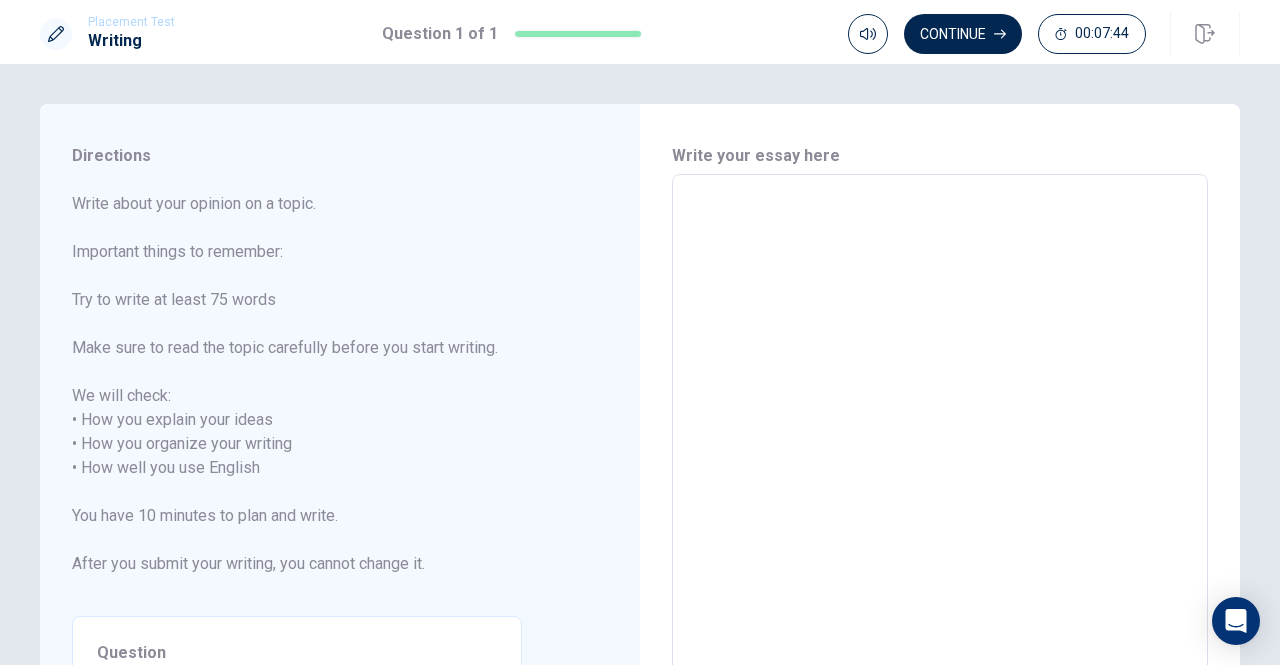 type on "x" 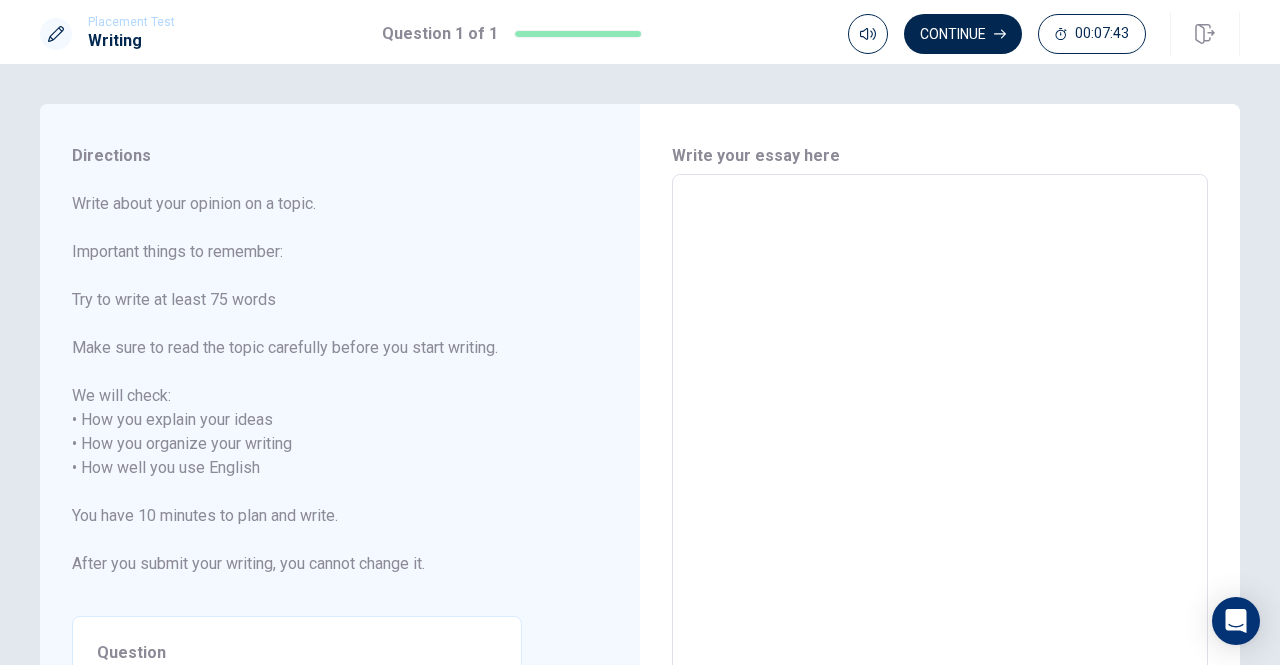 type on "i" 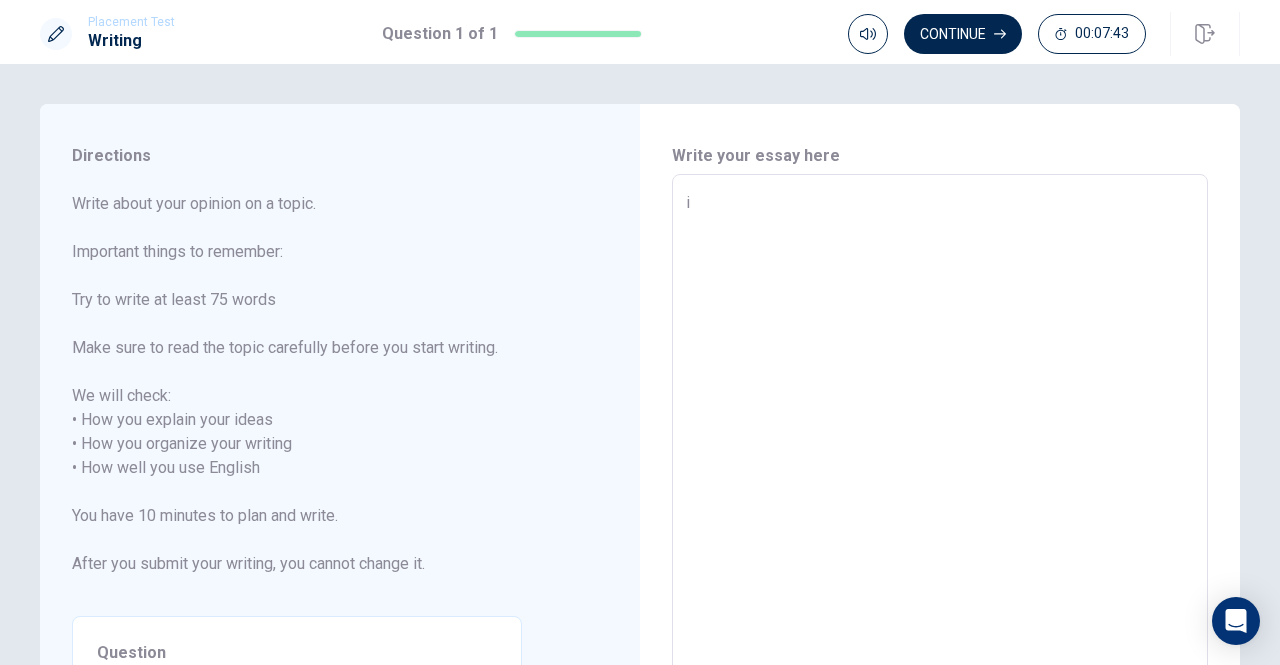 type on "x" 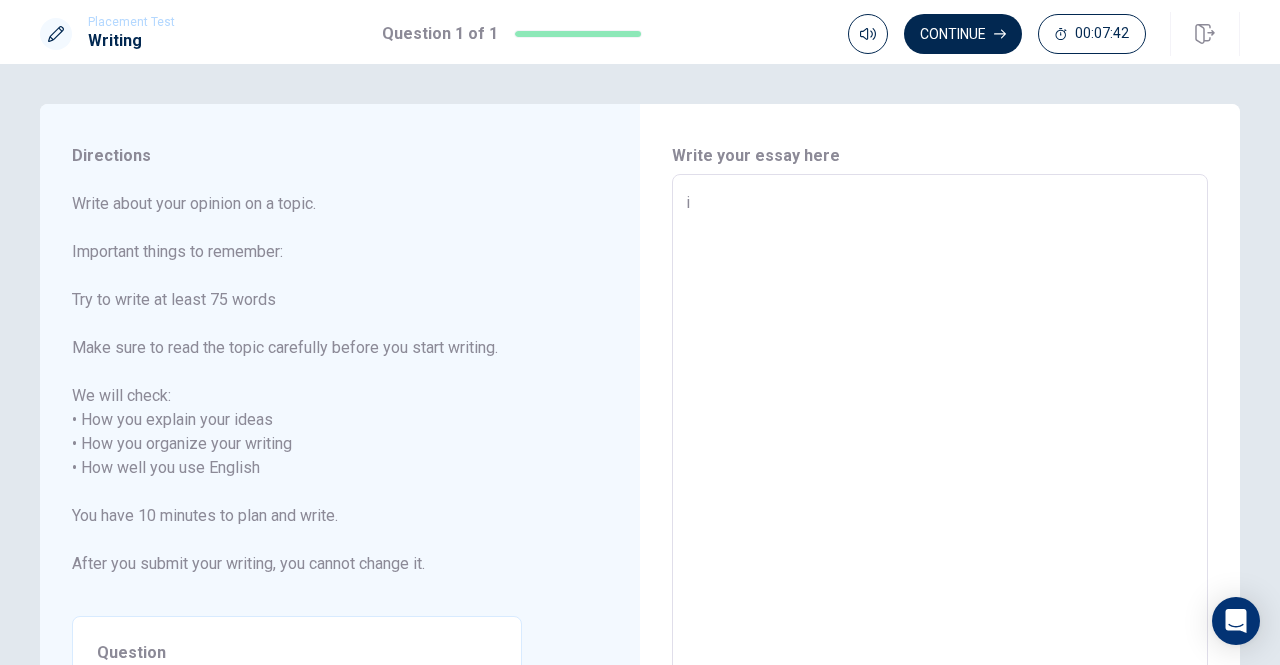 type on "i" 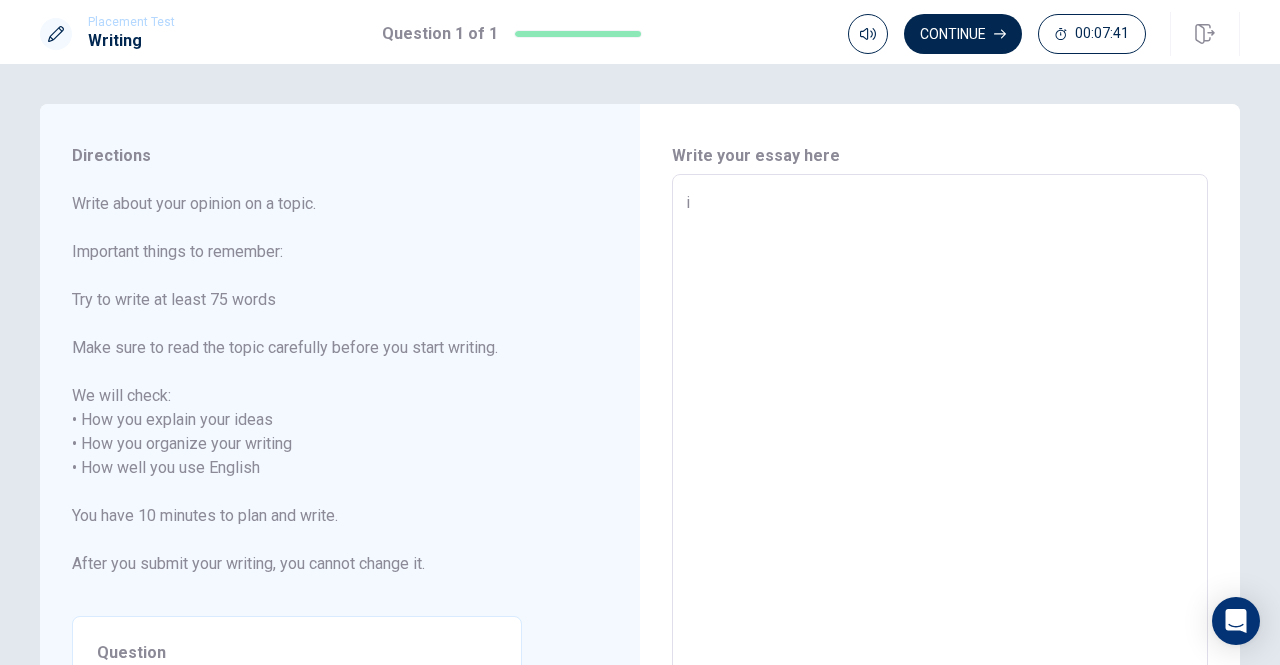 type 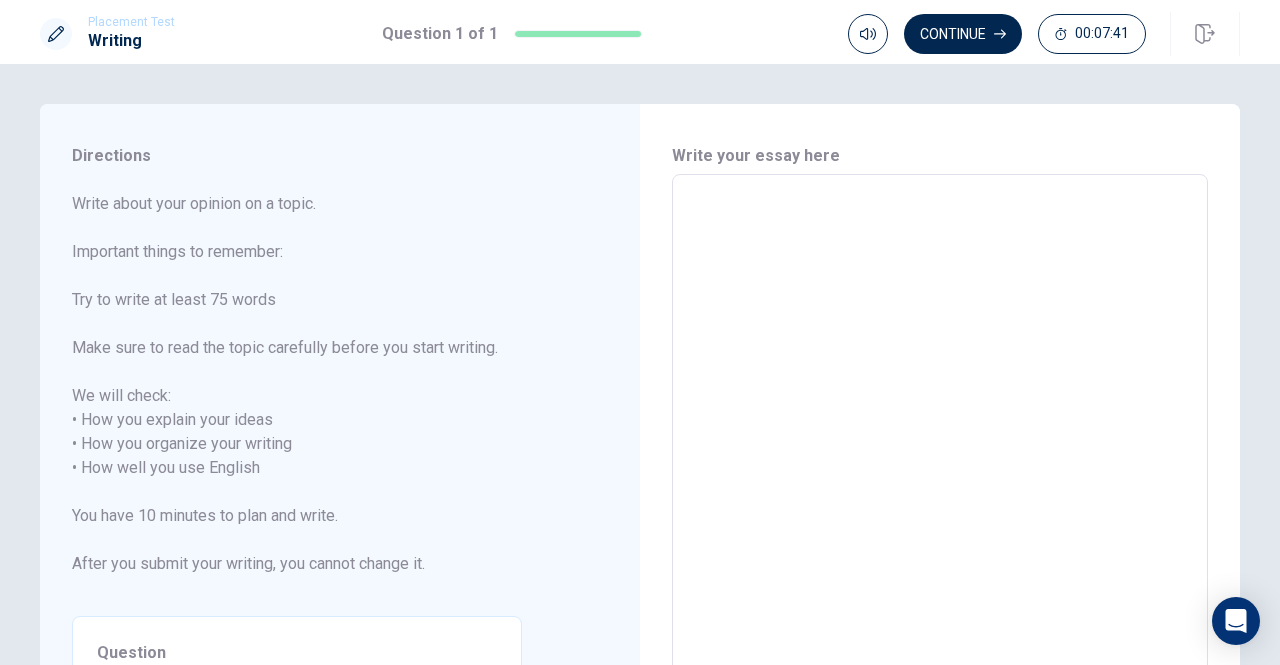 type on "x" 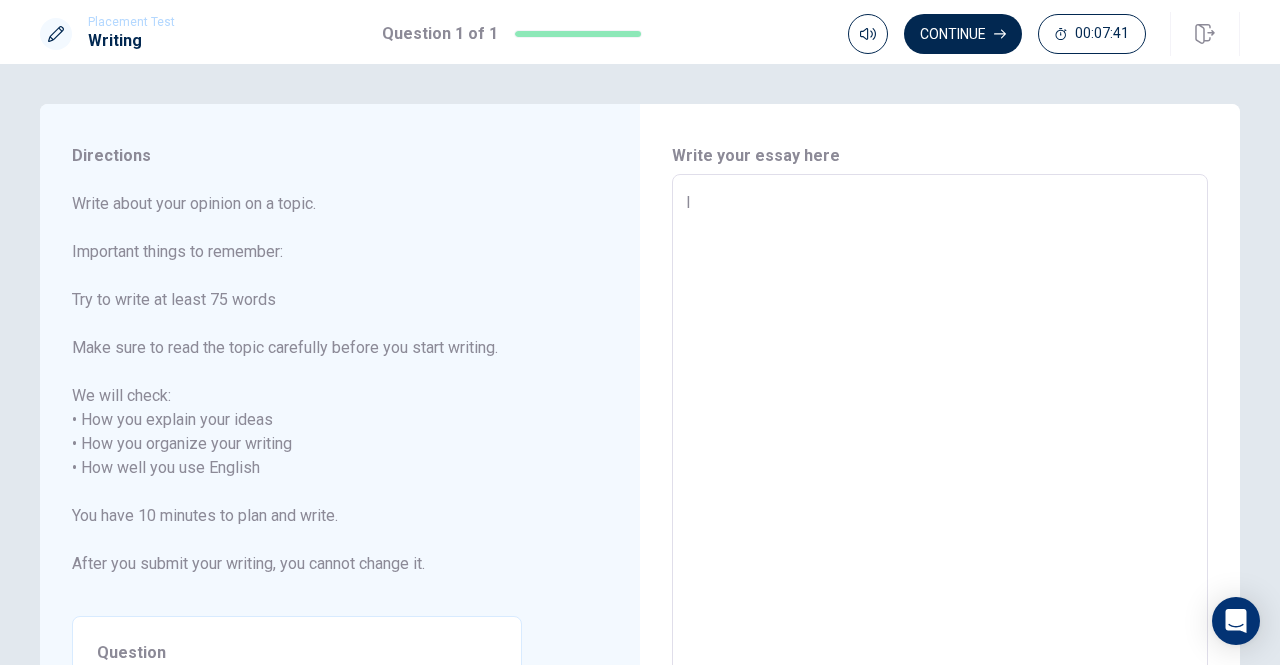type on "x" 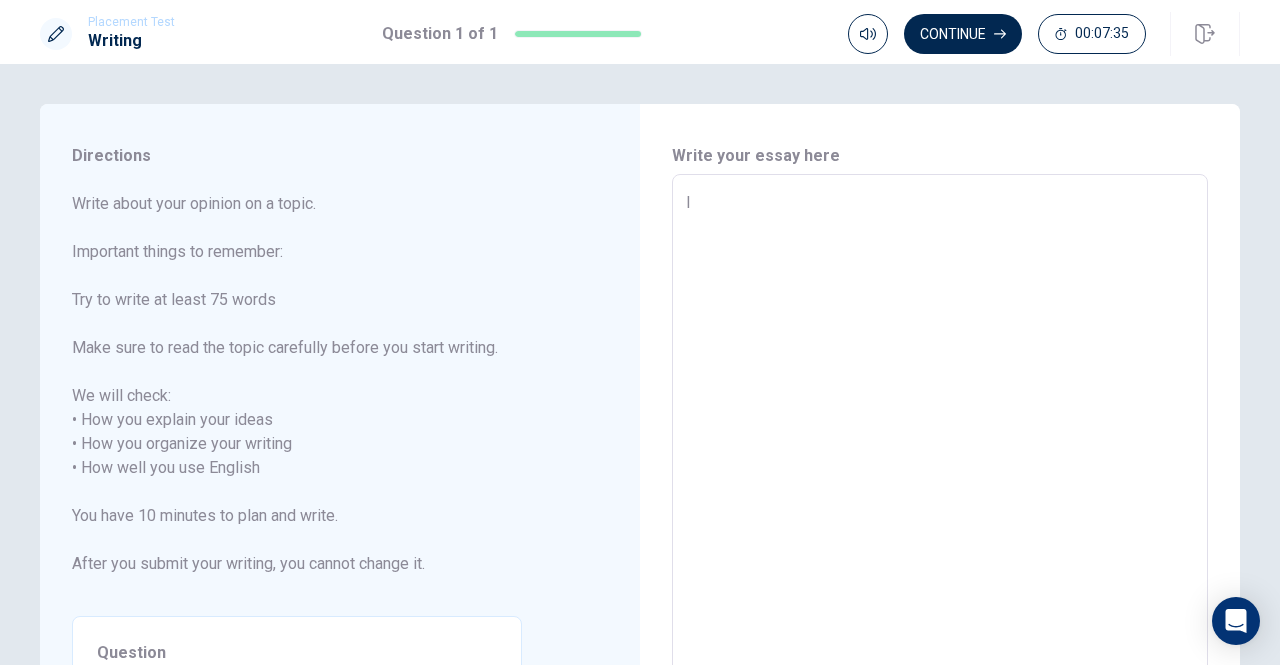 type on "x" 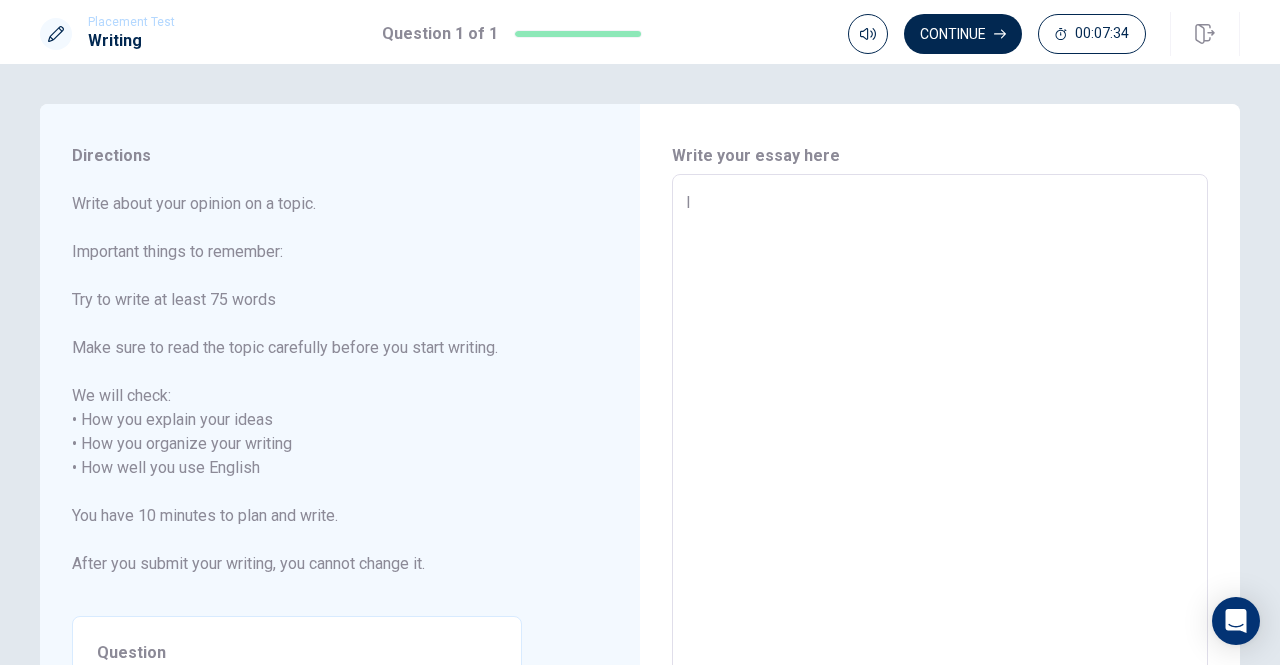 type on "I s" 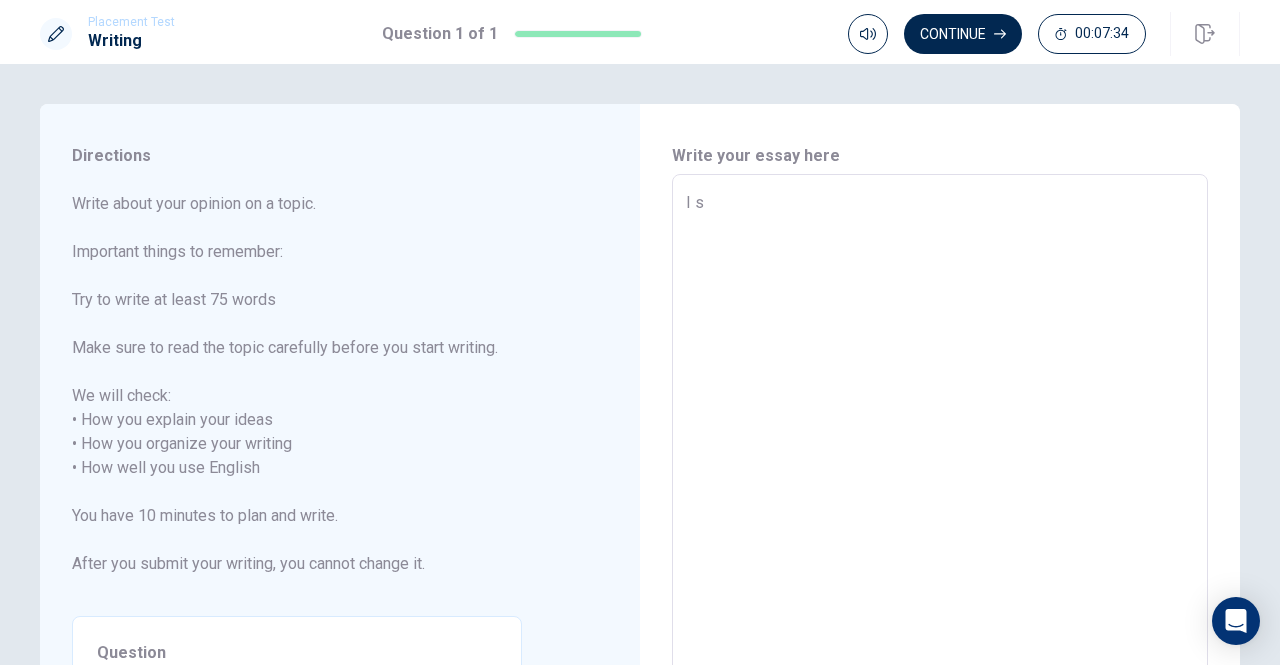 type on "x" 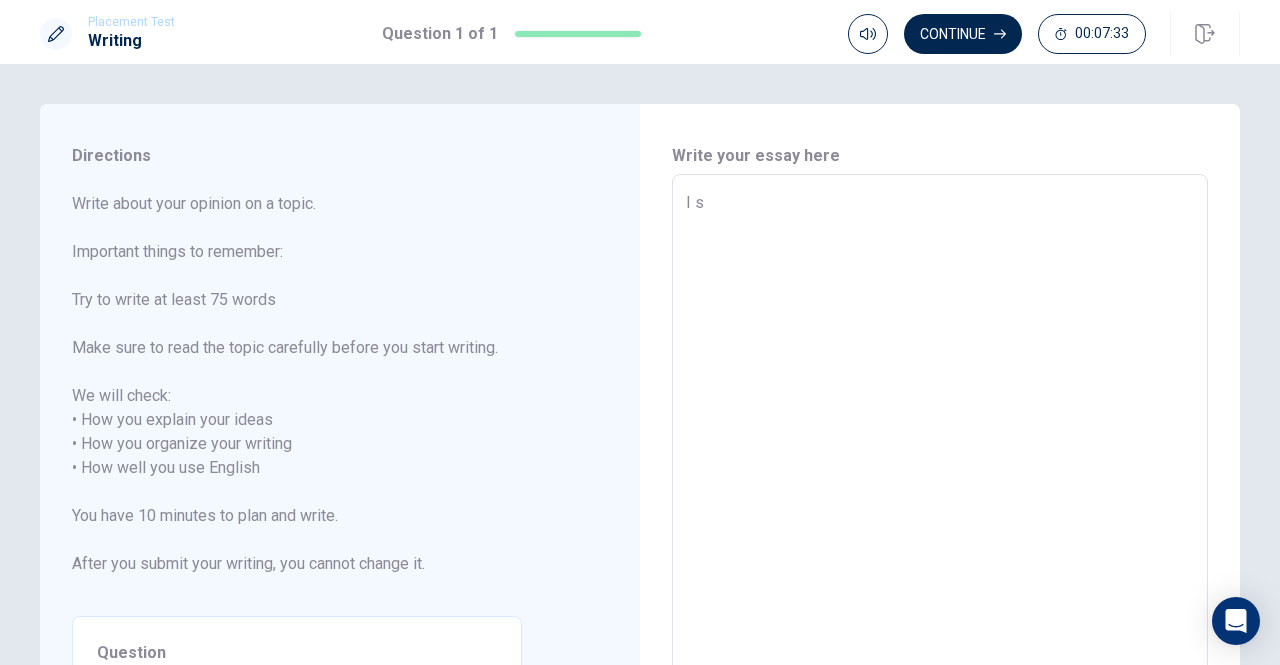 type on "I st" 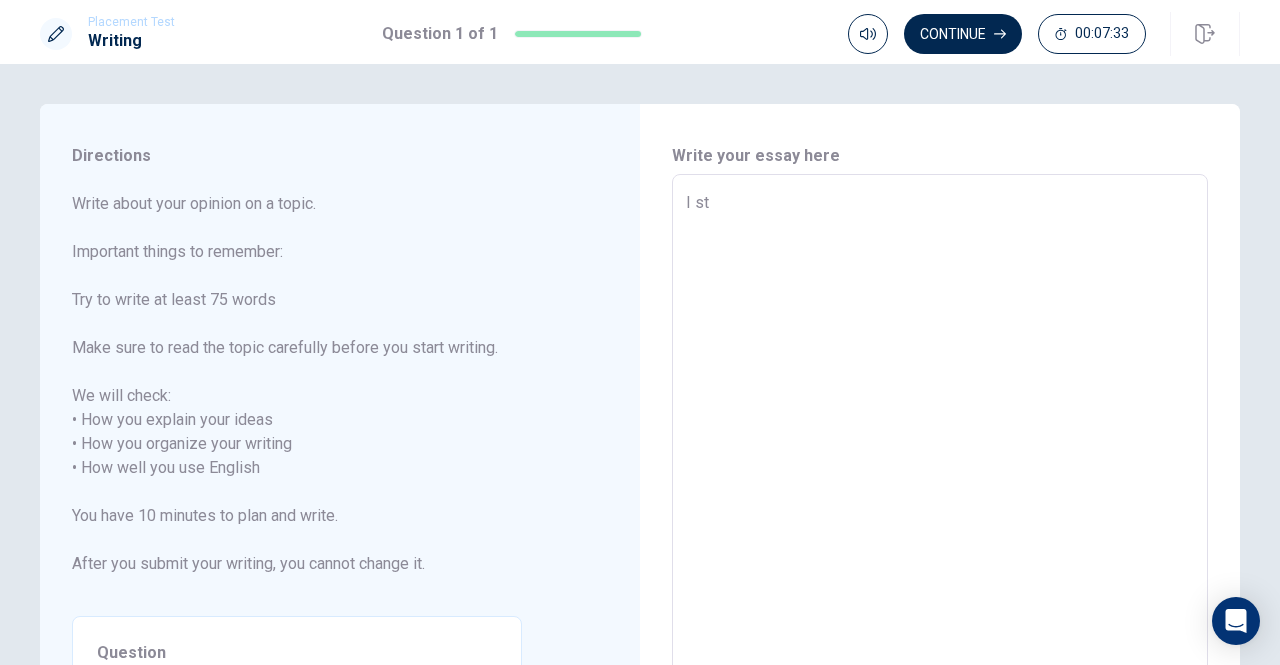 type on "x" 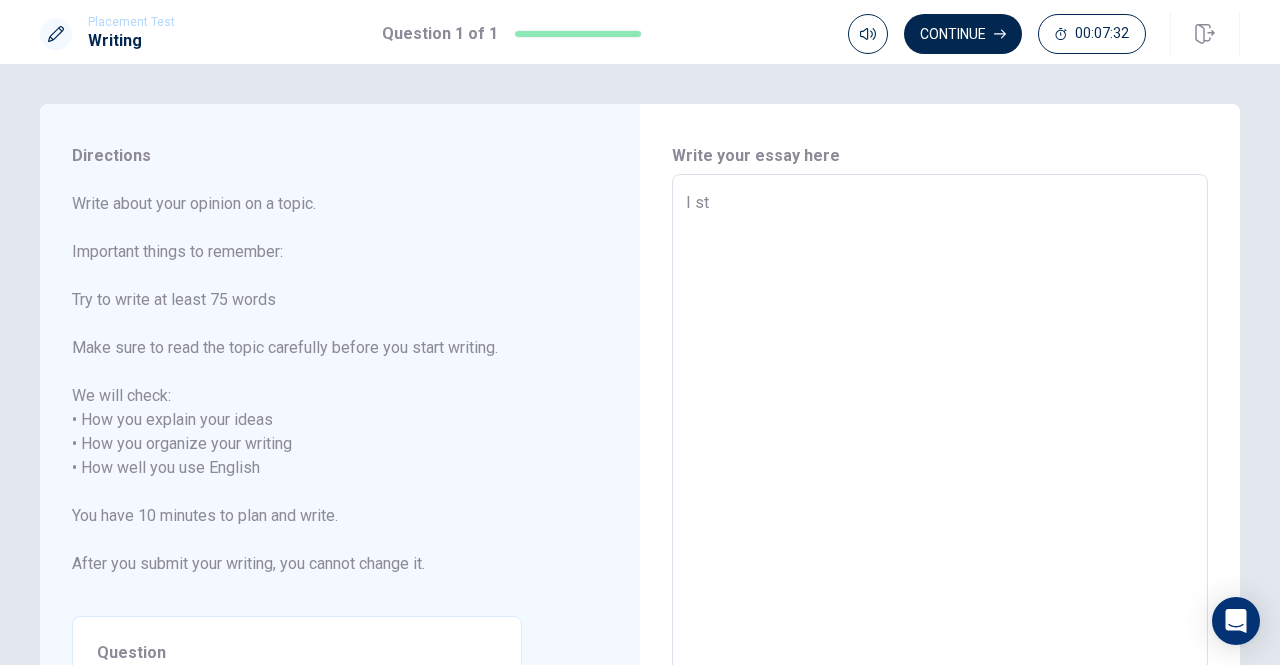 type on "I s" 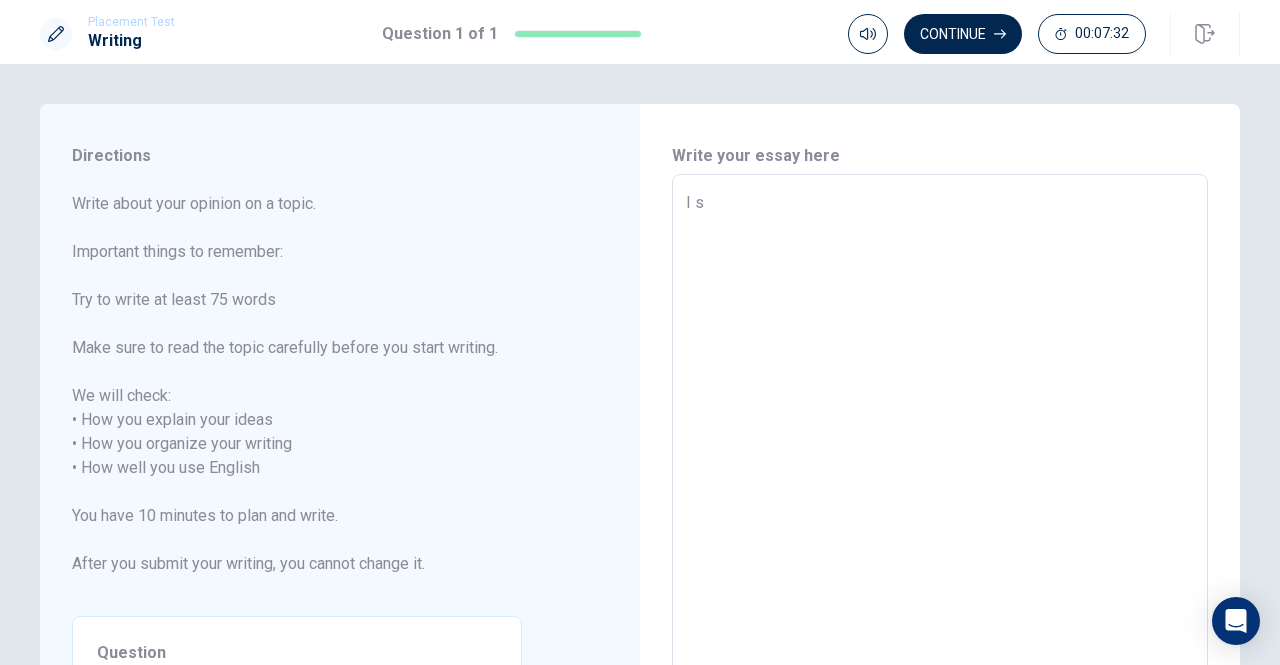 type on "x" 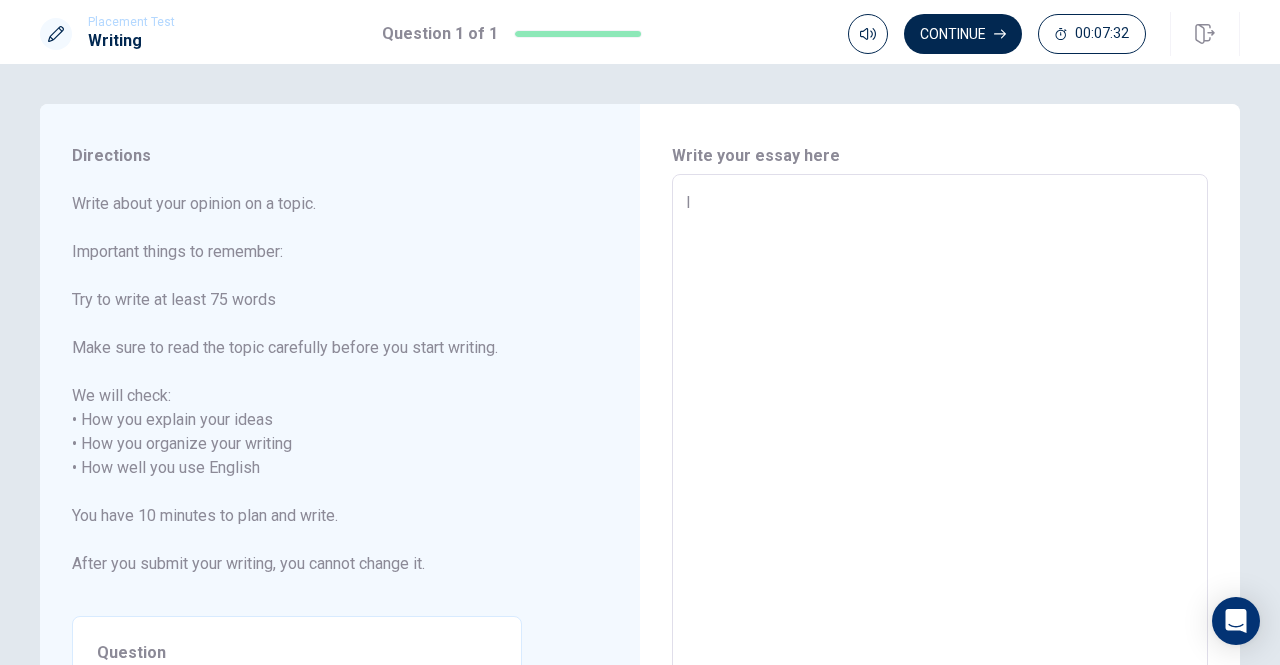 type on "I" 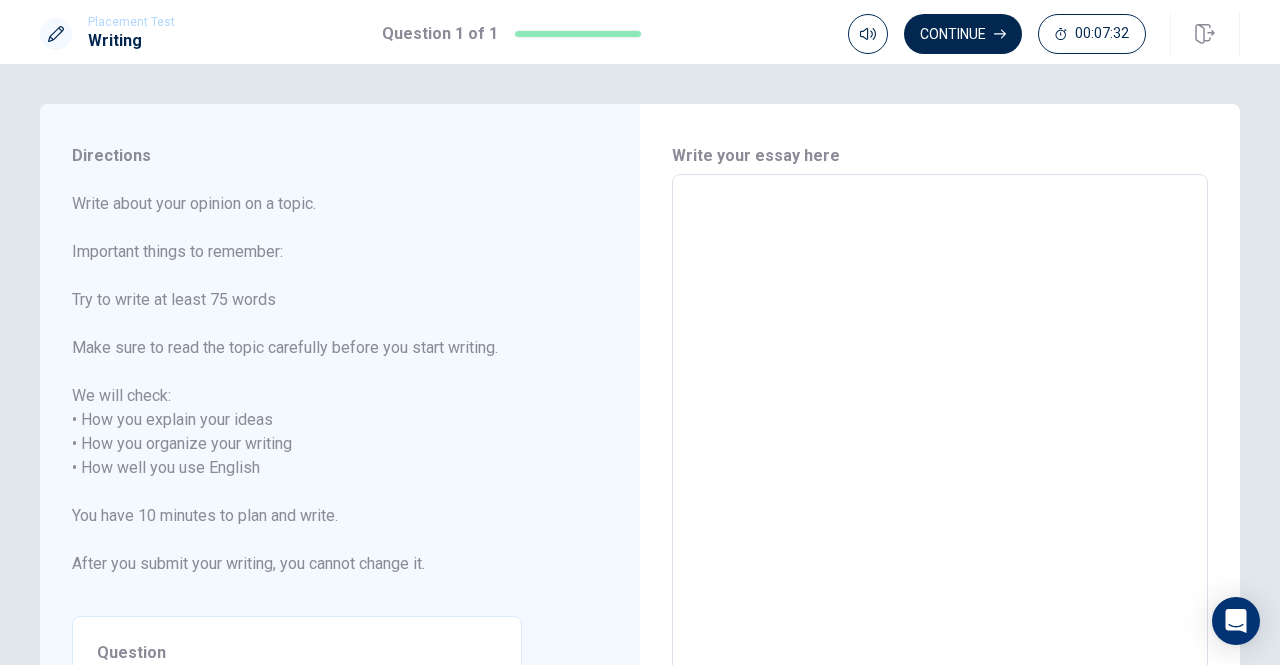 type on "x" 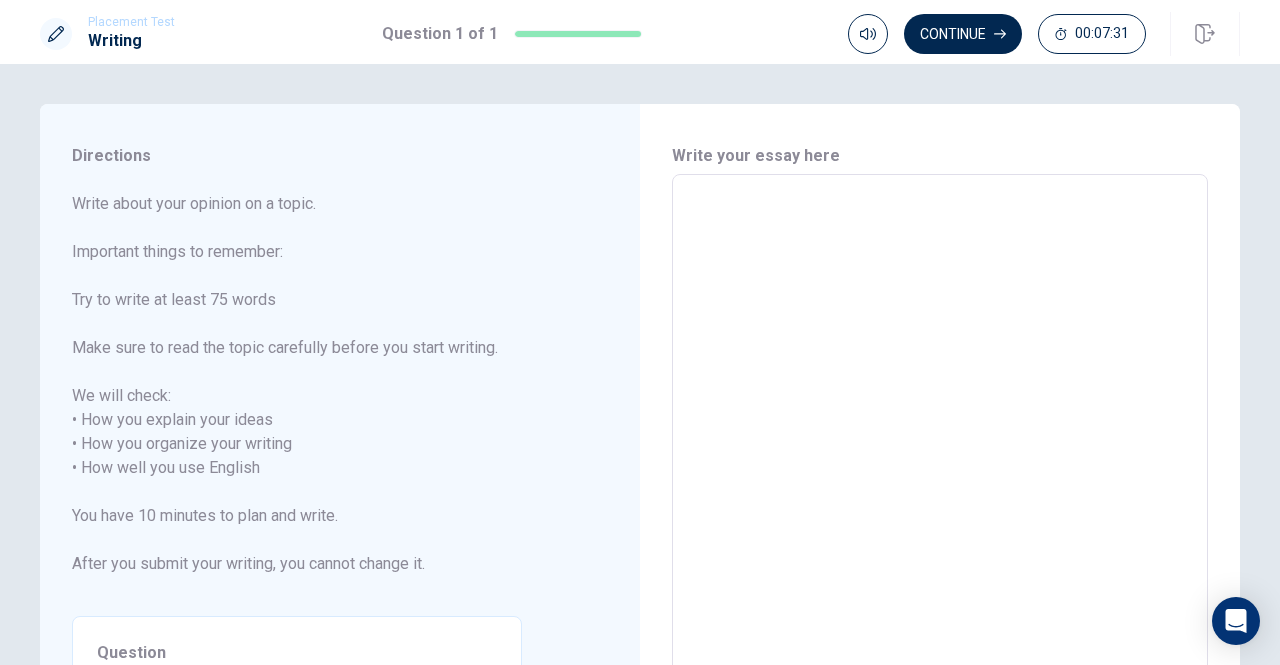 type on "A" 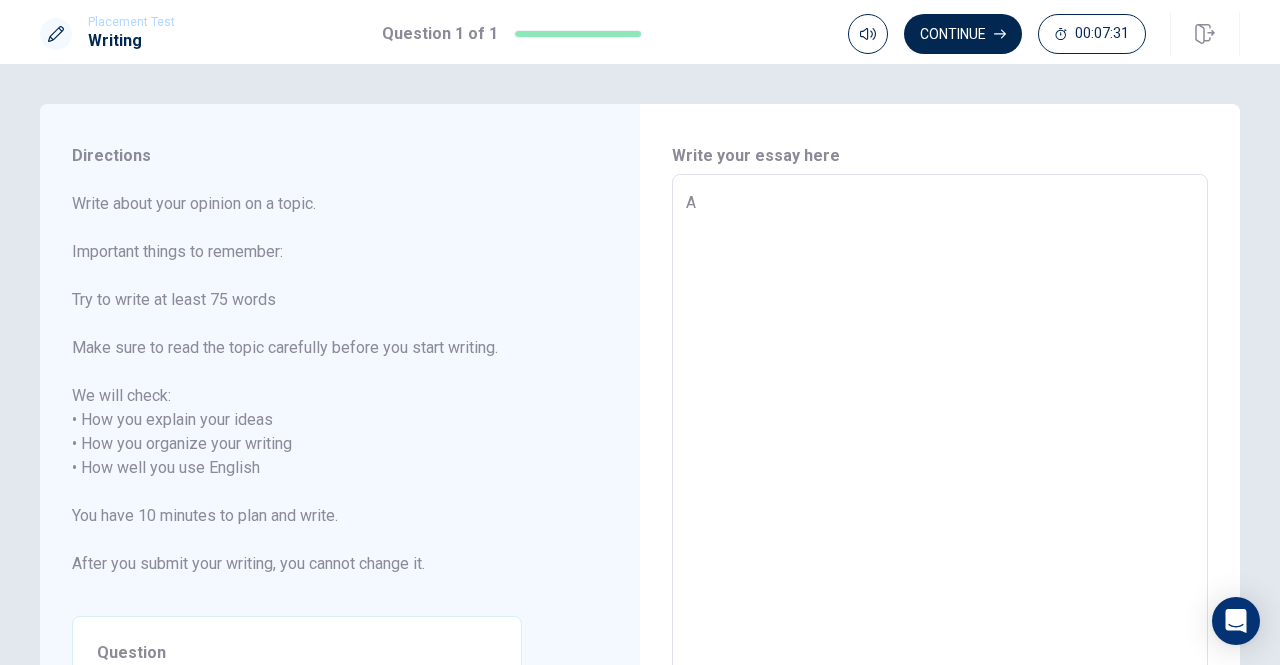 type on "x" 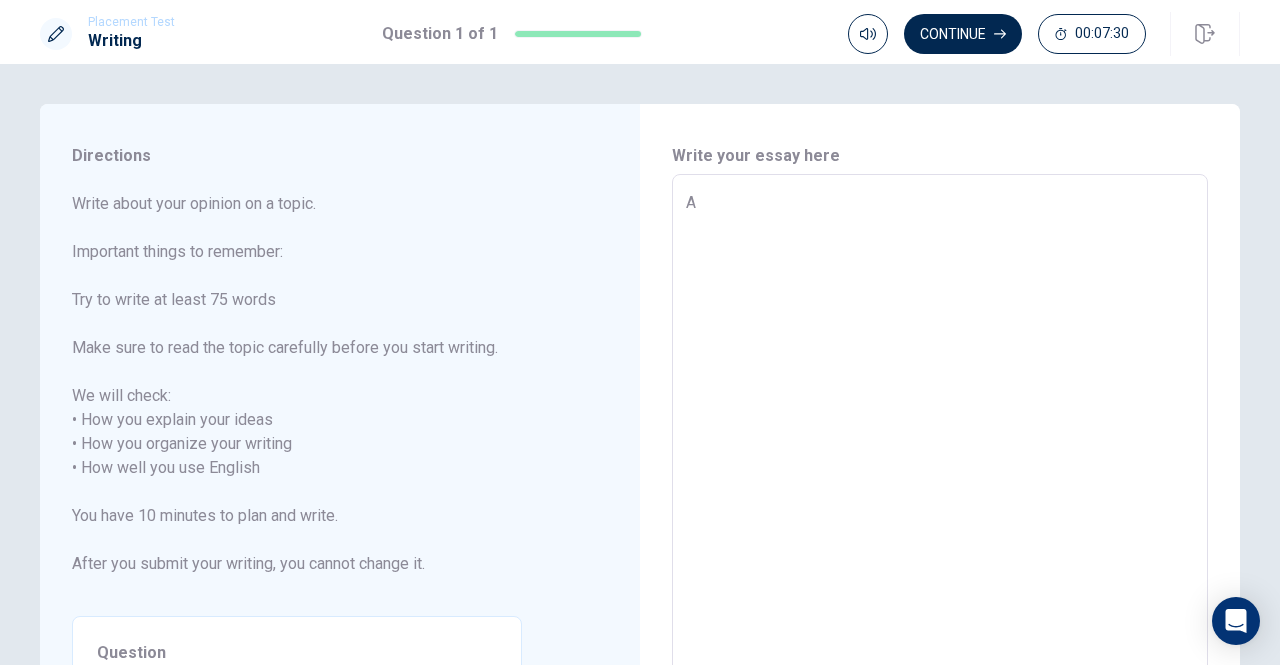 type on "Af" 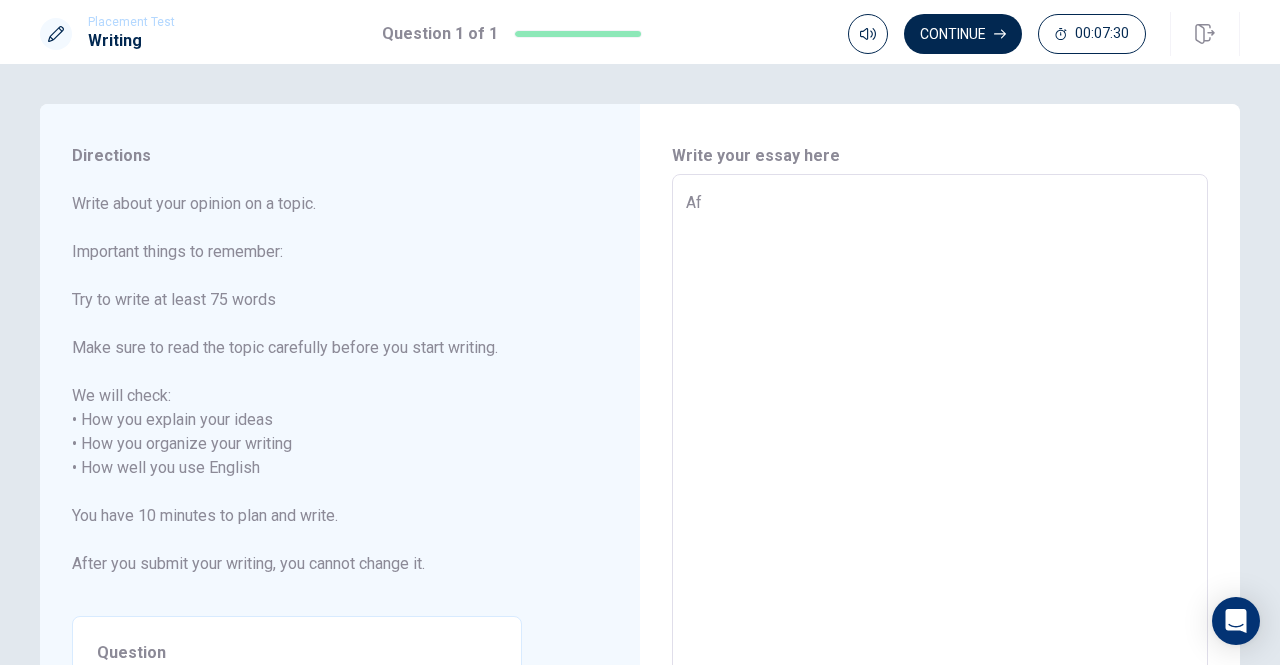 type on "x" 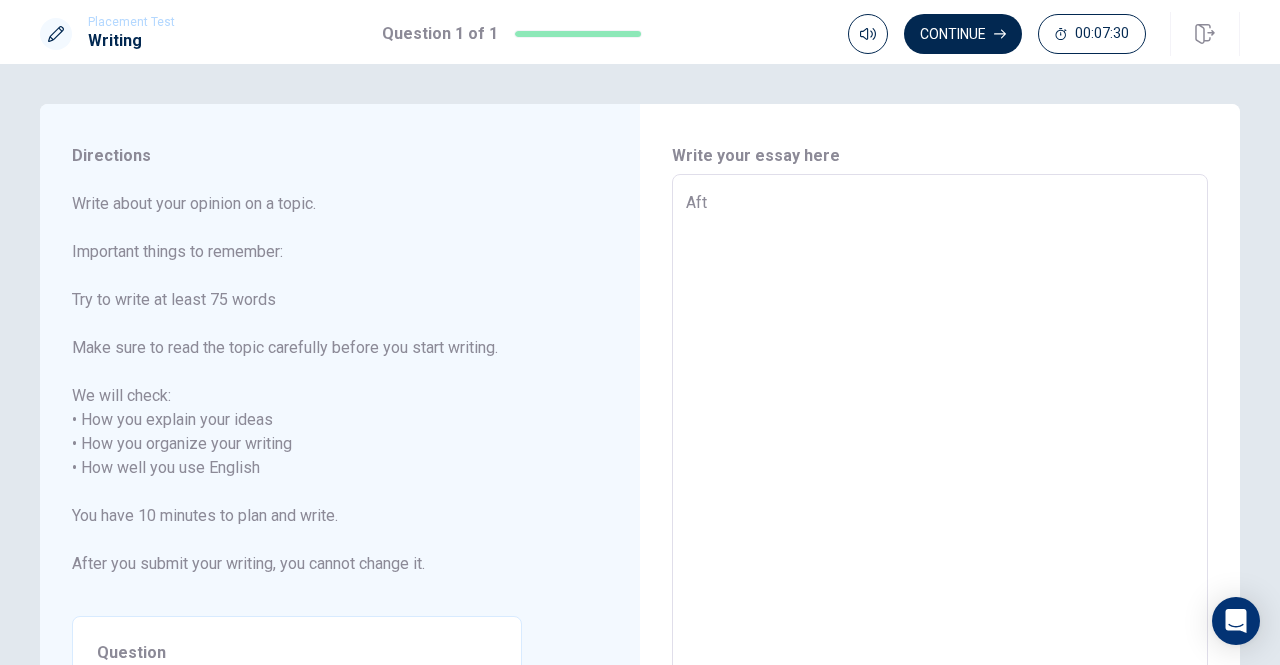 type on "x" 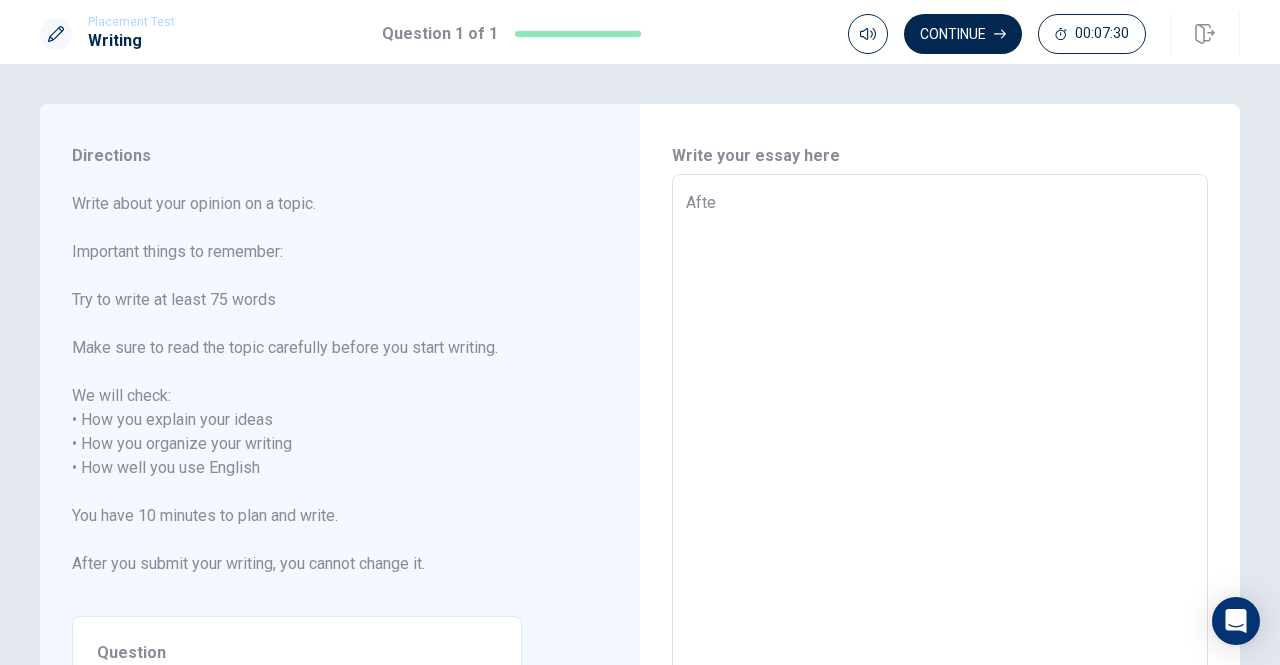 type on "x" 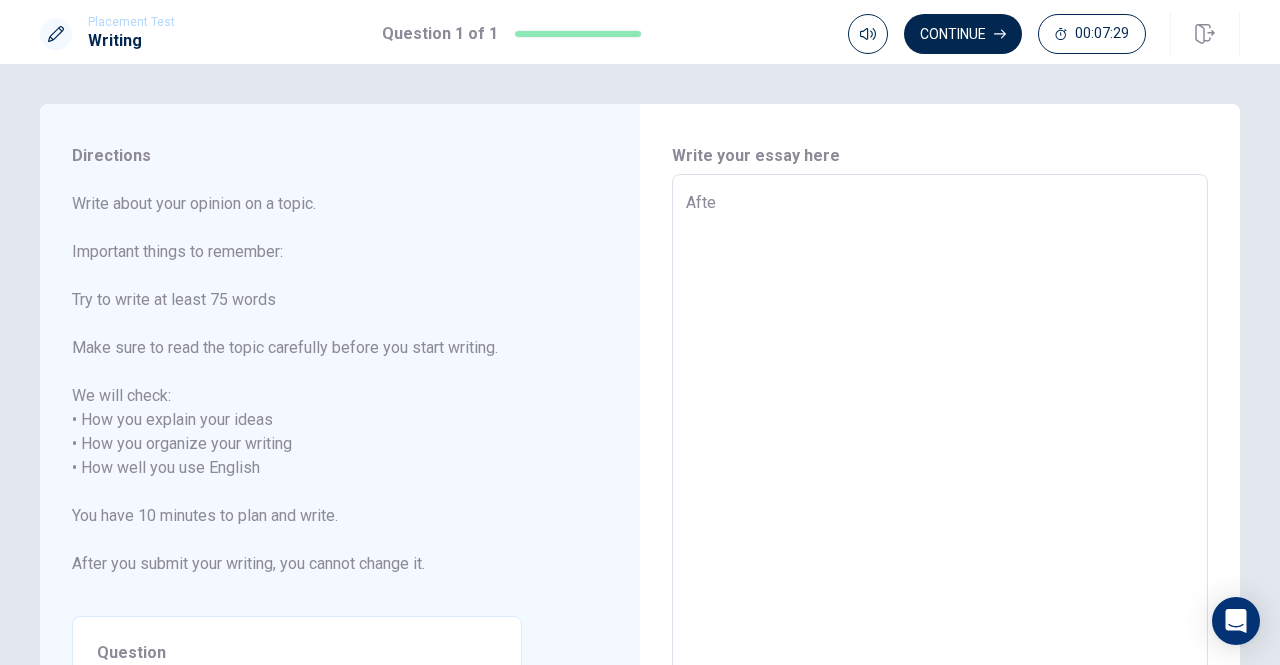type on "After" 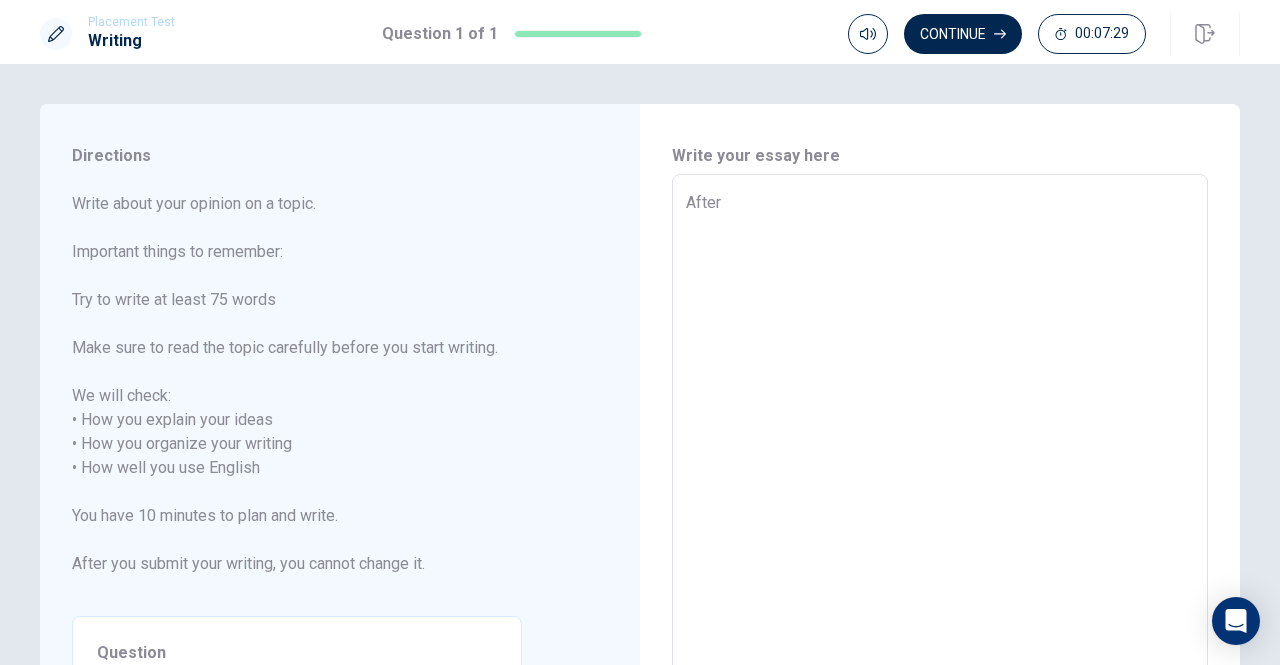 type on "x" 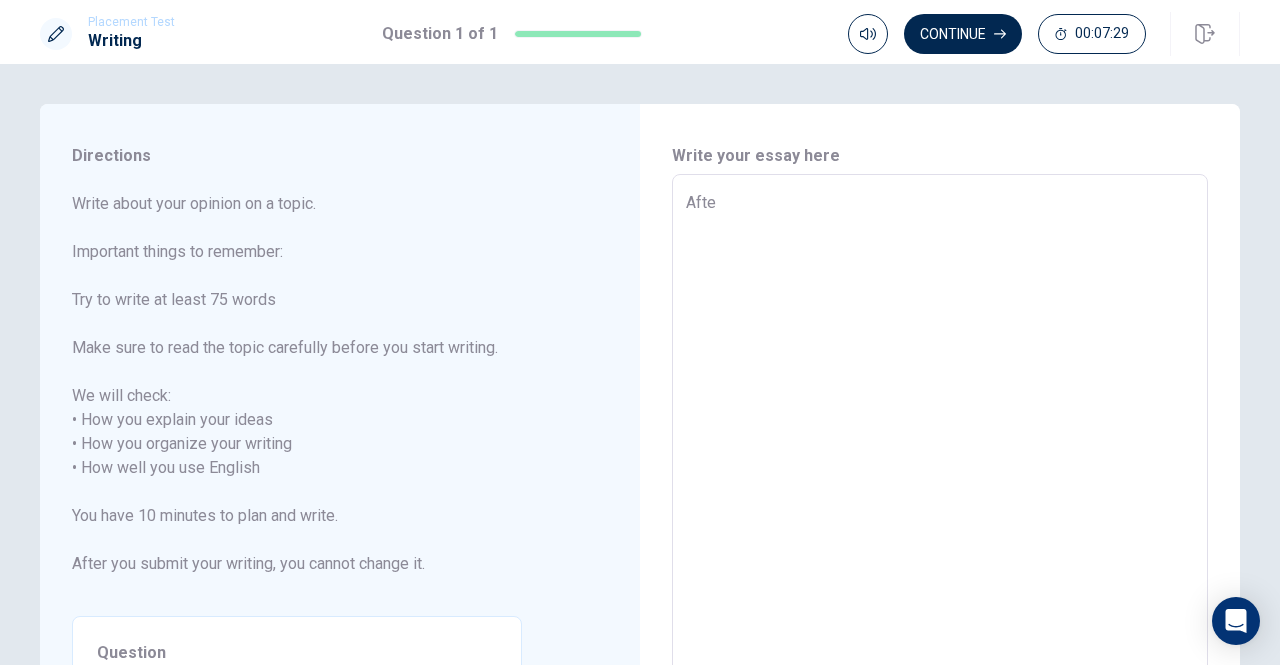 type on "x" 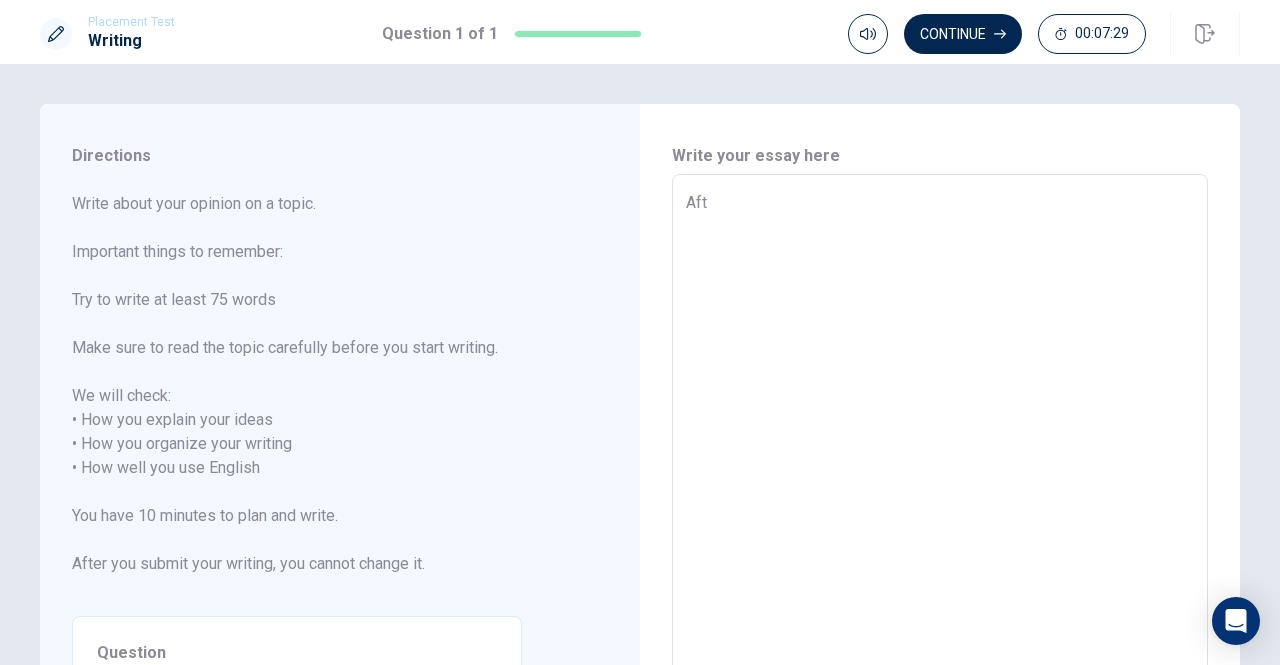 type on "x" 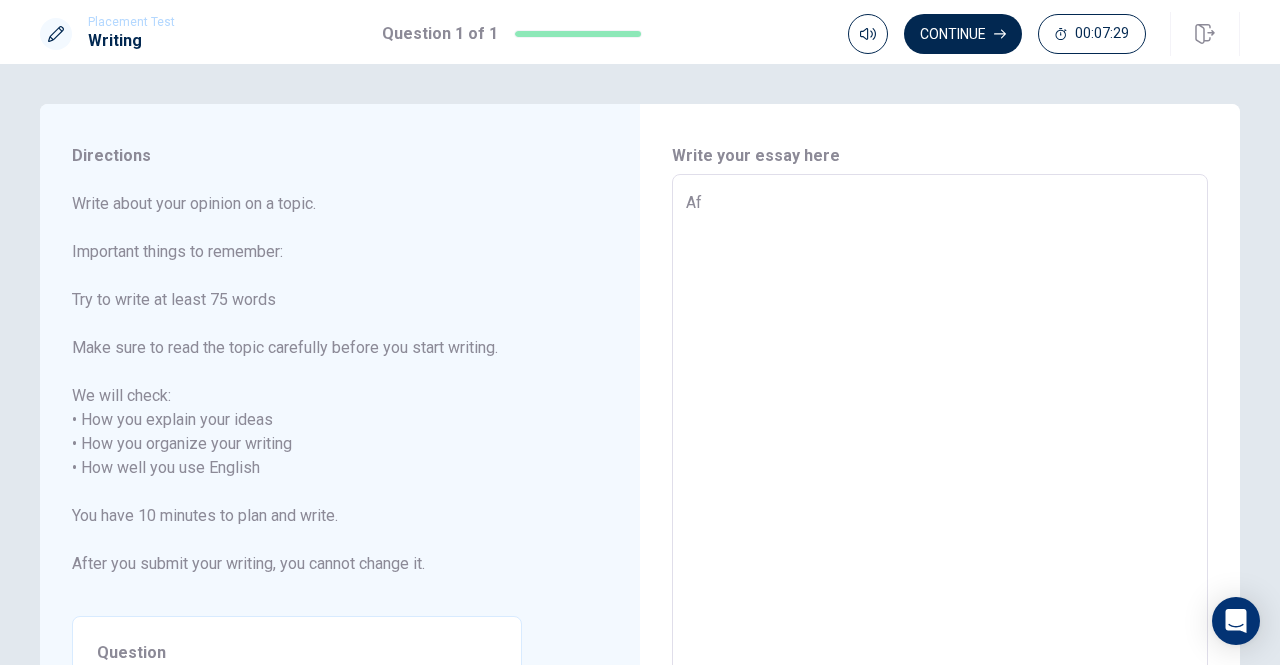 type on "x" 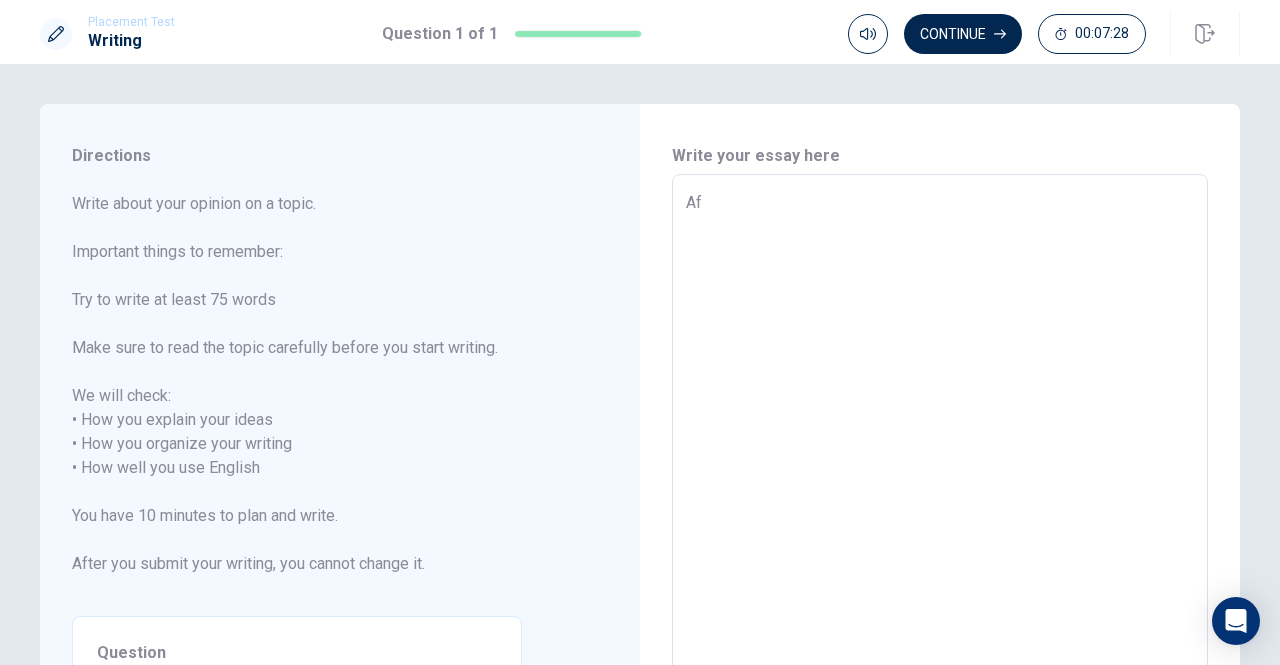 type on "A" 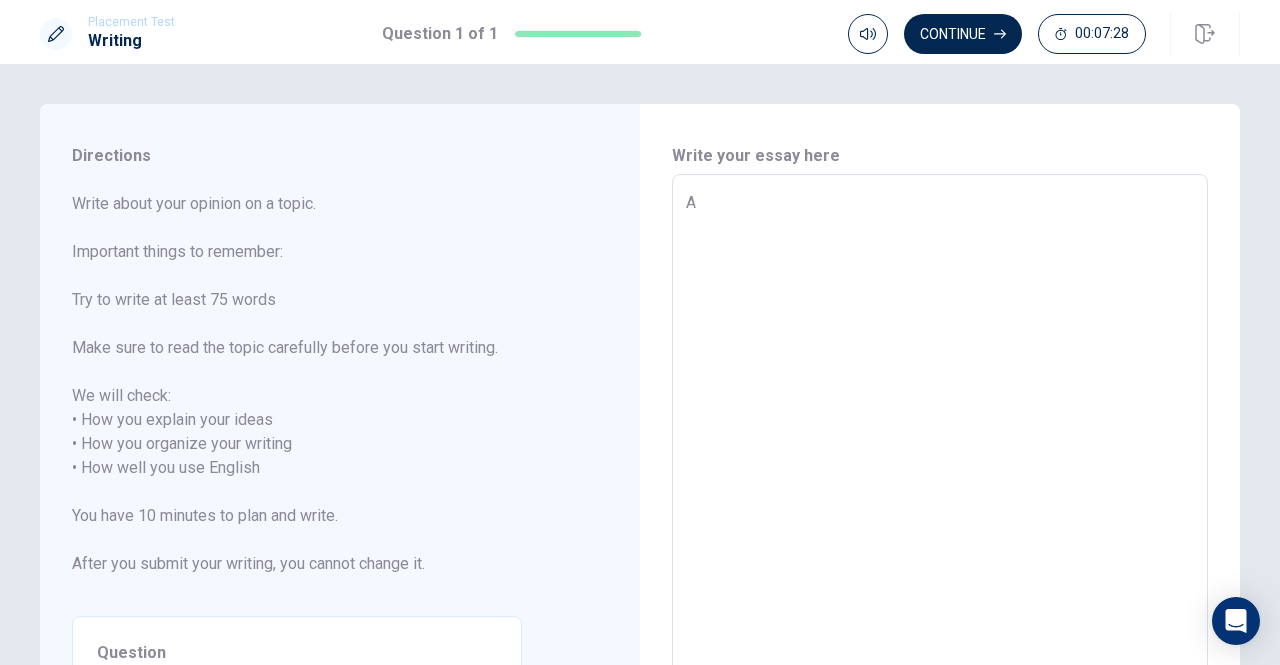 type on "x" 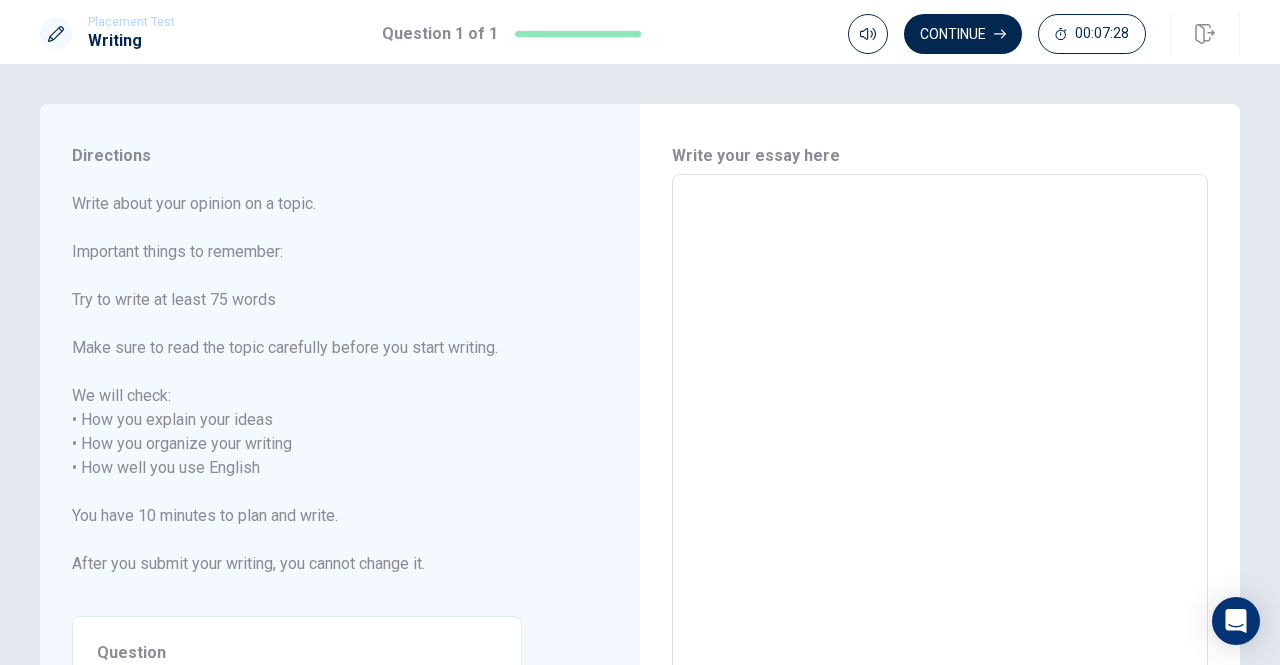 type on "x" 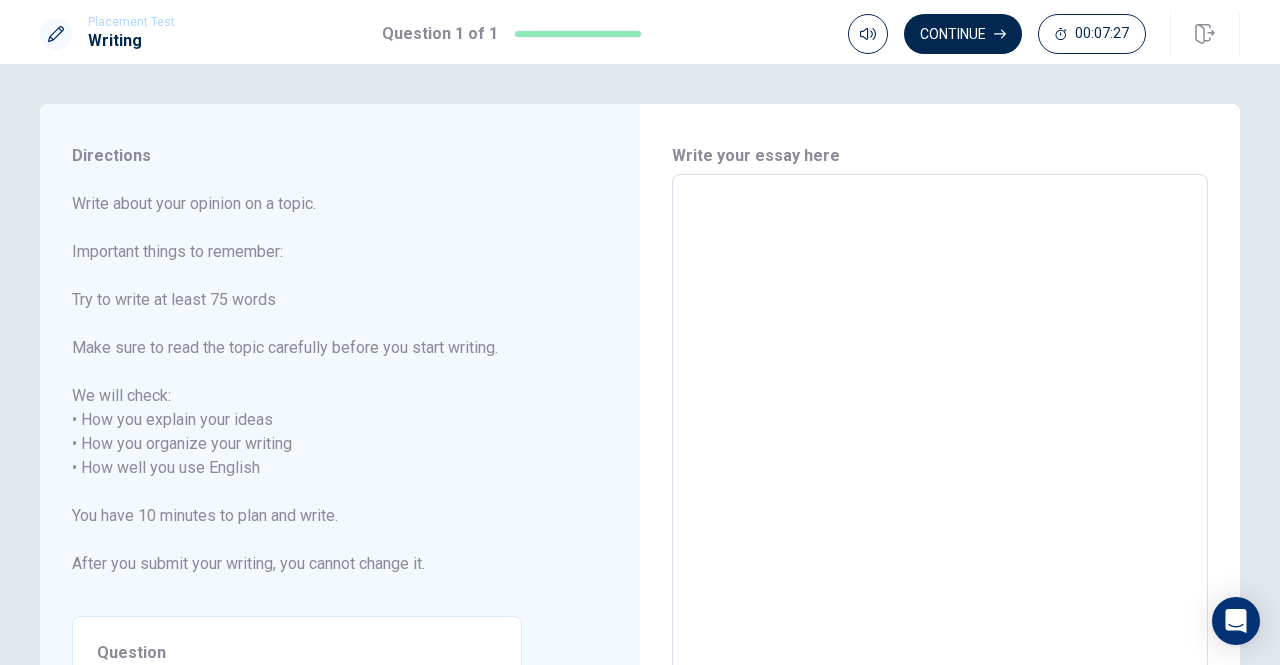 type on "I" 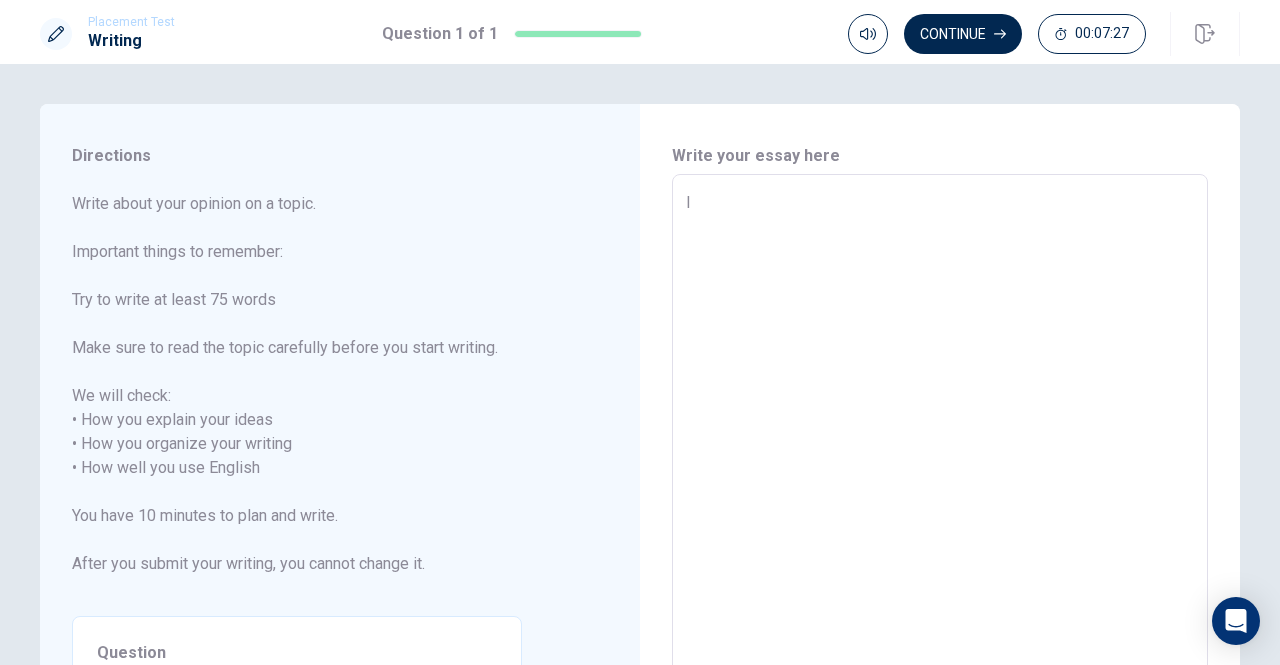 type on "x" 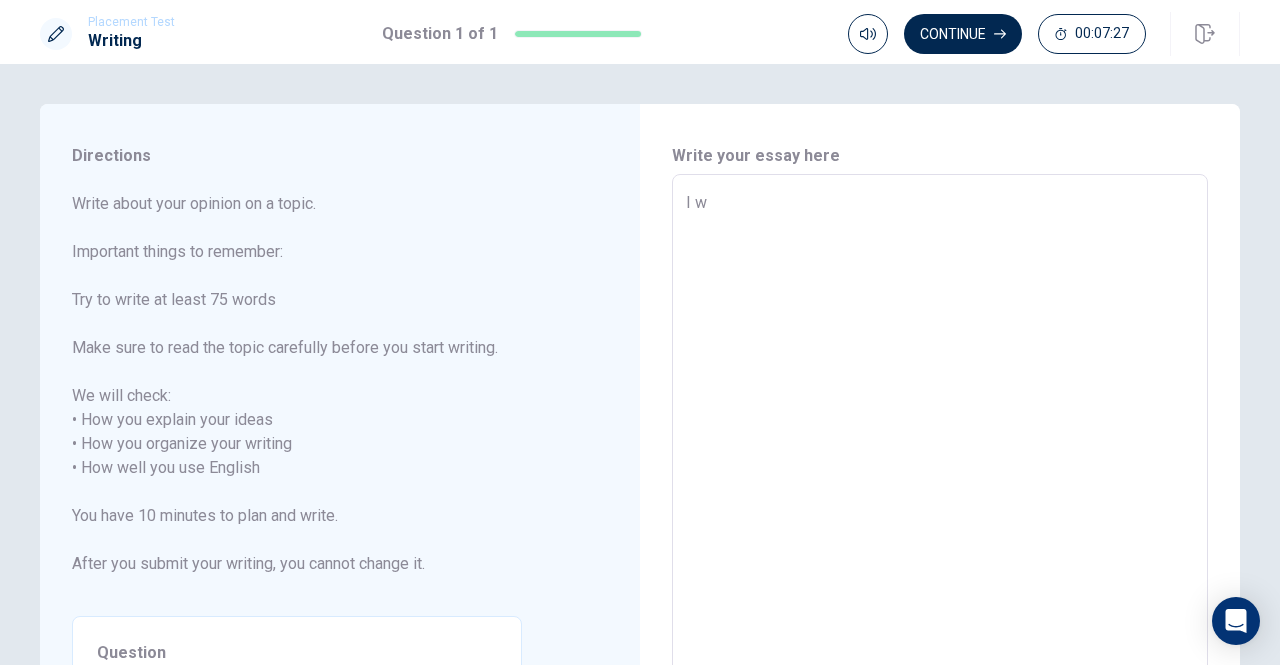 type on "x" 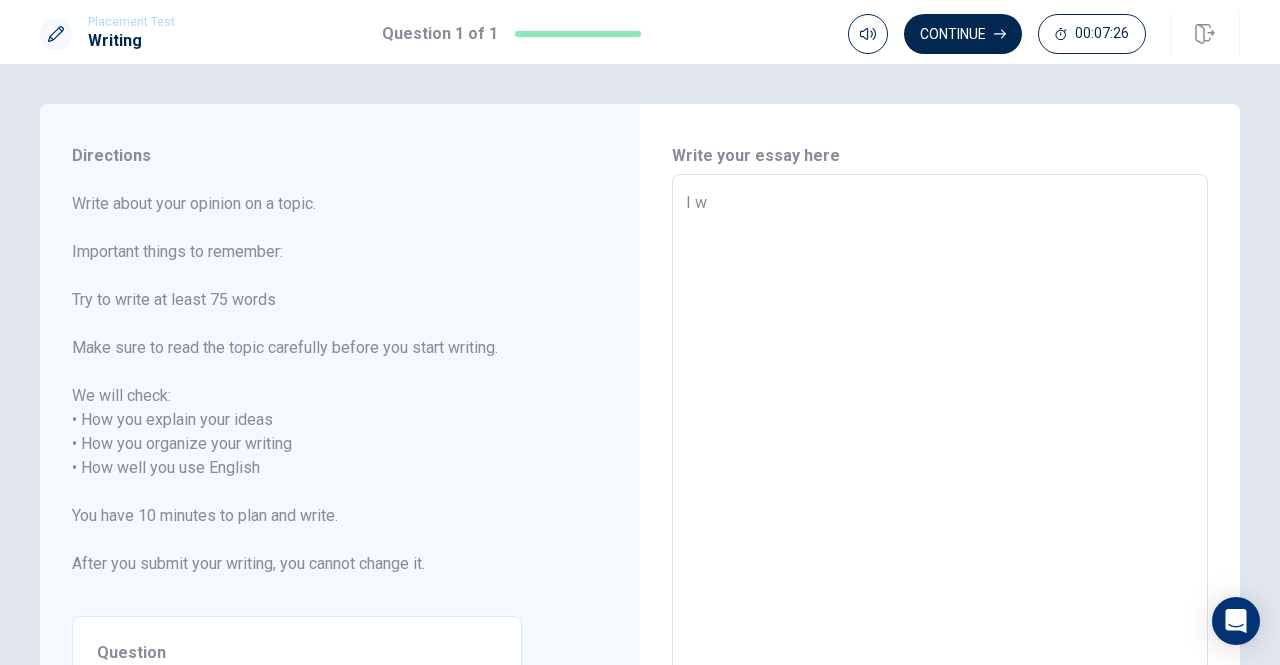 type on "I" 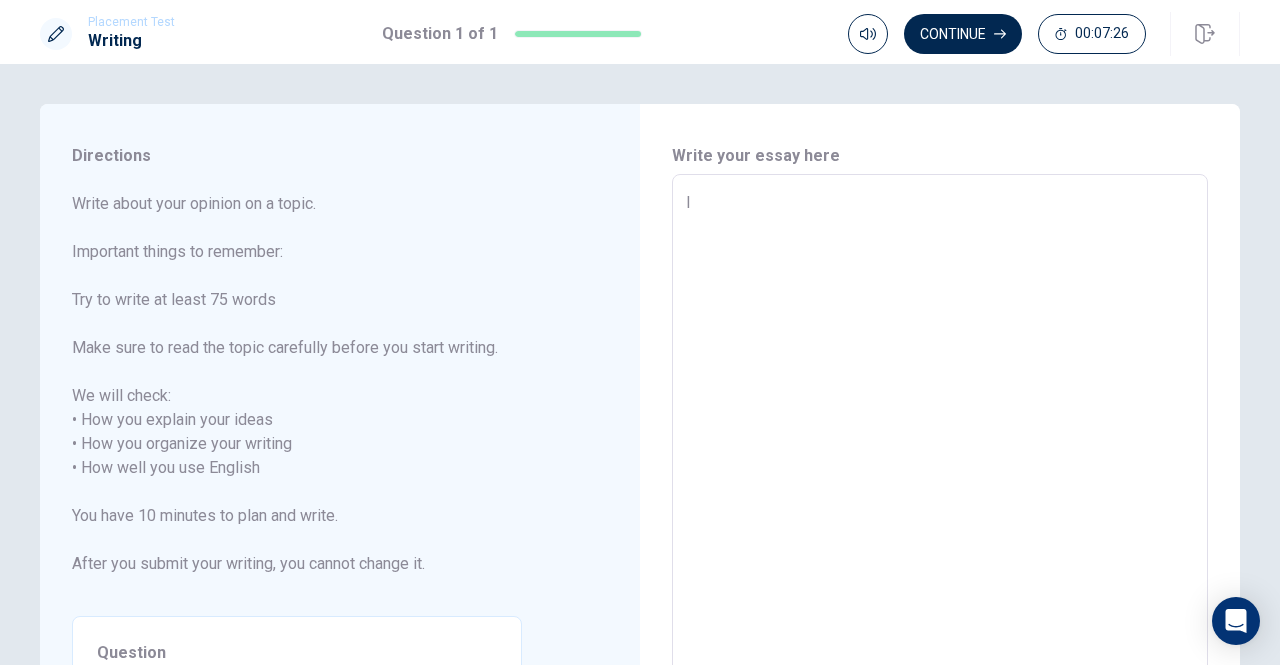 type on "x" 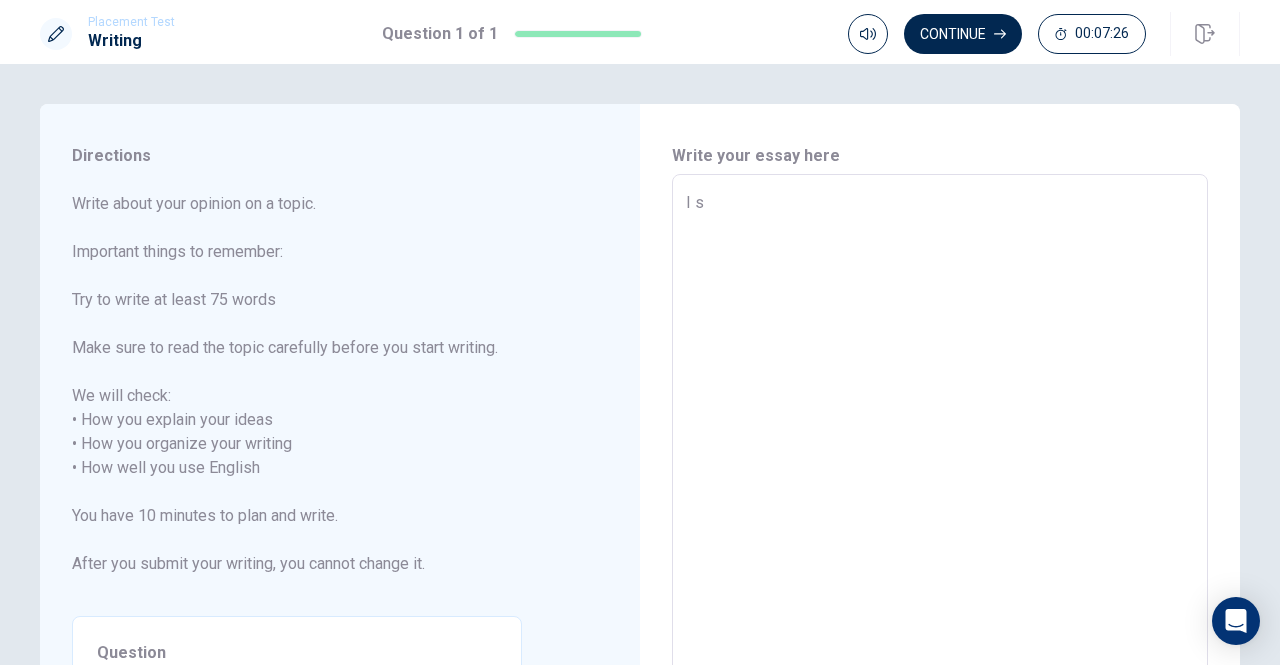 type on "x" 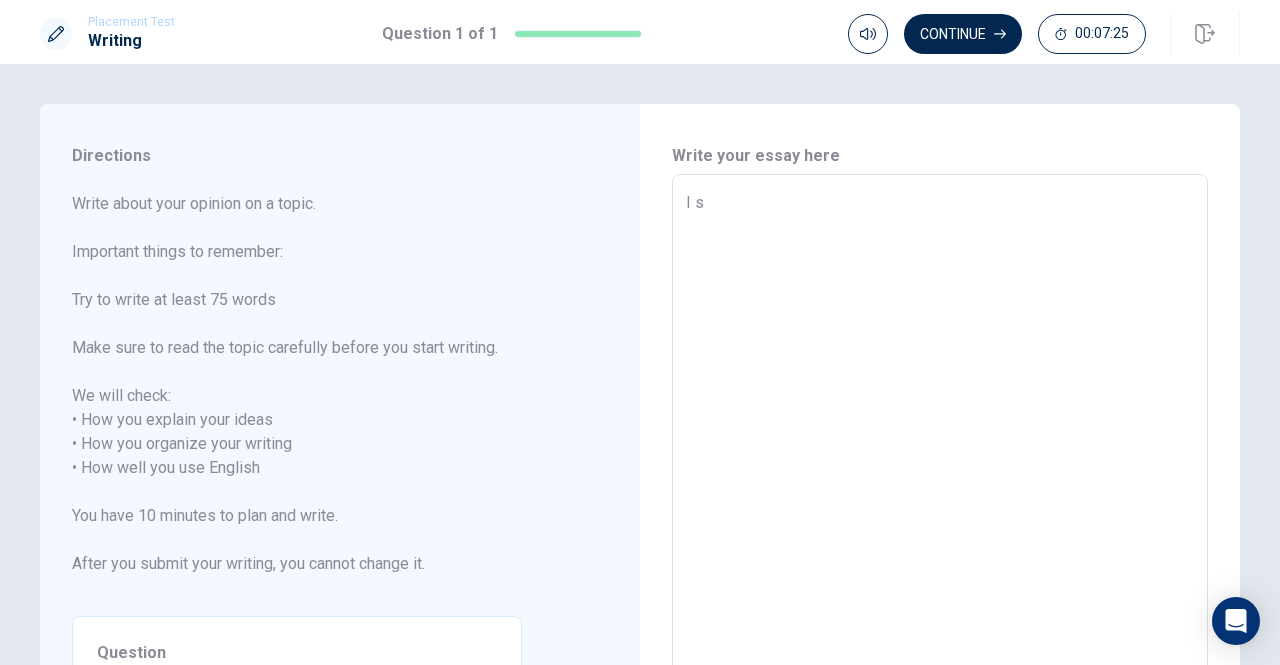 type on "I st" 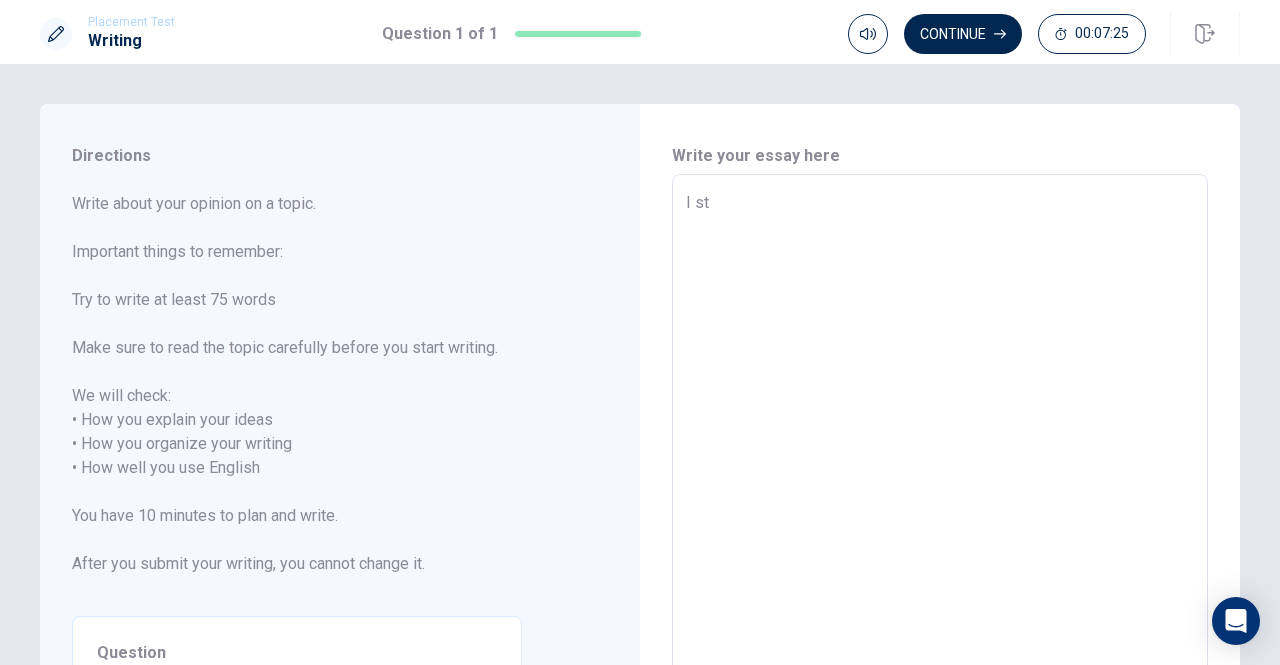 type on "x" 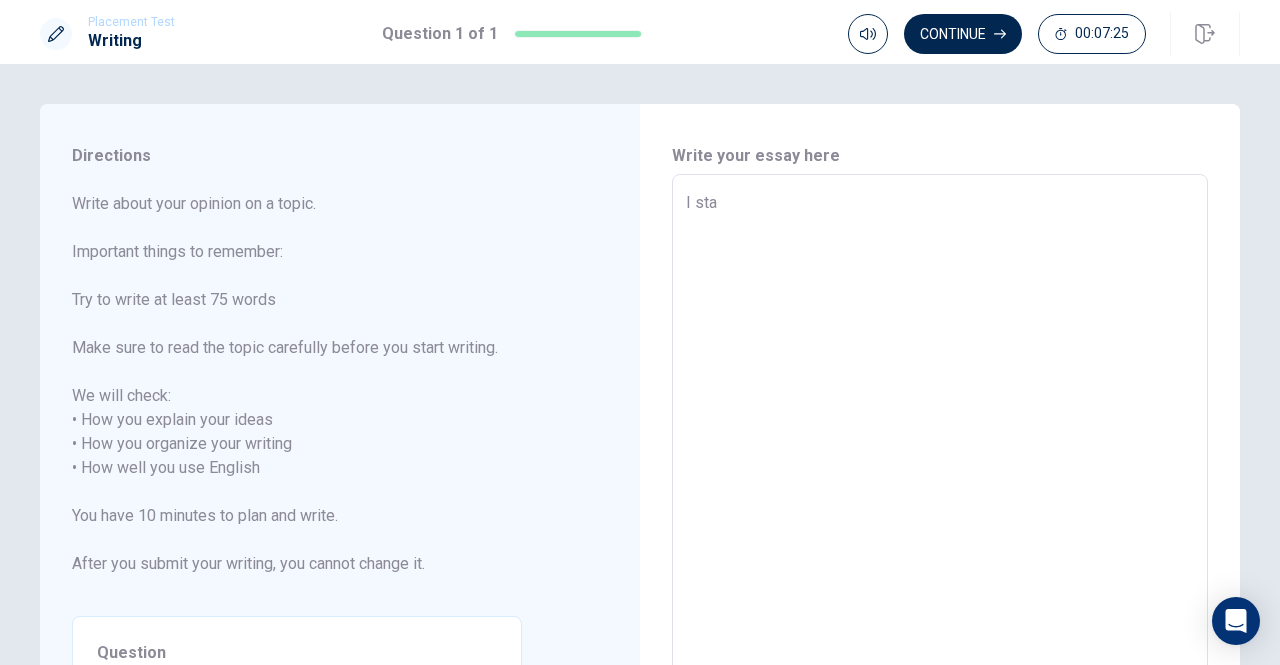 type on "I star" 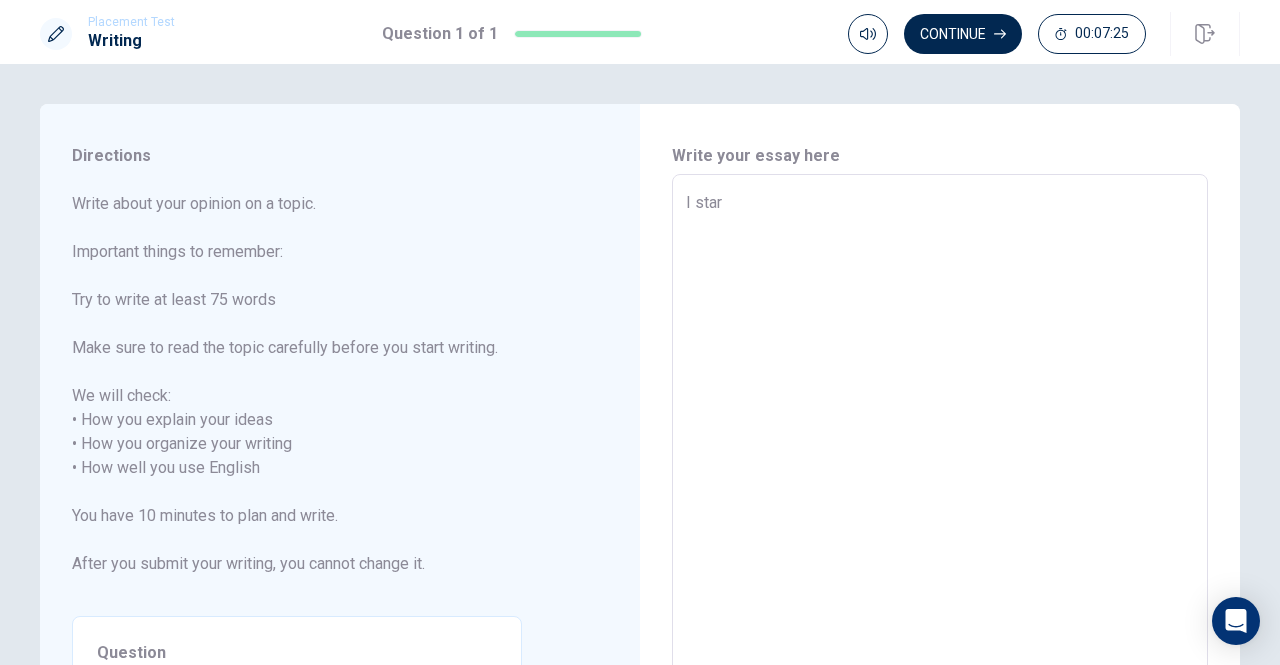 type on "x" 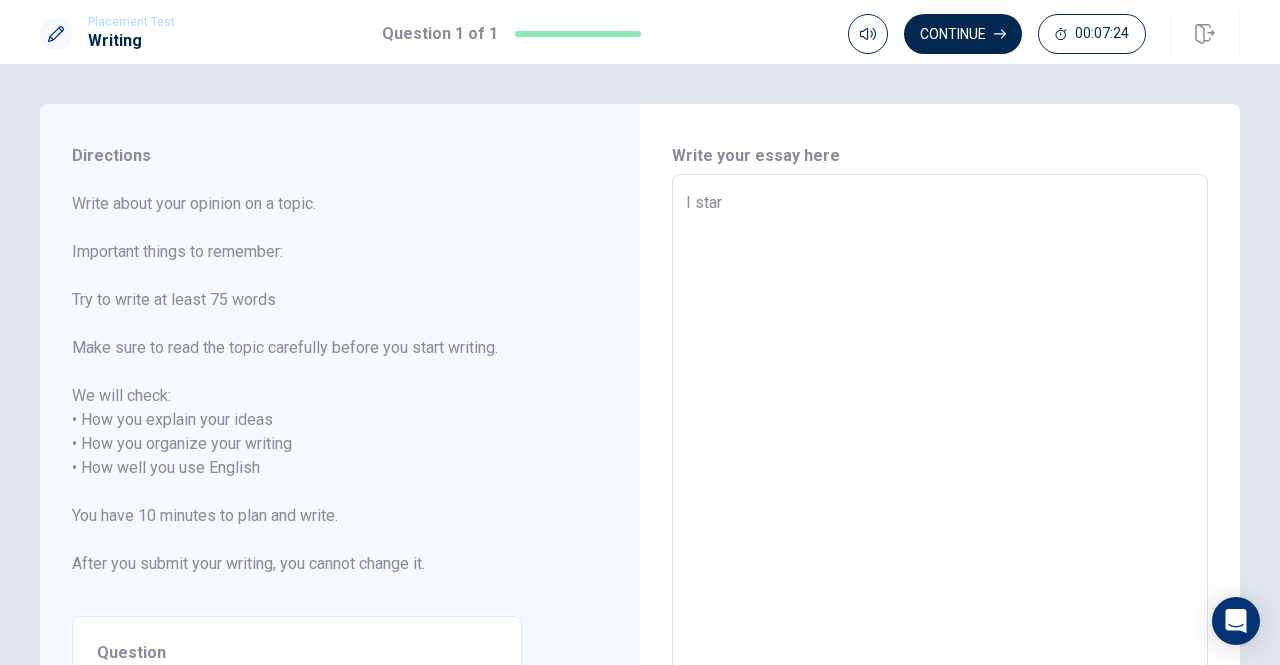 type on "I start" 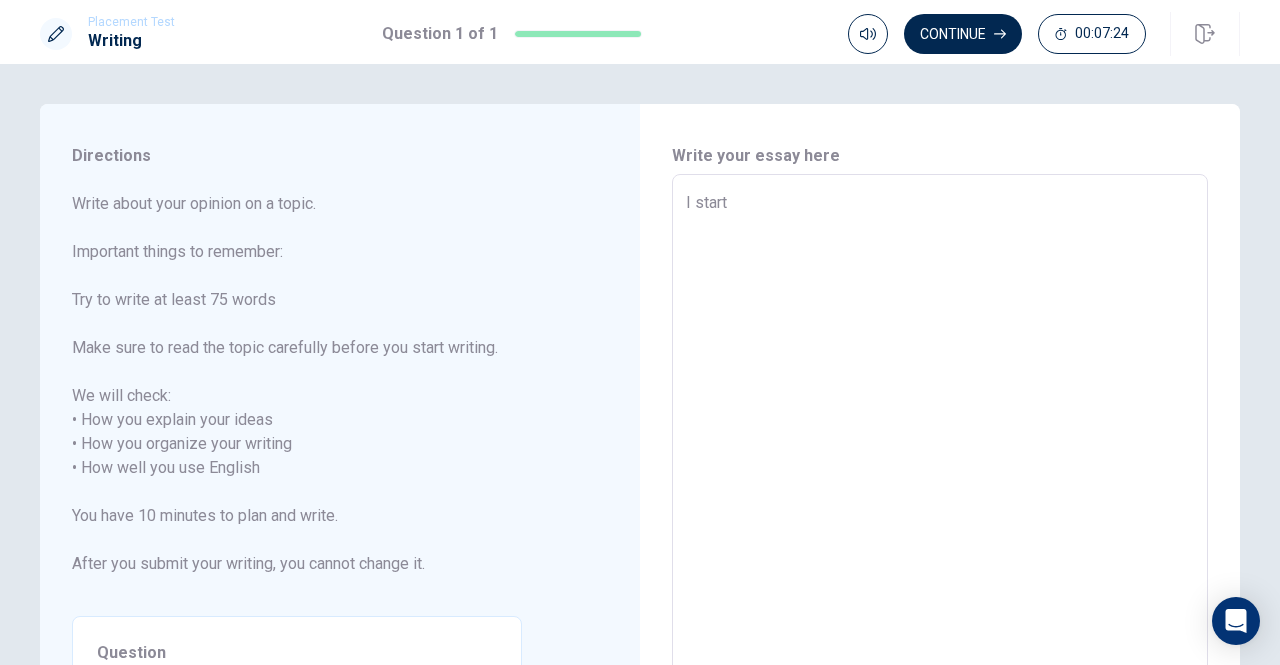 type on "x" 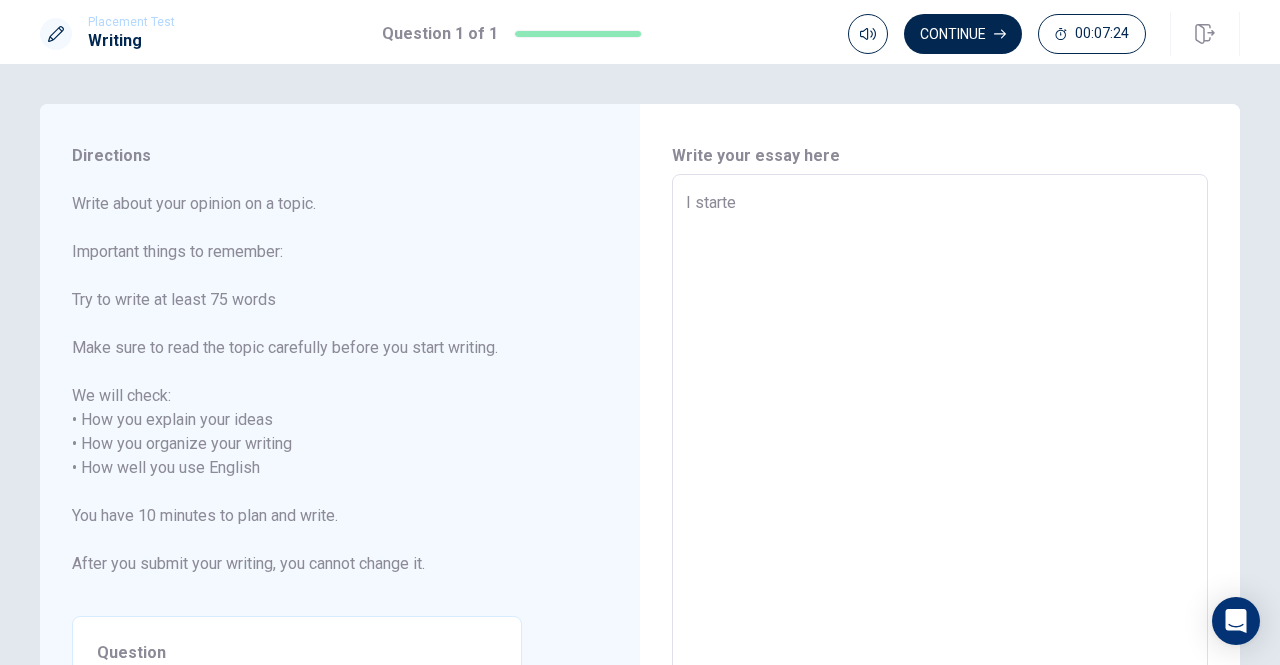 type on "x" 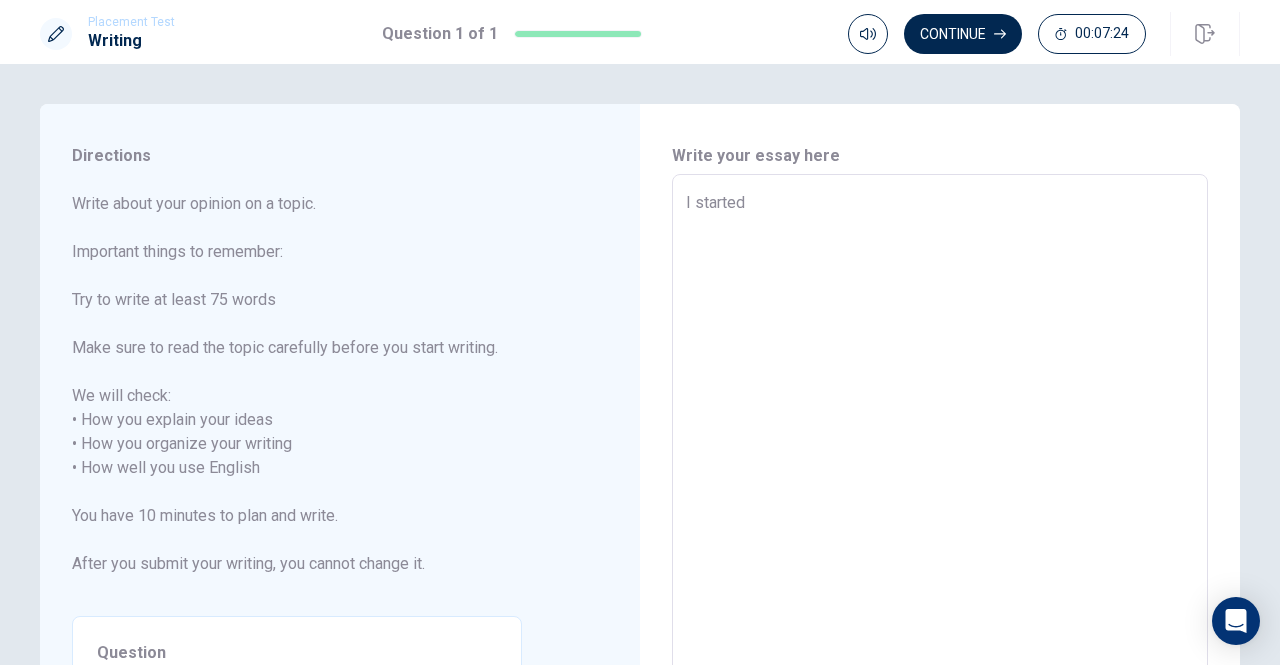 type on "x" 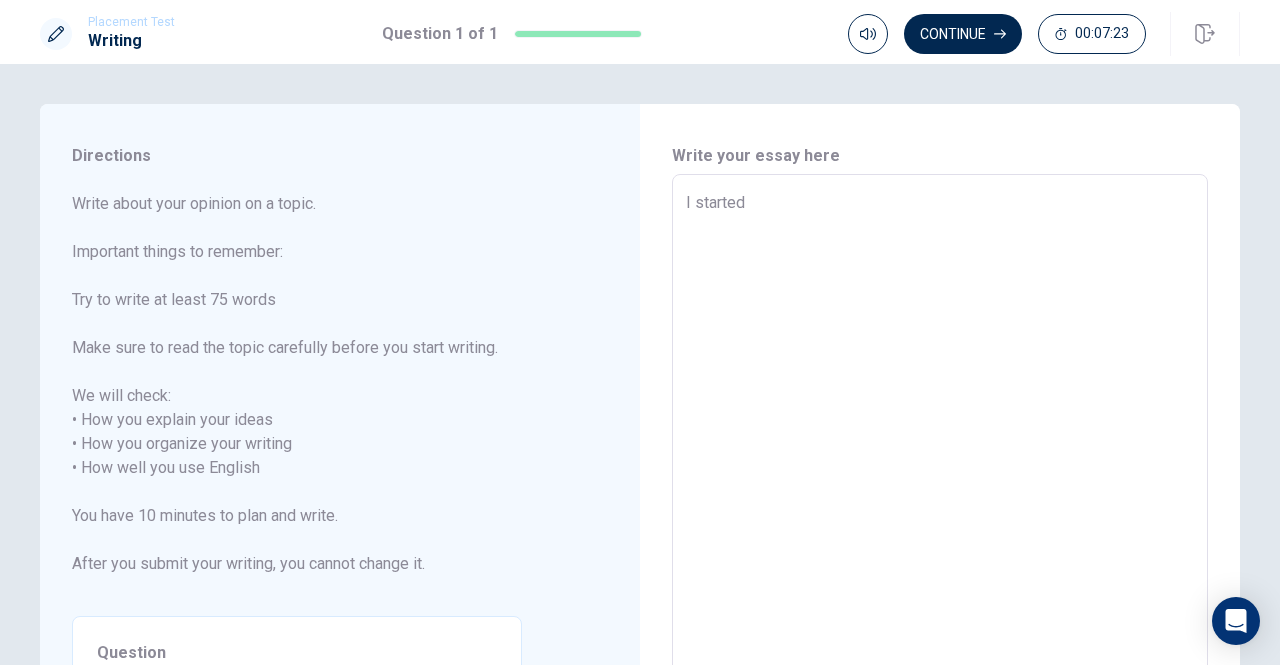 type on "I started" 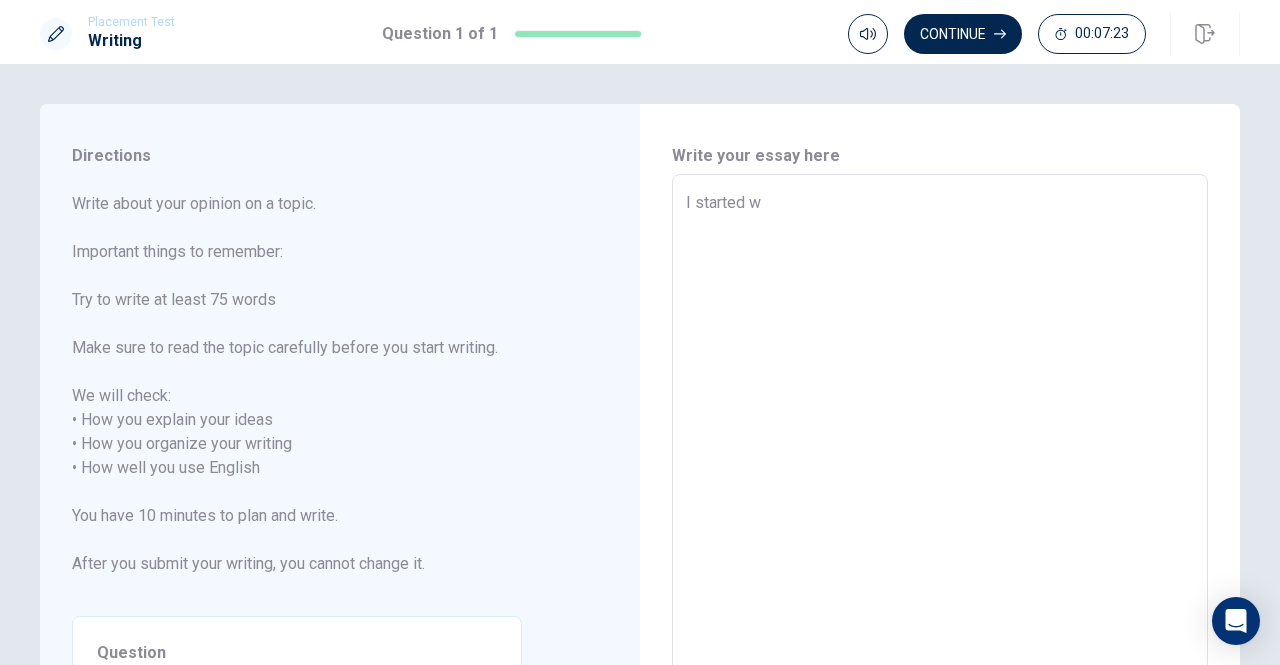 type on "x" 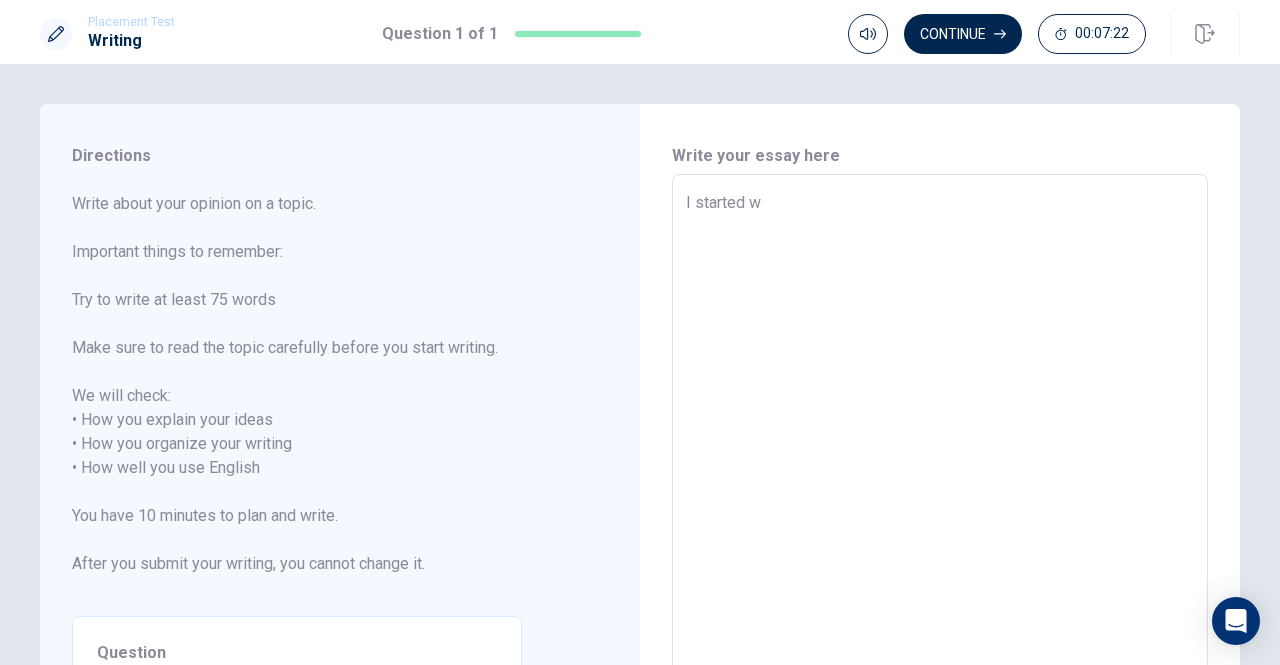 type on "I started wo" 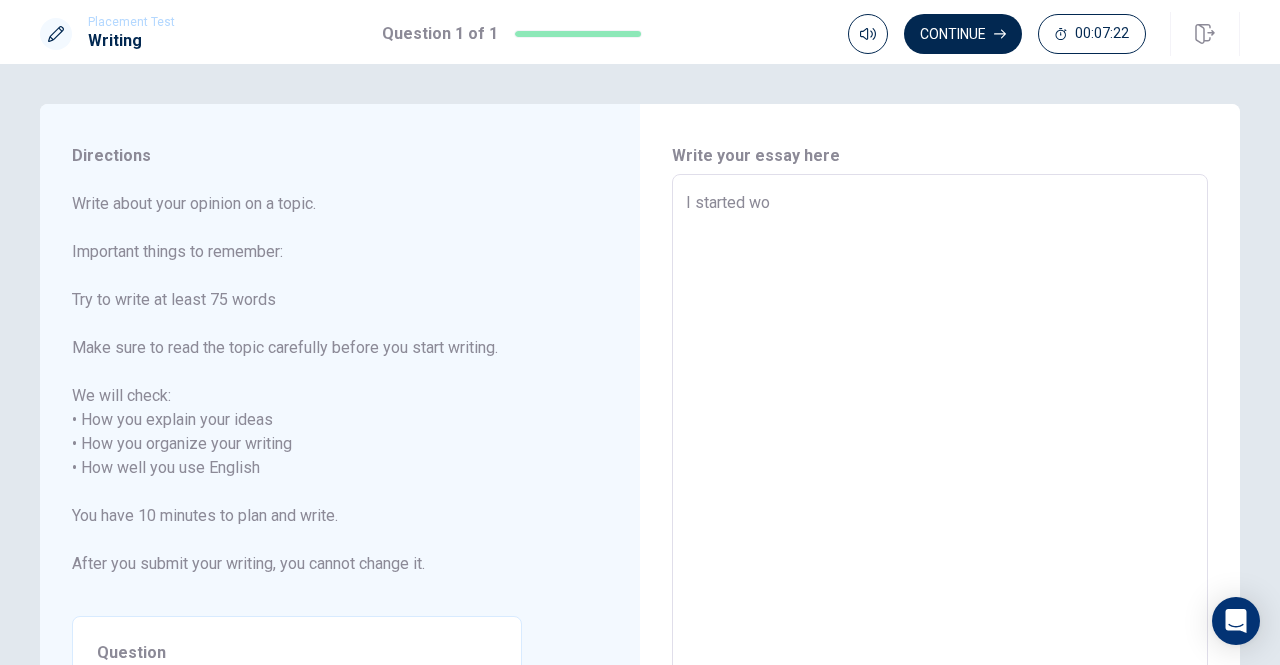 type on "x" 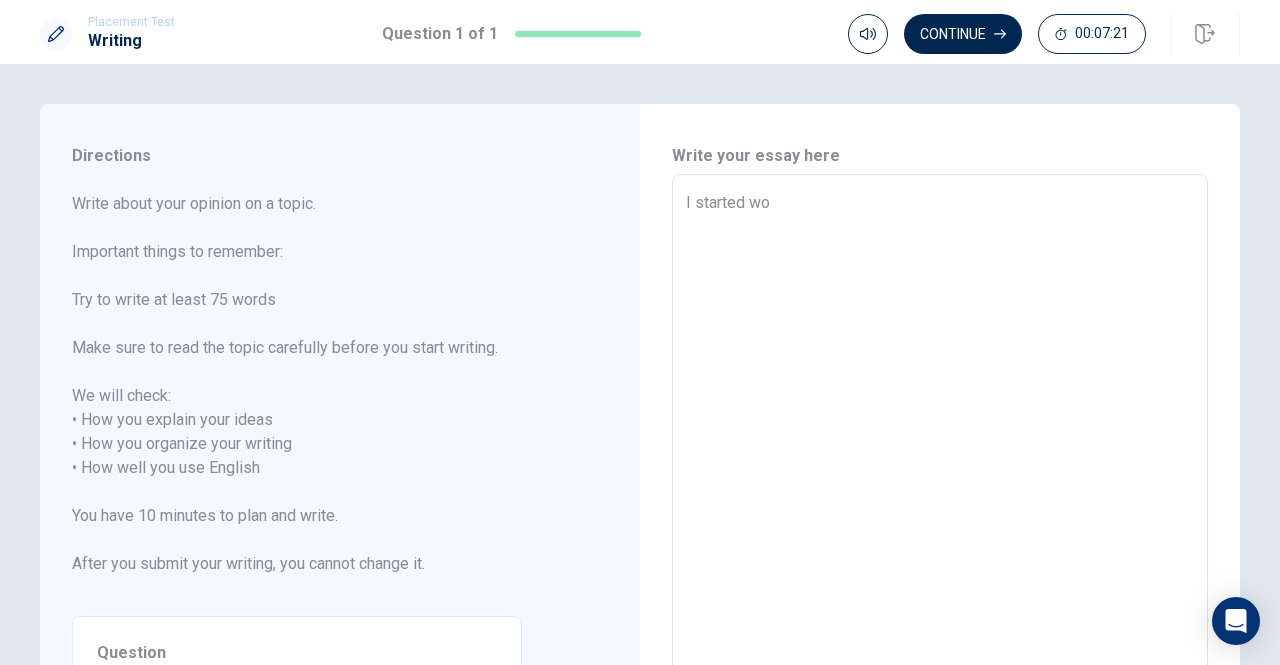 type on "I started wor" 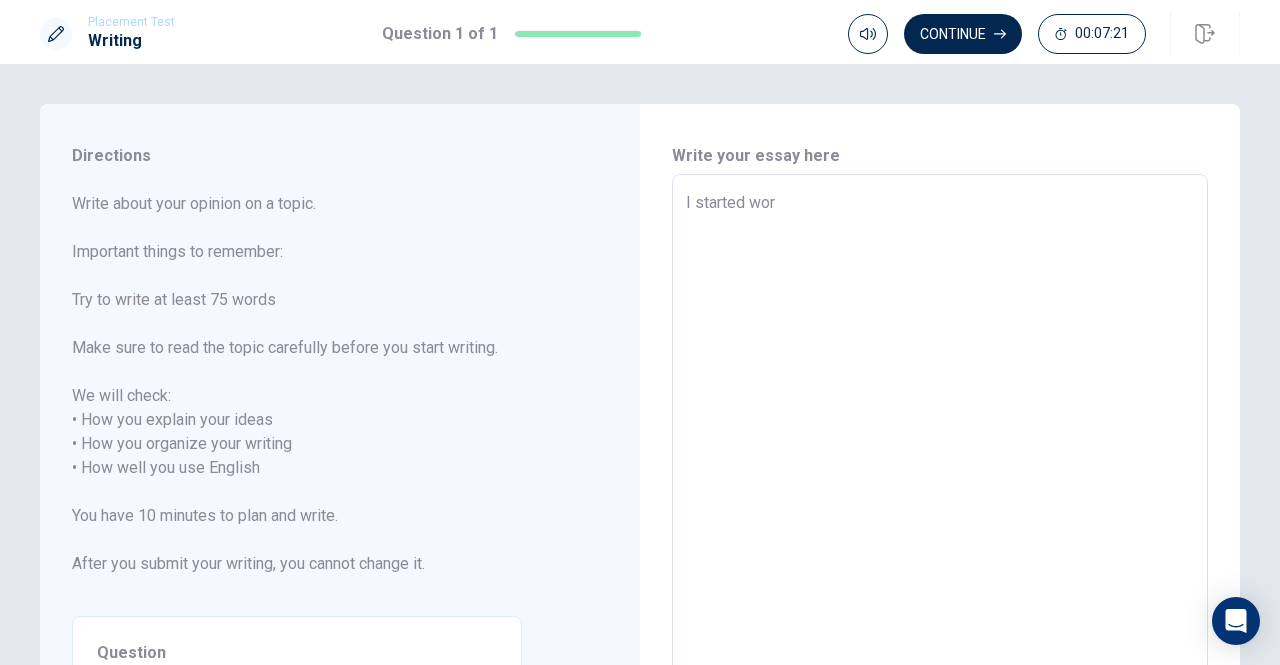 type on "x" 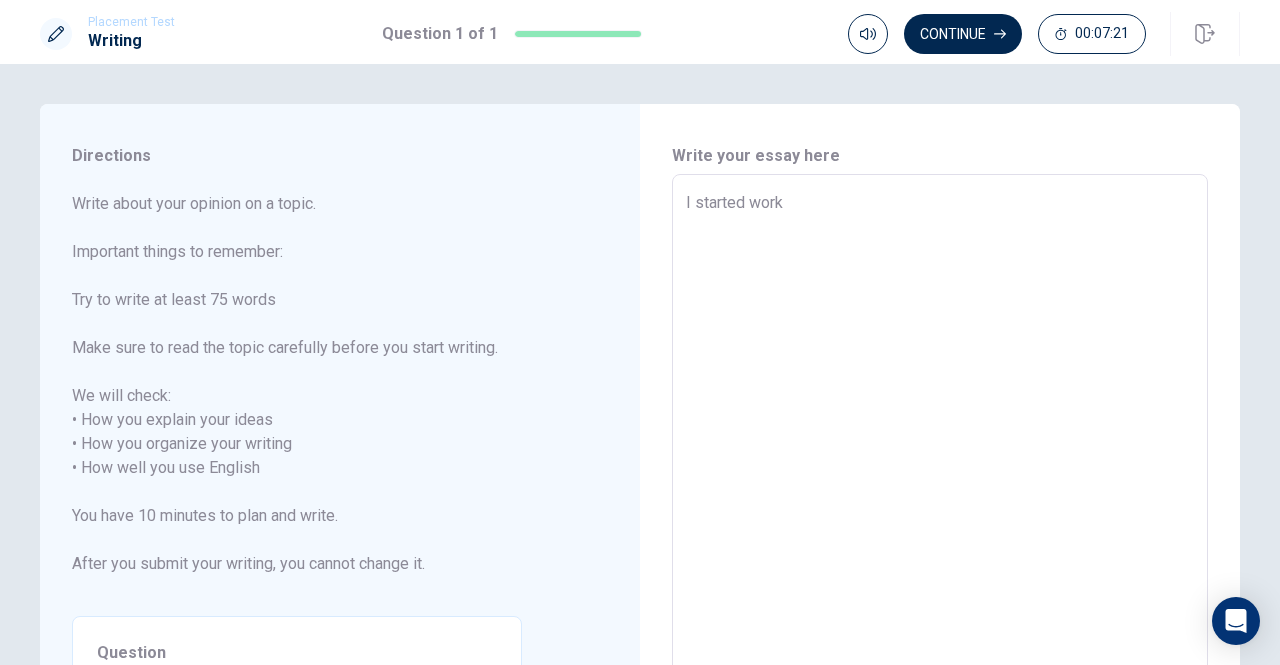 type on "x" 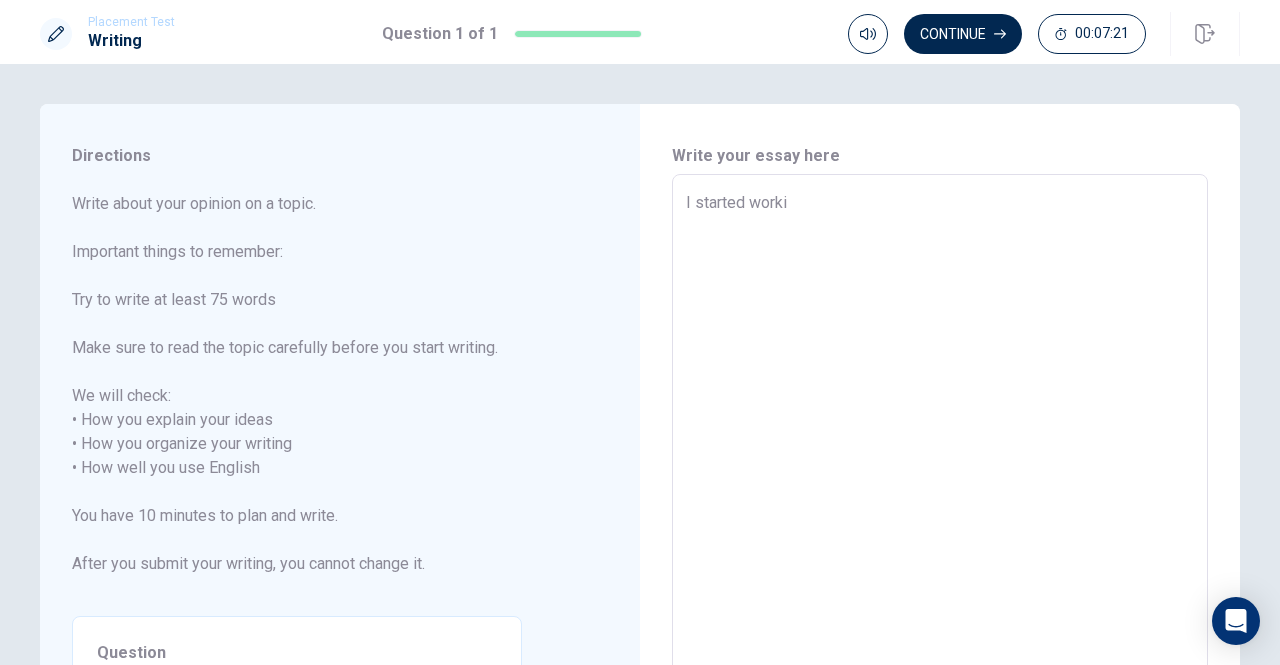 type on "x" 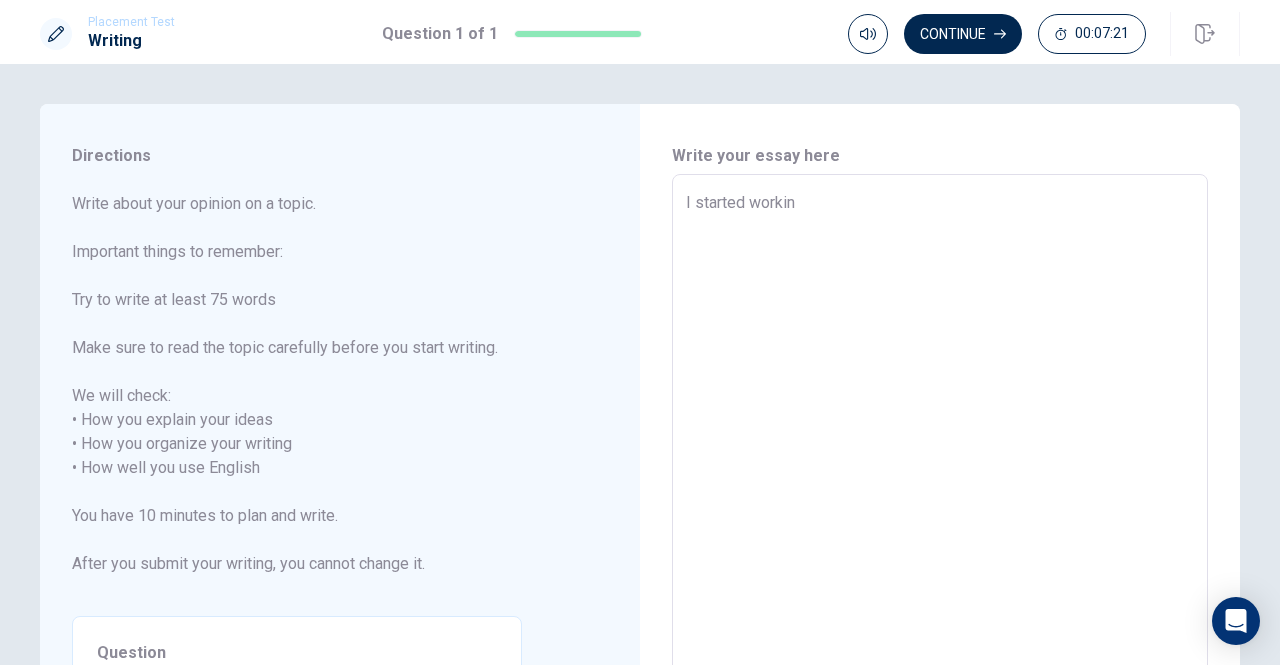 type on "x" 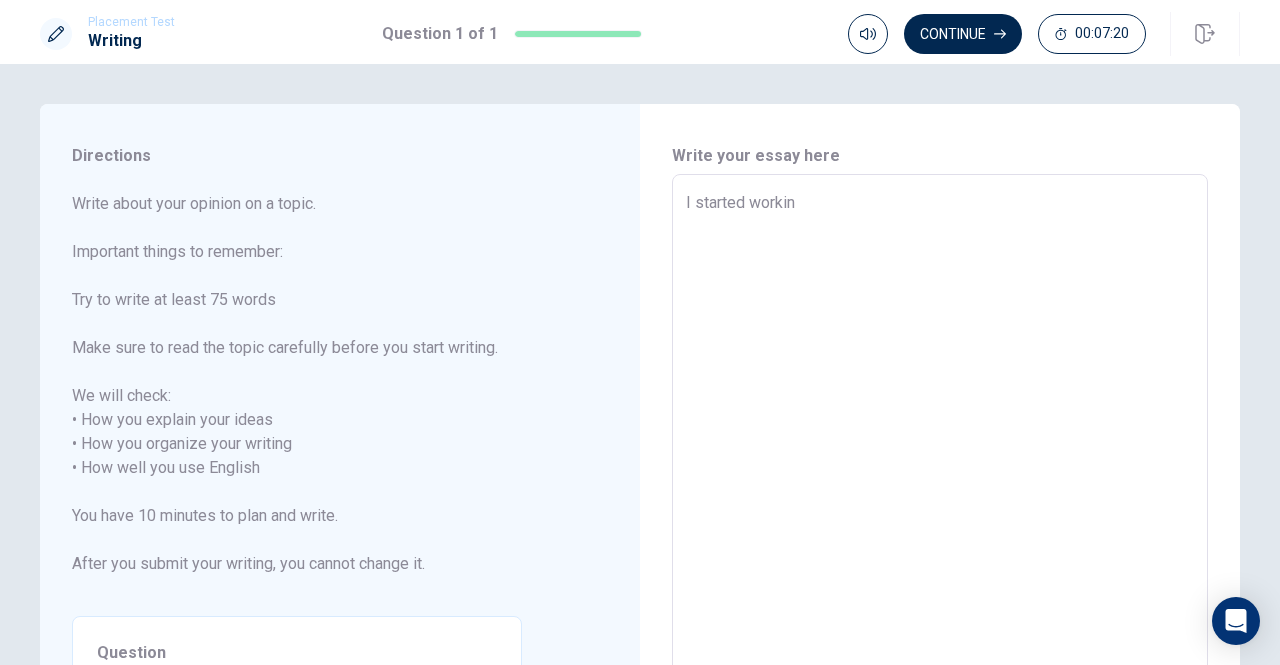 type on "I started working" 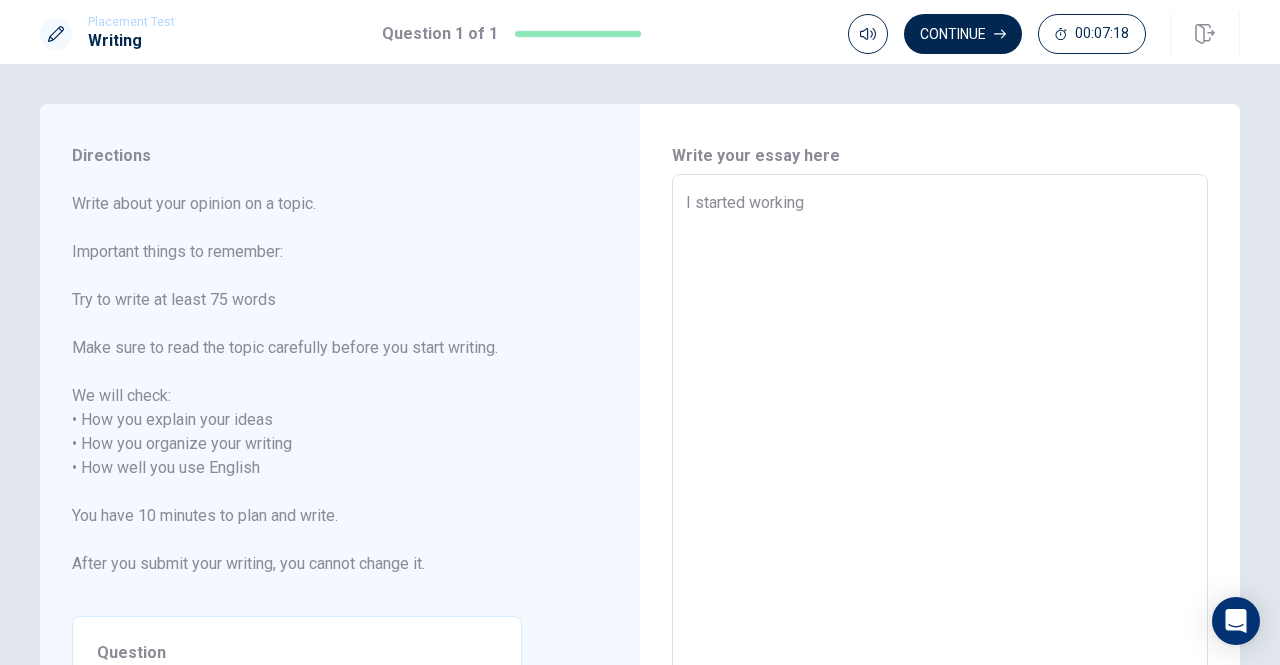 type on "x" 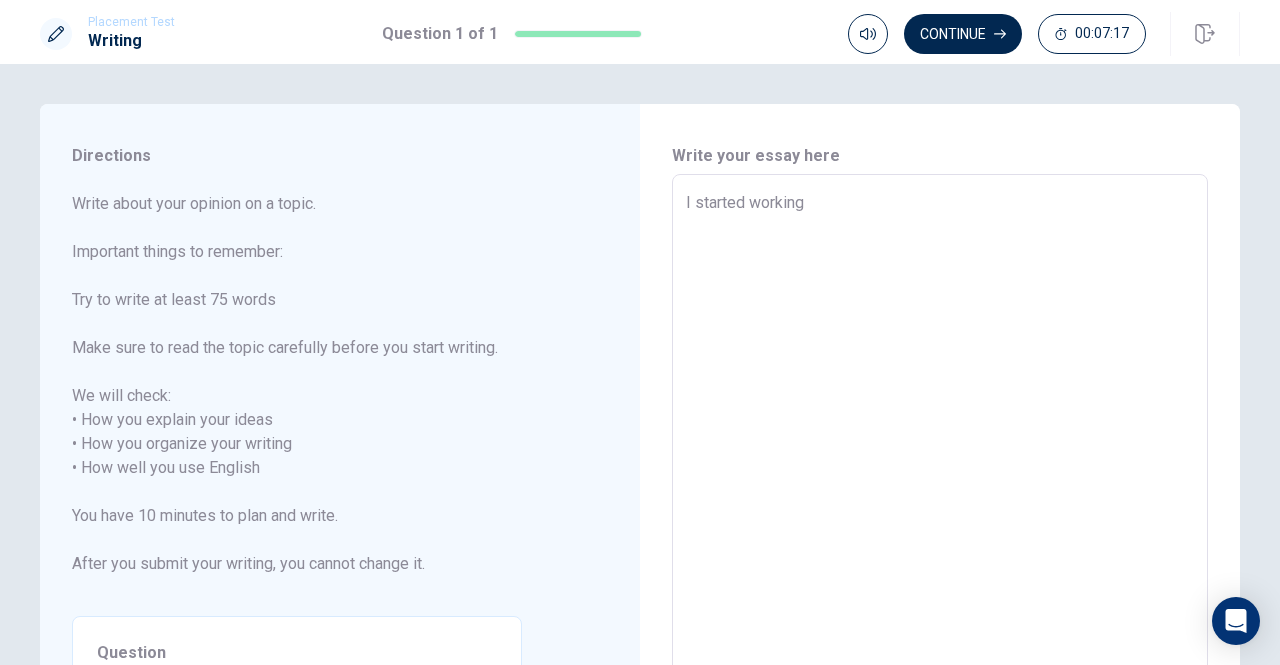 type on "I started working" 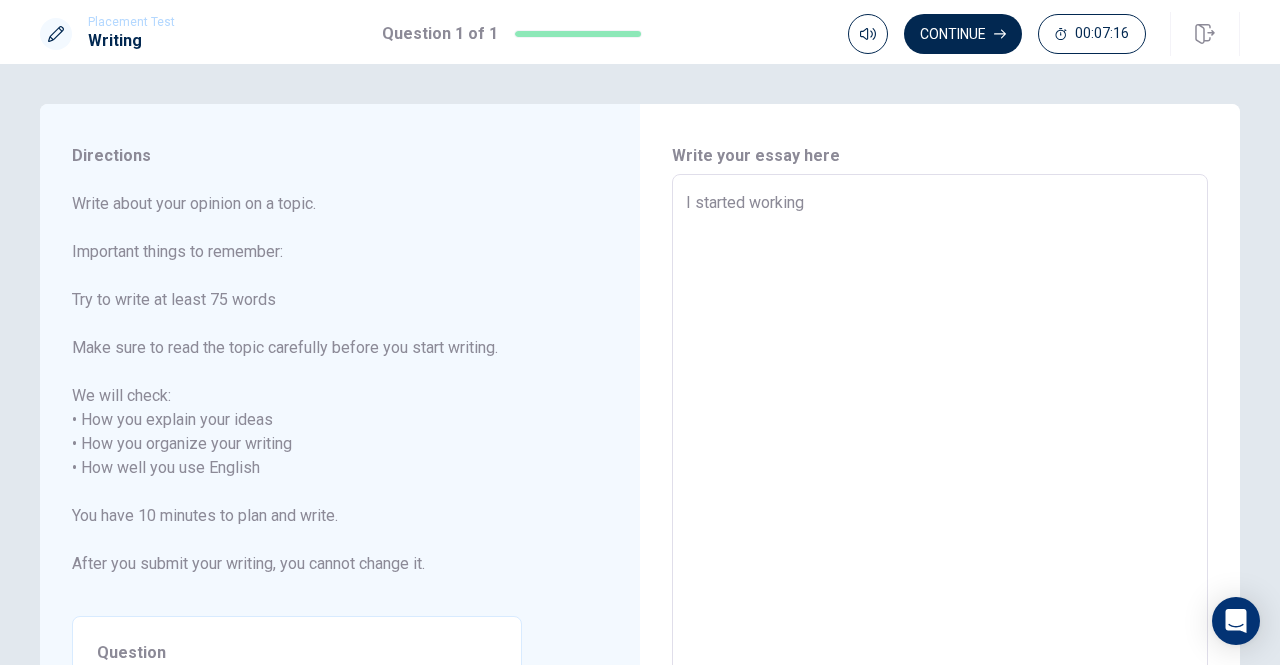 type on "I started working a" 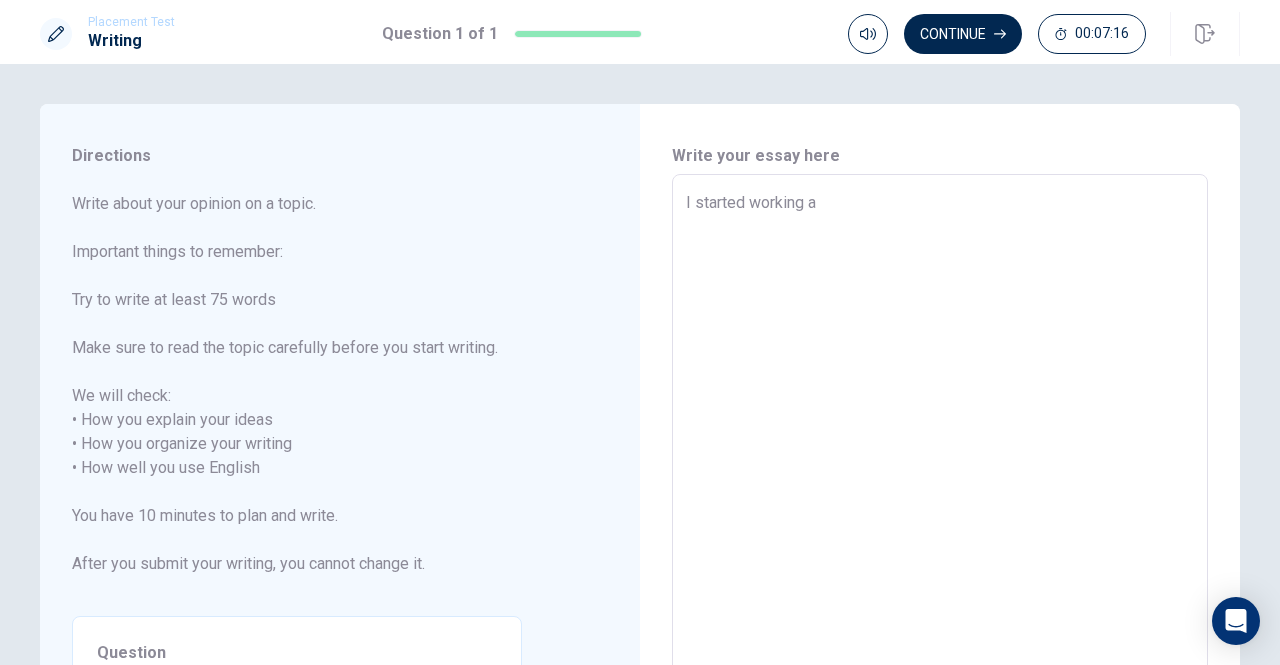 type on "x" 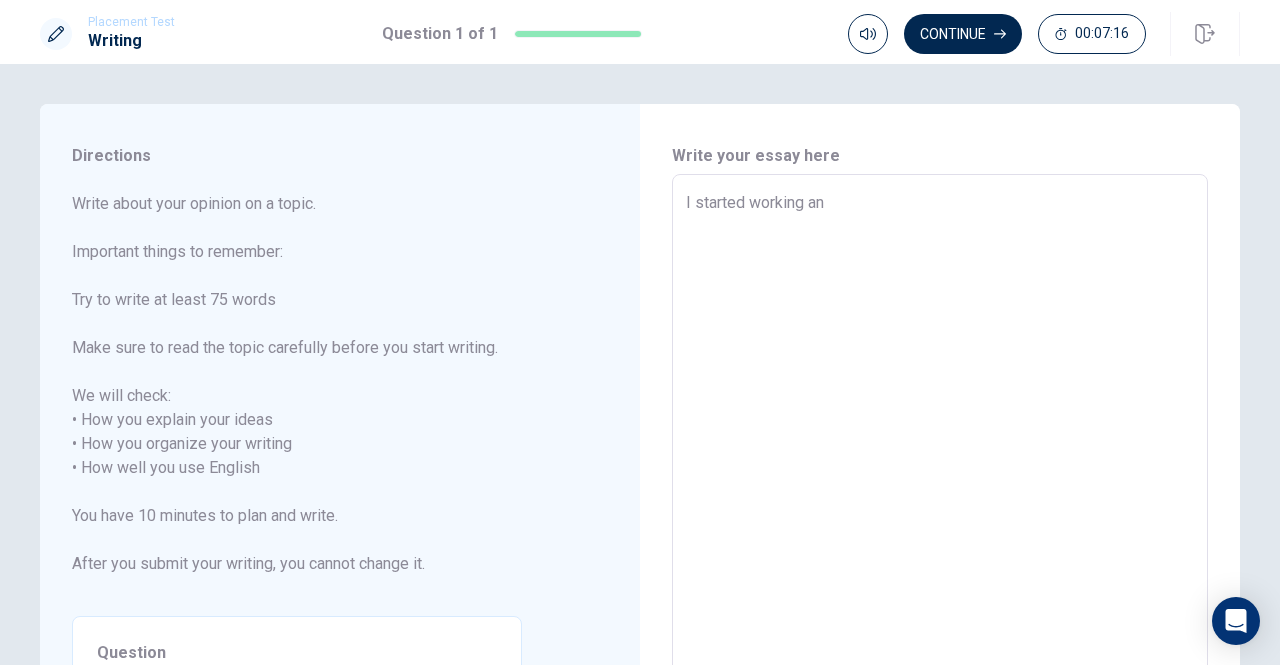 type on "x" 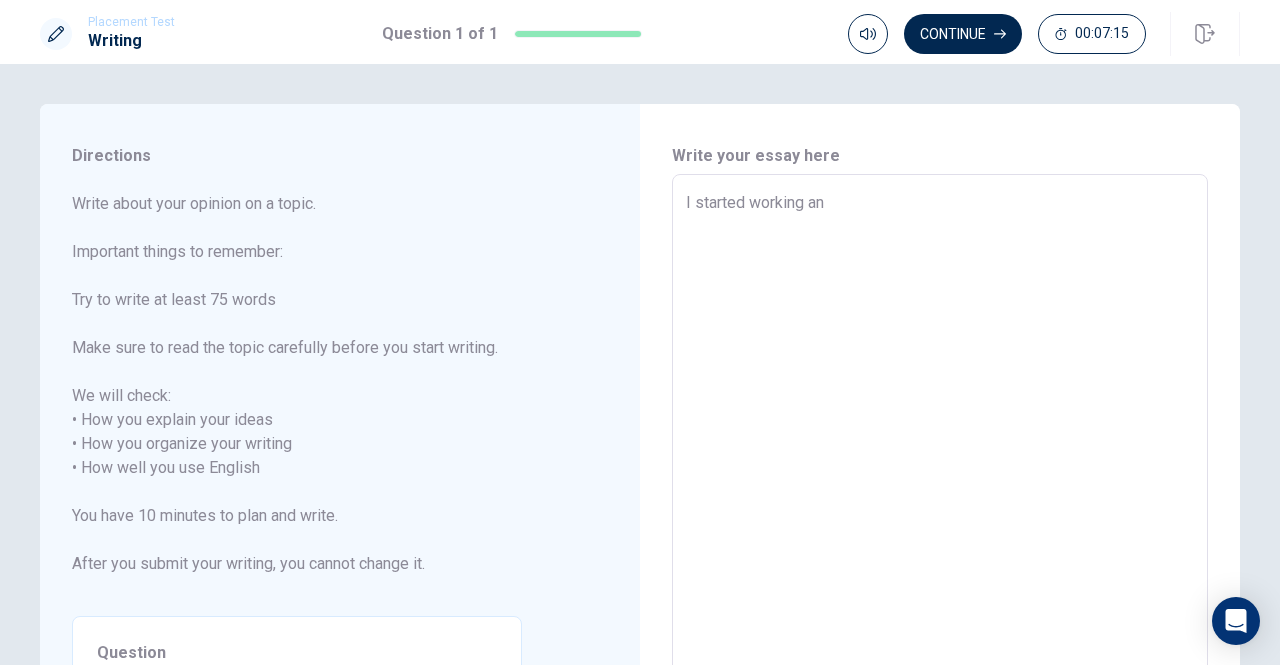 type on "I started working ant" 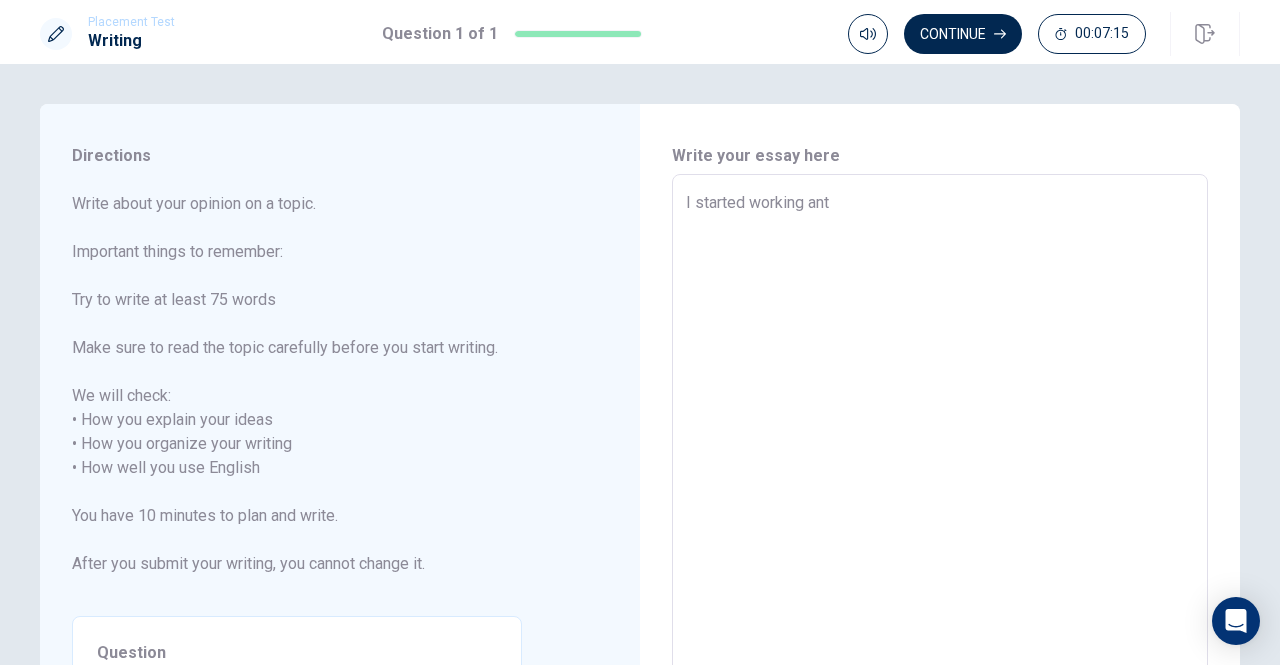 type on "x" 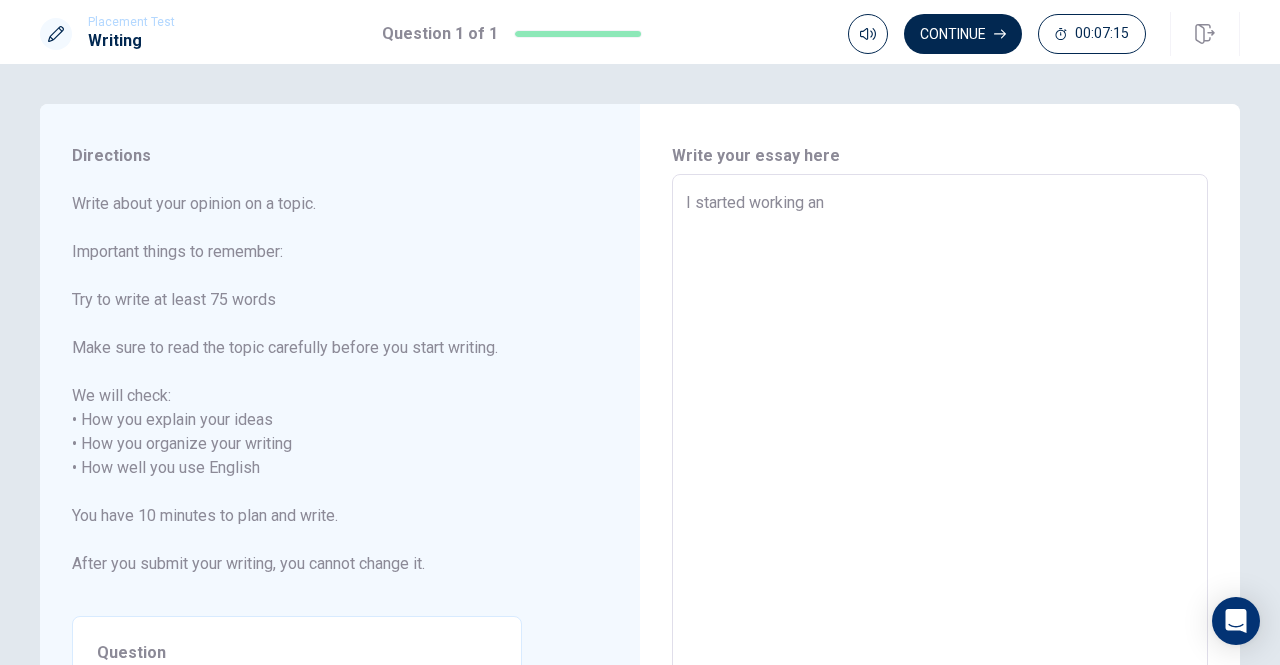 type on "x" 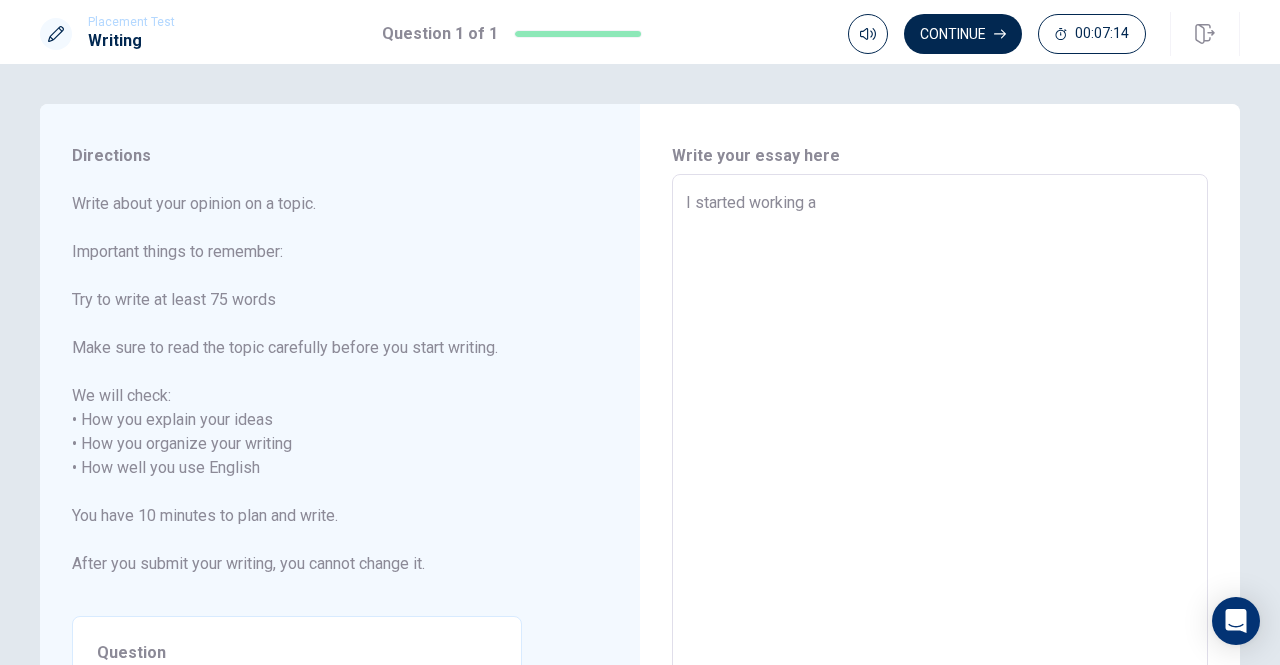 type on "I started working at" 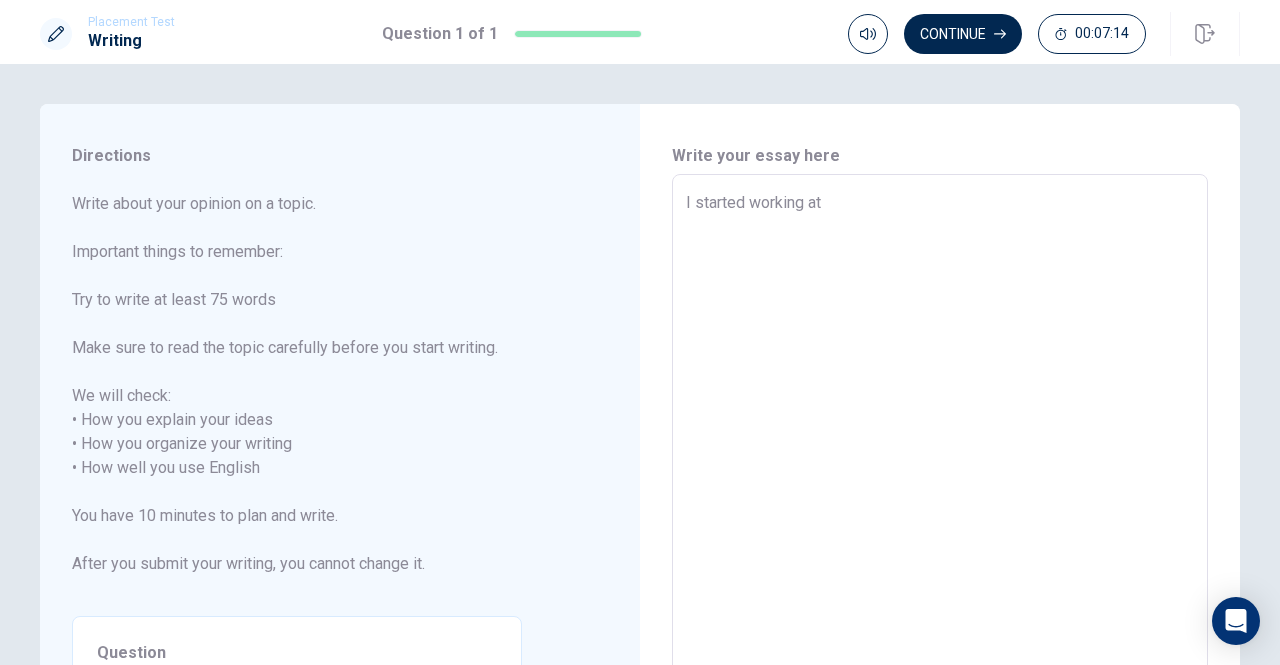 type on "x" 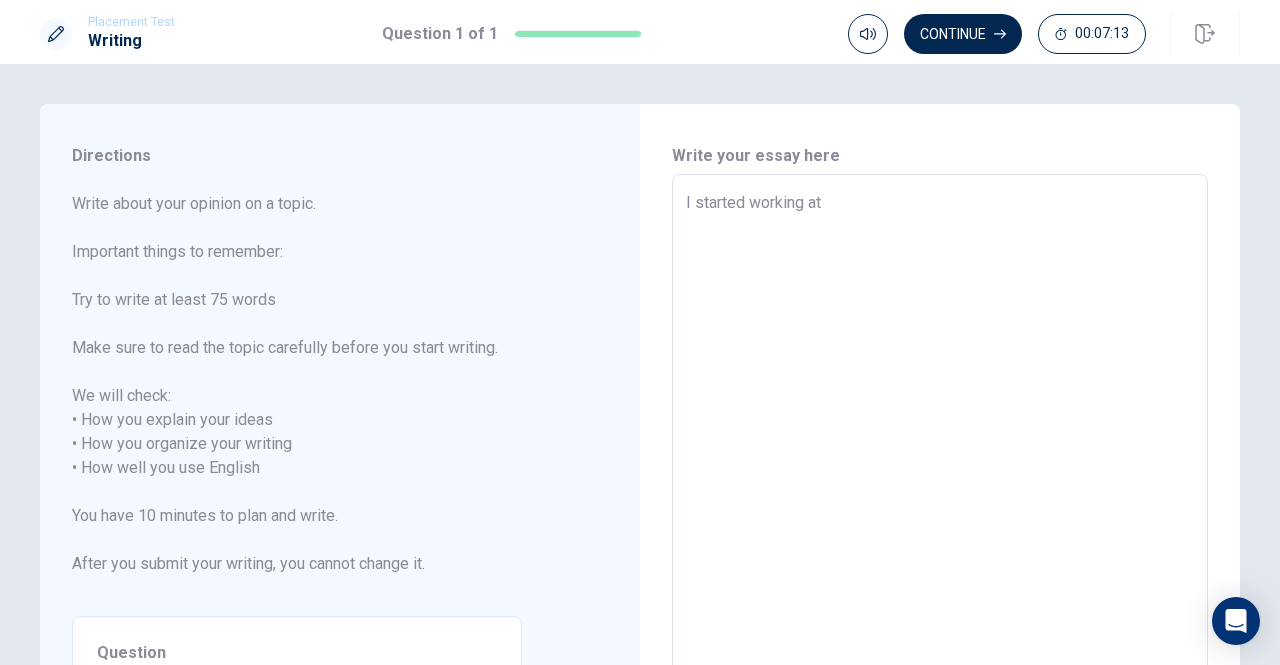 type on "I started working at a" 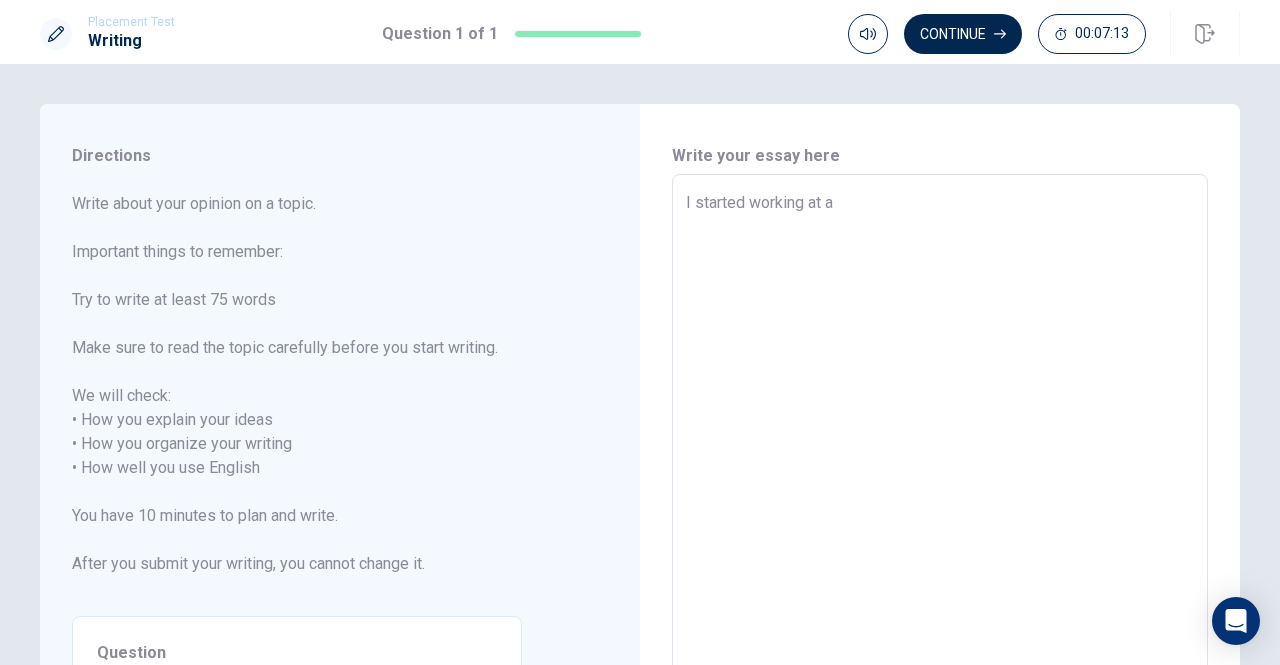 type on "x" 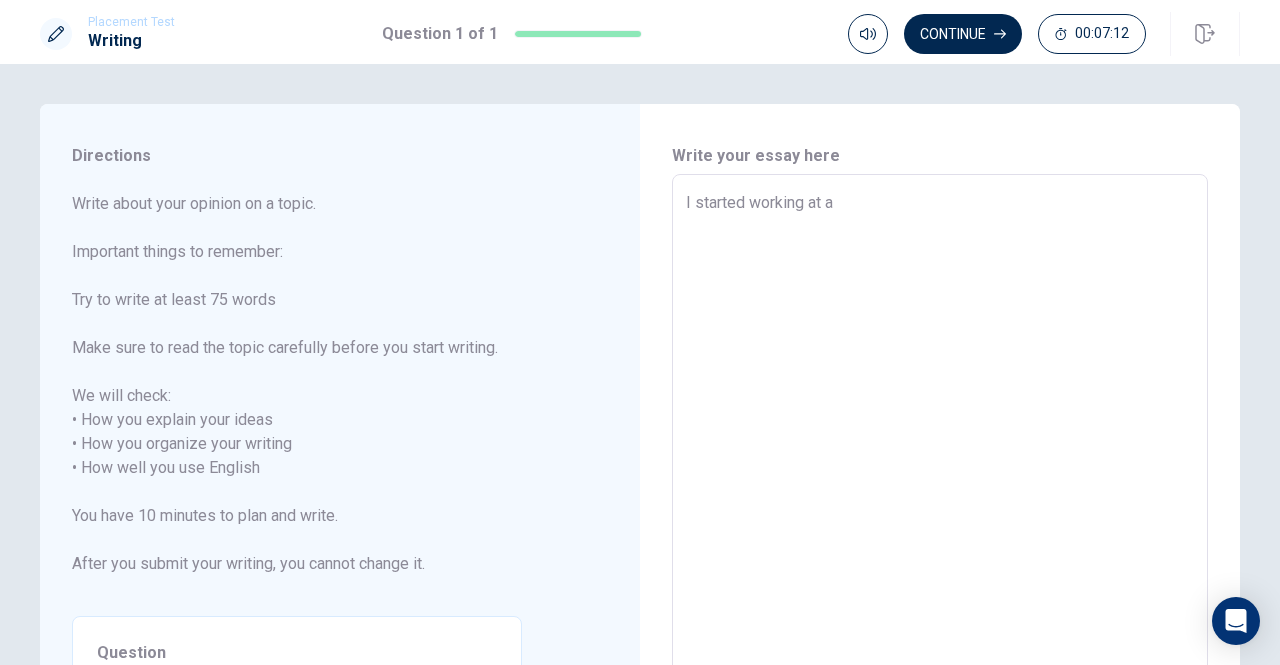 type on "I started working at a d" 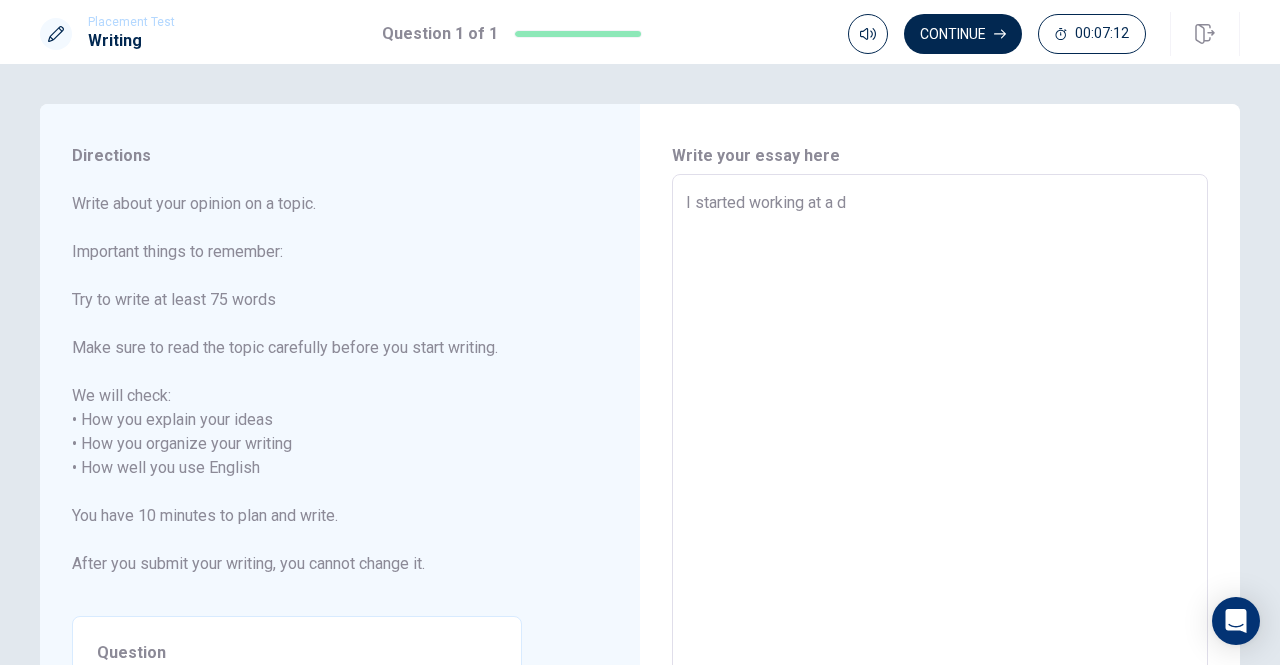 type on "x" 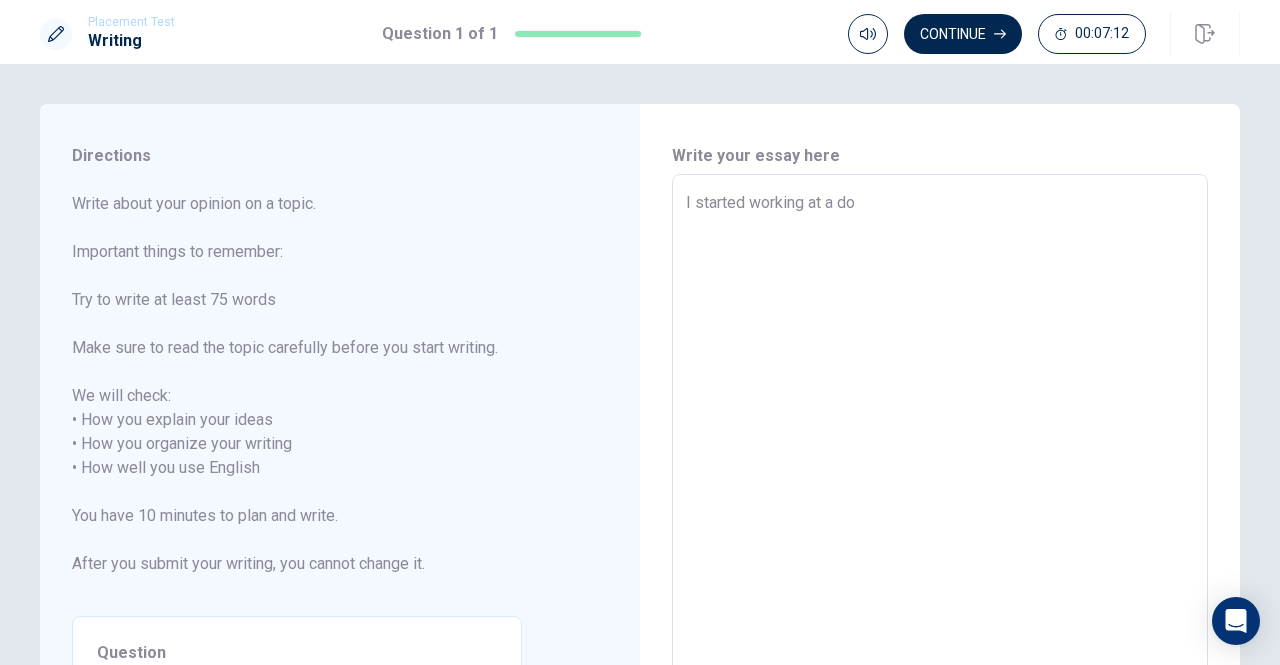 type on "x" 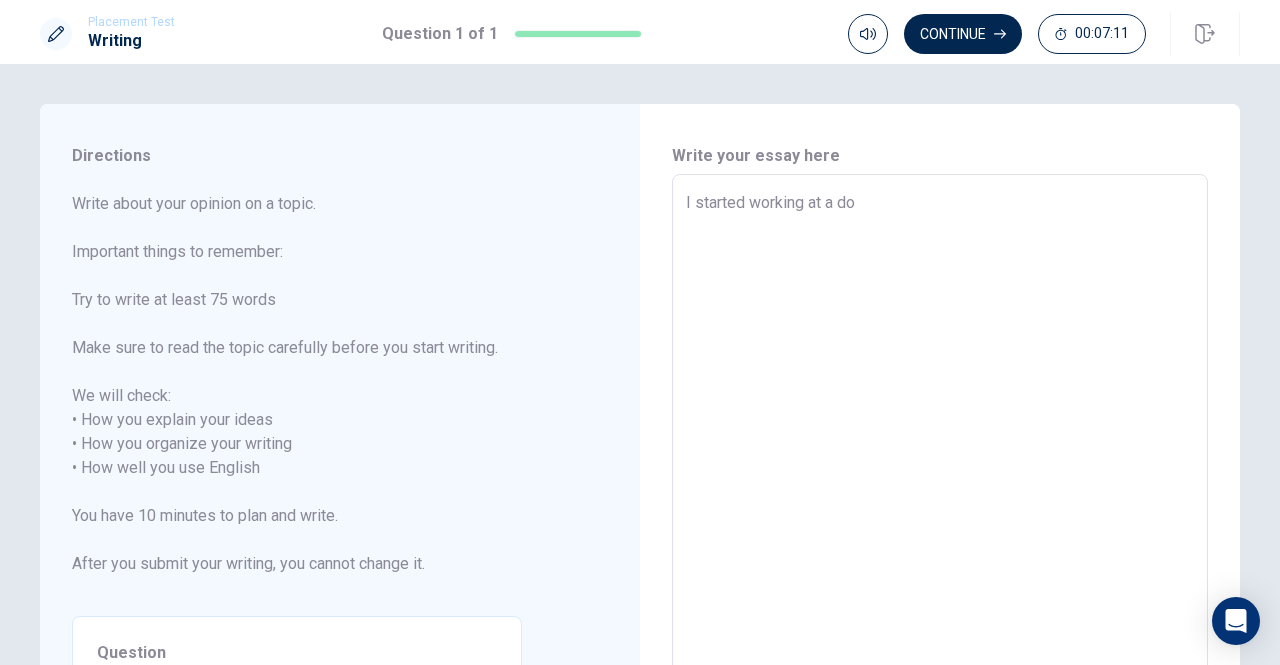 type on "I started working at a dou" 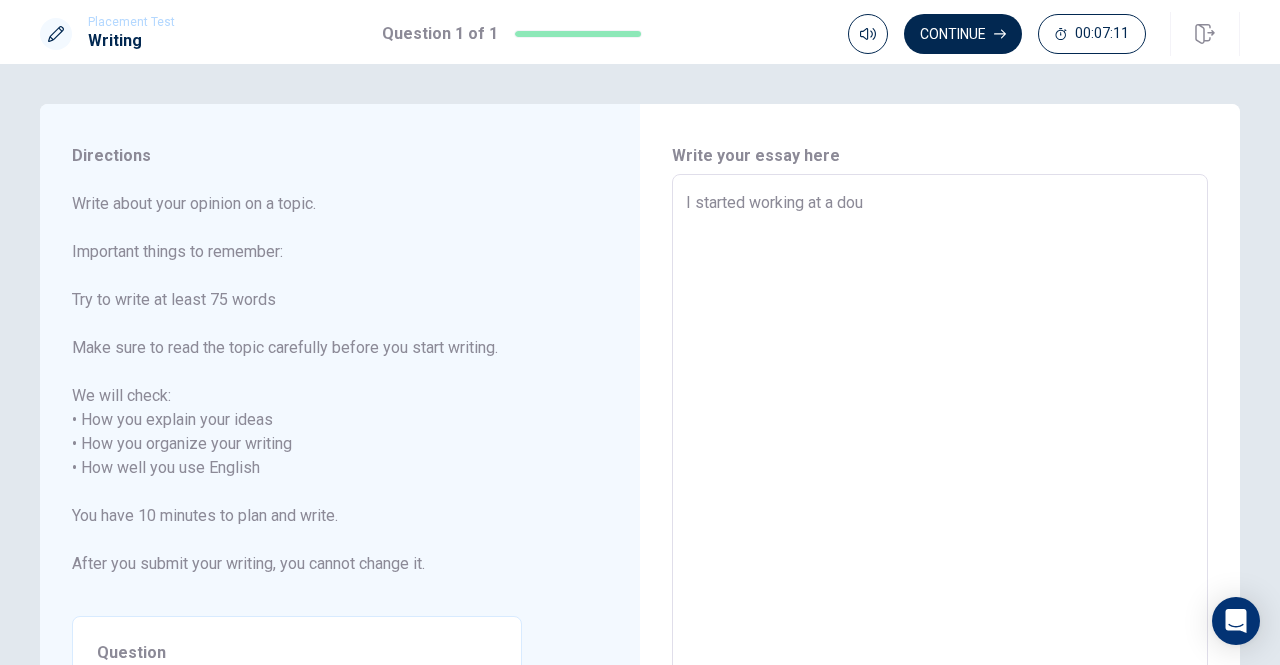 type on "x" 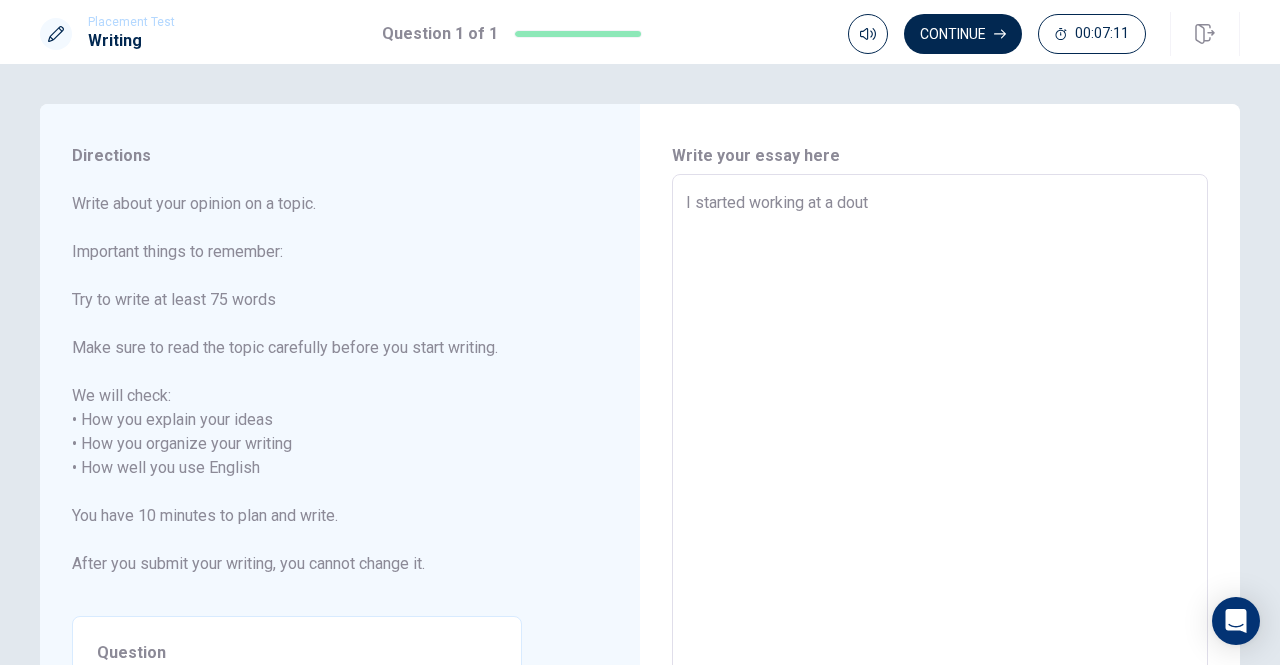 type on "x" 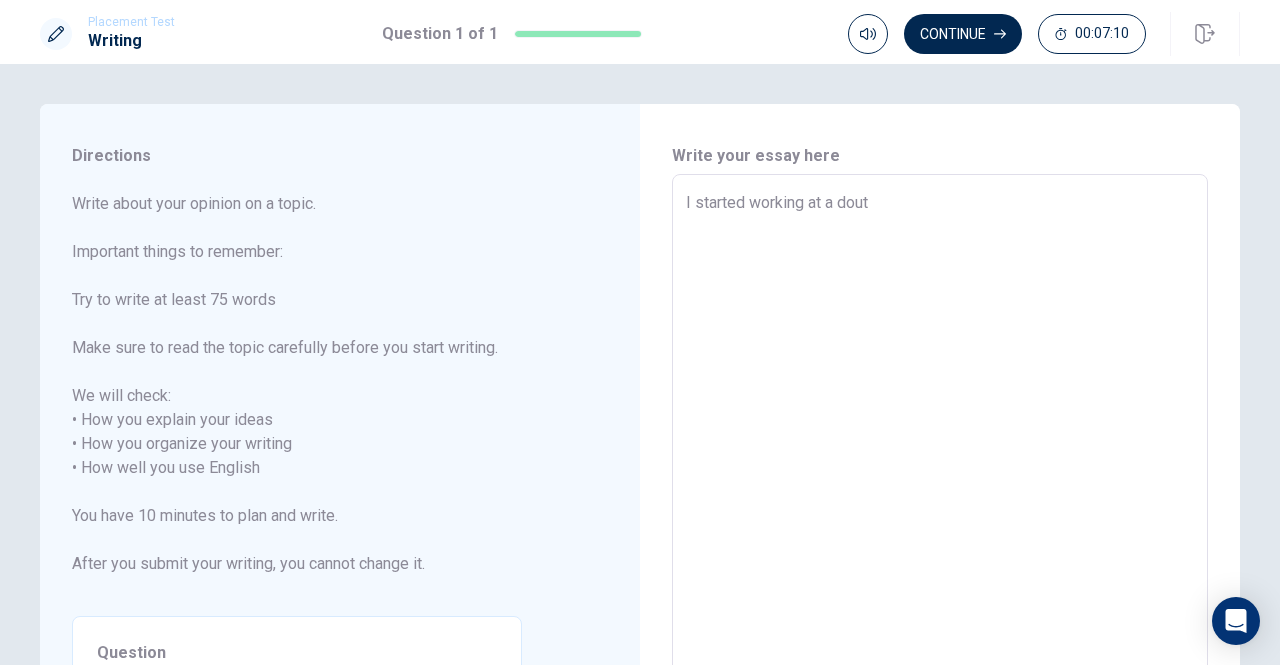type on "I started working at a douti" 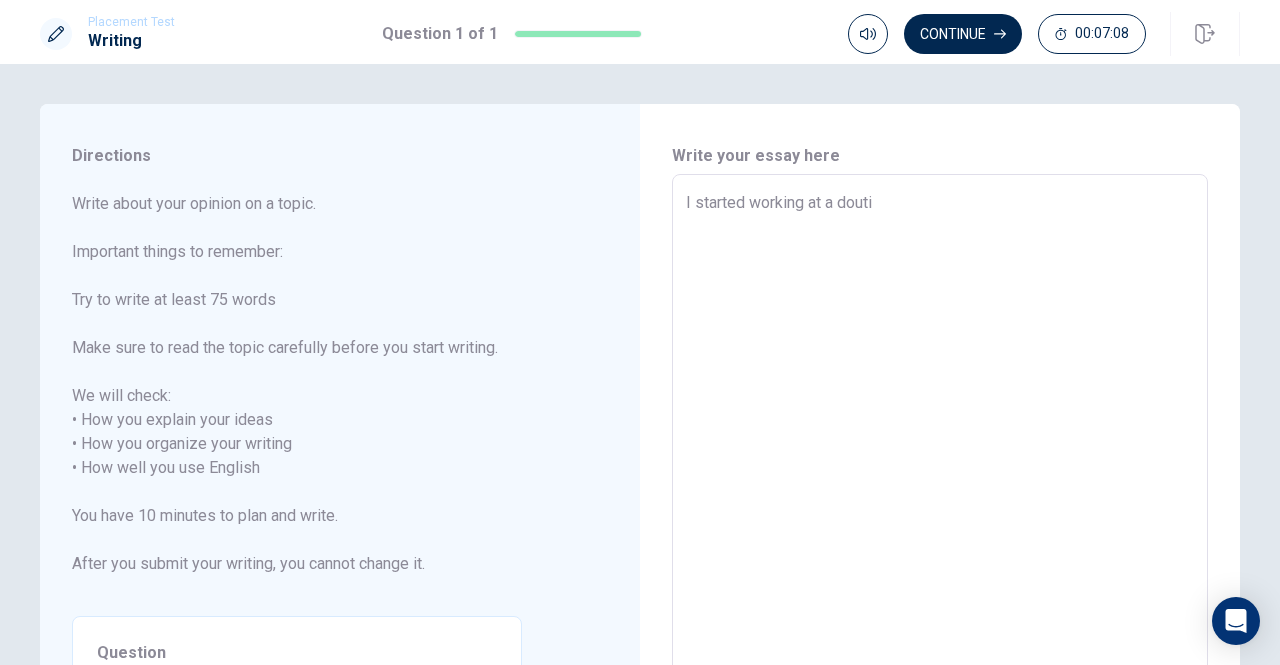 type on "x" 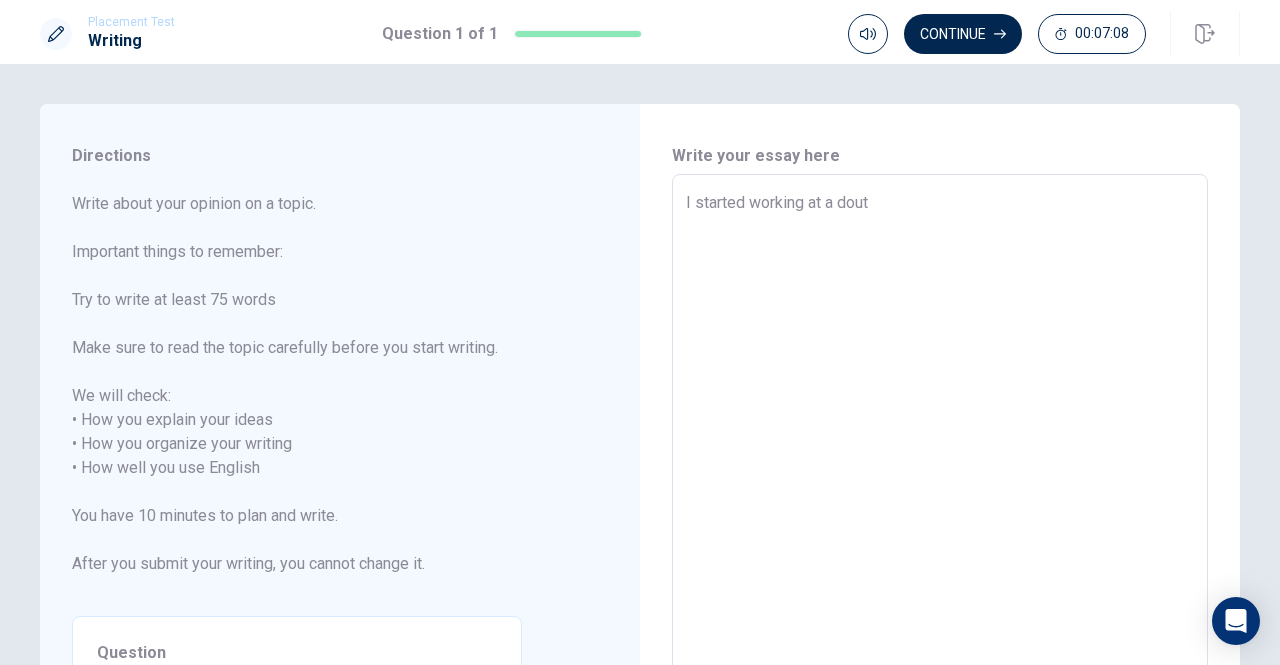 type on "x" 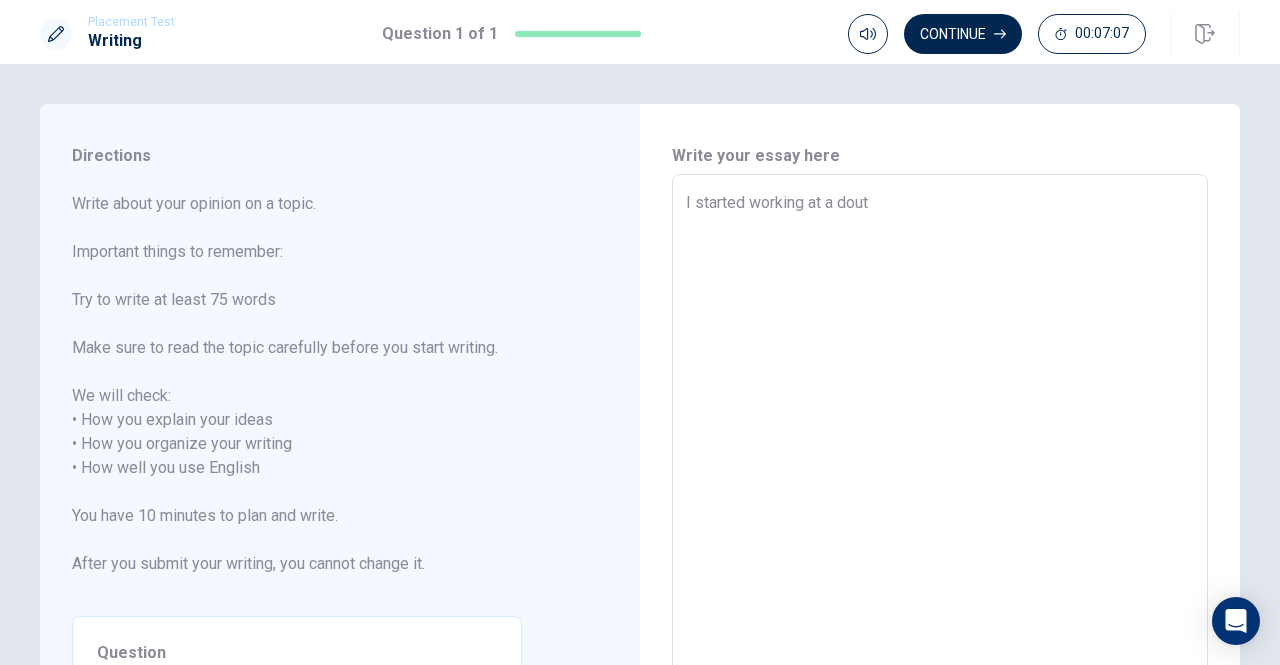 type on "I started working at a dou" 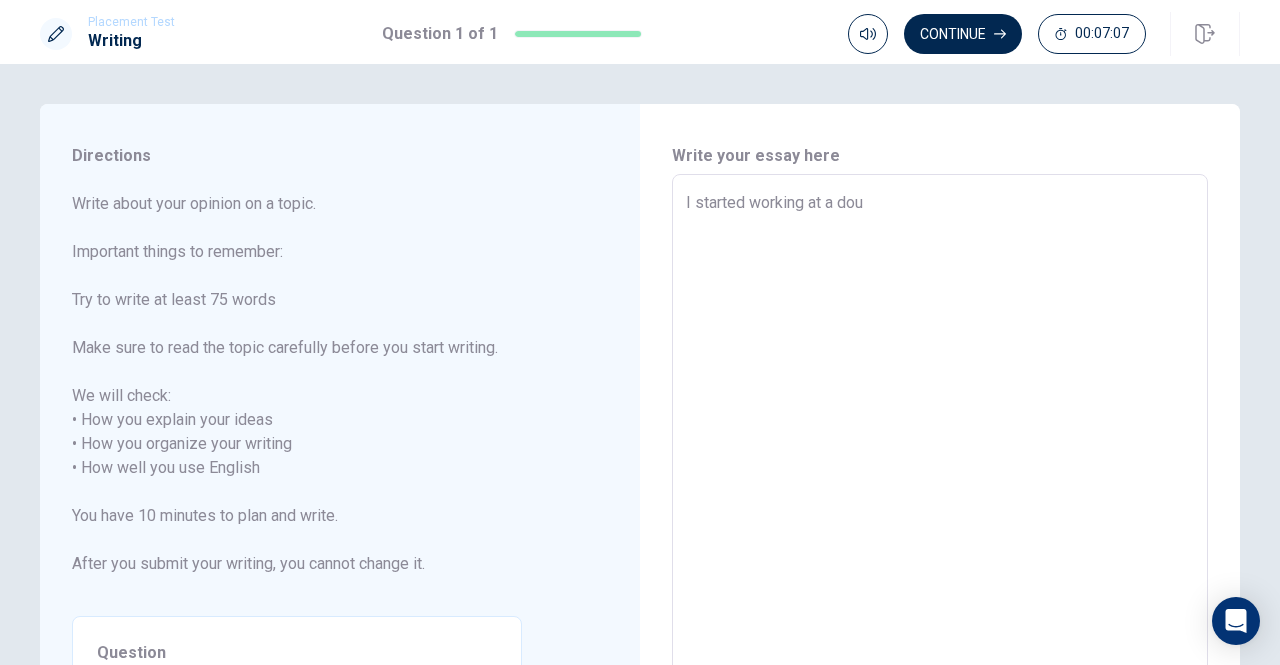 type on "x" 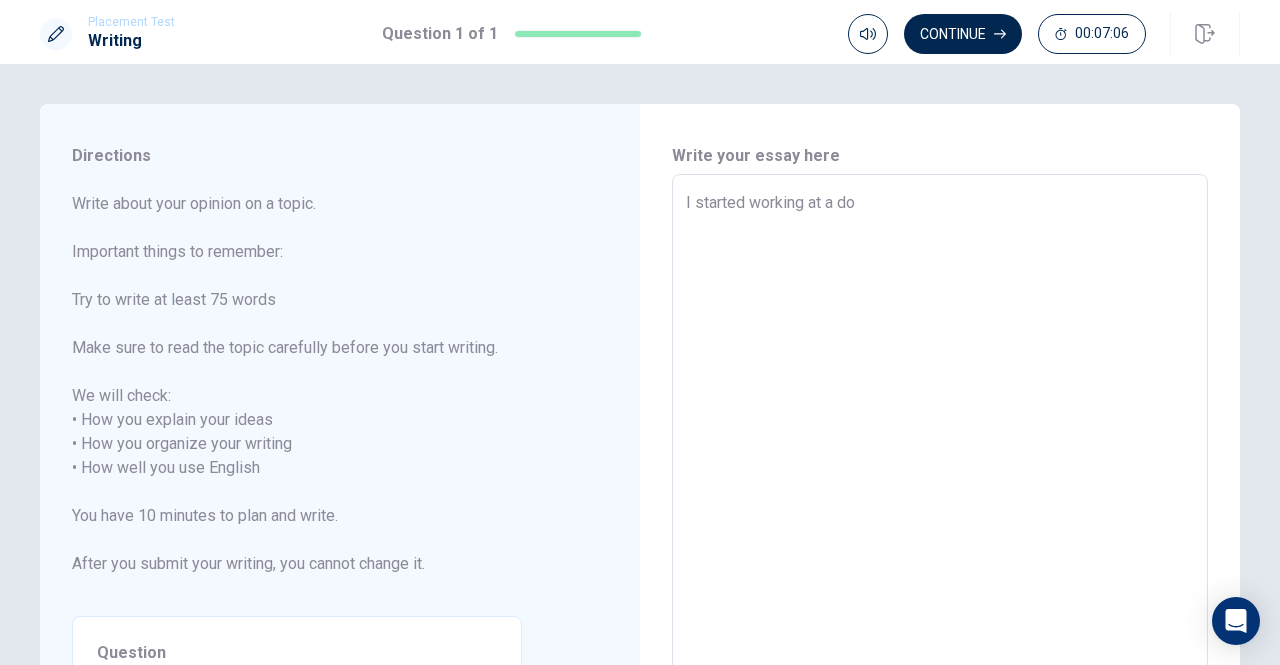 type on "x" 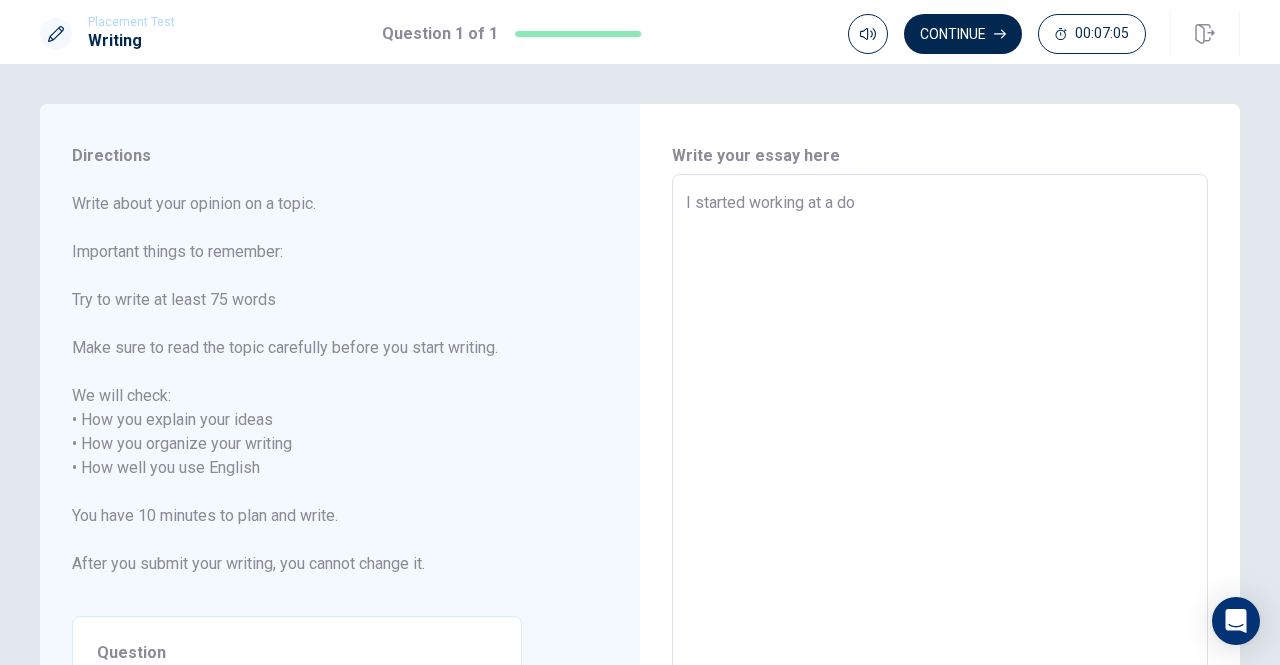 type on "I started working at a don" 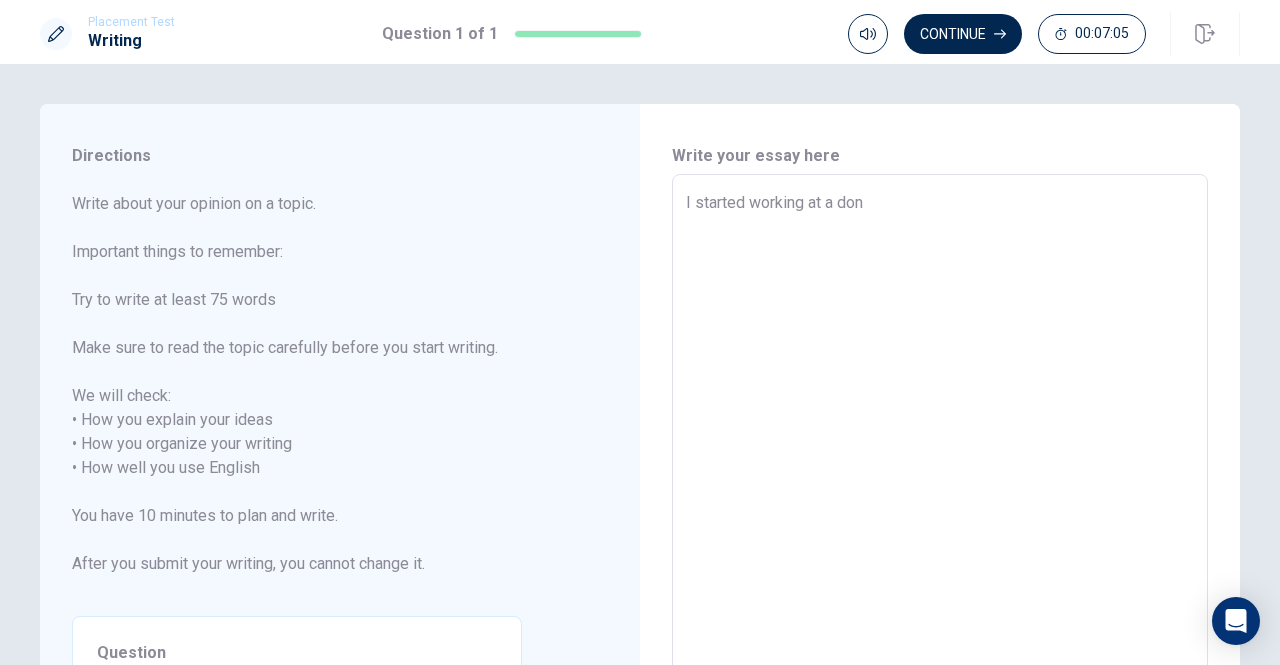type on "x" 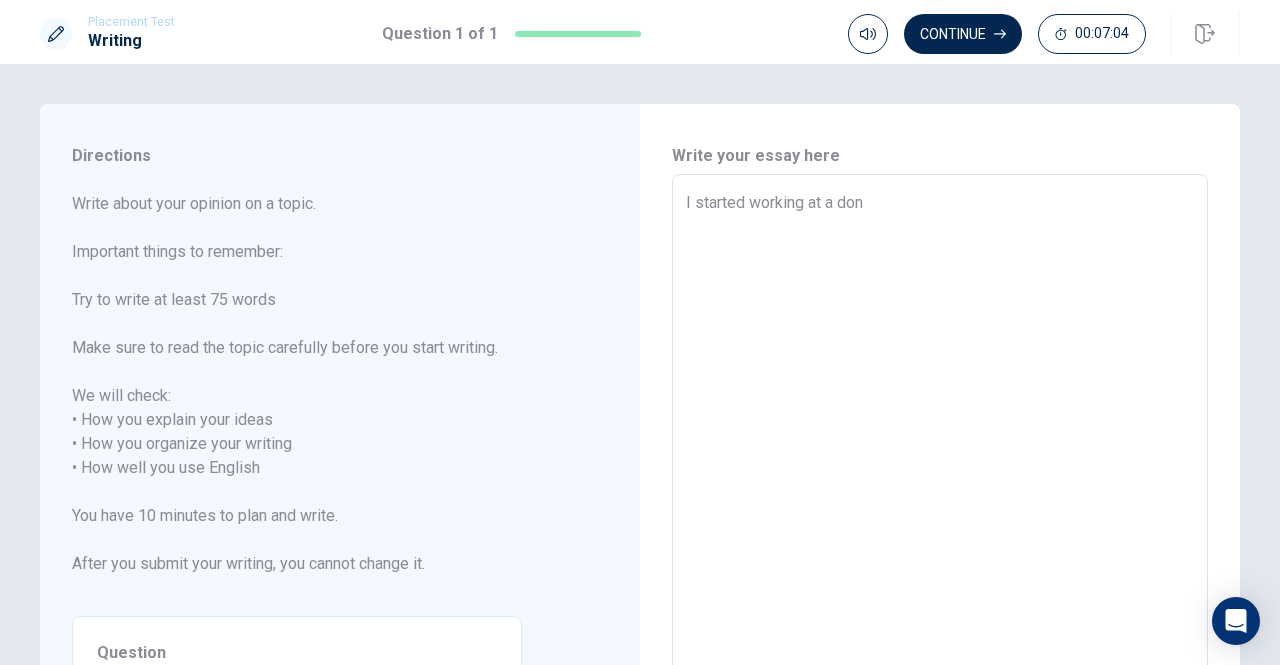 type on "I started working at a donu" 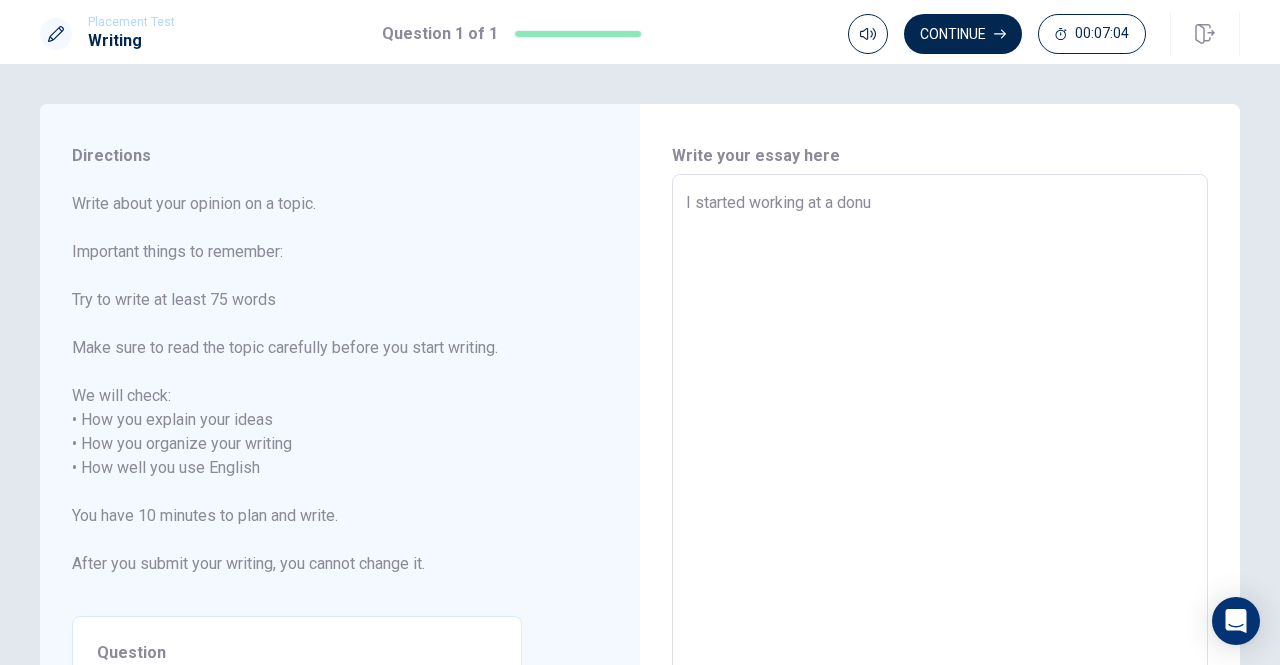 type on "x" 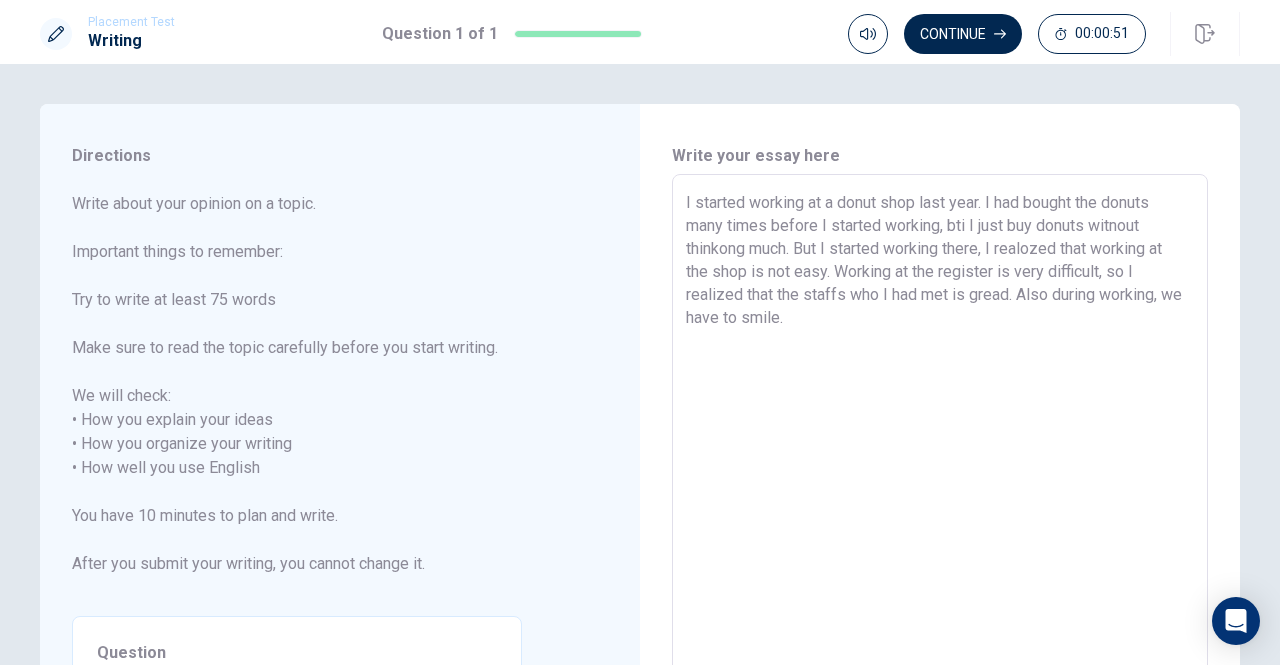 click on "I started working at a donut shop last year. I had bought the donuts many times before I started working, bti I just buy donuts witnout thinkong much. But I started working there, I realozed that working at the shop is not easy. Working at the register is very difficult, so I realized that the staffs who I had met is gread. Also during working, we have to smile." at bounding box center [940, 456] 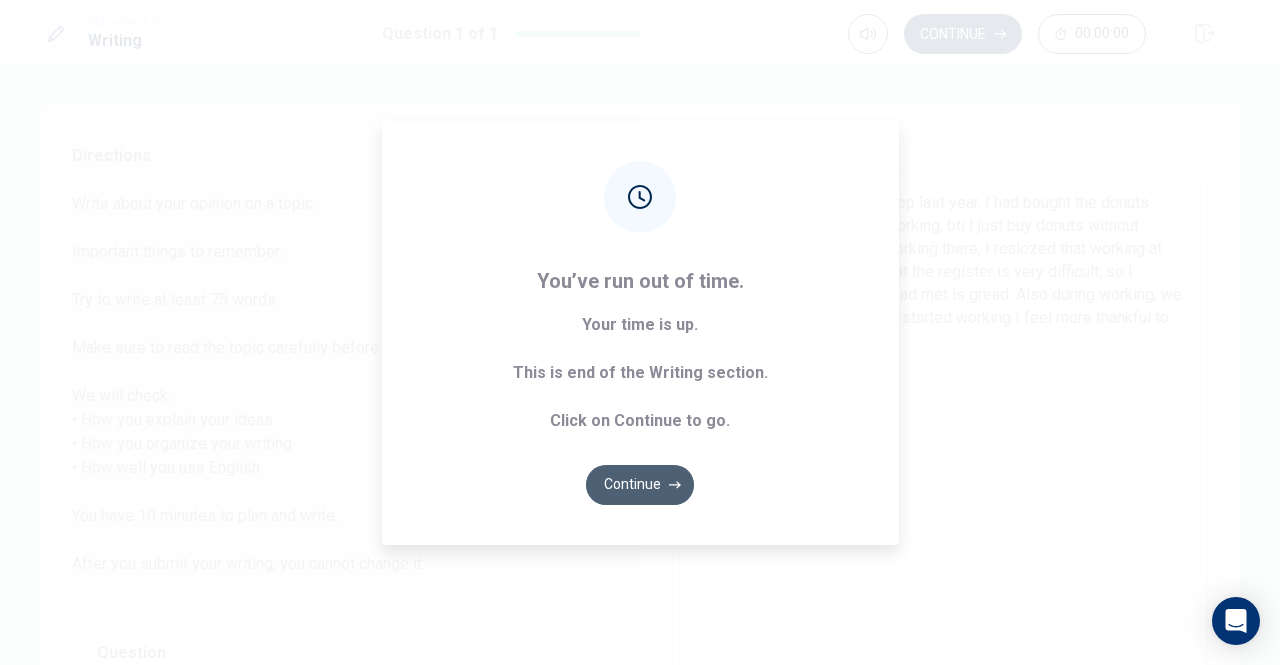 click on "Continue" at bounding box center [640, 485] 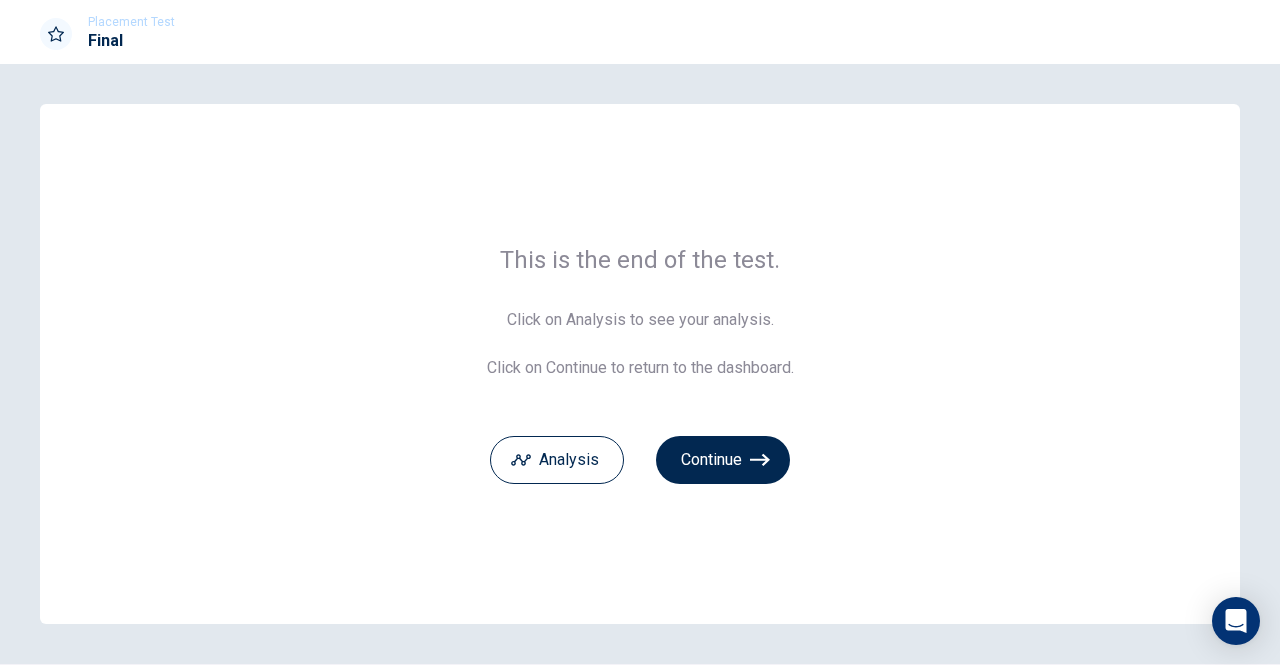 click on "Analysis Continue" at bounding box center [640, 448] 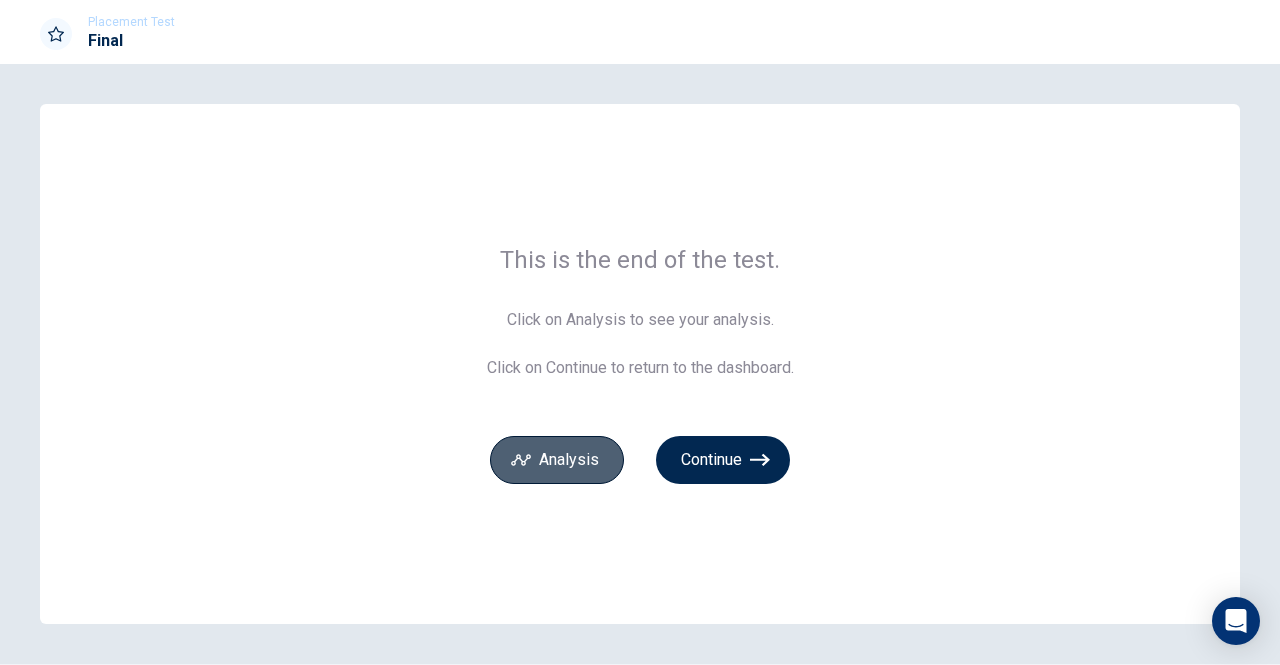 click on "Analysis" at bounding box center (557, 460) 